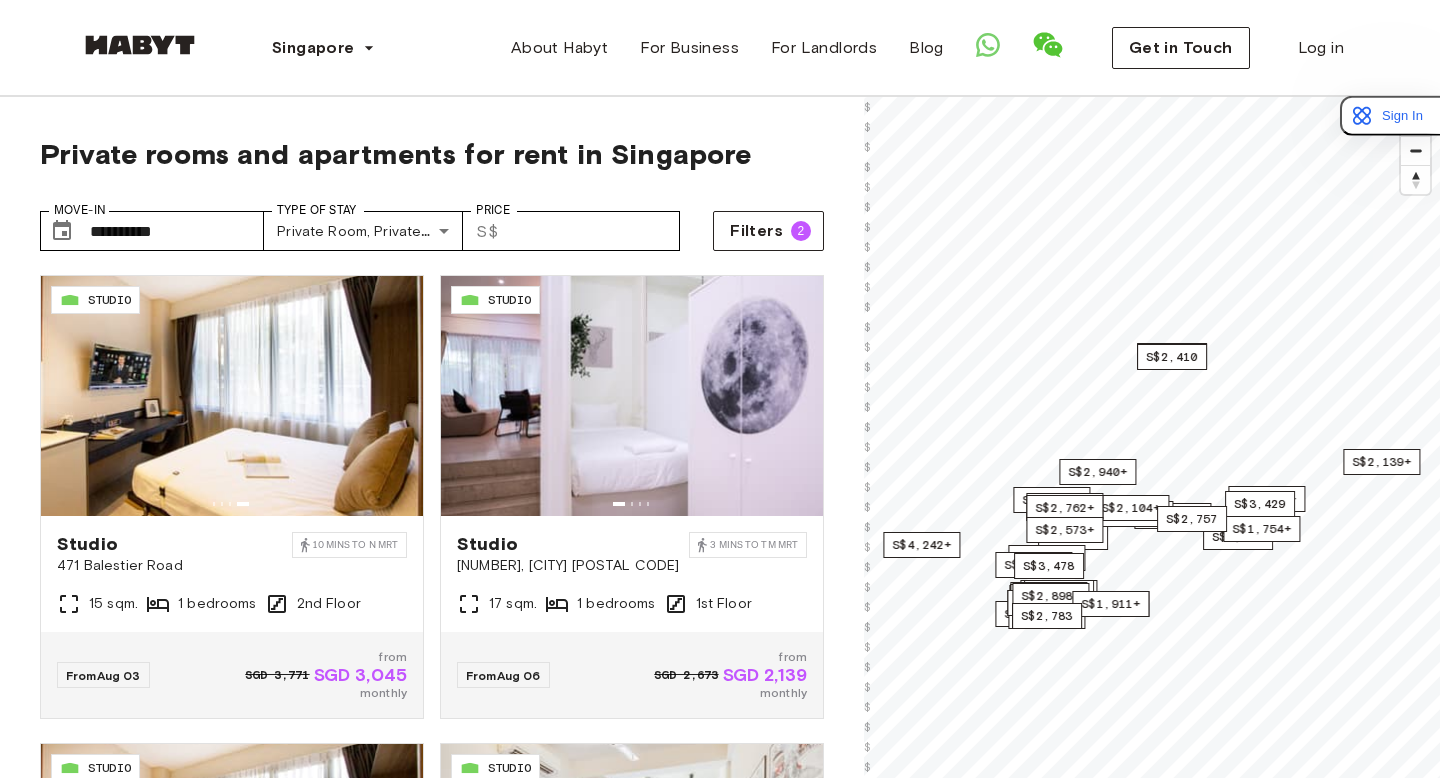 scroll, scrollTop: 0, scrollLeft: 0, axis: both 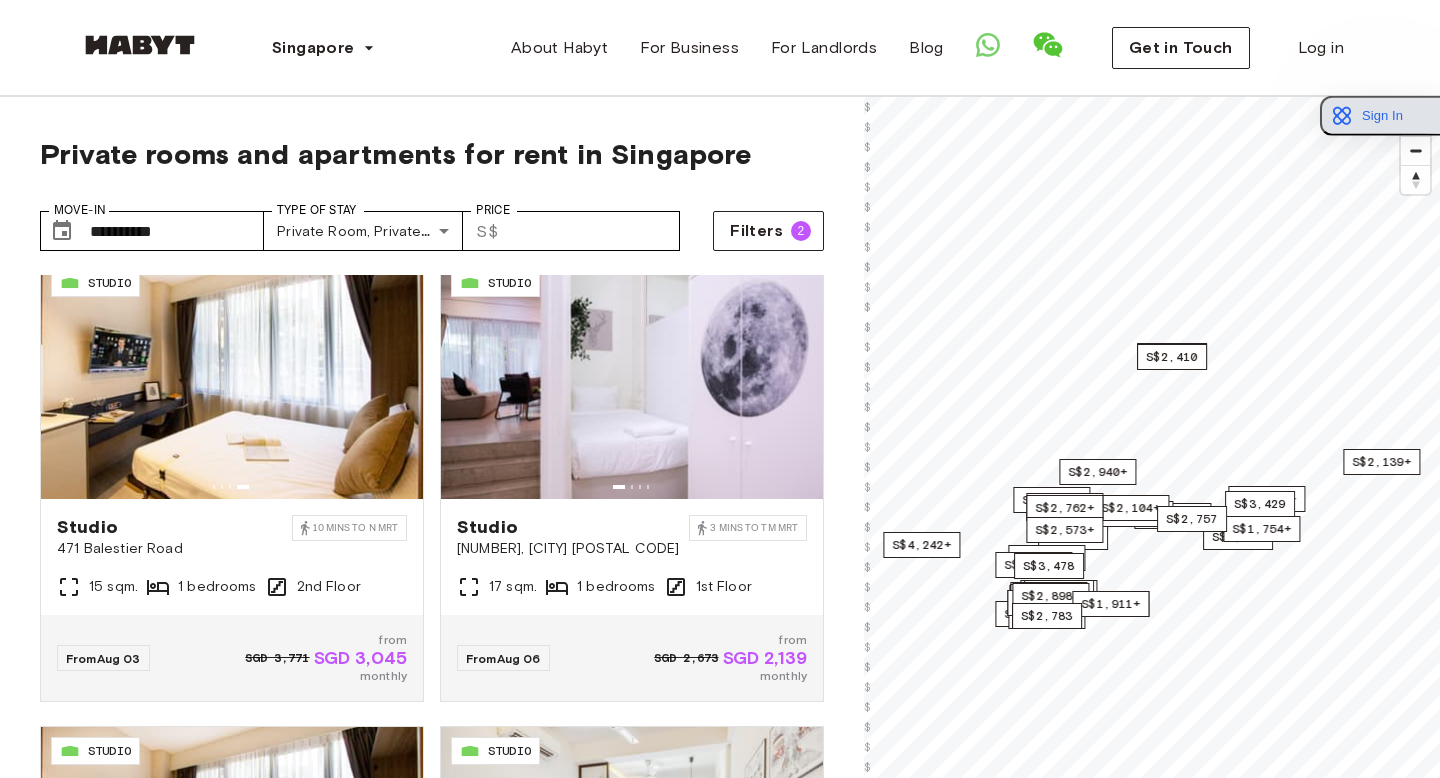 click on "Sign In" at bounding box center (1362, 116) 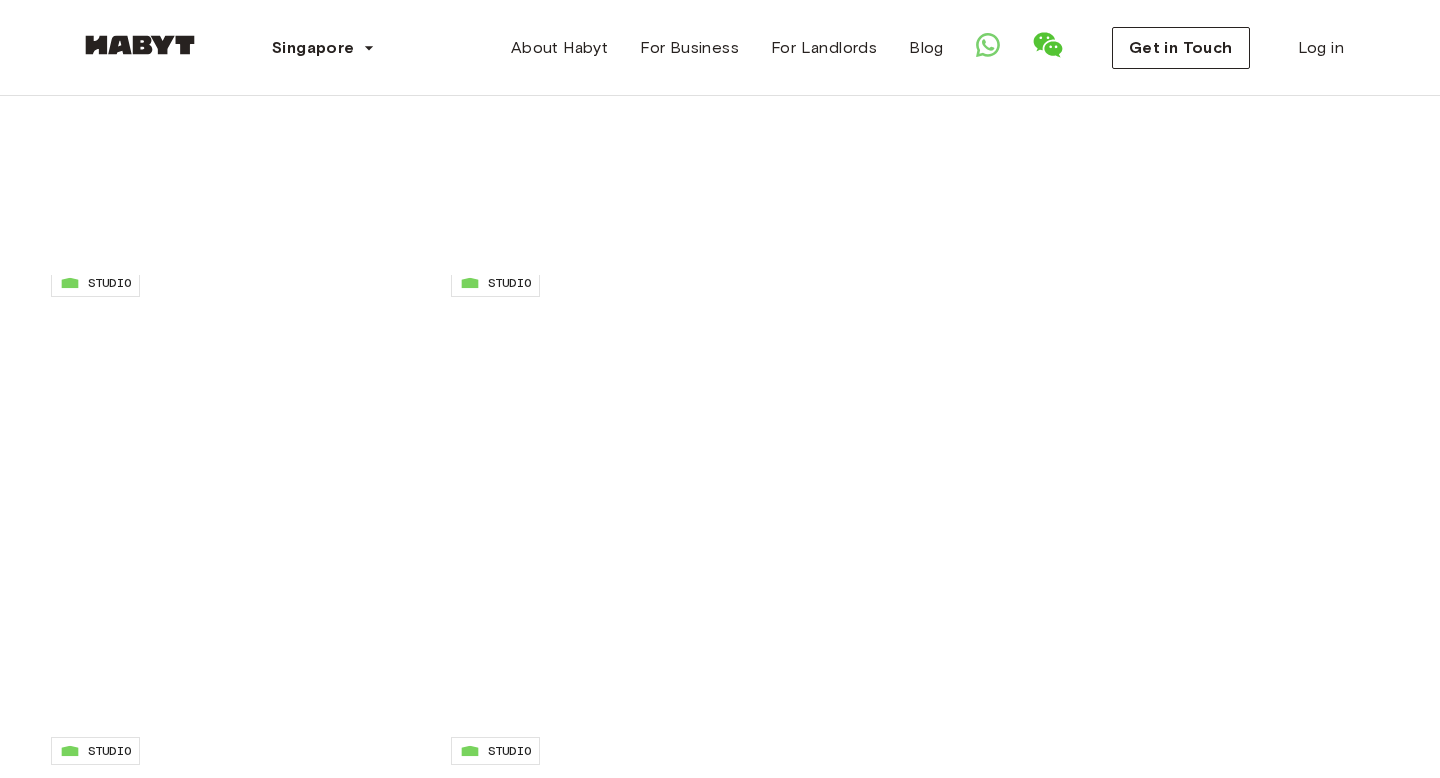 click at bounding box center [24, 4780] 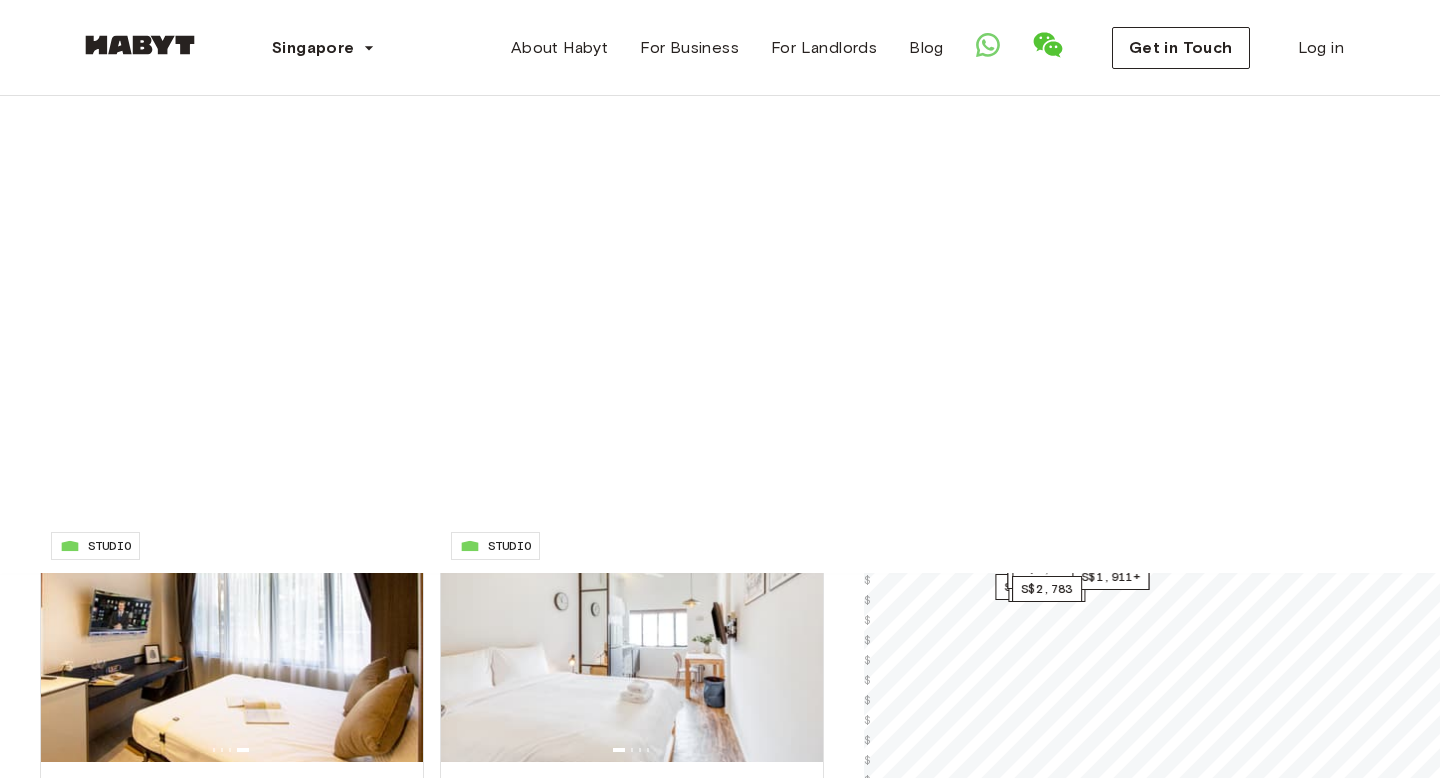 scroll, scrollTop: 207, scrollLeft: 0, axis: vertical 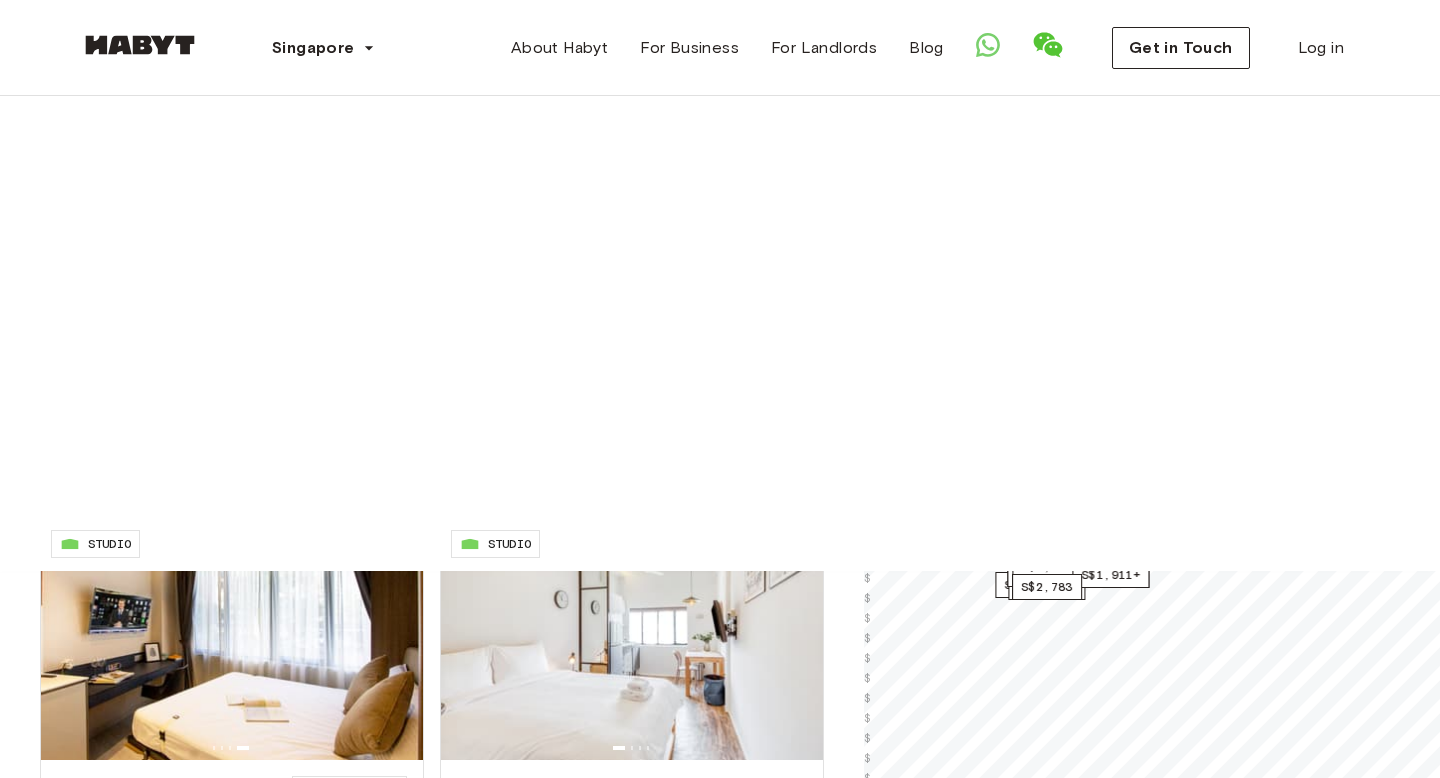 drag, startPoint x: 1418, startPoint y: 117, endPoint x: 1403, endPoint y: 26, distance: 92.22798 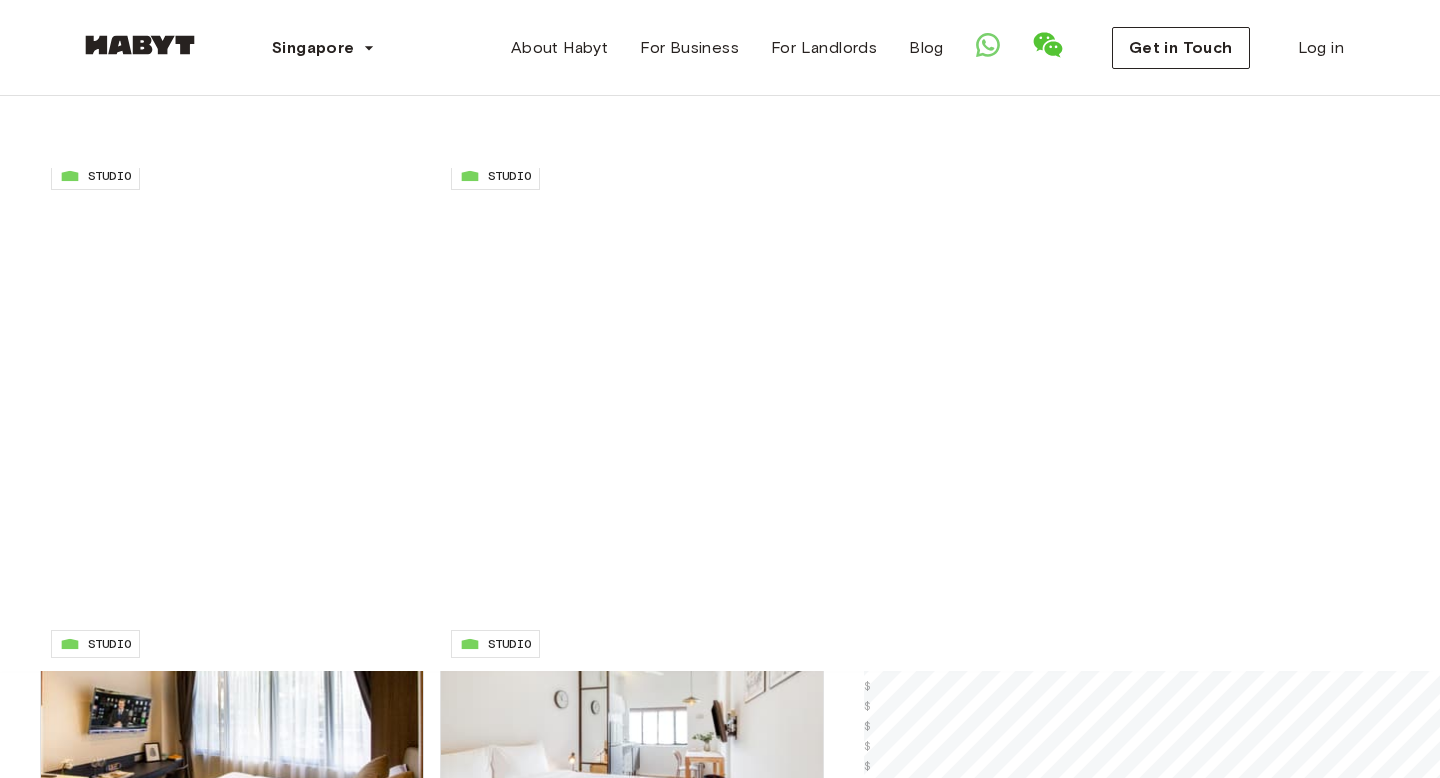 scroll, scrollTop: 90, scrollLeft: 0, axis: vertical 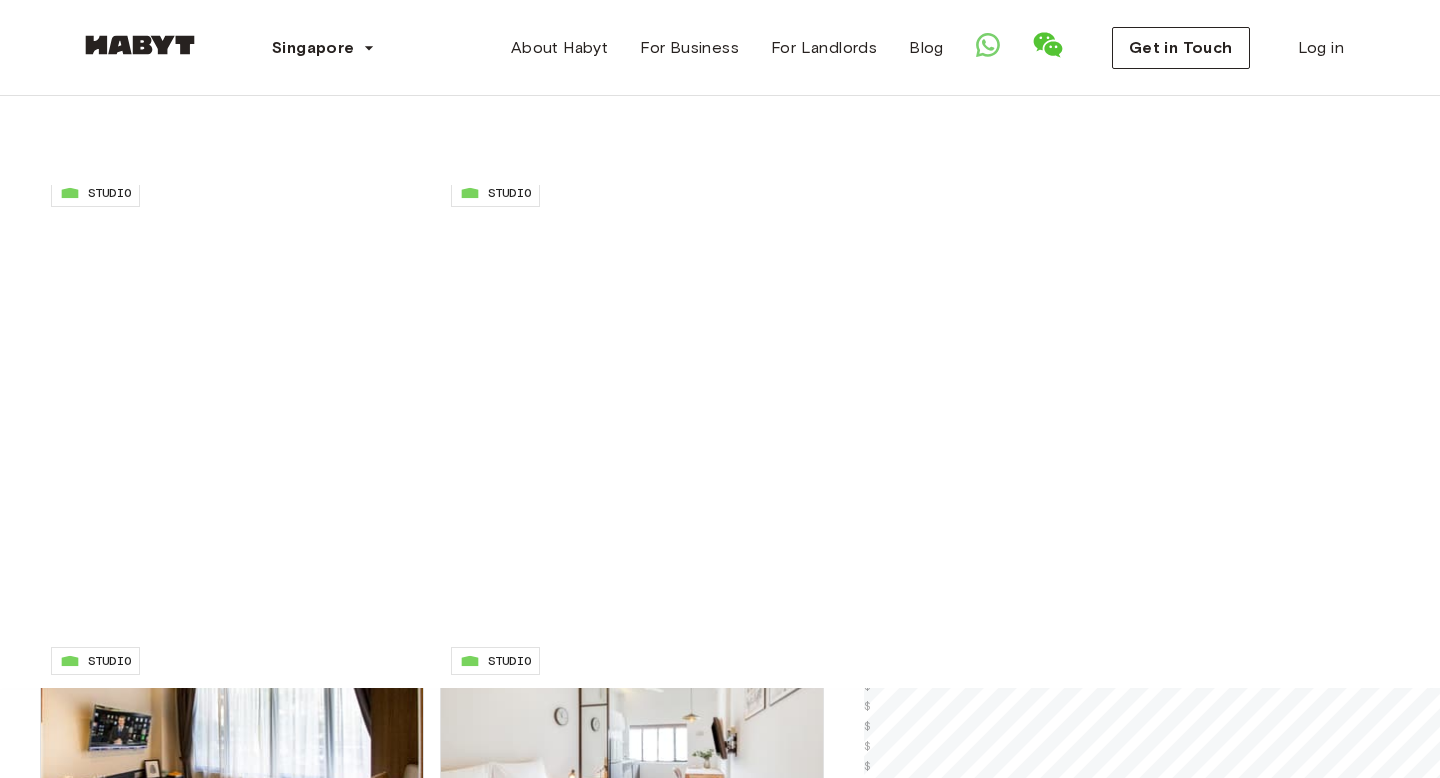 click at bounding box center (1415, 120) 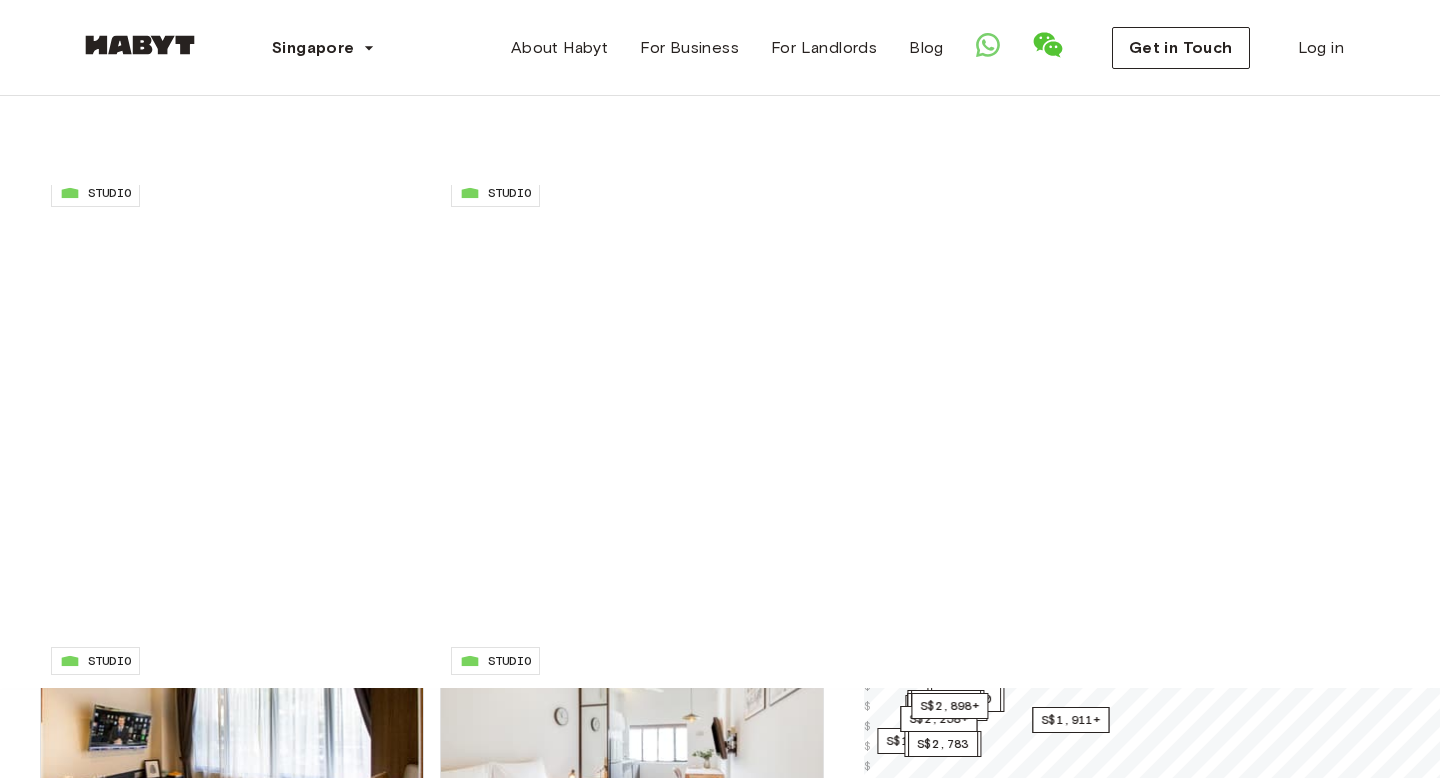 click at bounding box center [1415, 120] 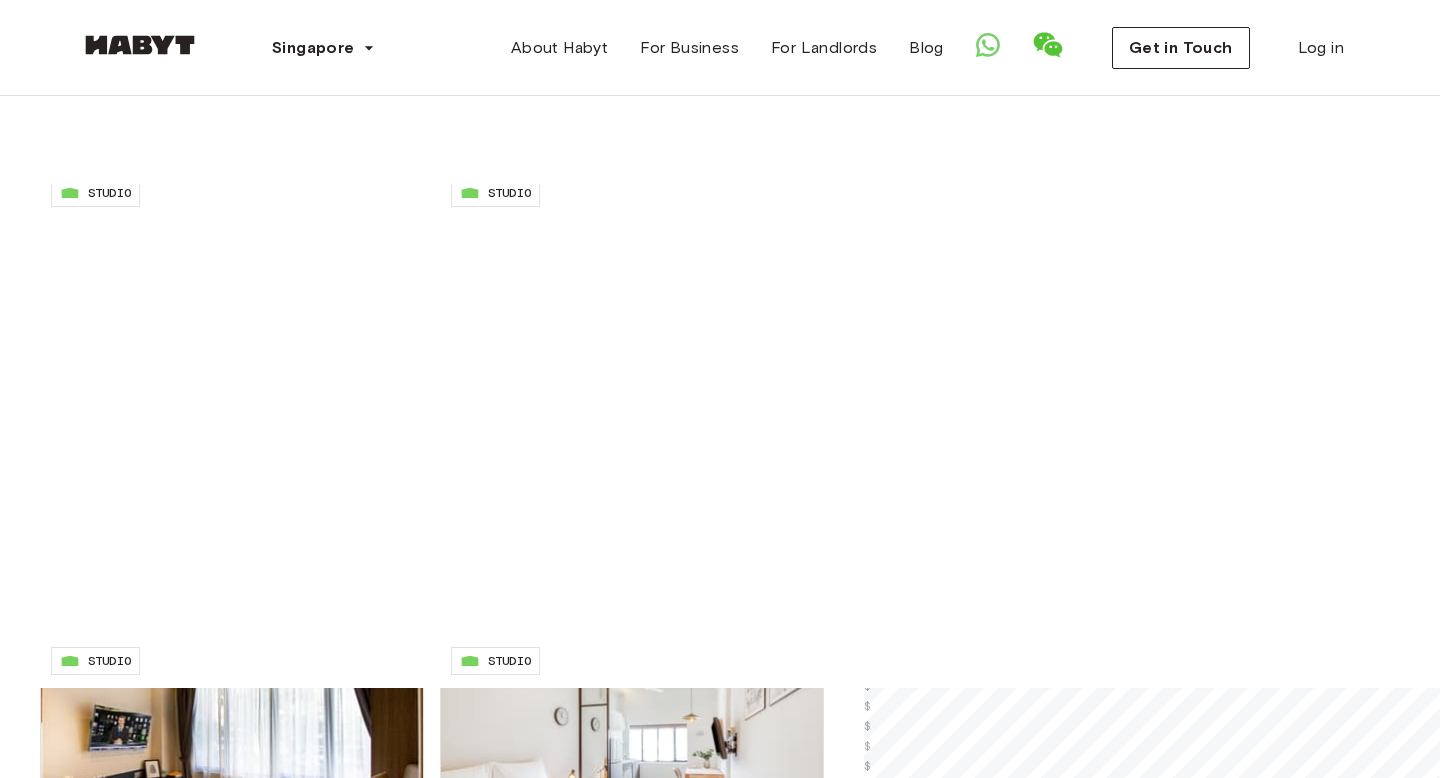 click on "1 listing" at bounding box center (1138, 342) 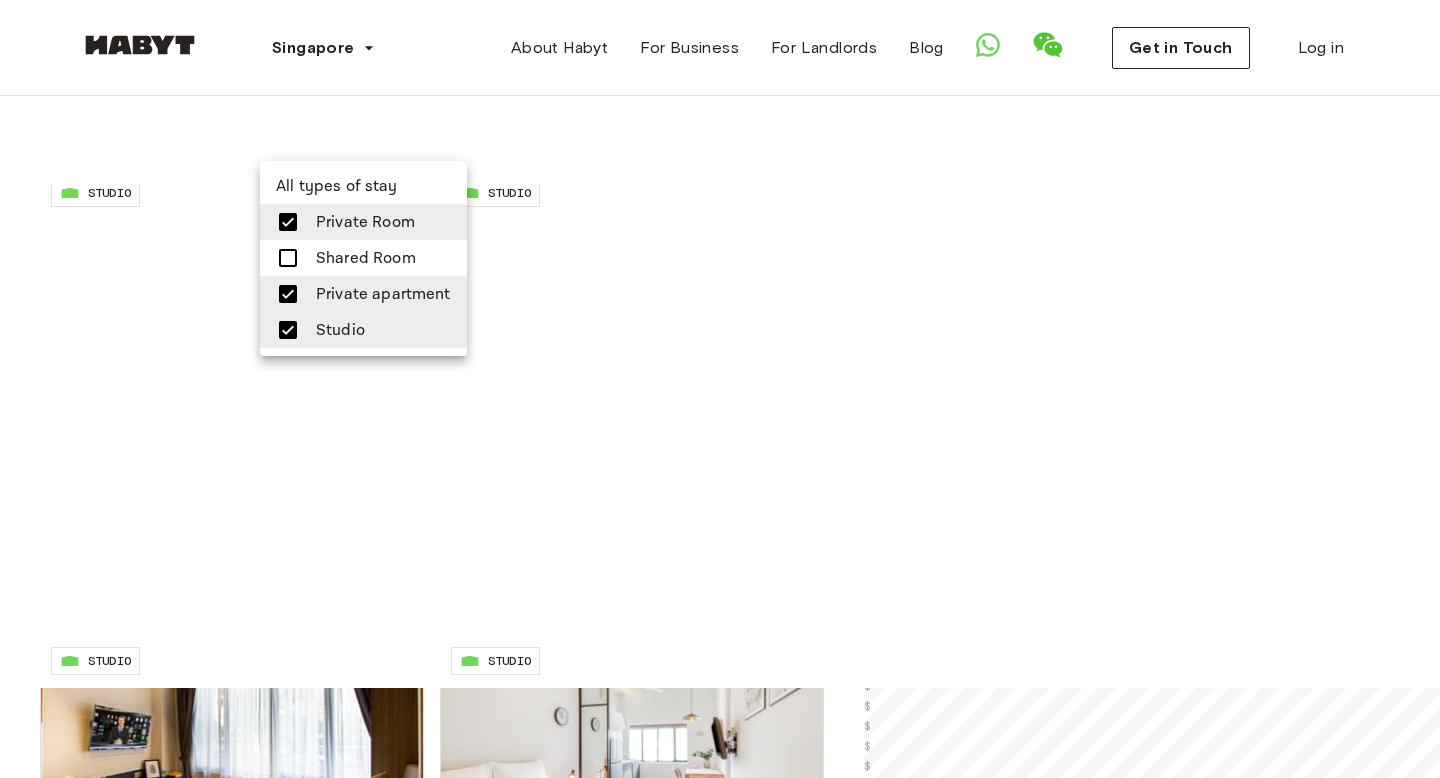 click at bounding box center (720, 389) 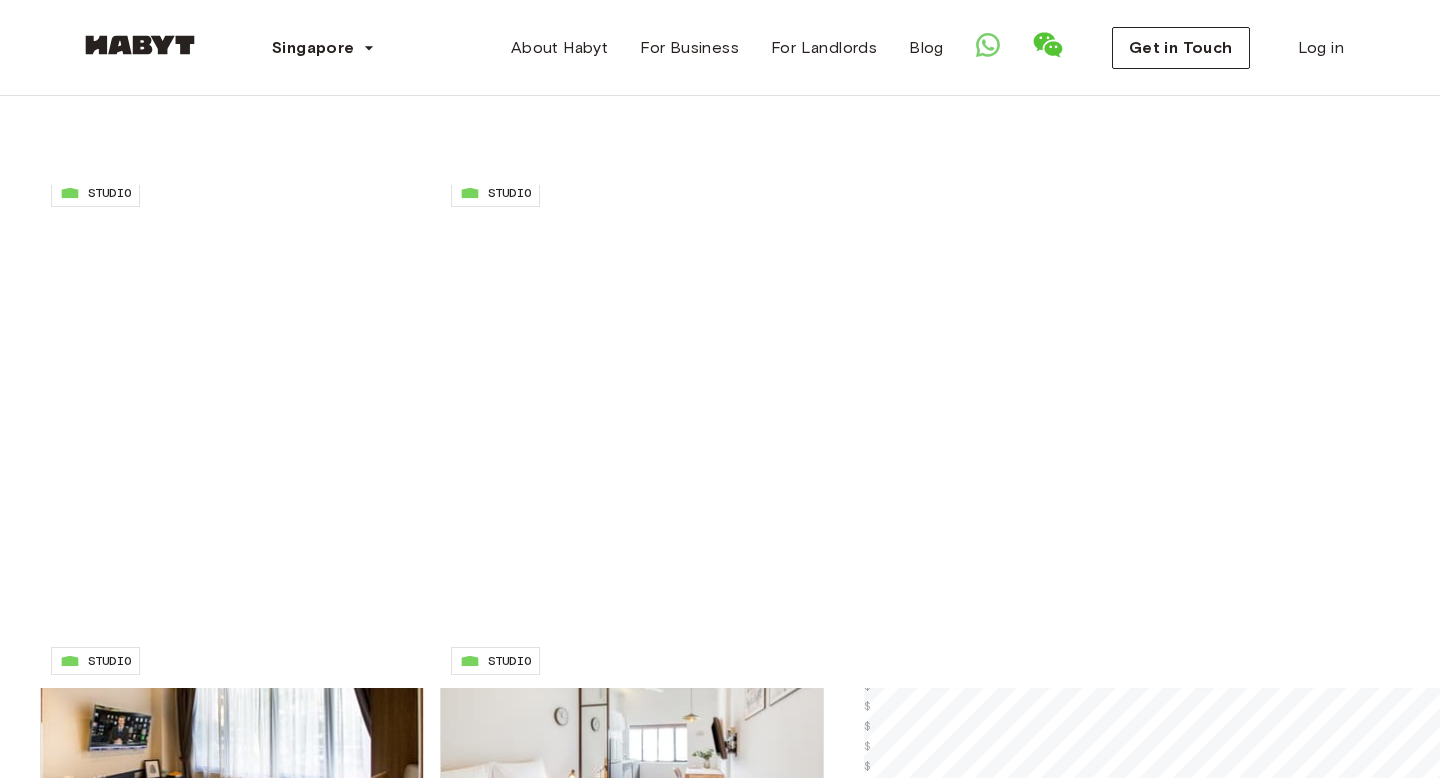 click on "Filters" at bounding box center [756, 141] 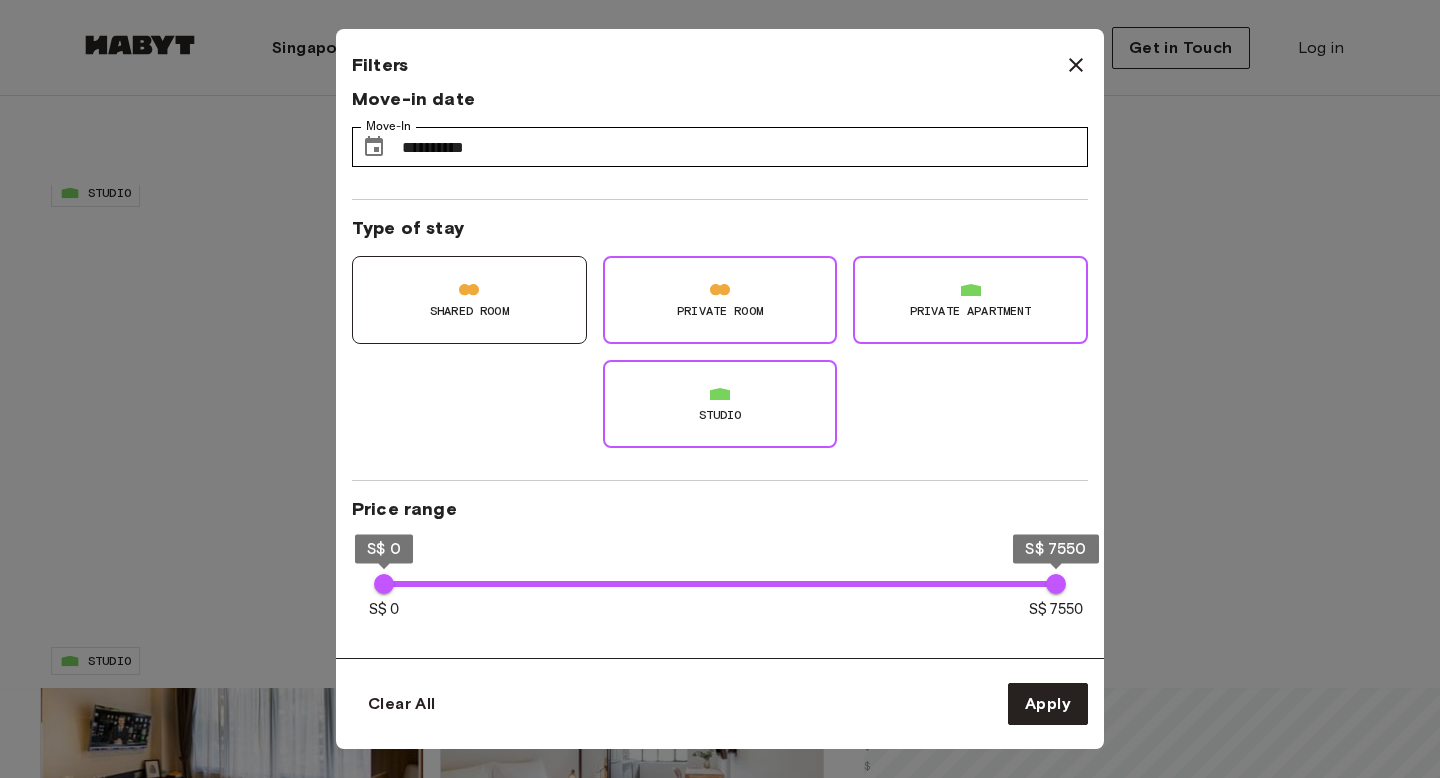 scroll, scrollTop: 0, scrollLeft: 0, axis: both 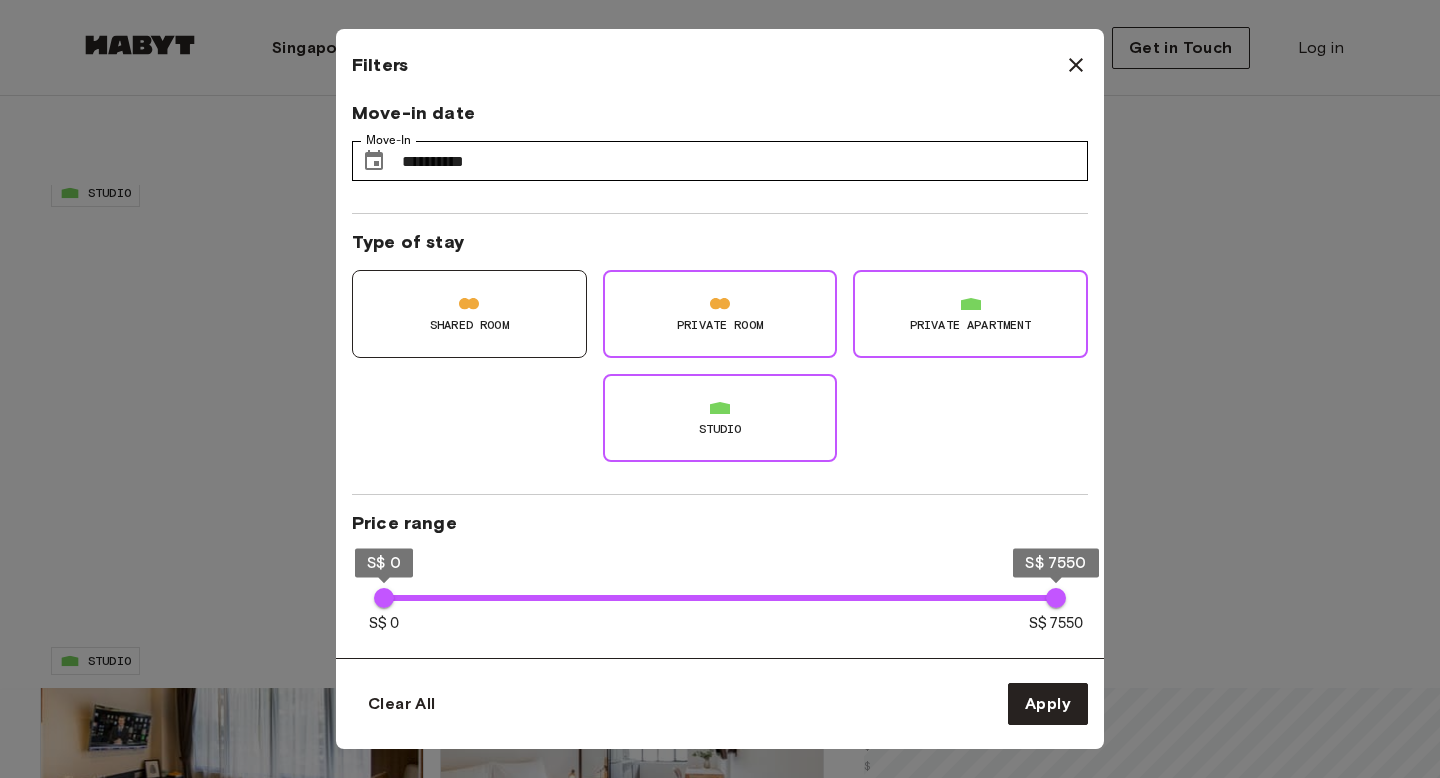 click 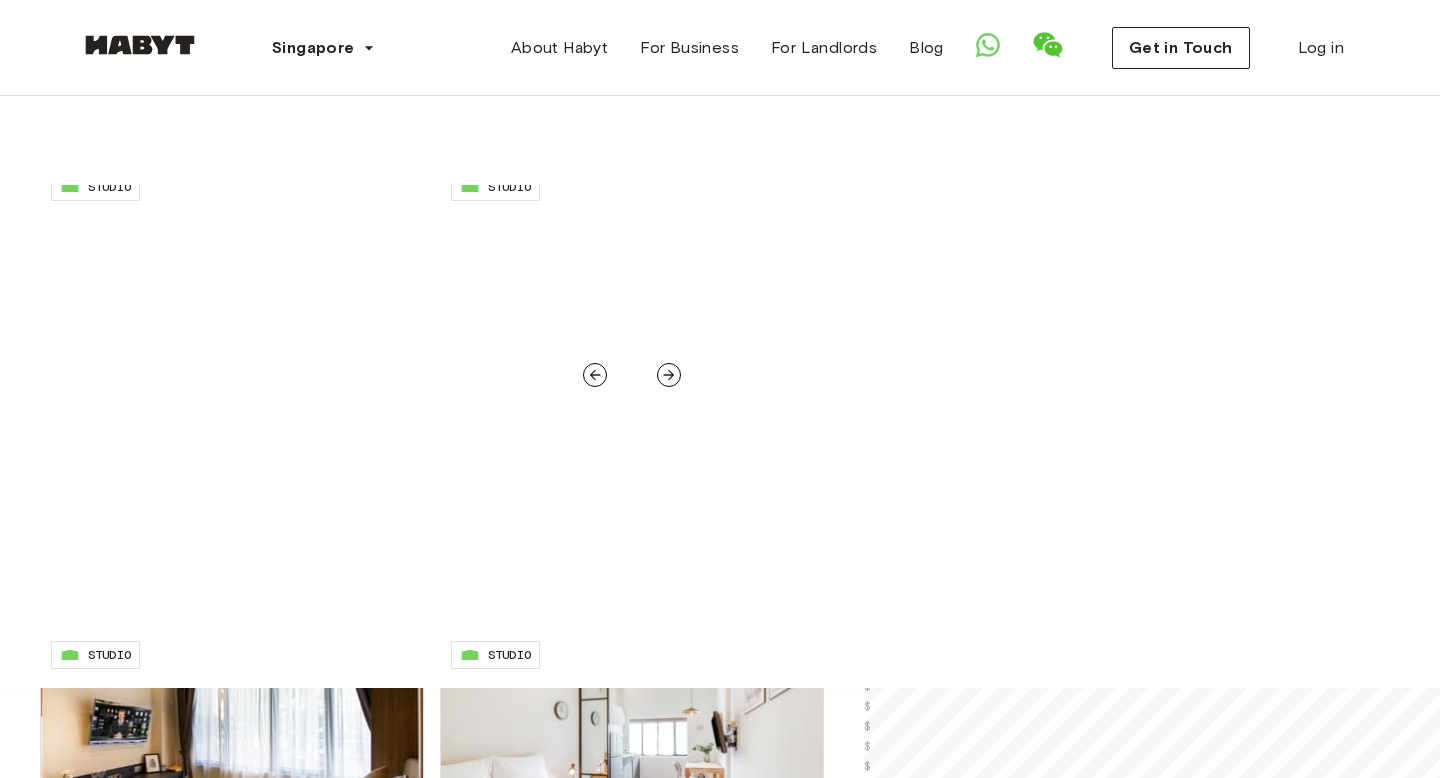 scroll, scrollTop: 0, scrollLeft: 0, axis: both 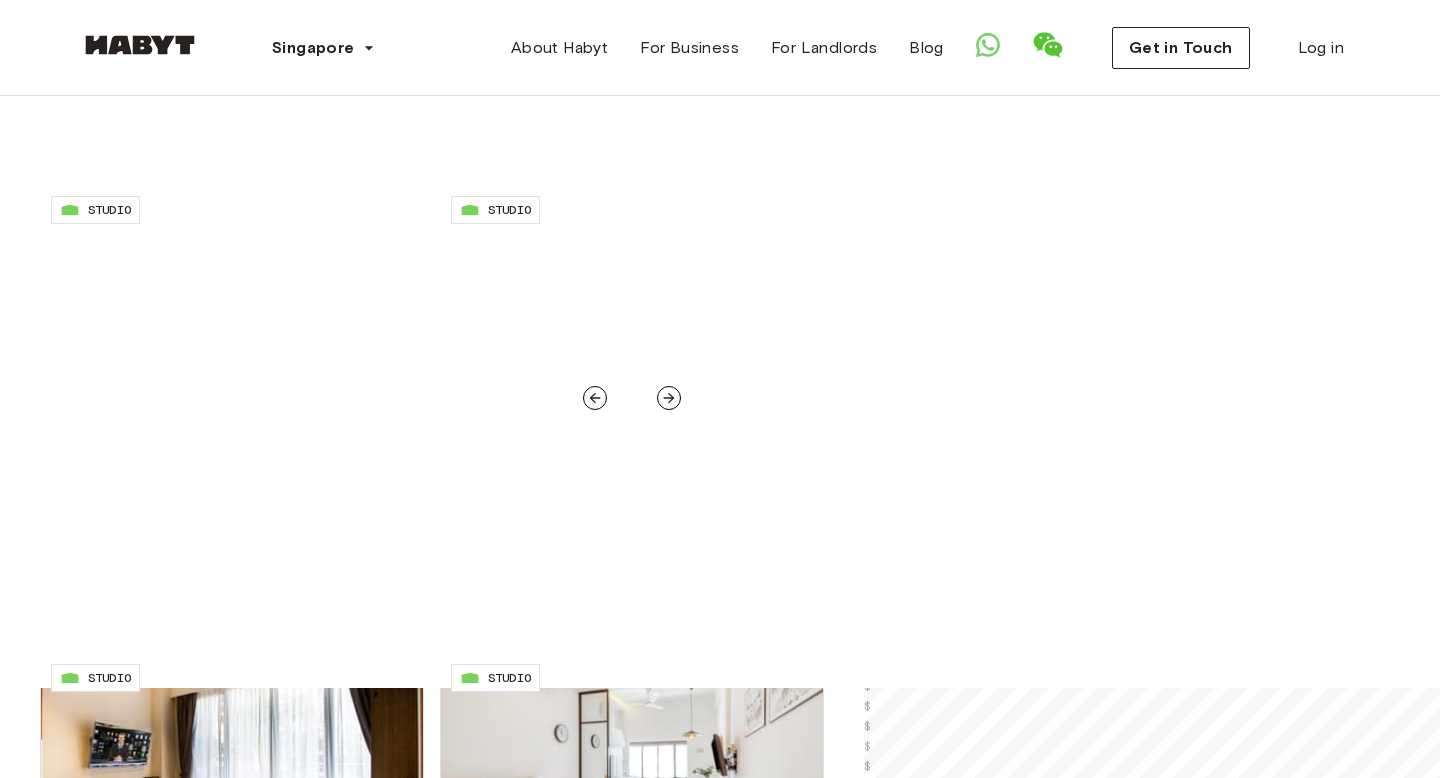 click 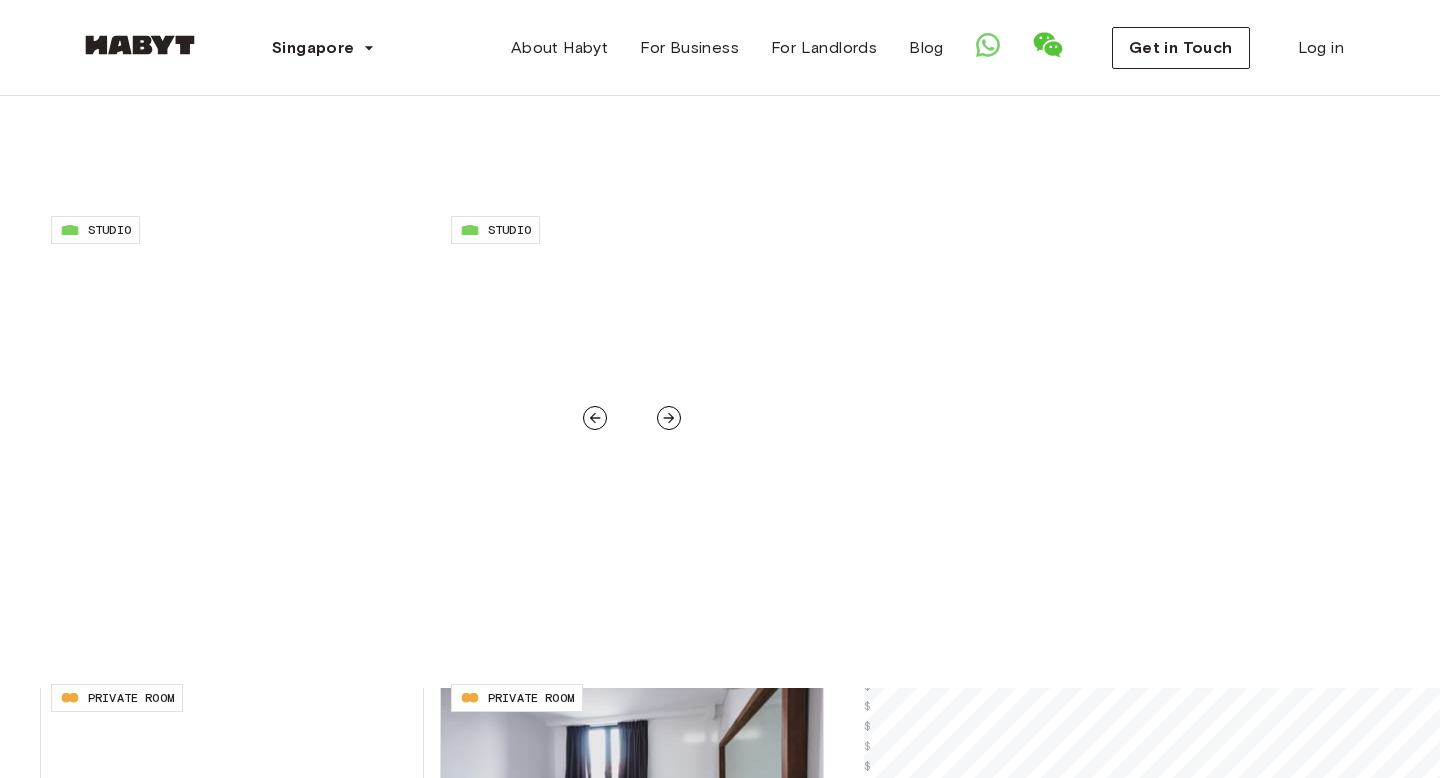 scroll, scrollTop: 446, scrollLeft: 0, axis: vertical 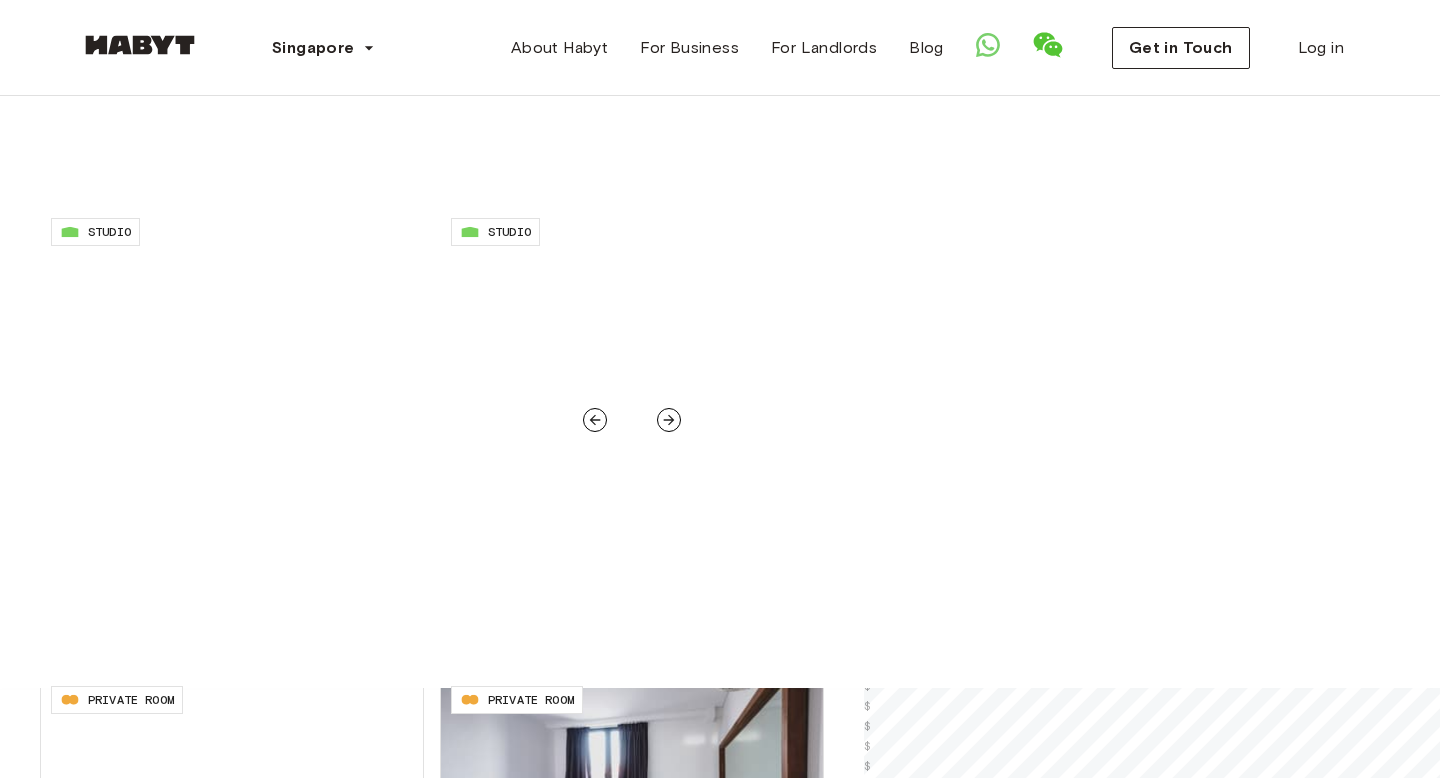 click 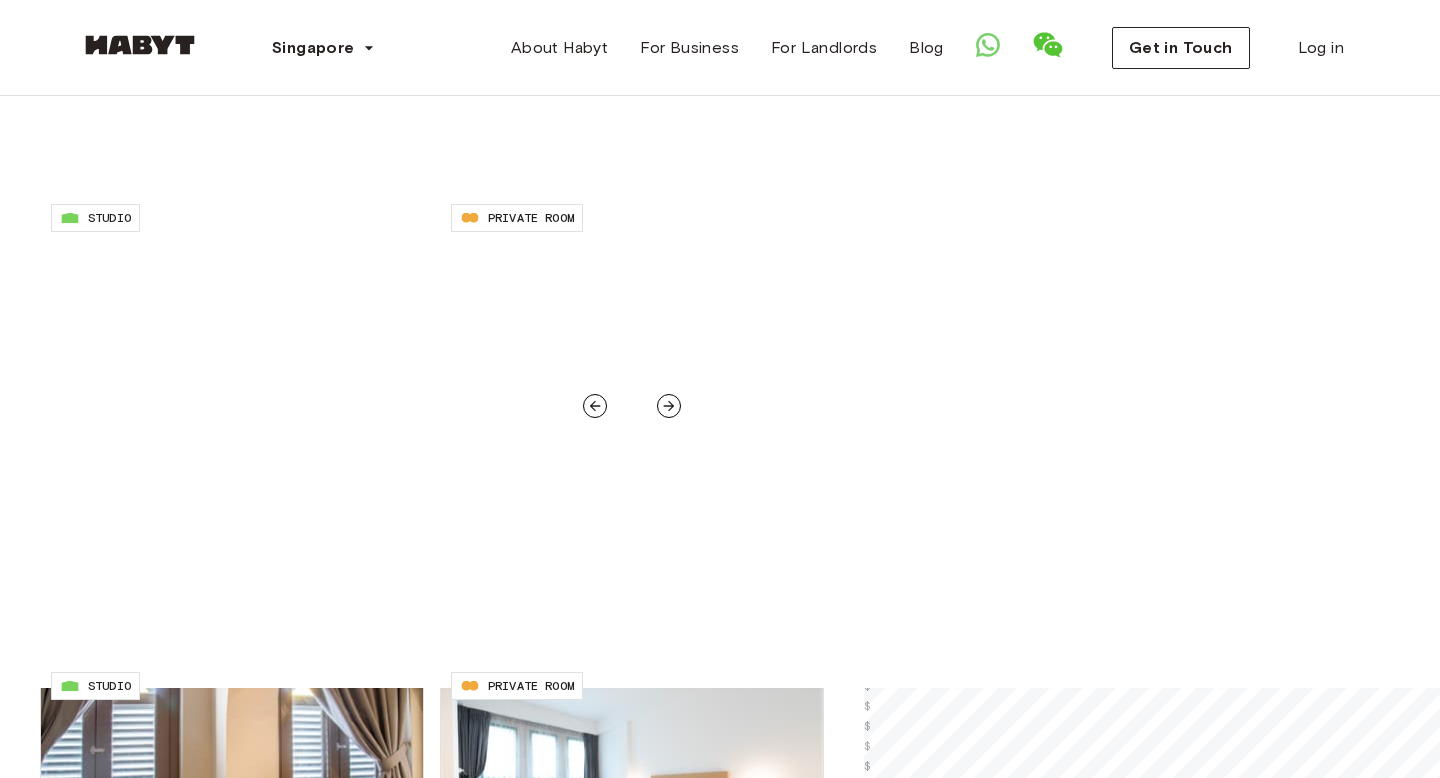 scroll, scrollTop: 1400, scrollLeft: 0, axis: vertical 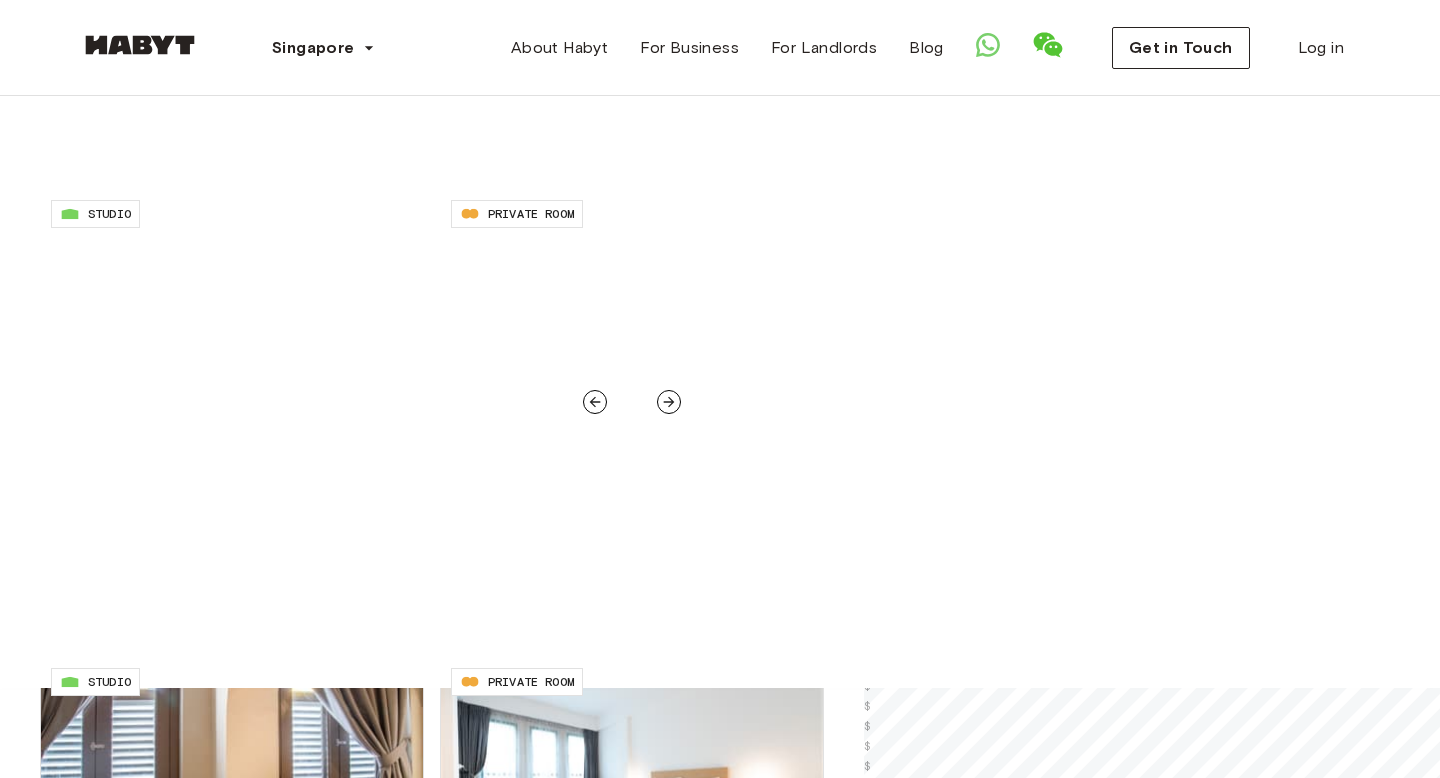 click at bounding box center [669, 402] 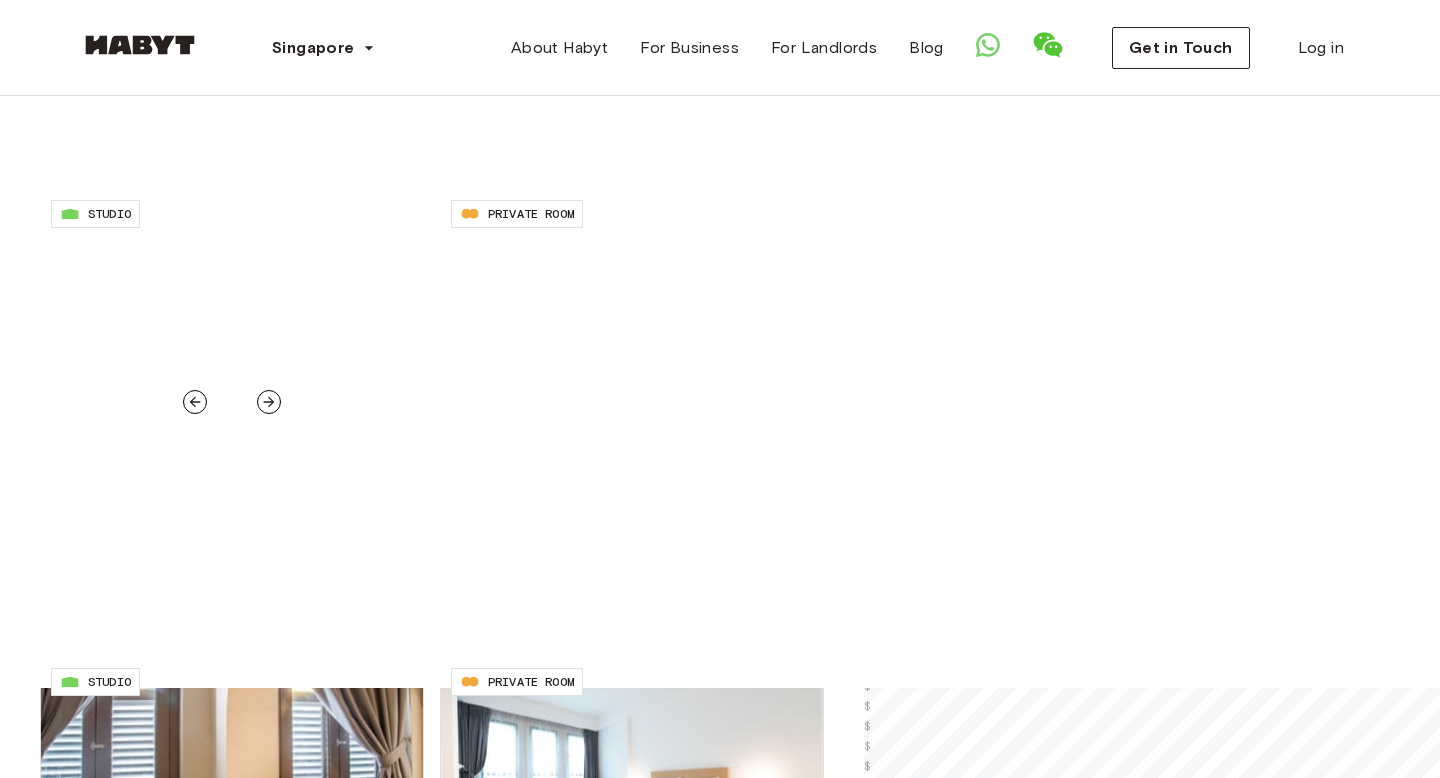 click 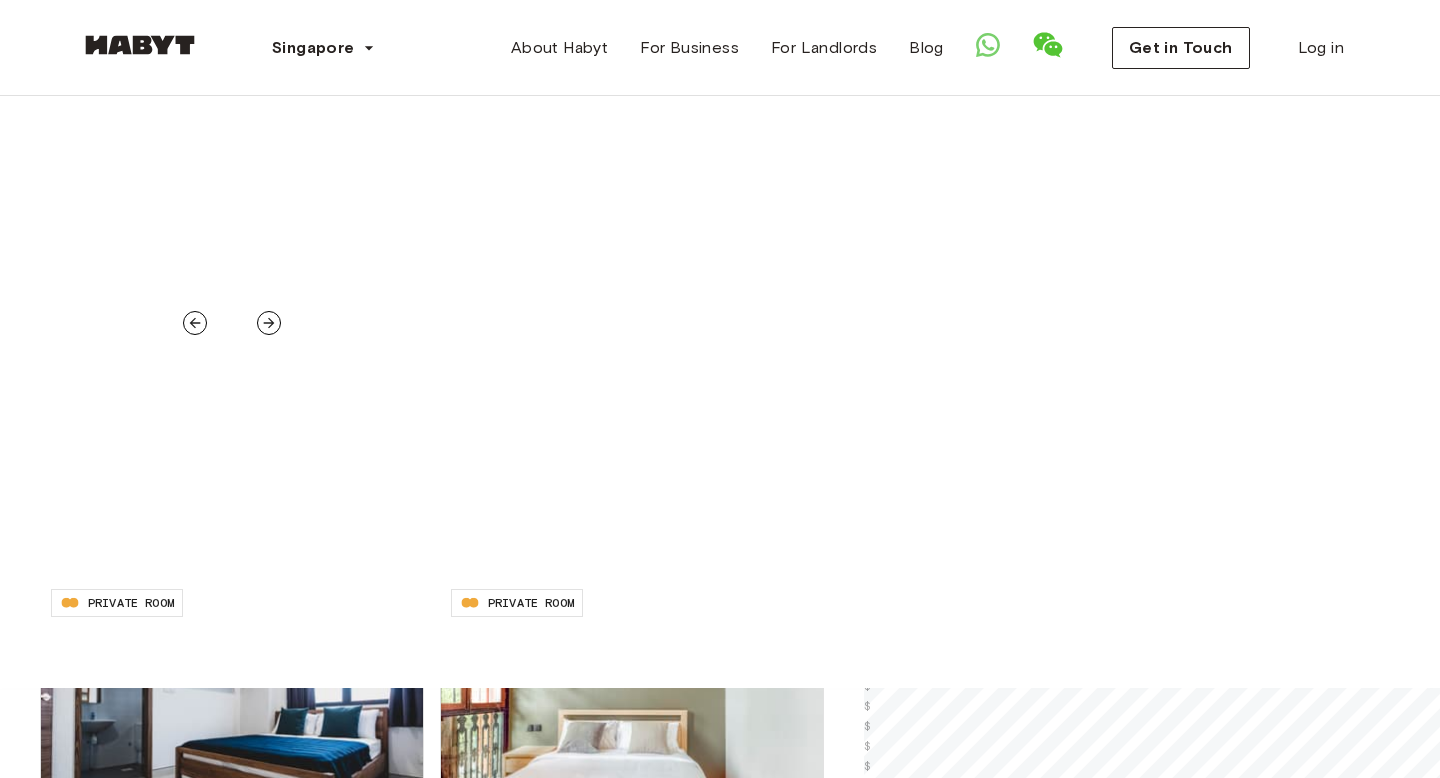 scroll, scrollTop: 1848, scrollLeft: 0, axis: vertical 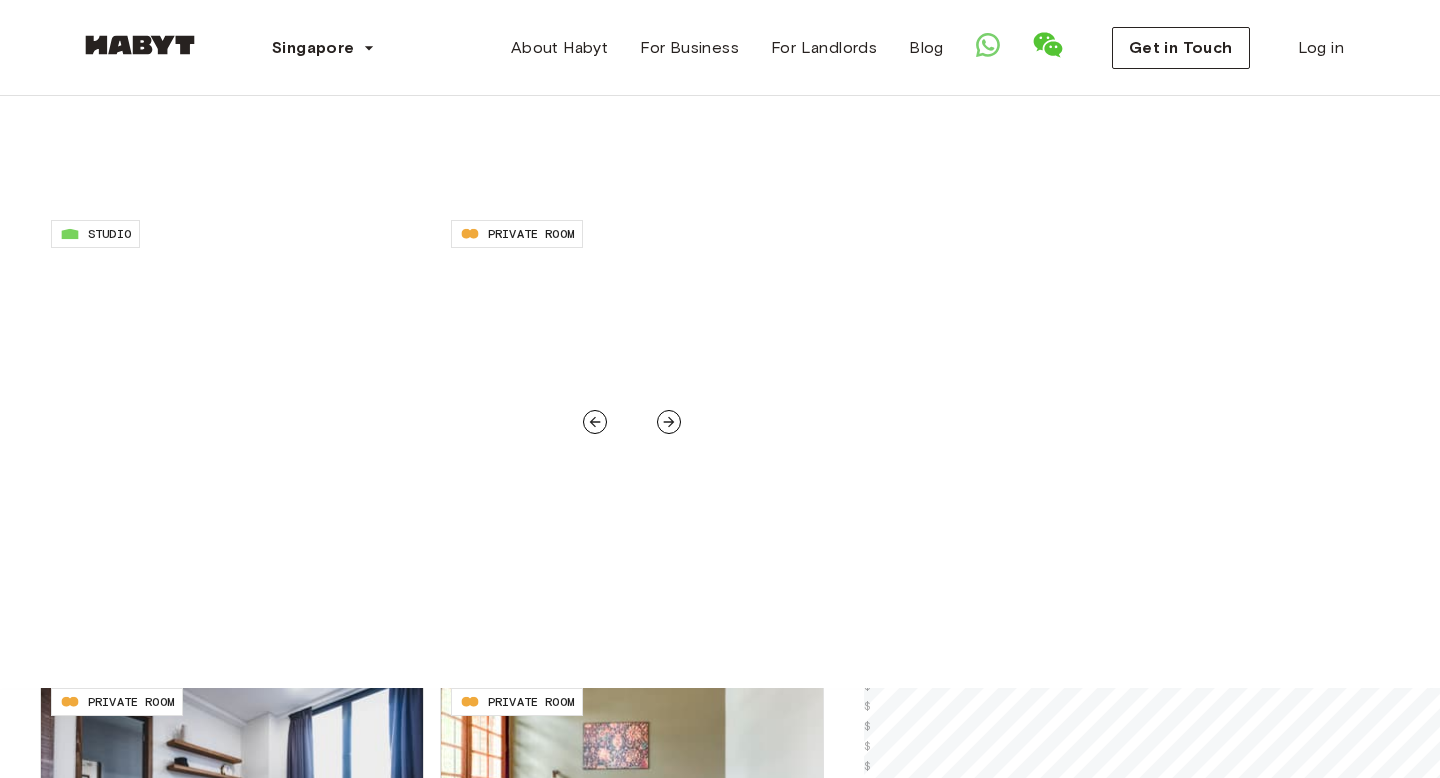 click at bounding box center [632, 422] 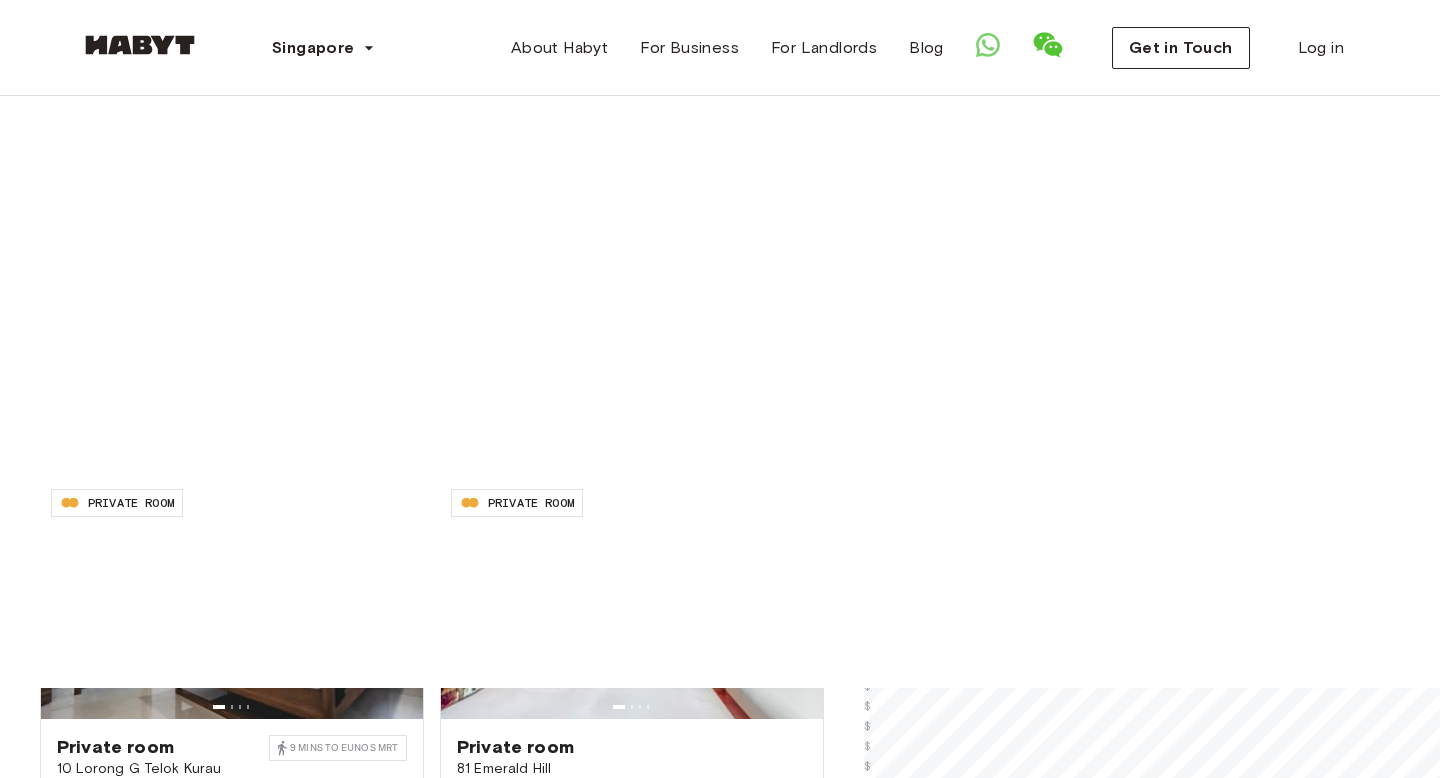 scroll, scrollTop: 2049, scrollLeft: 0, axis: vertical 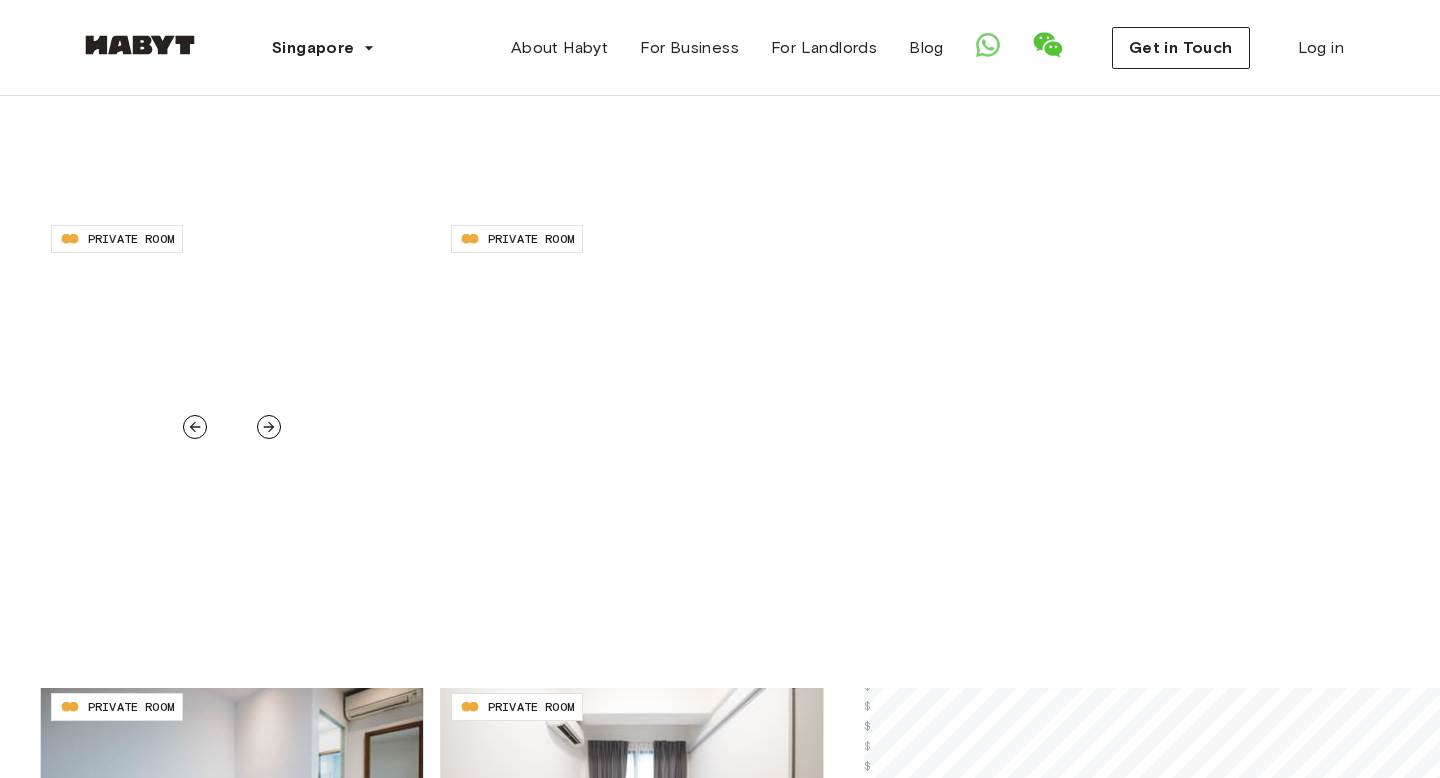 click at bounding box center (269, 427) 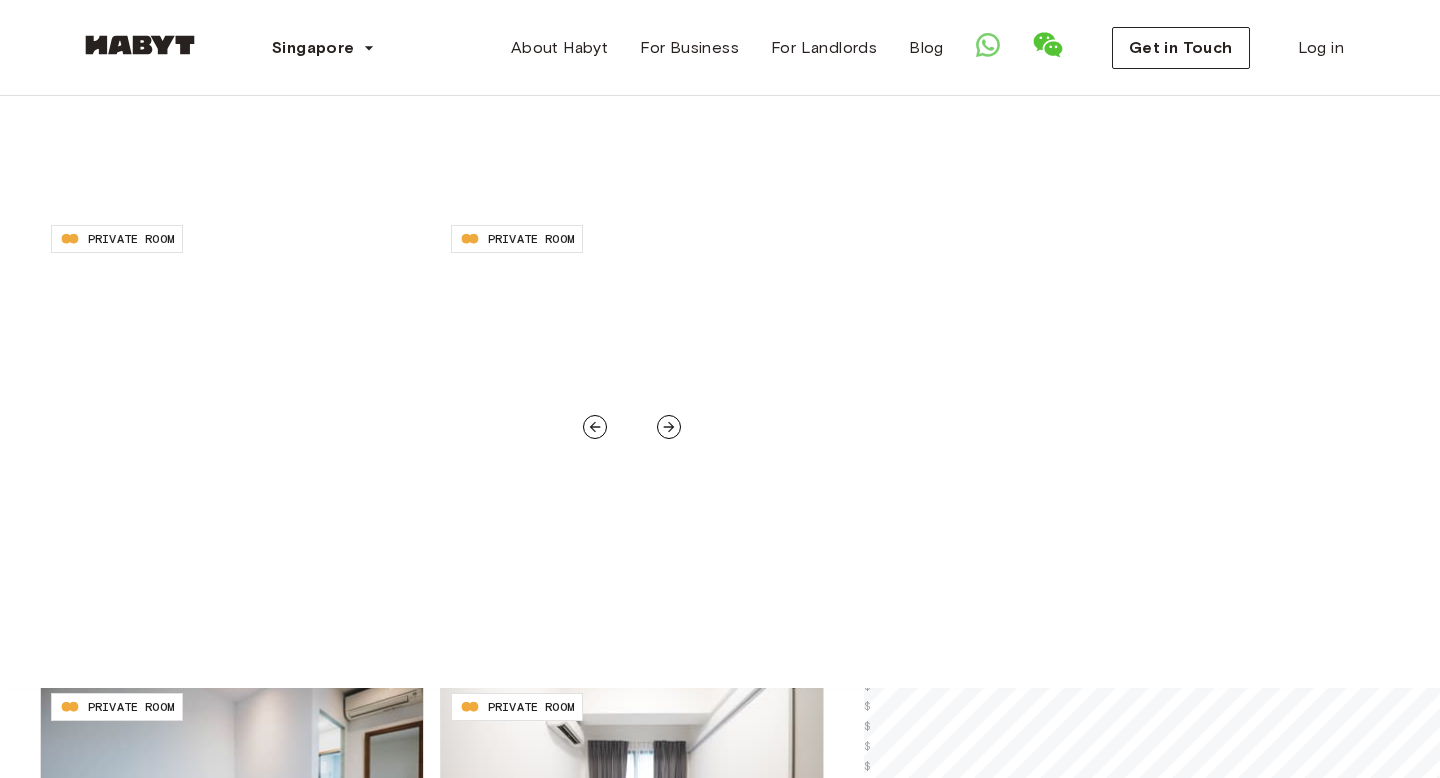 click 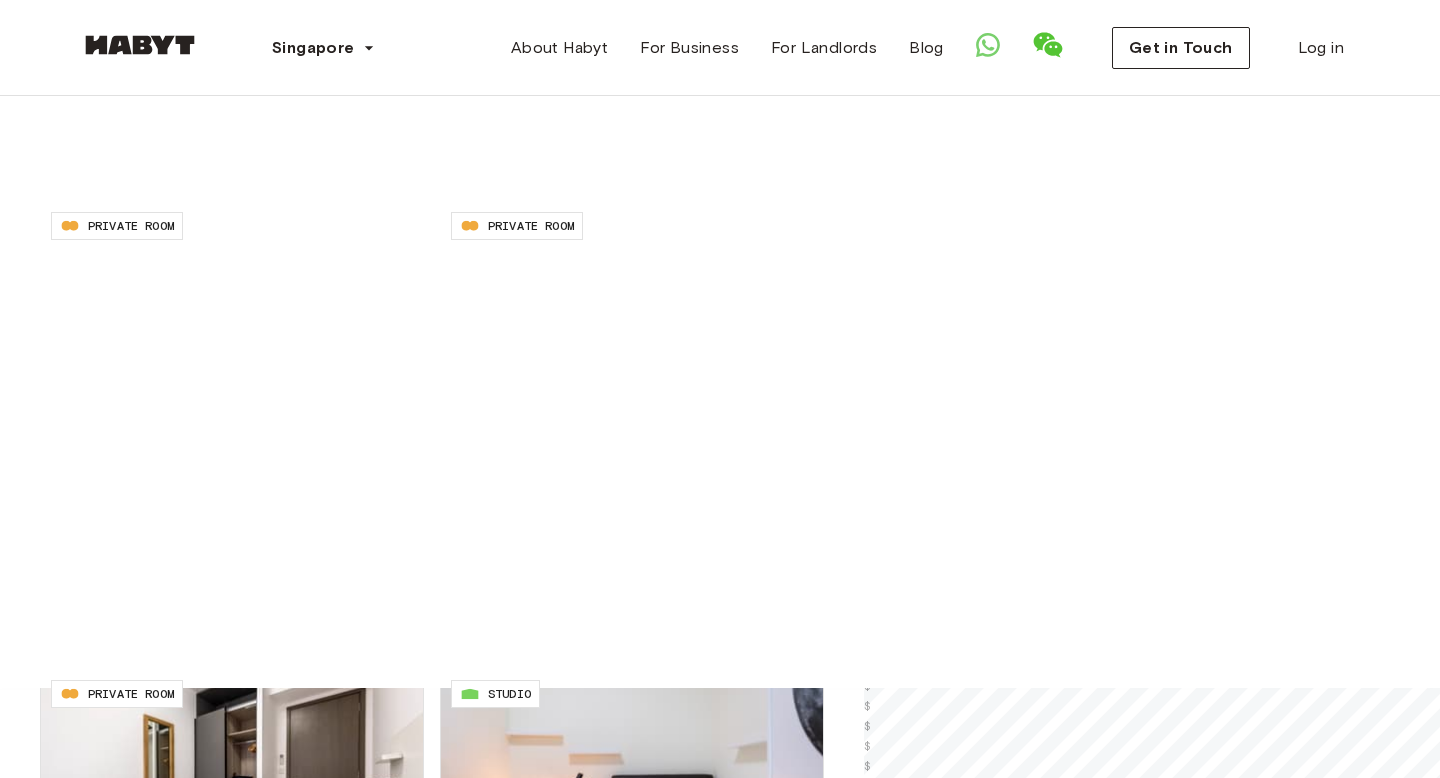 scroll, scrollTop: 2793, scrollLeft: 0, axis: vertical 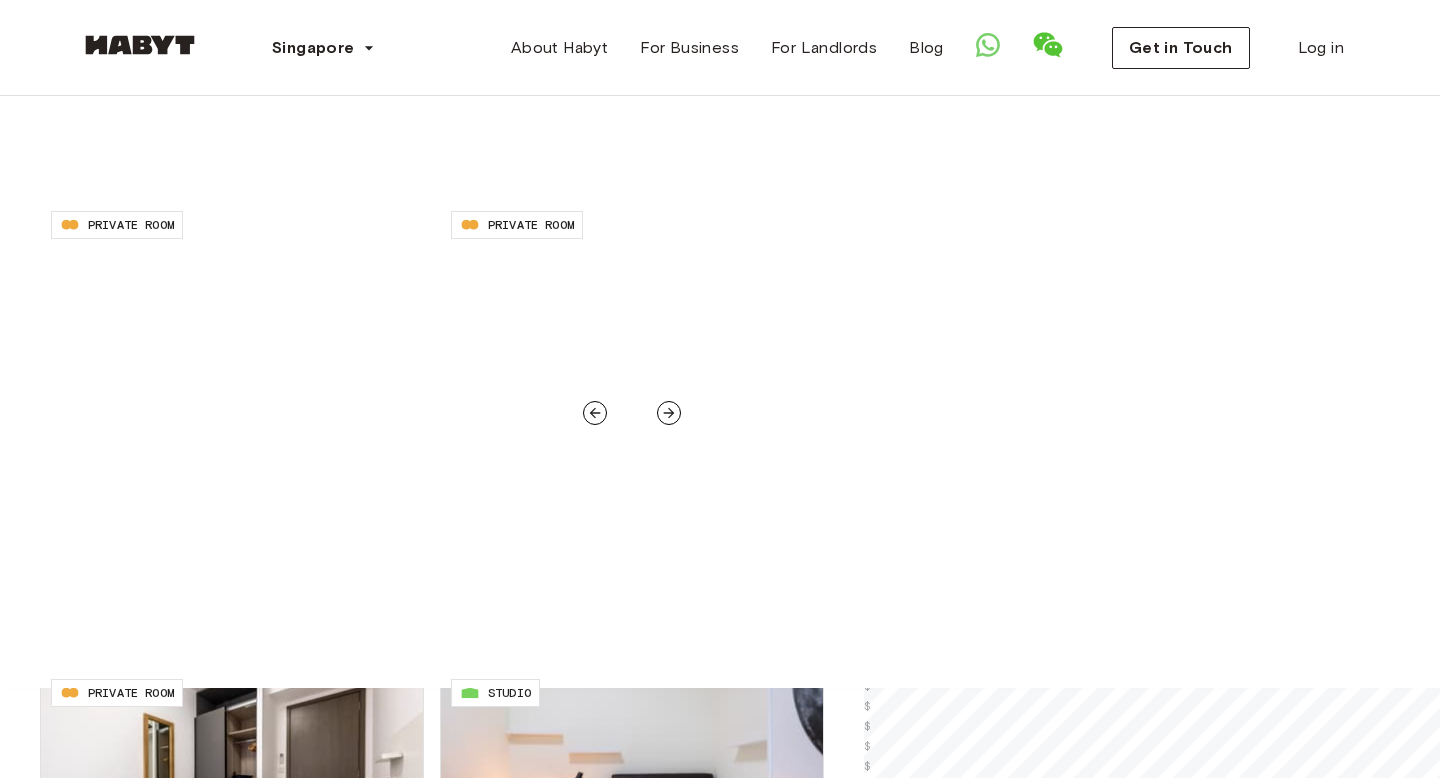 click at bounding box center (632, 321) 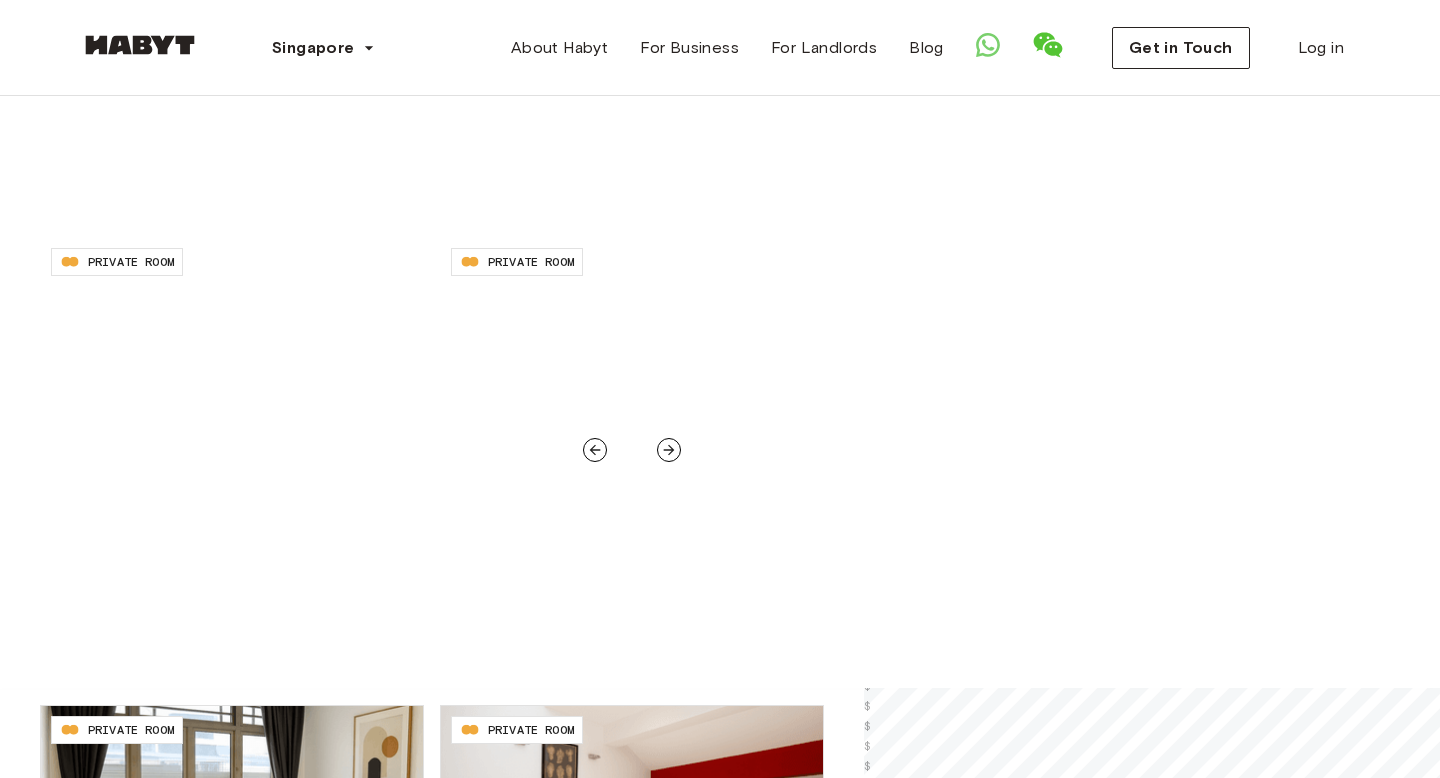 scroll, scrollTop: 3698, scrollLeft: 0, axis: vertical 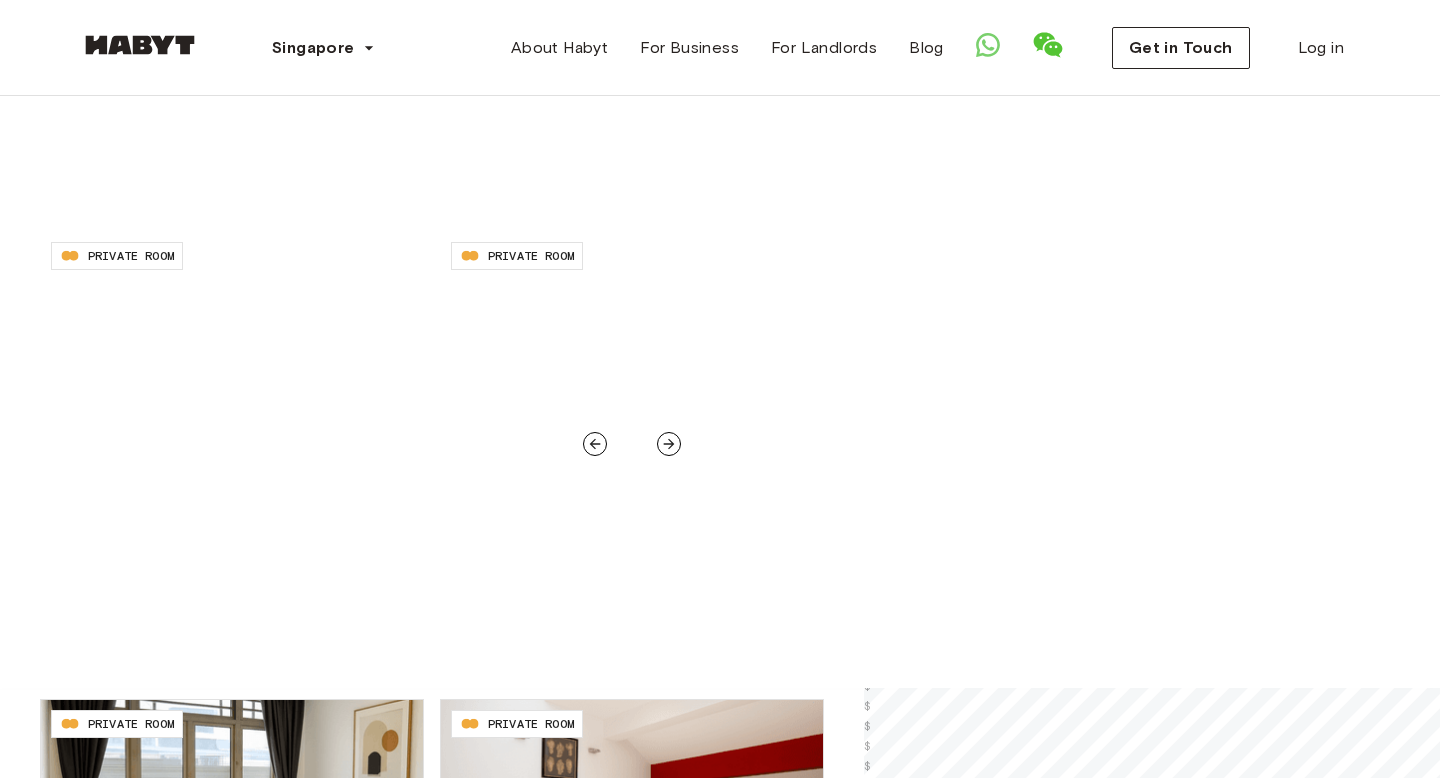click 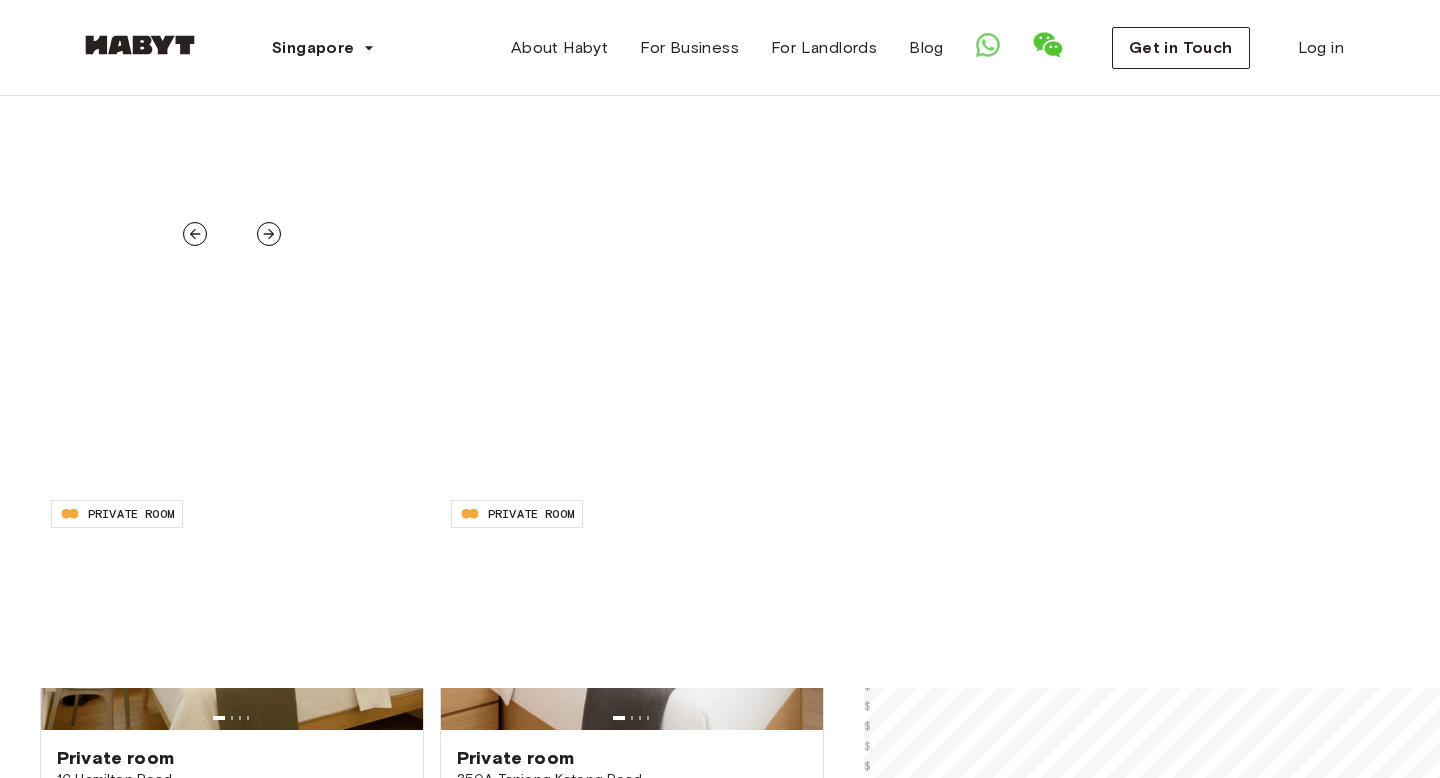 scroll, scrollTop: 3992, scrollLeft: 0, axis: vertical 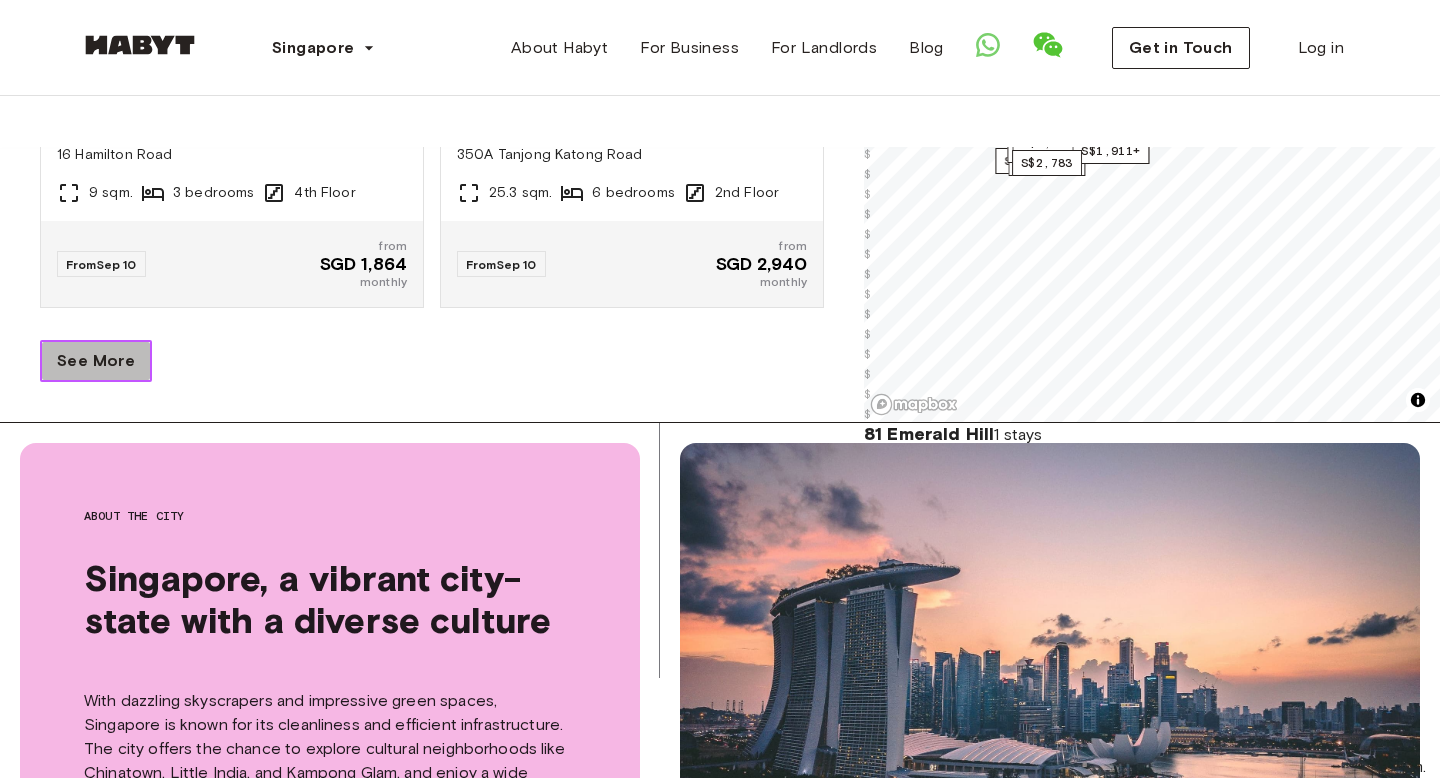 click on "See More" at bounding box center (96, 361) 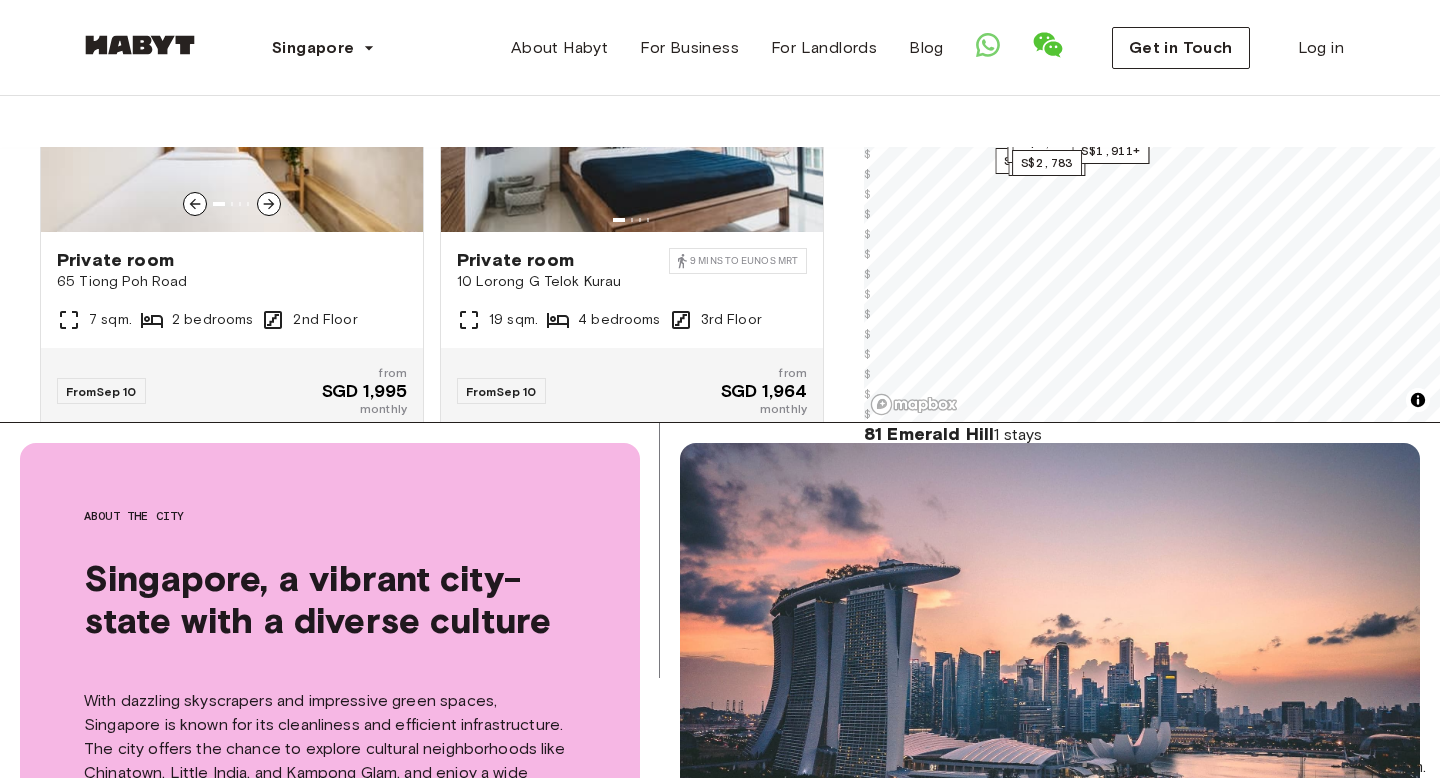 scroll, scrollTop: 4339, scrollLeft: 0, axis: vertical 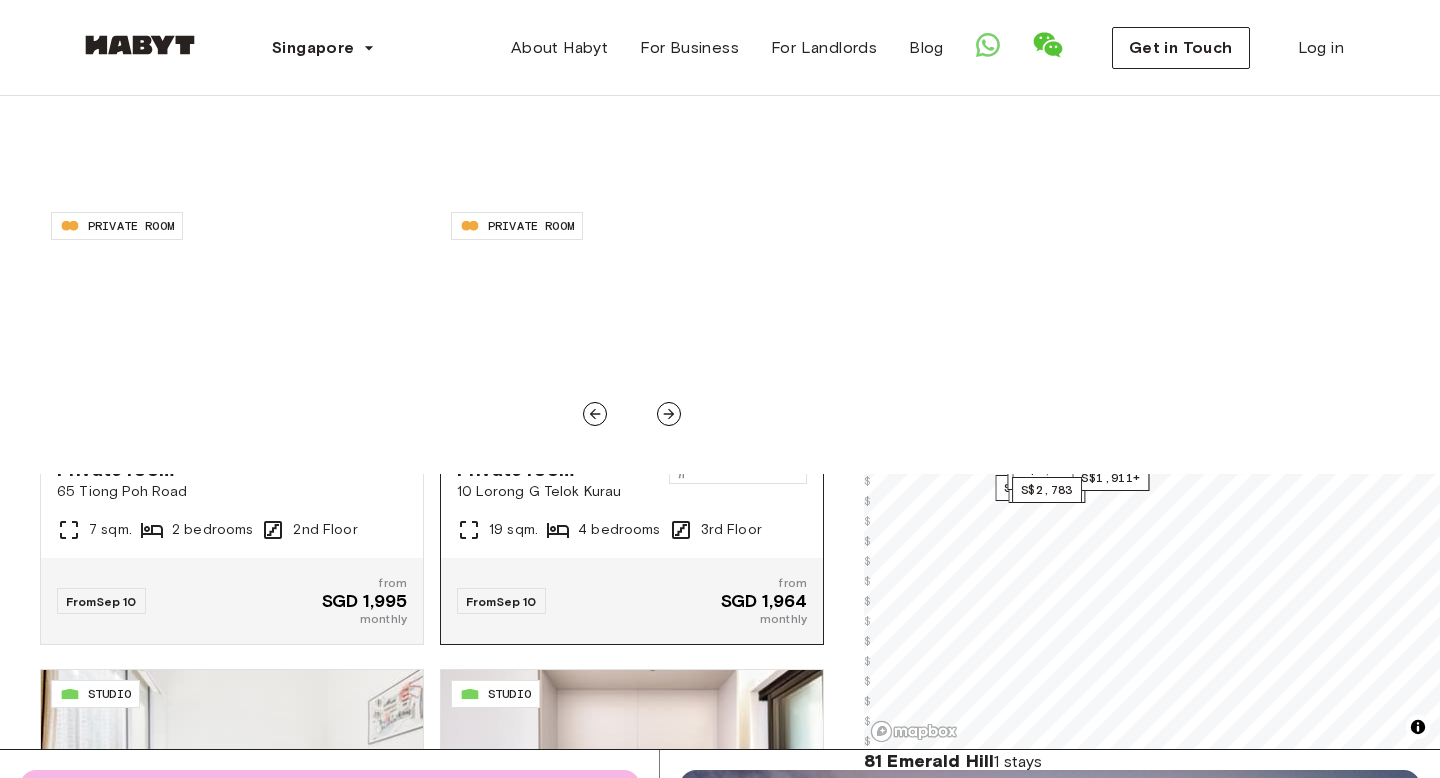 click 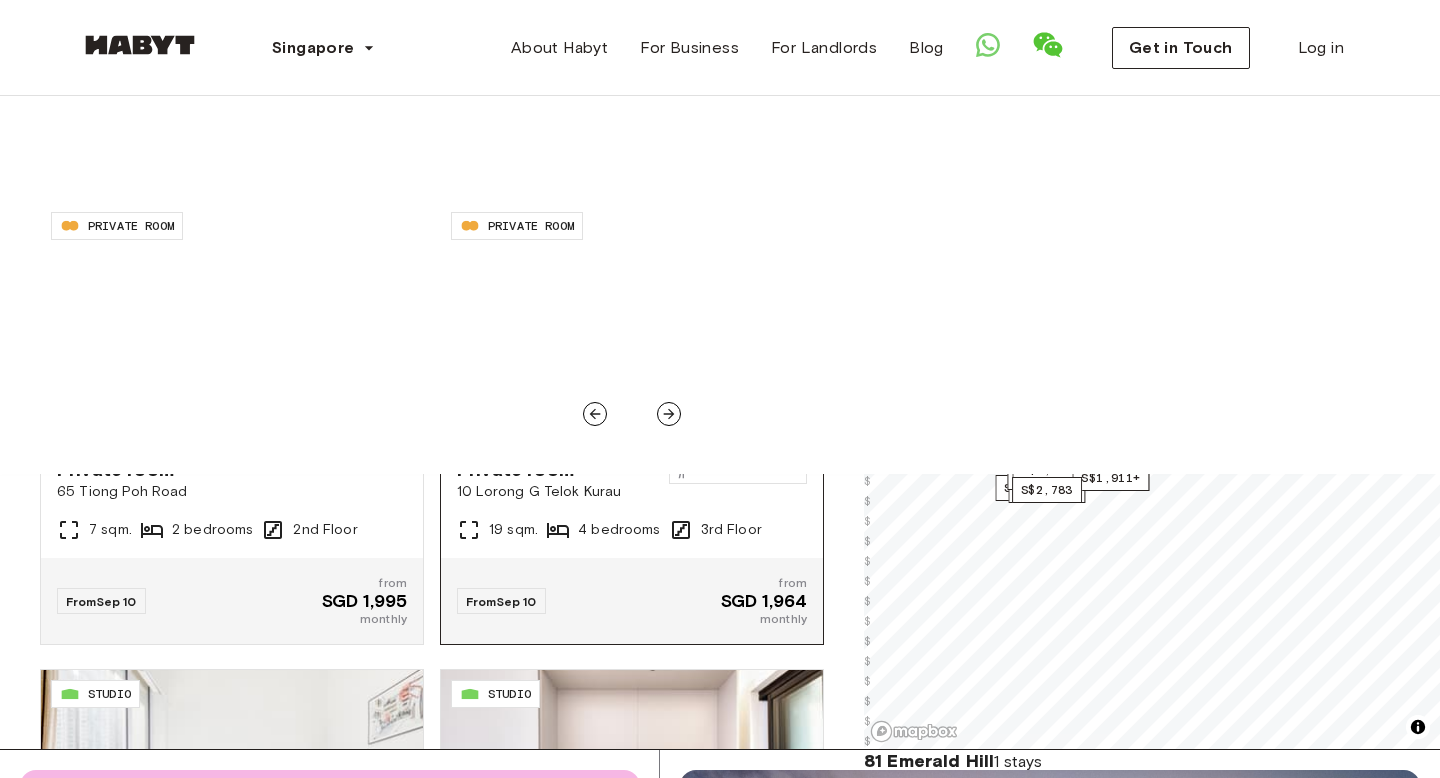click 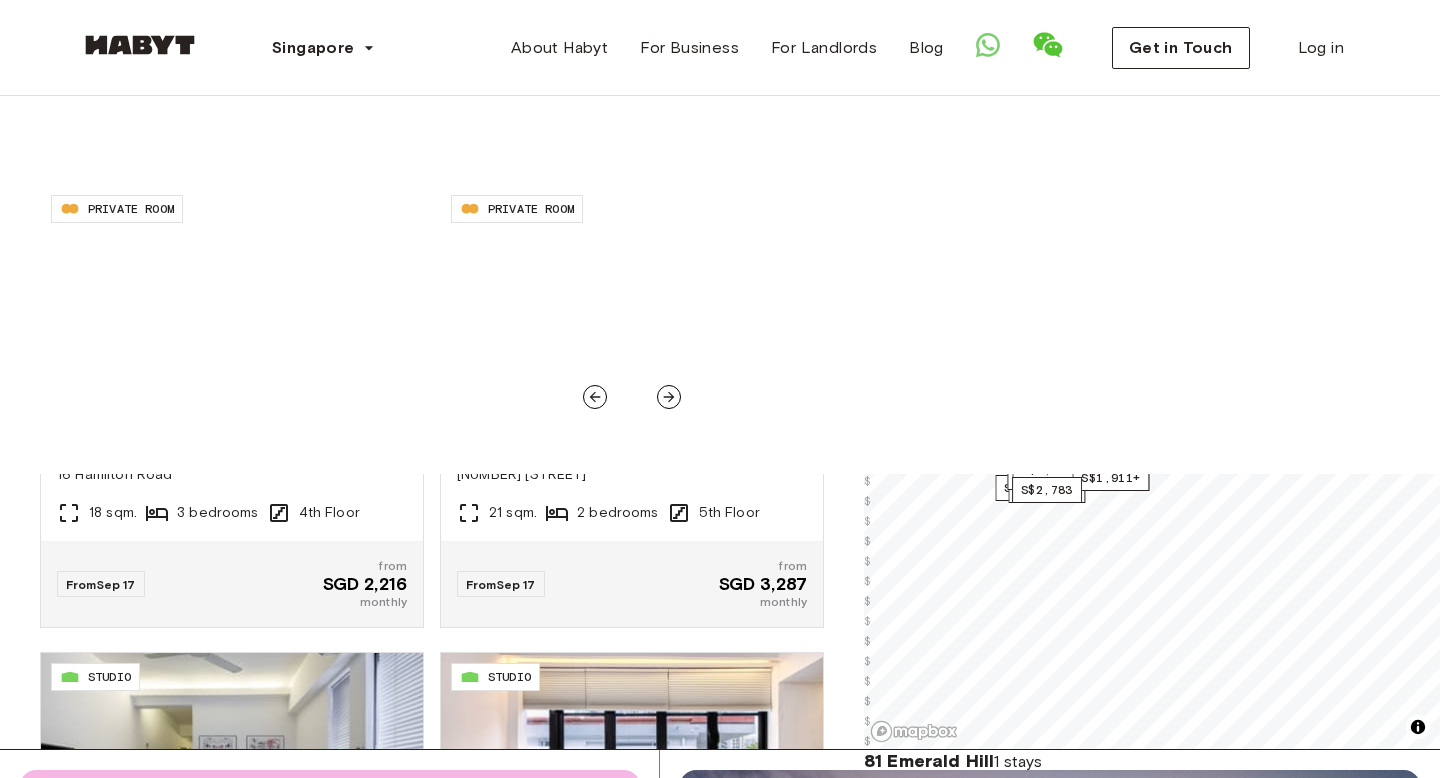 scroll, scrollTop: 5459, scrollLeft: 0, axis: vertical 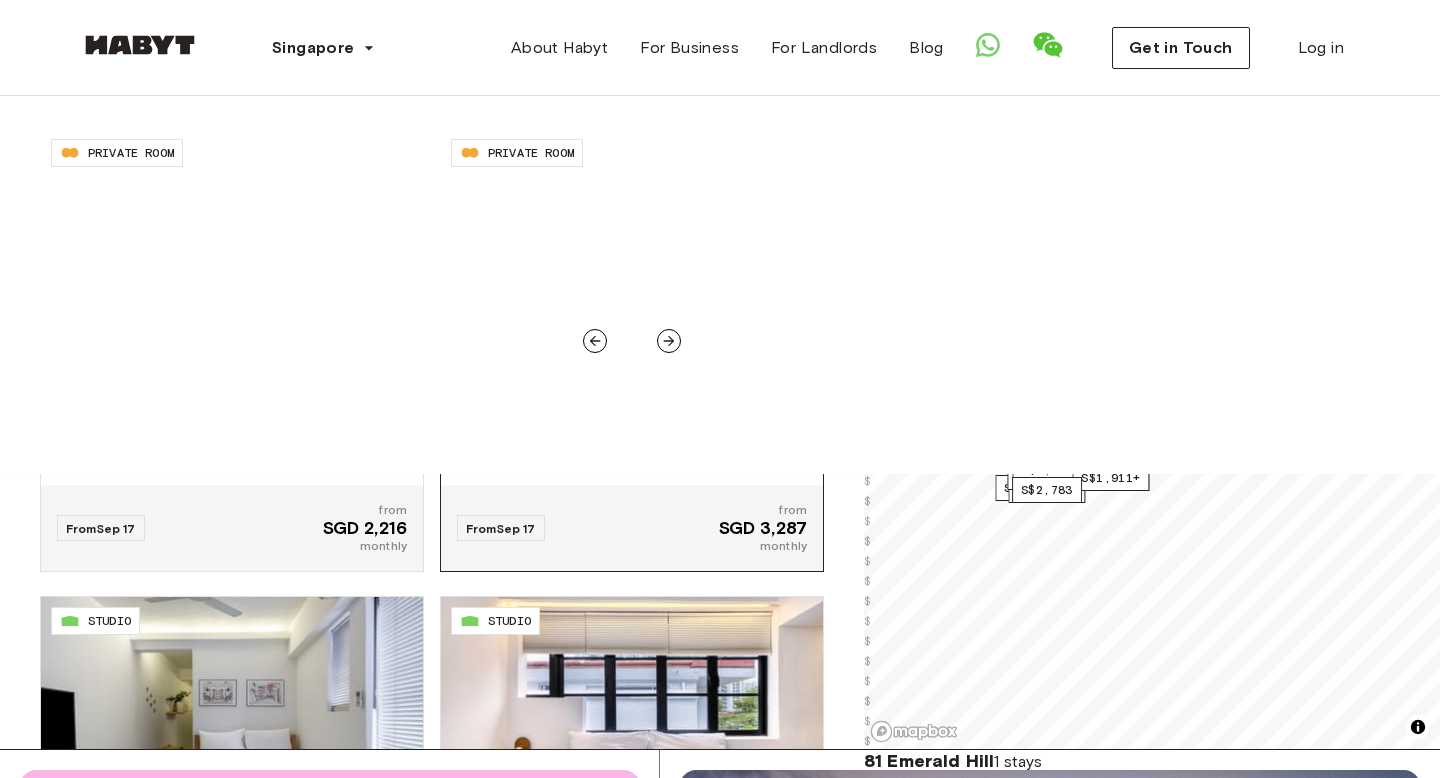 click 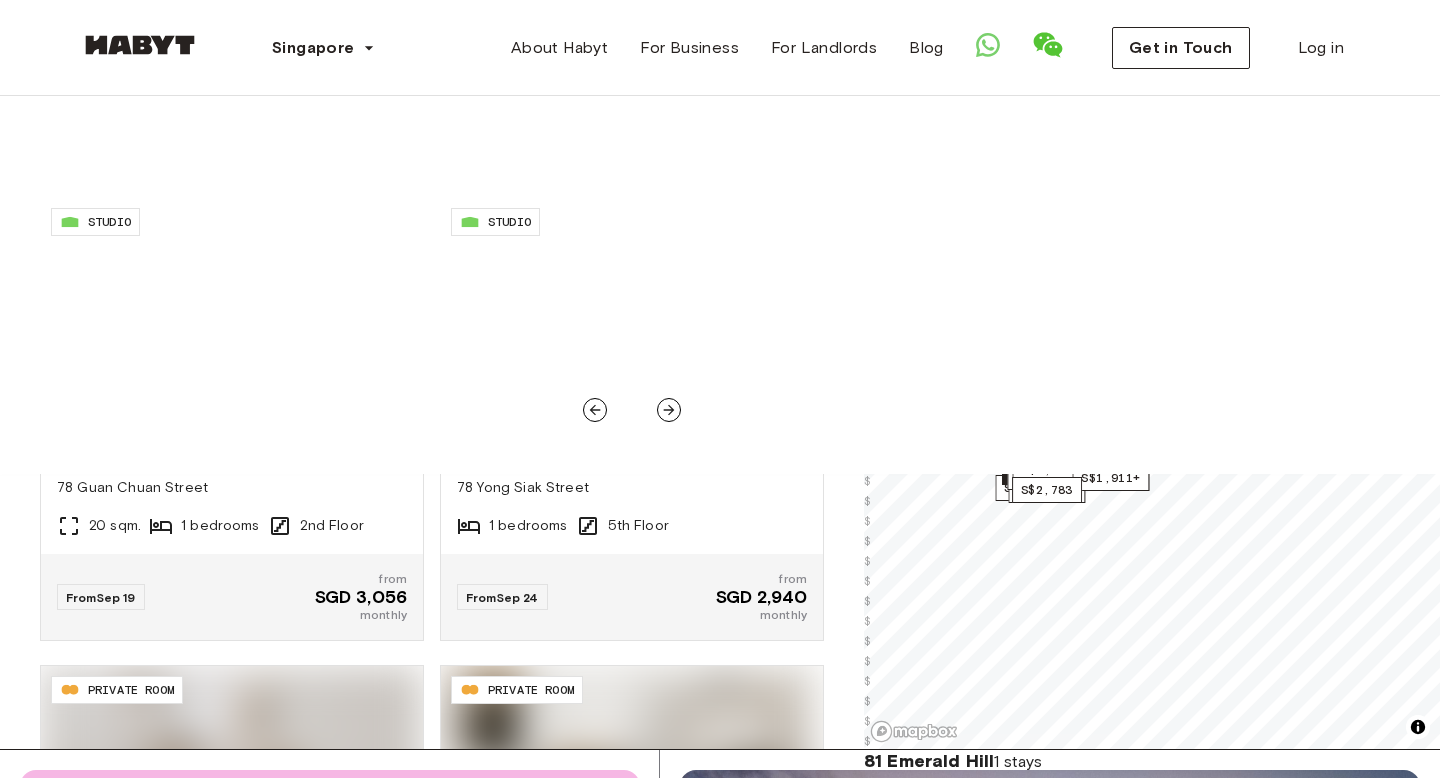 scroll, scrollTop: 5862, scrollLeft: 0, axis: vertical 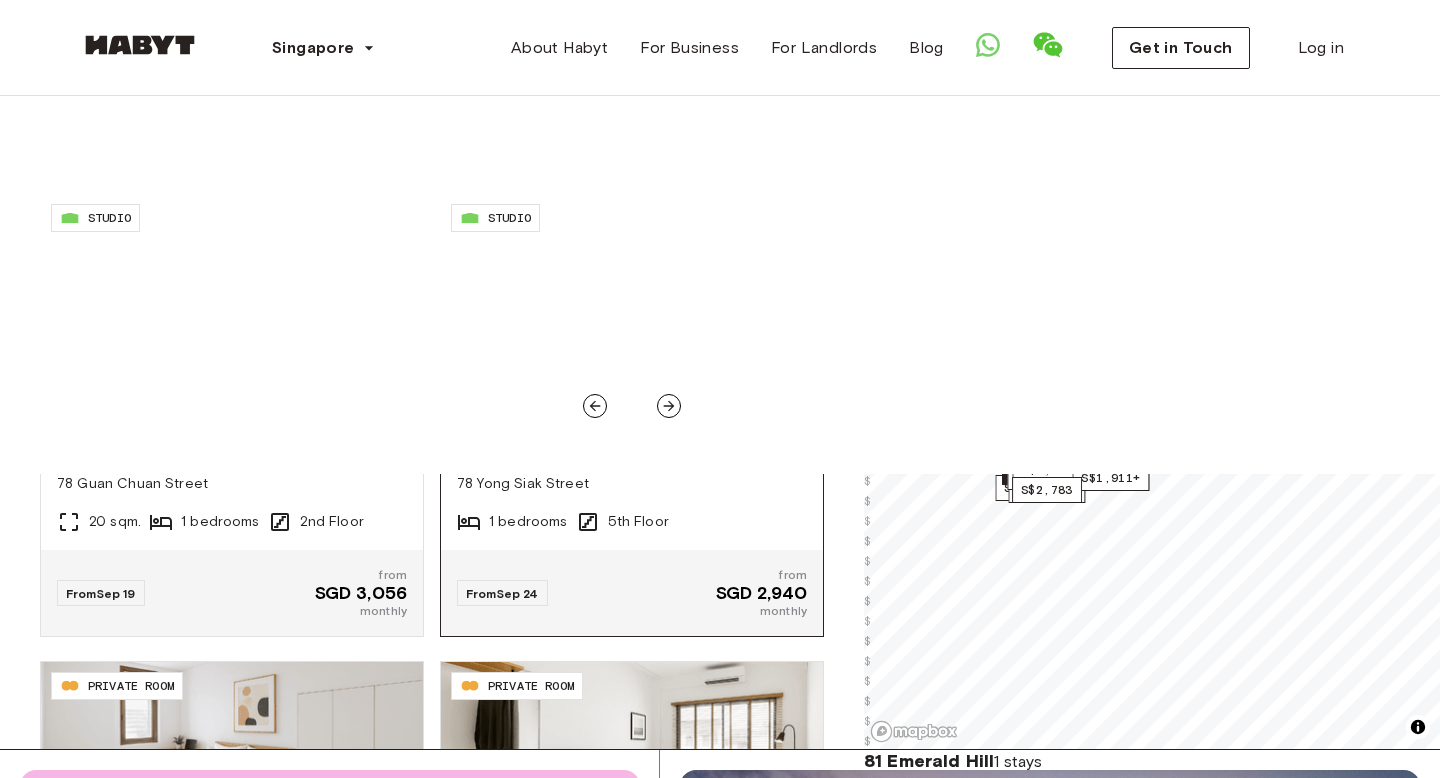 click 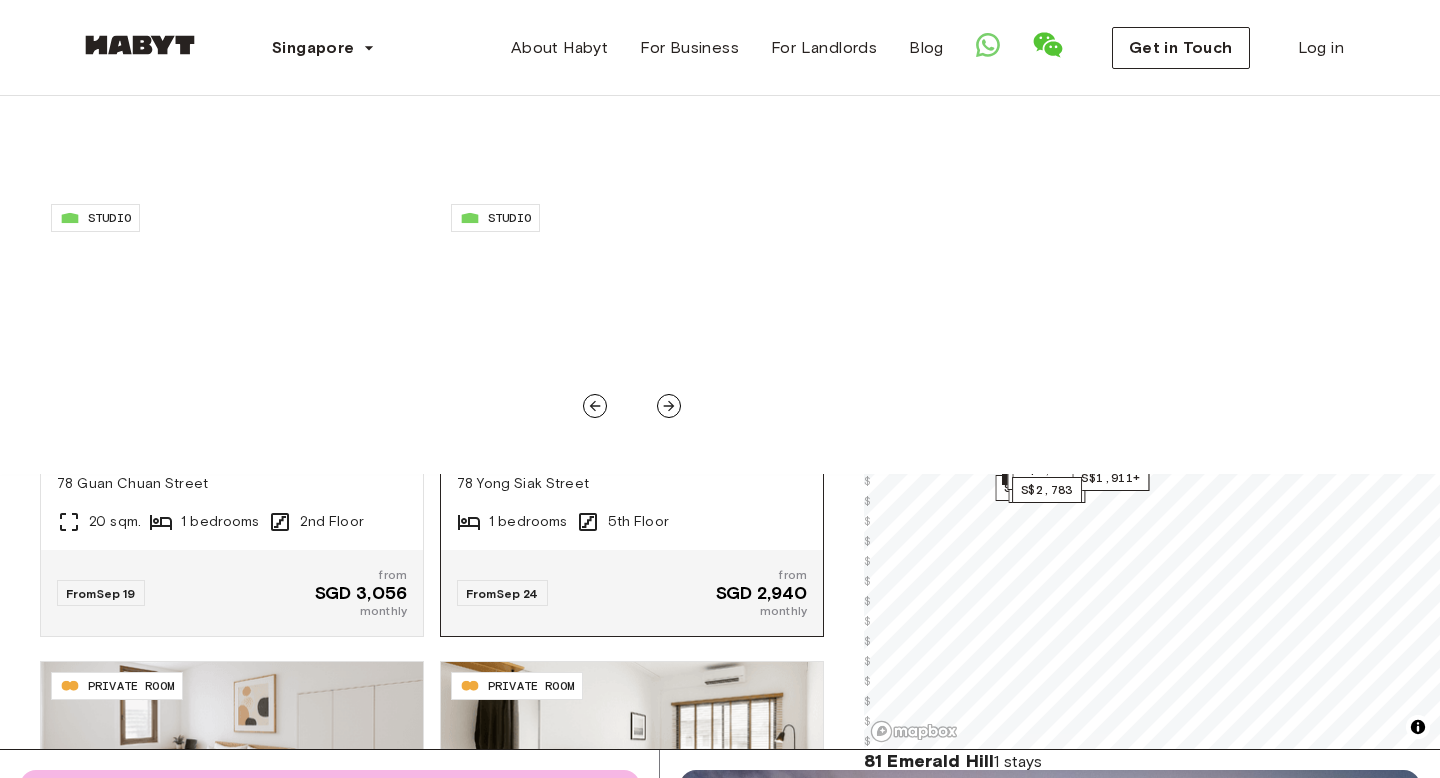 click 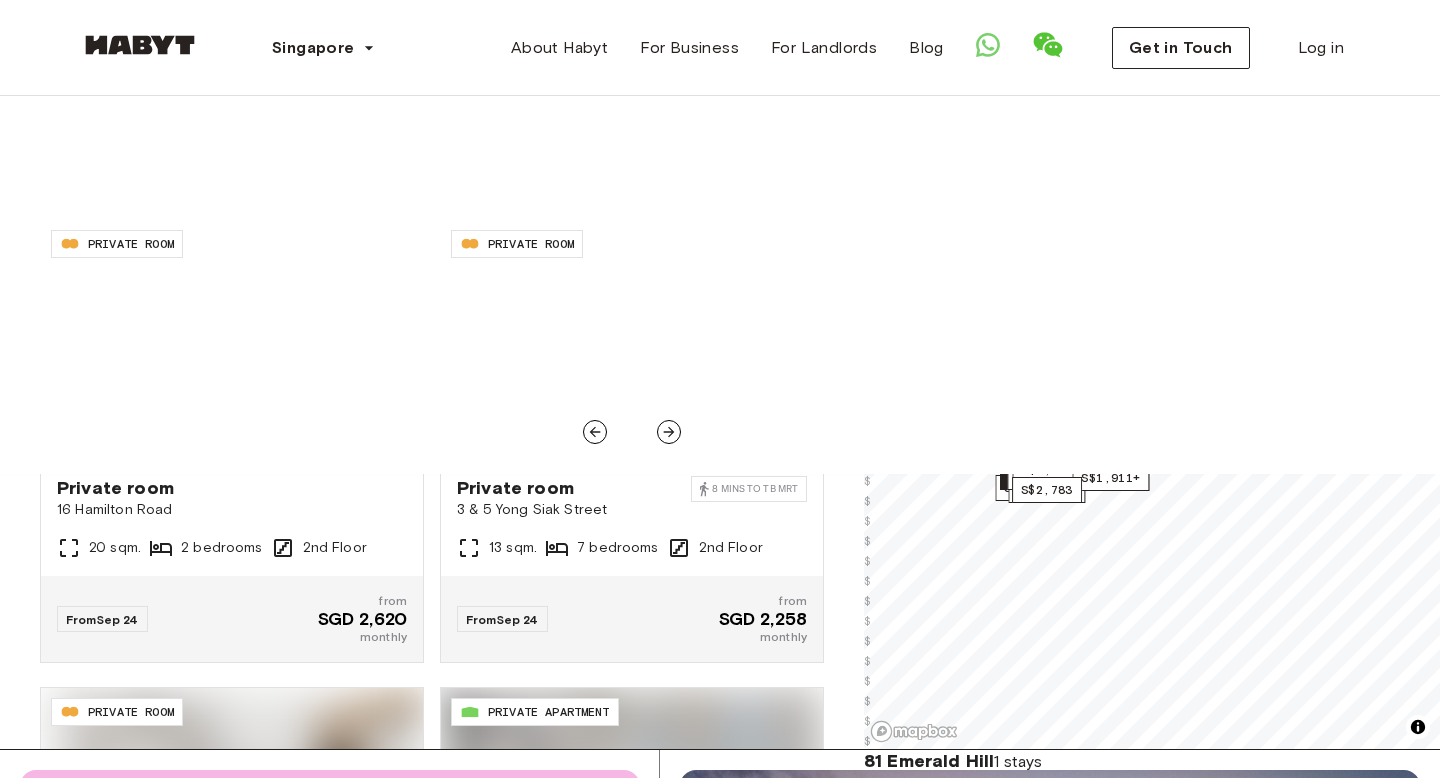 scroll, scrollTop: 6308, scrollLeft: 0, axis: vertical 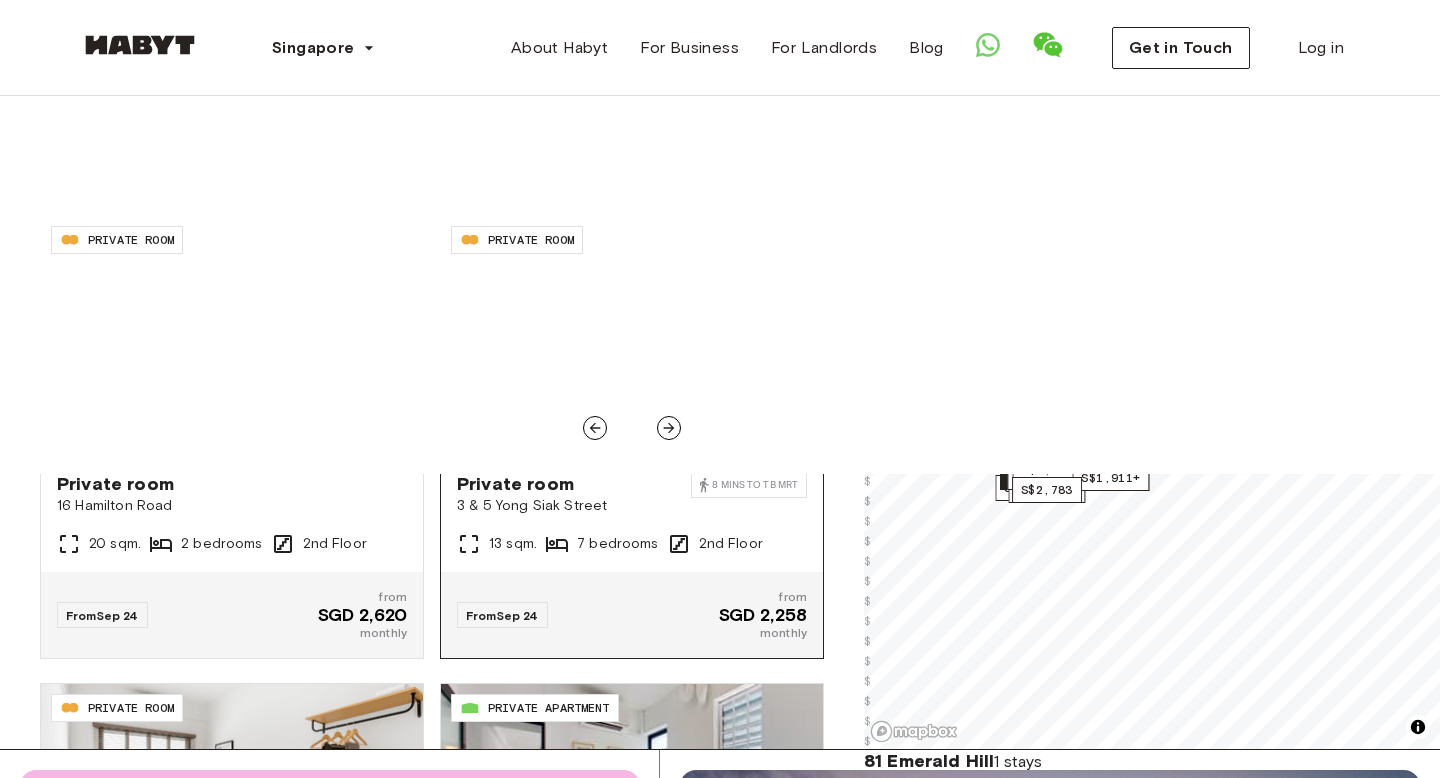 click 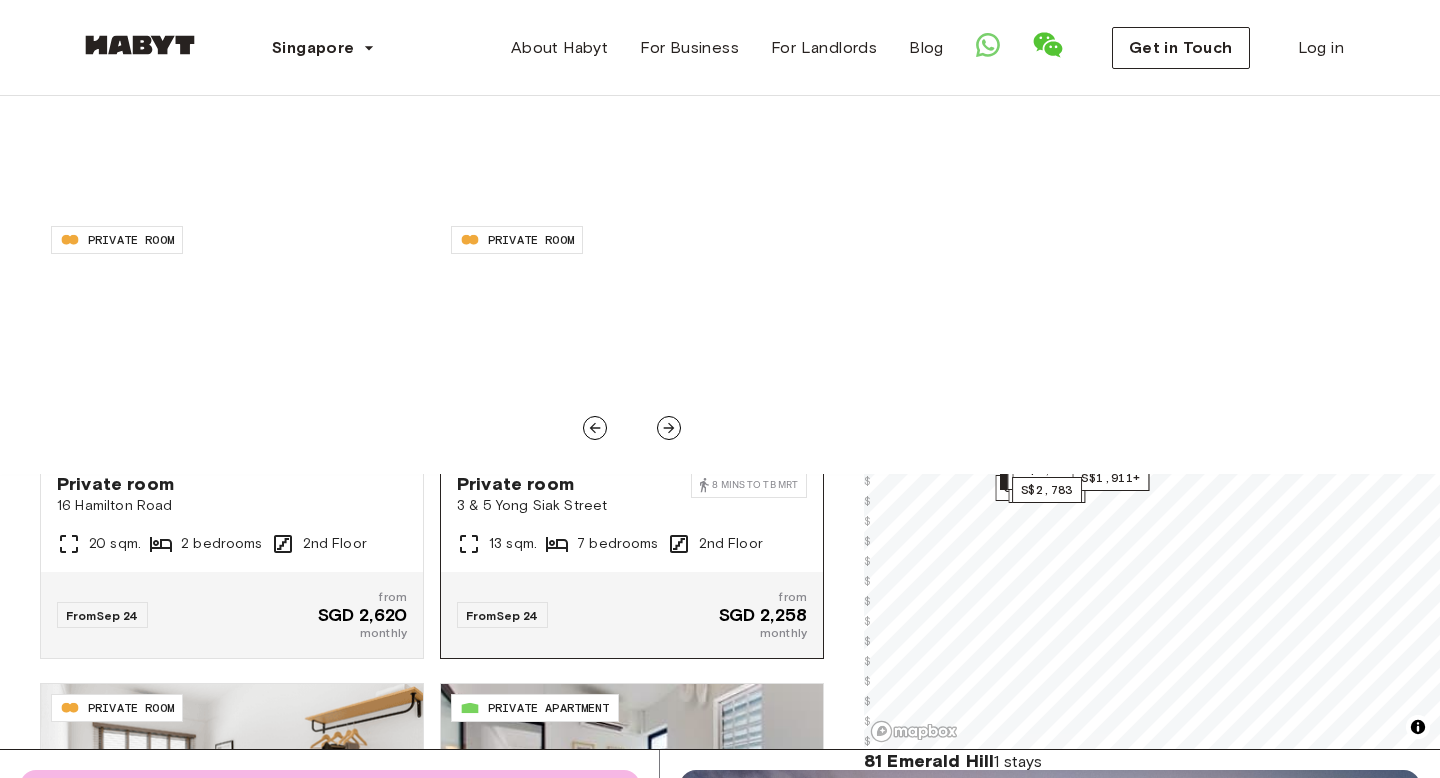 click 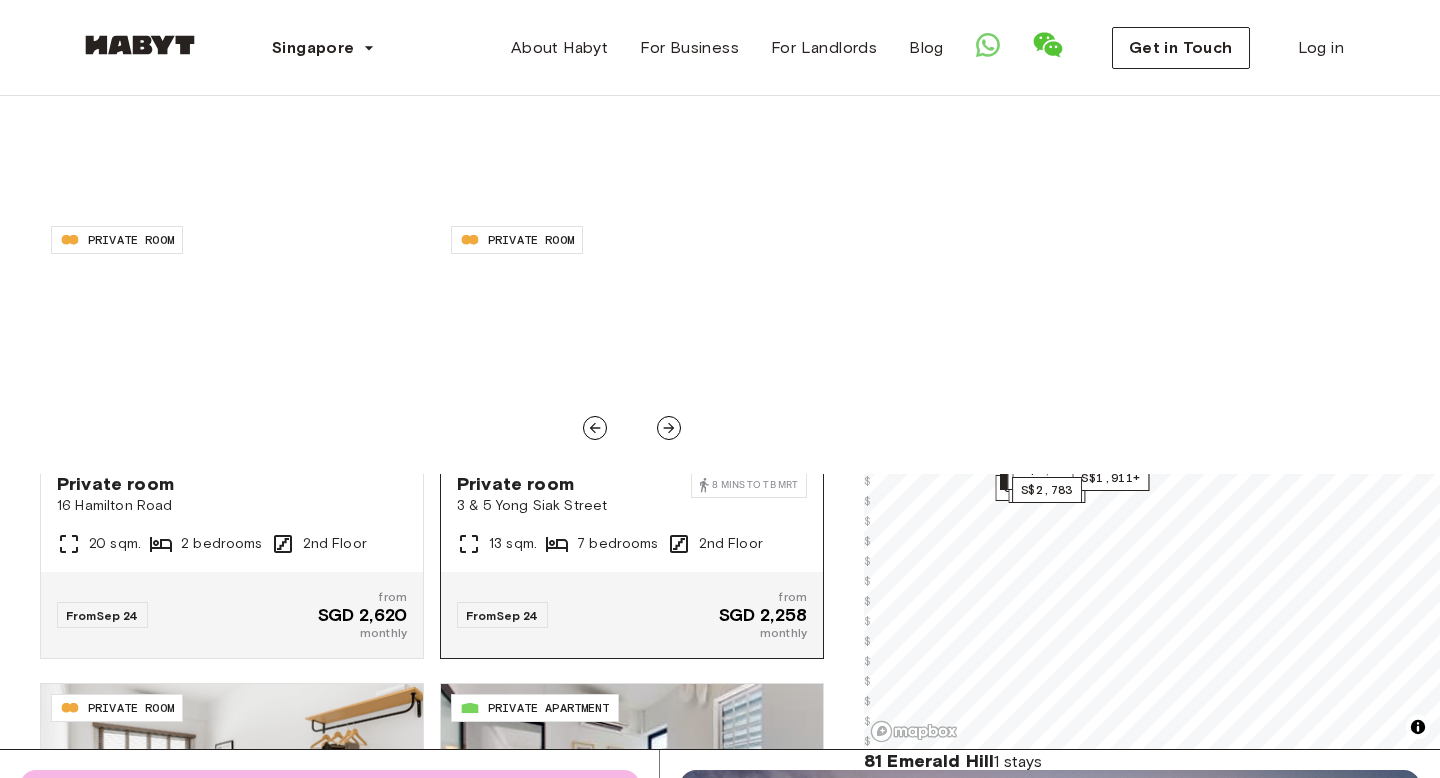 click 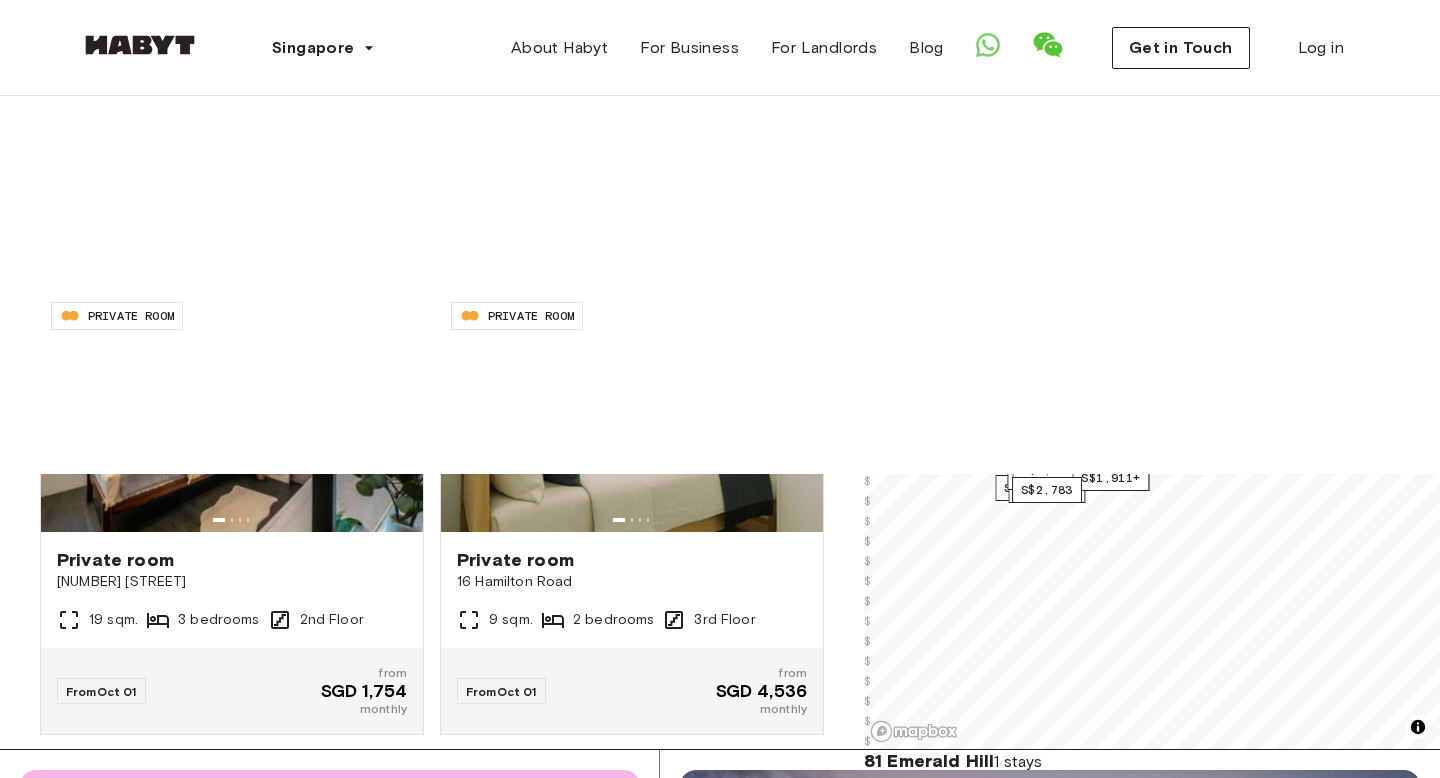 scroll, scrollTop: 7639, scrollLeft: 0, axis: vertical 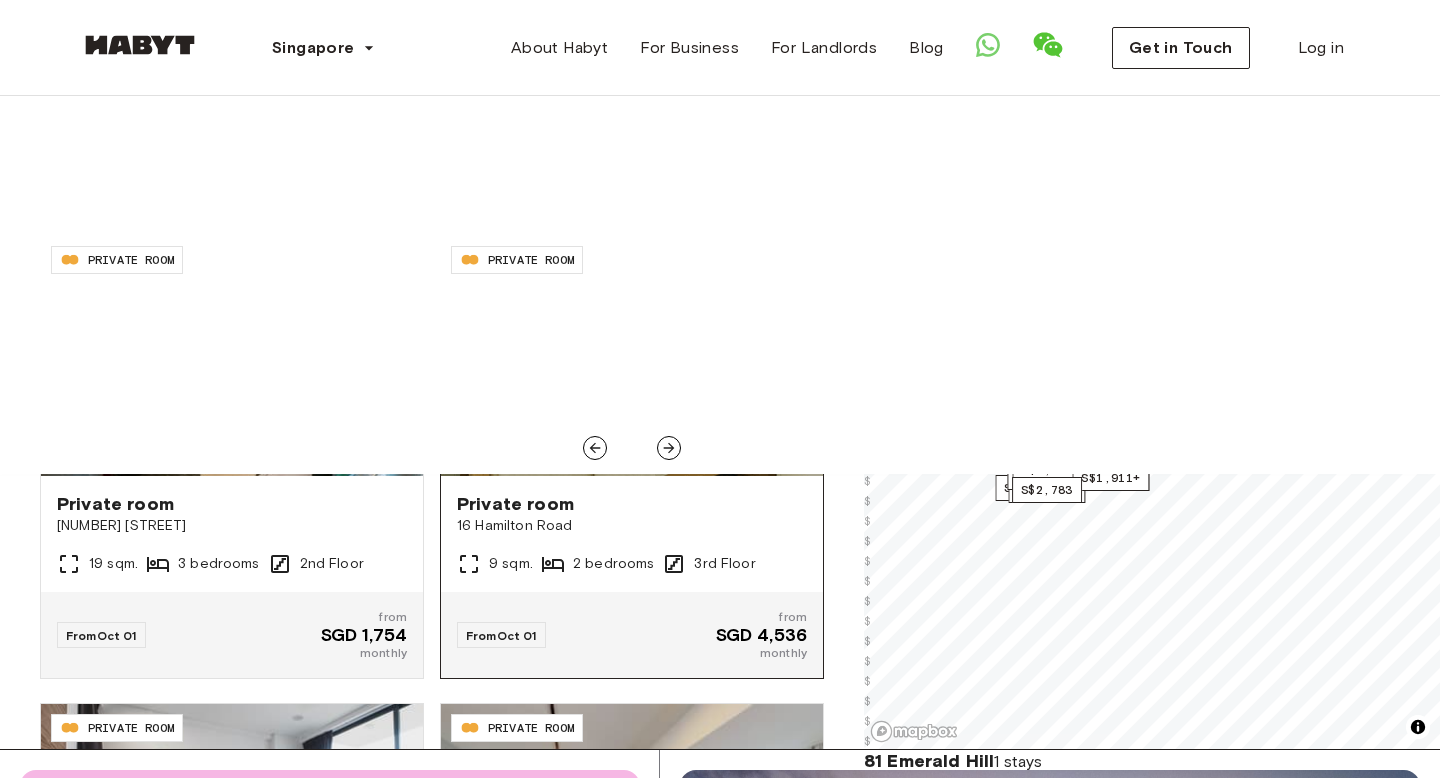 click 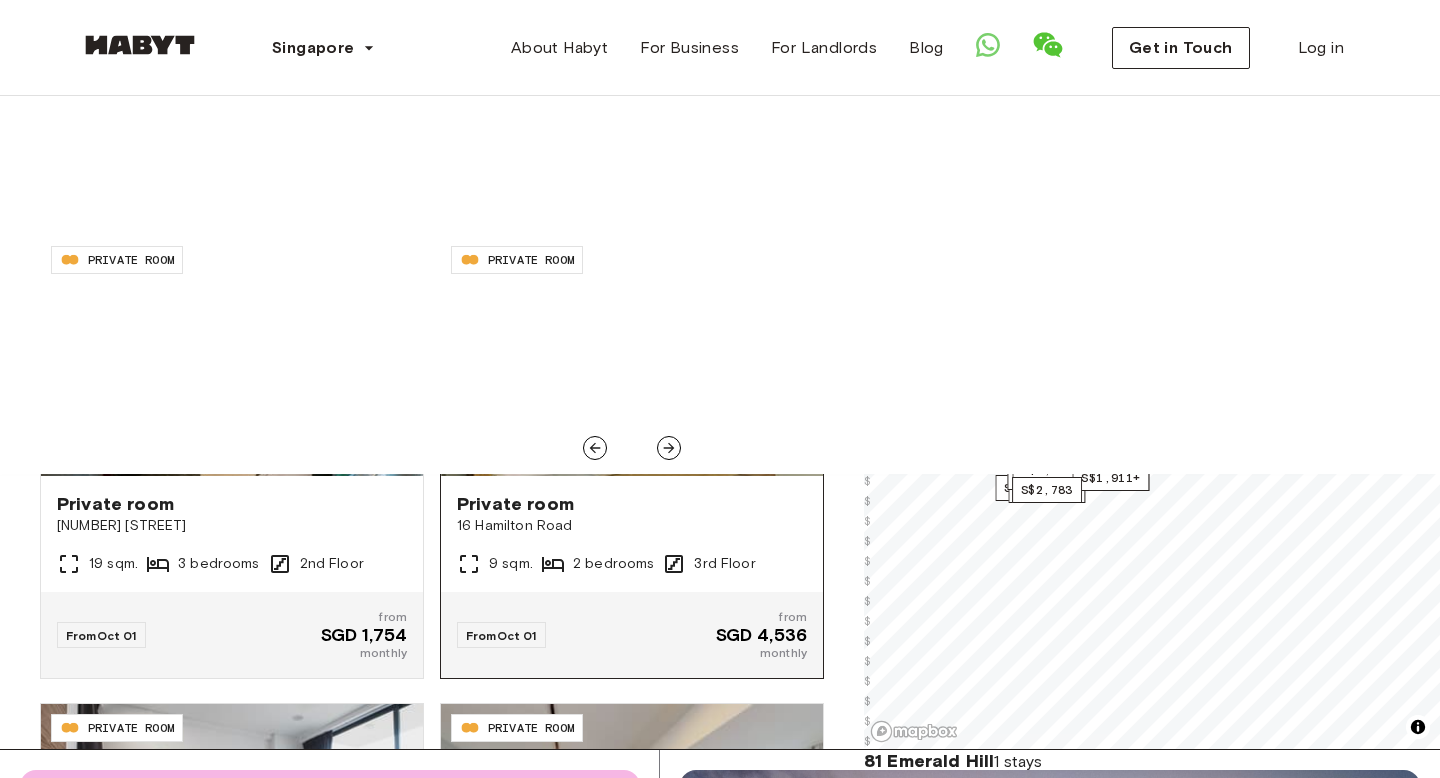 click 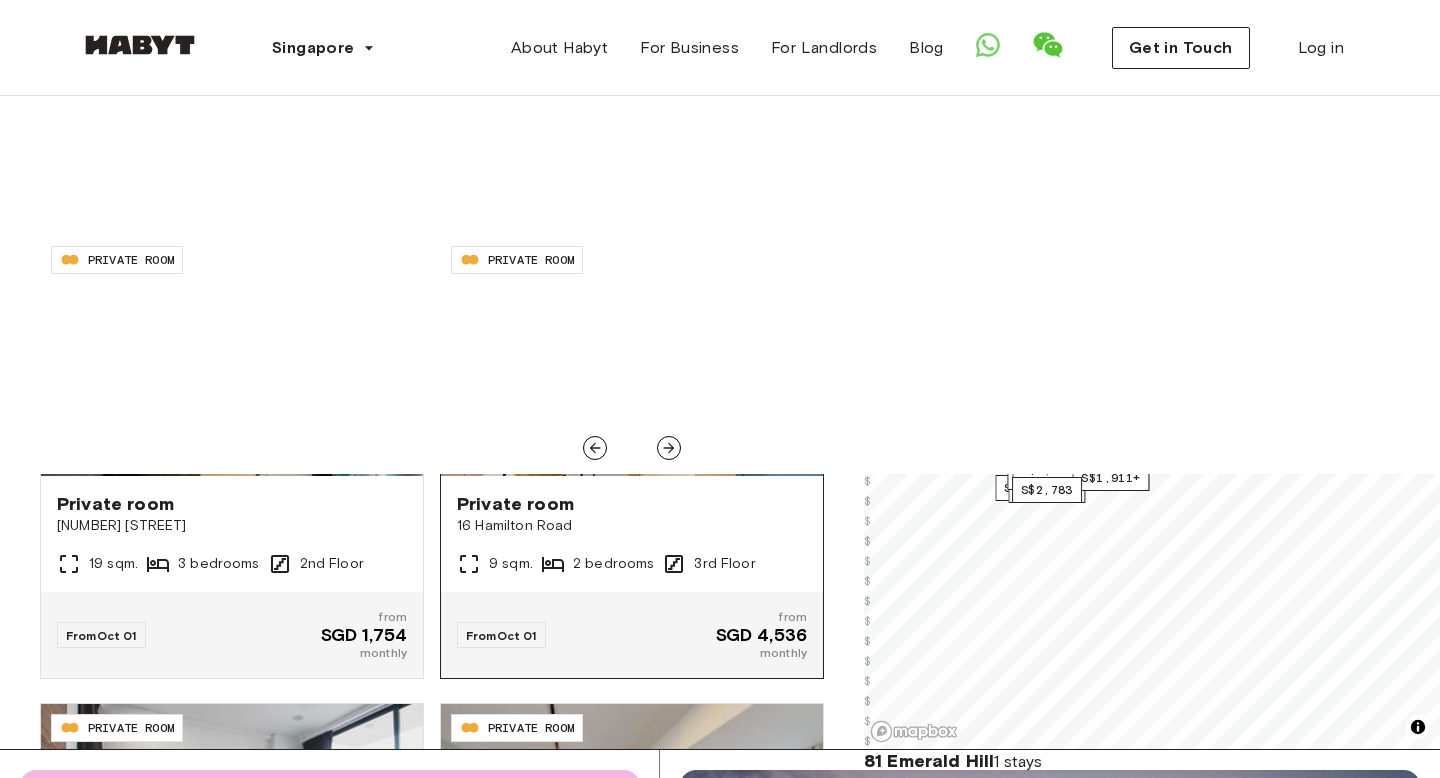 click 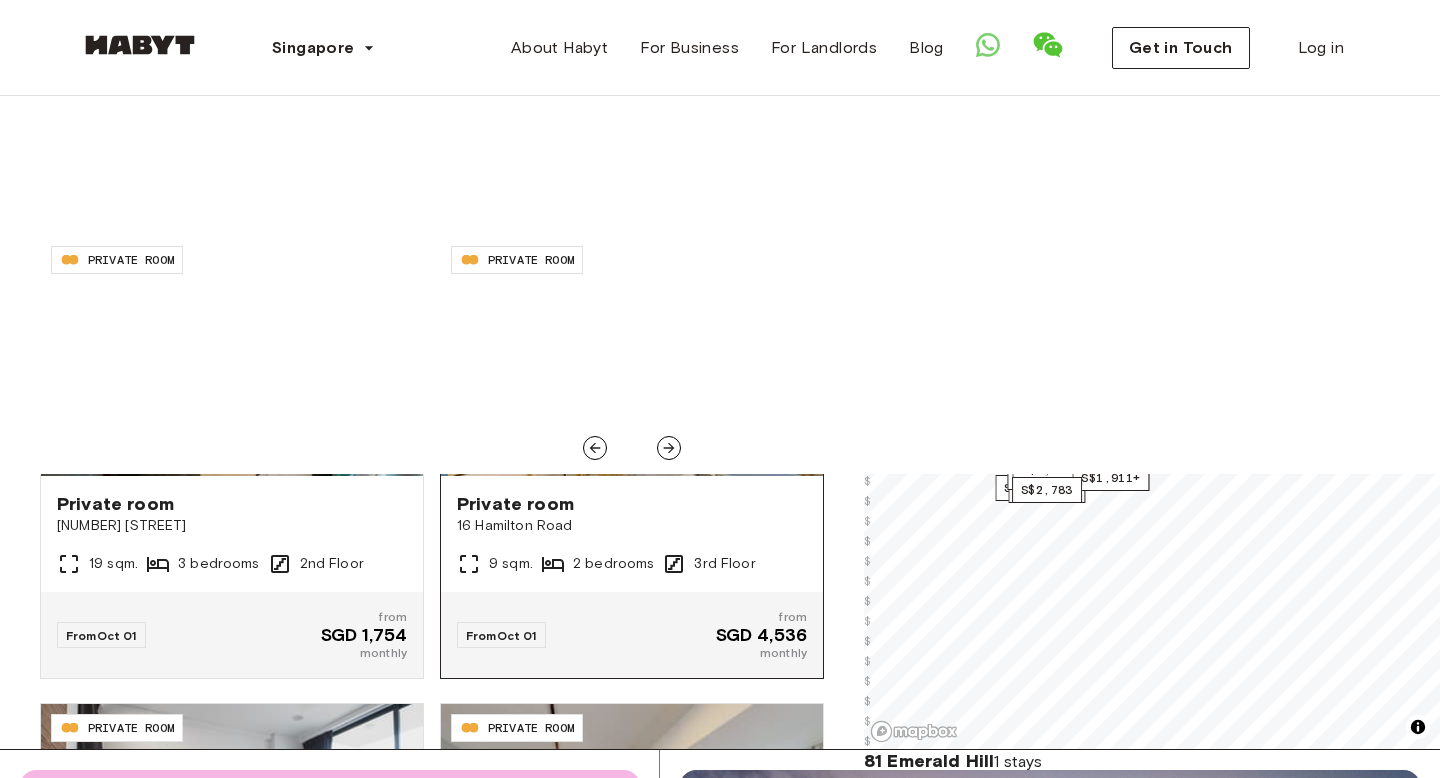 click 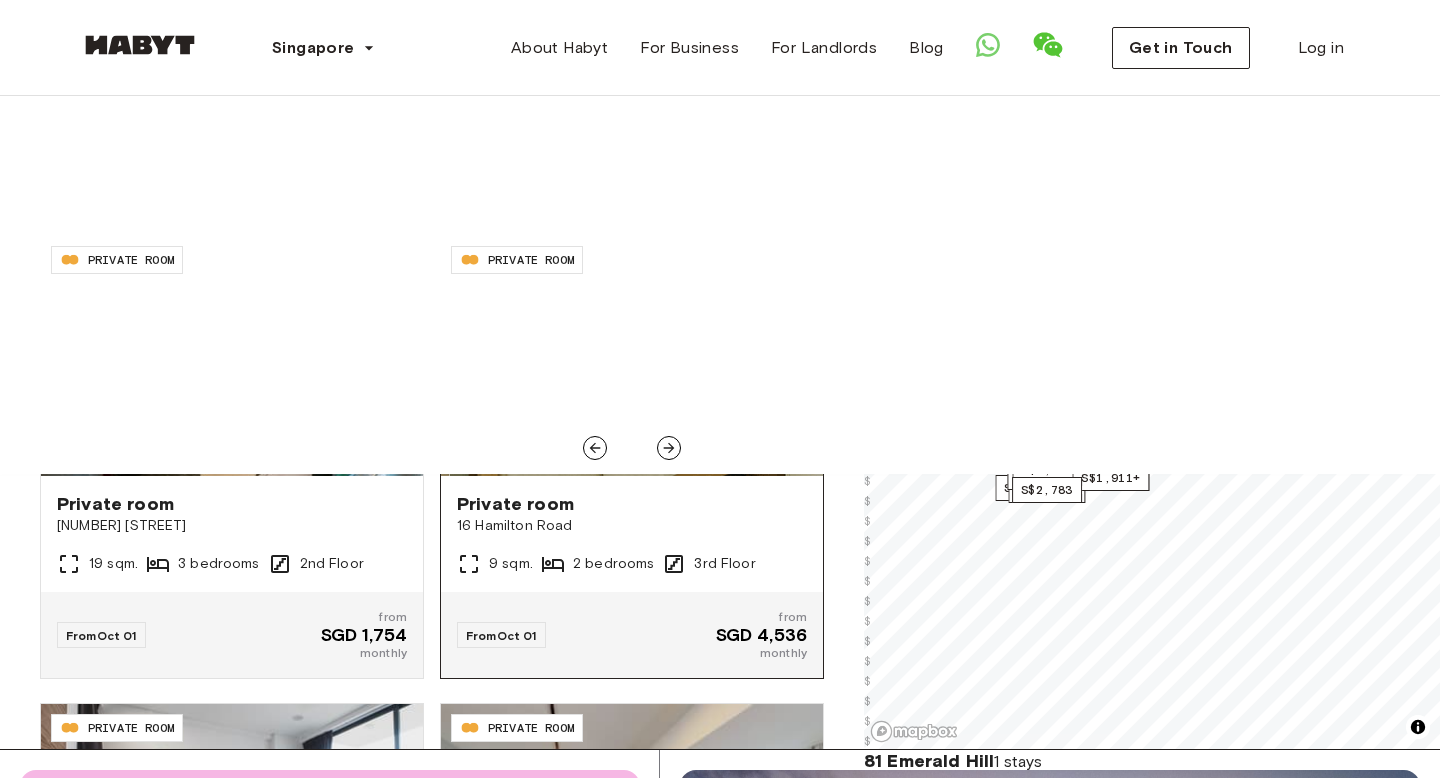 click 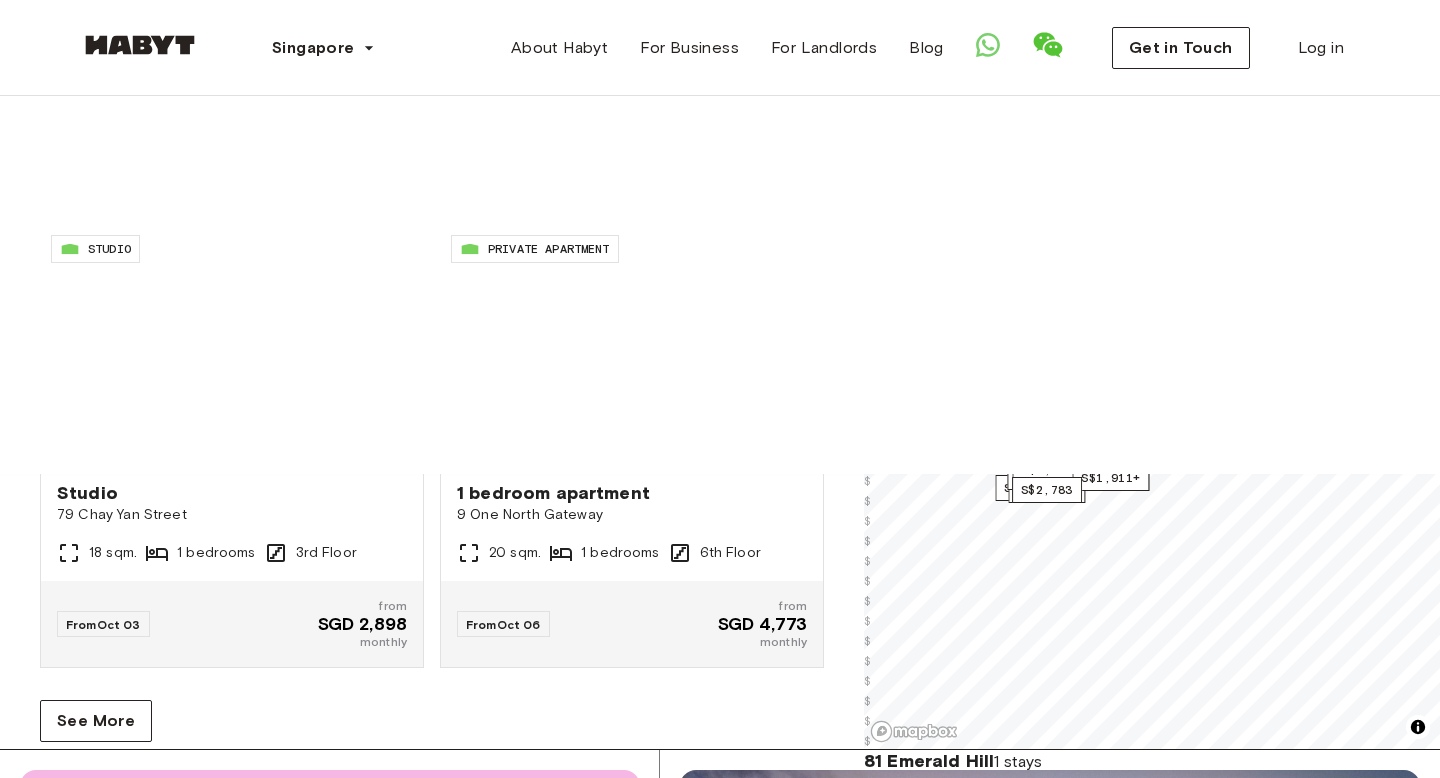 scroll, scrollTop: 8644, scrollLeft: 0, axis: vertical 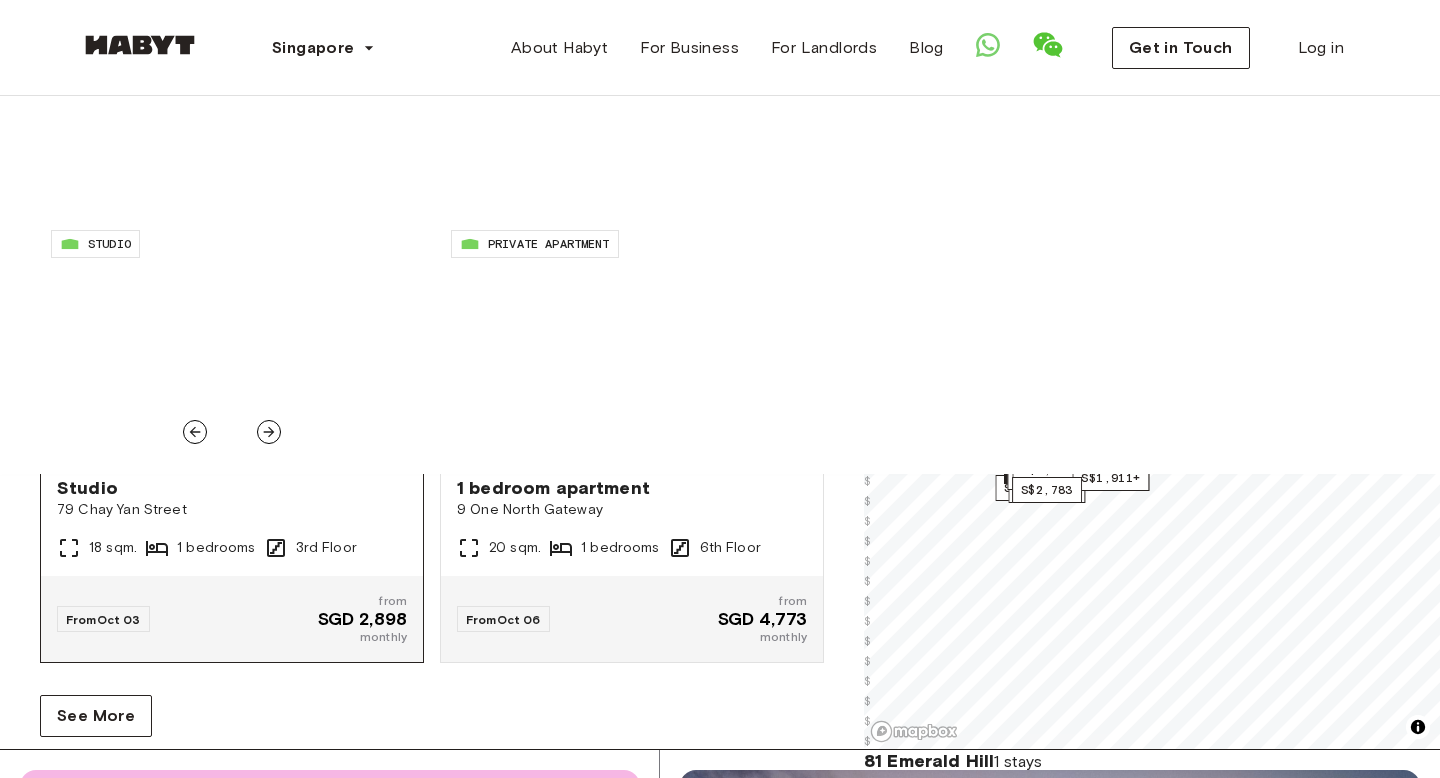 click 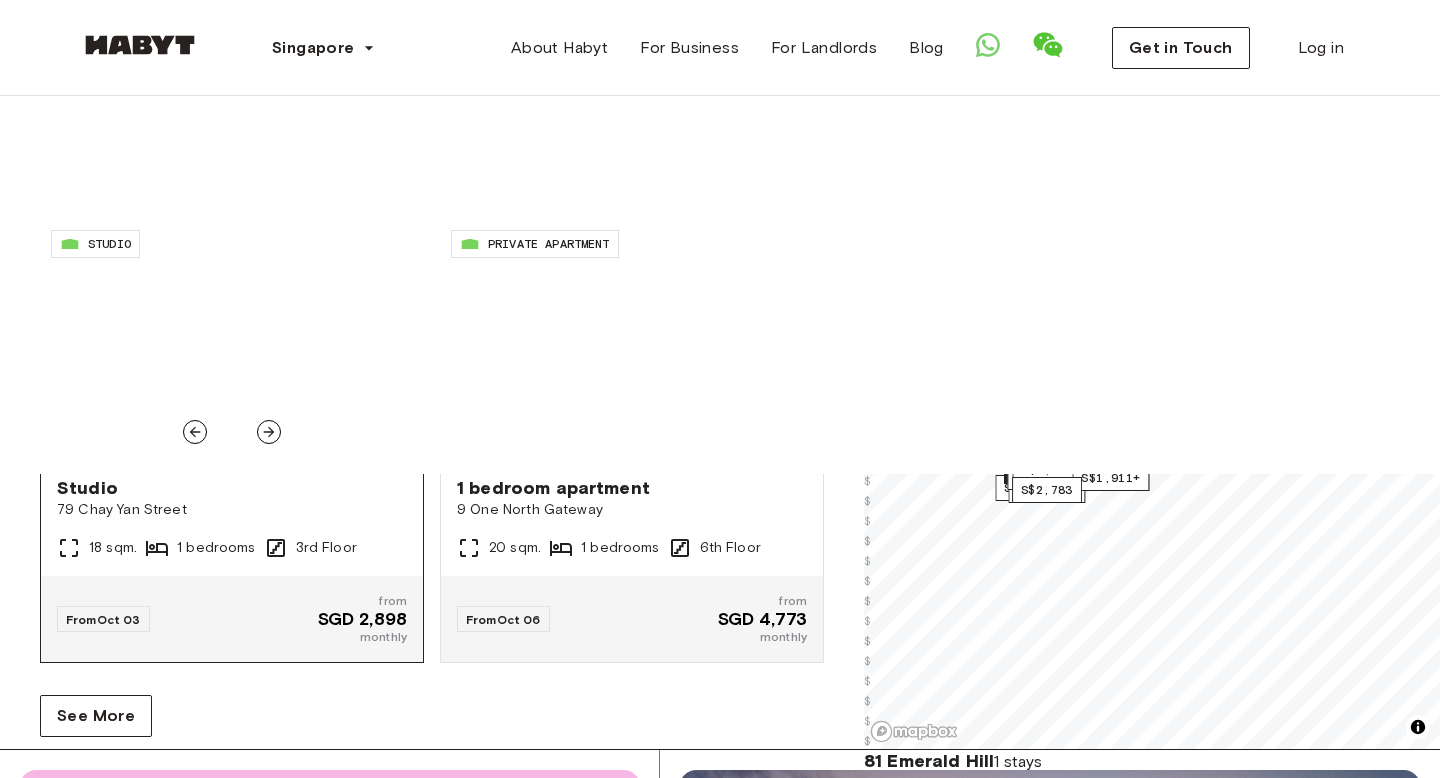 click 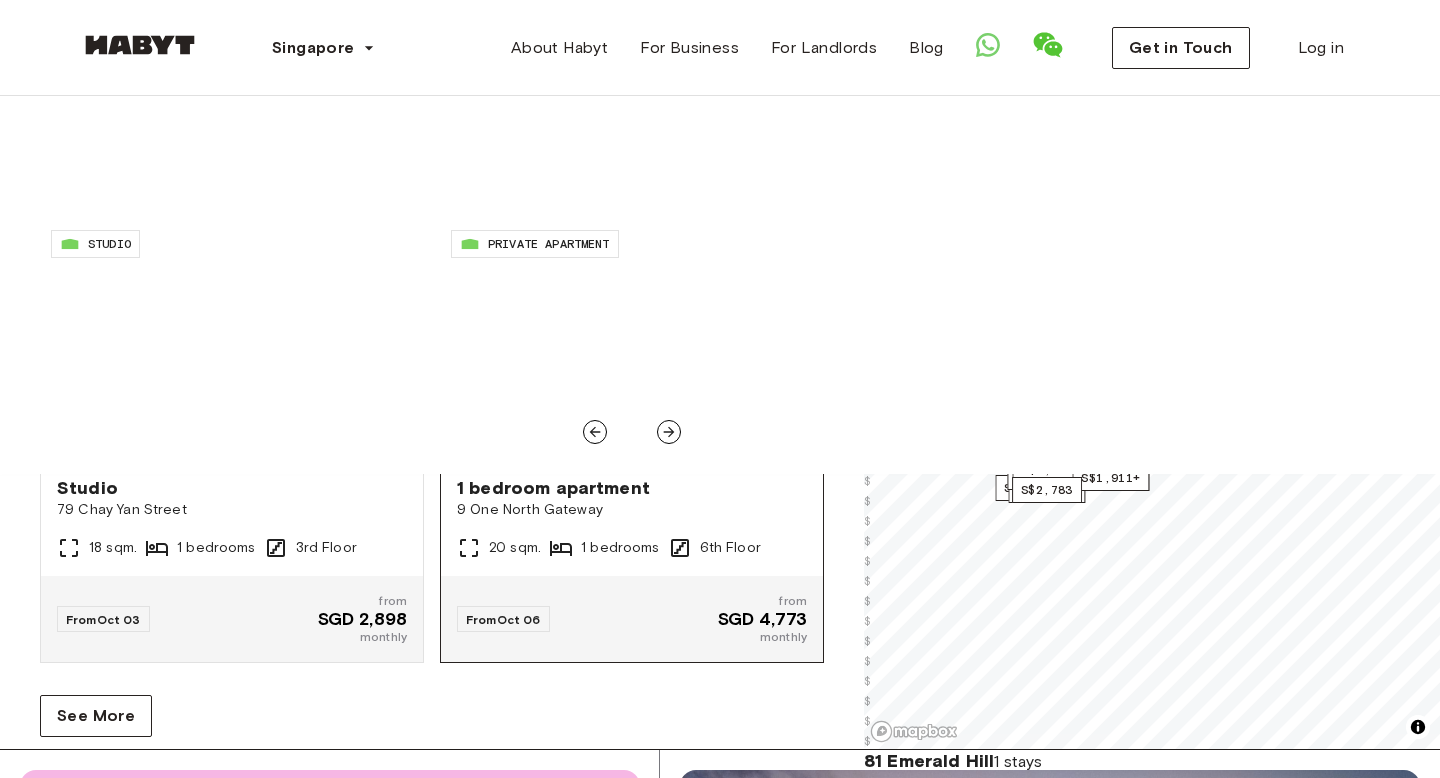 scroll, scrollTop: 8672, scrollLeft: 0, axis: vertical 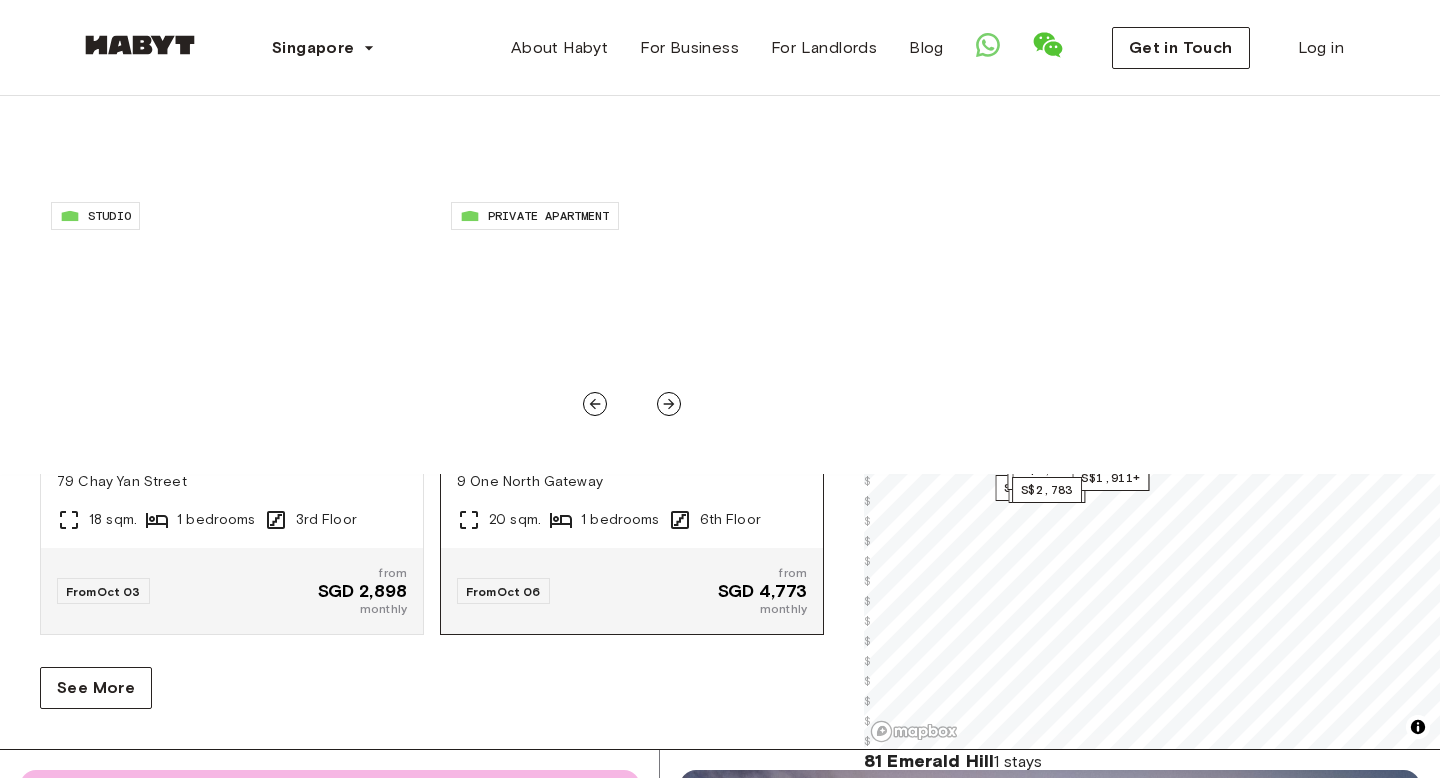 click 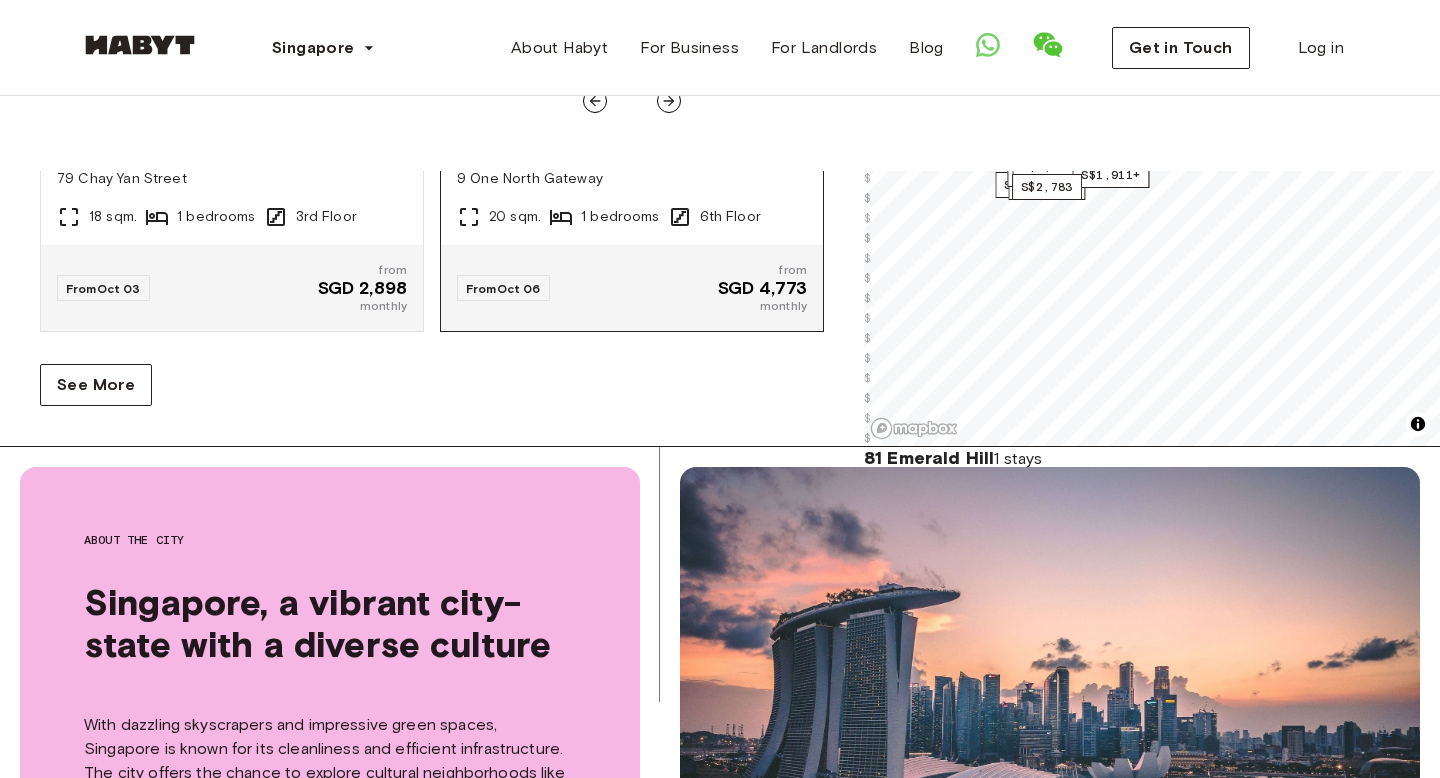 scroll, scrollTop: 627, scrollLeft: 0, axis: vertical 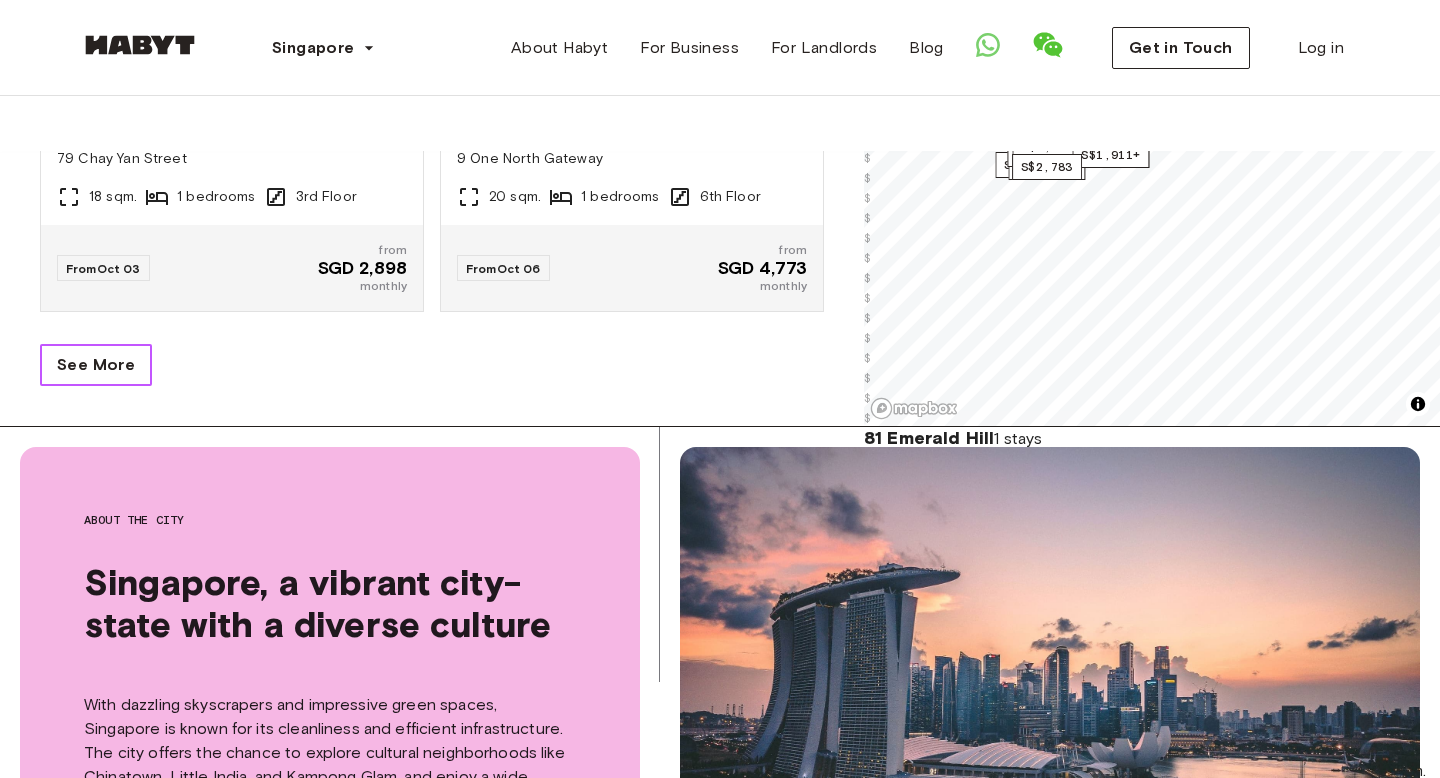 click on "See More" at bounding box center [96, 365] 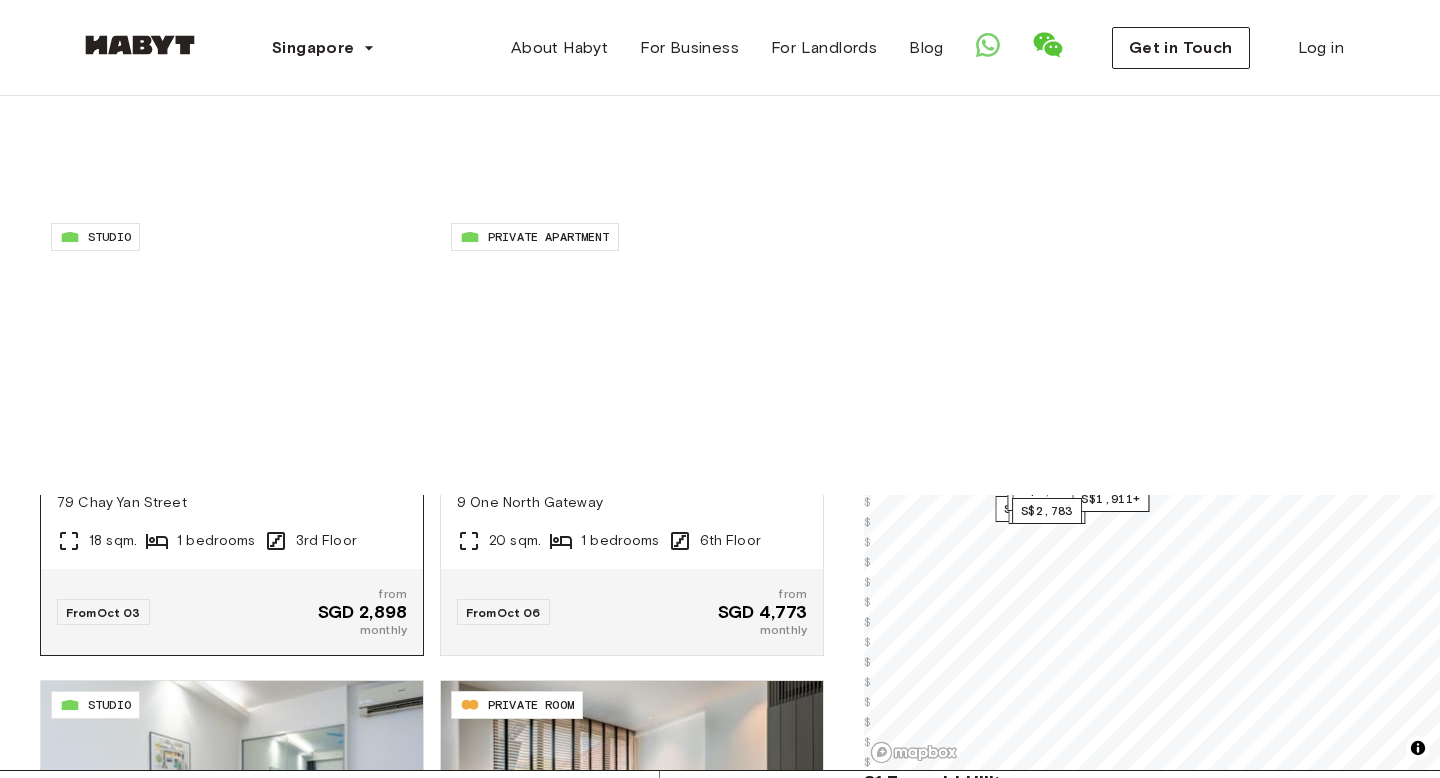 scroll, scrollTop: 107, scrollLeft: 0, axis: vertical 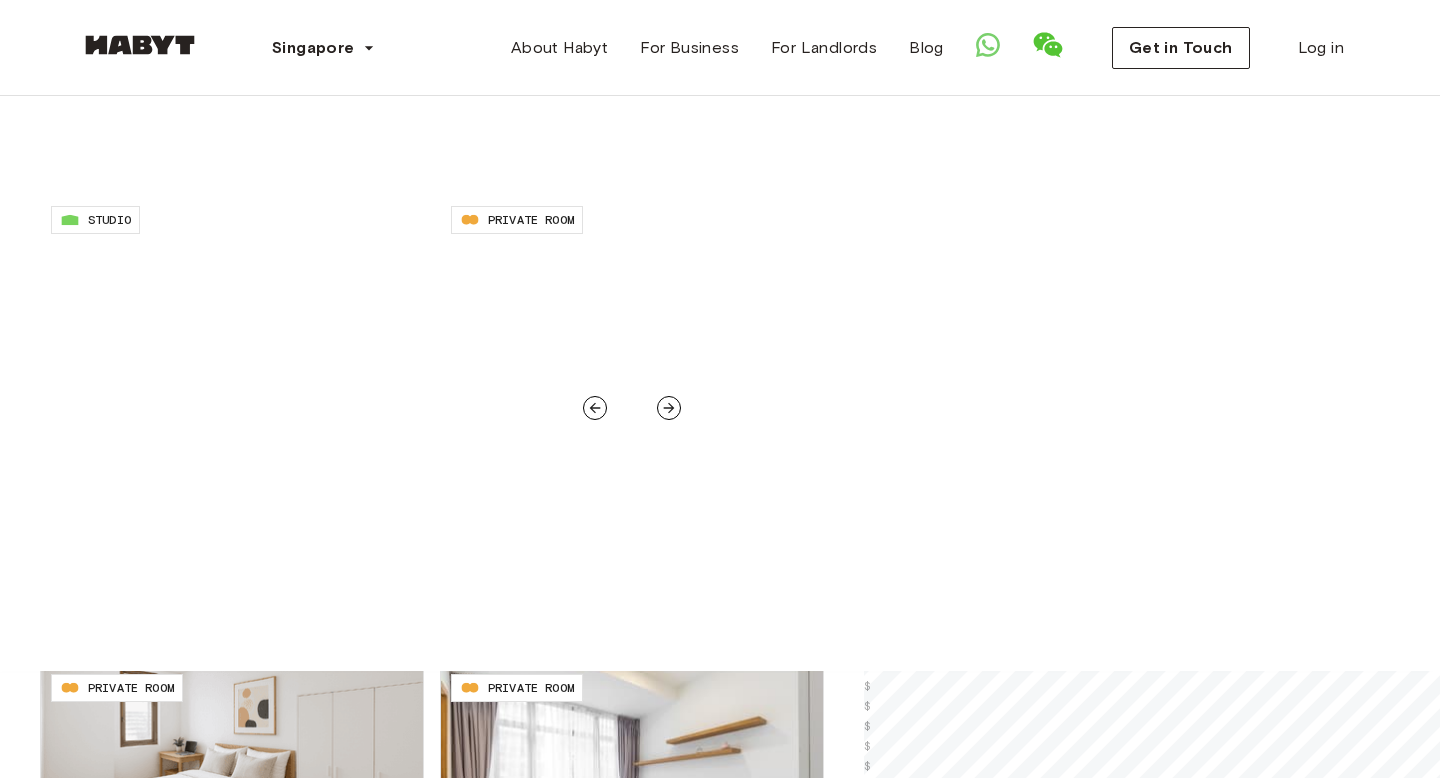 click 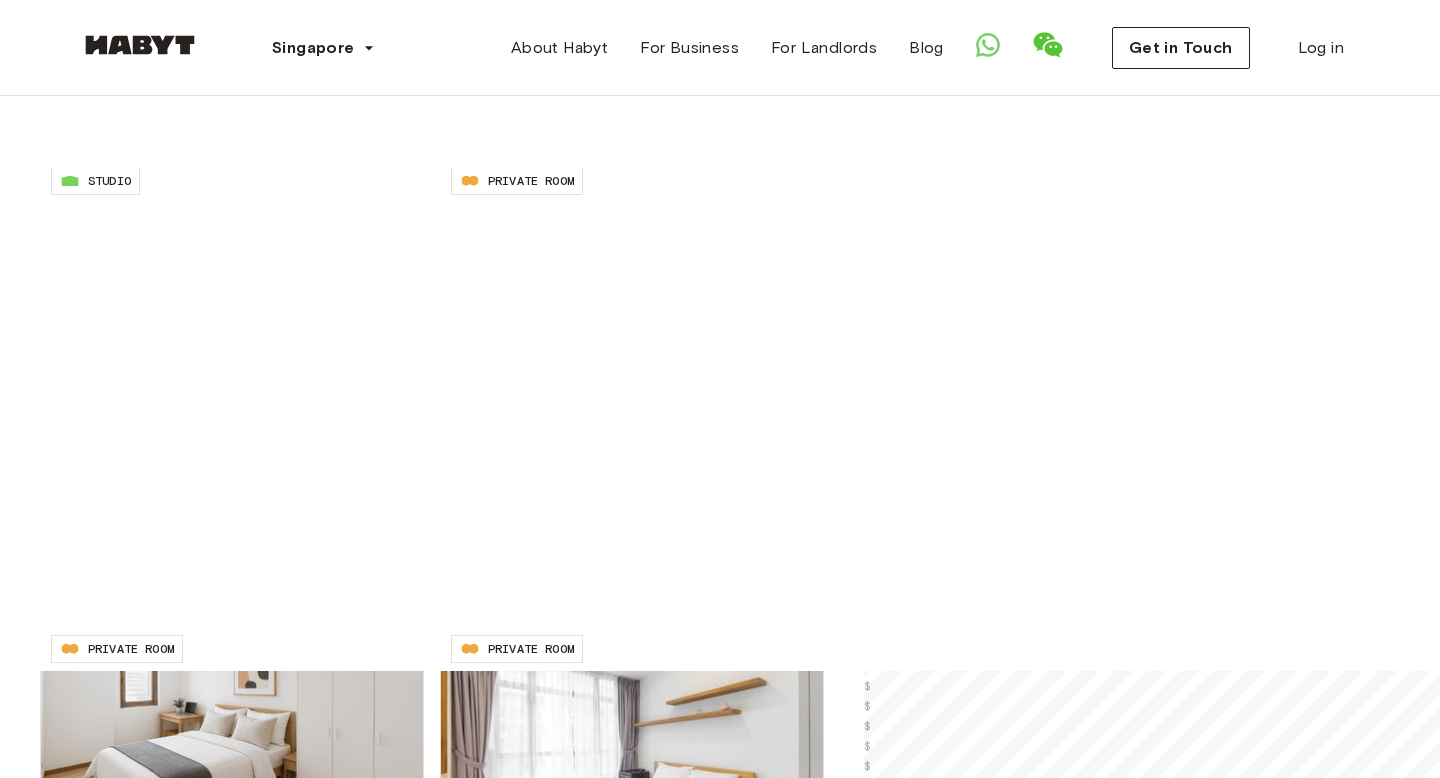scroll, scrollTop: 9371, scrollLeft: 0, axis: vertical 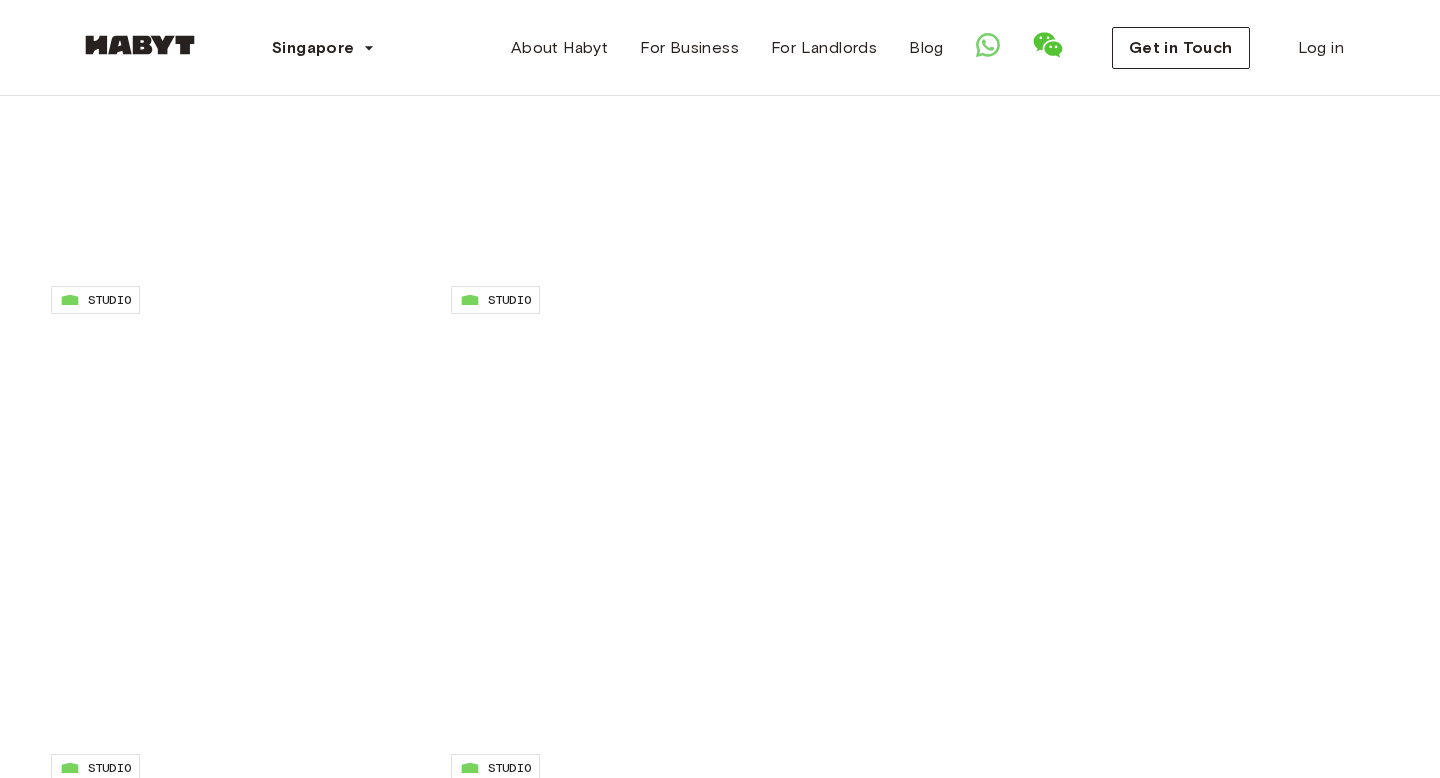 click on "Filters 2" at bounding box center [768, 231] 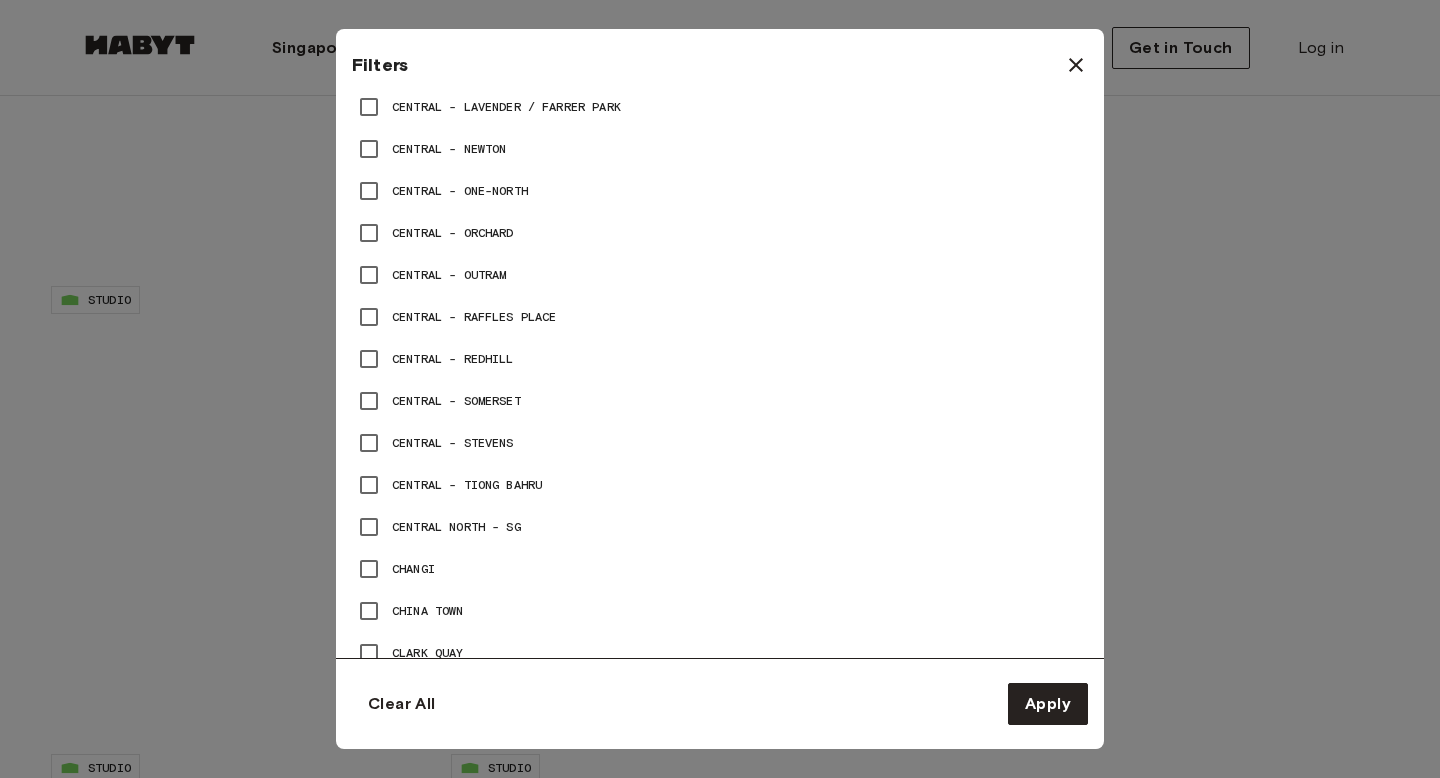 scroll, scrollTop: 1347, scrollLeft: 0, axis: vertical 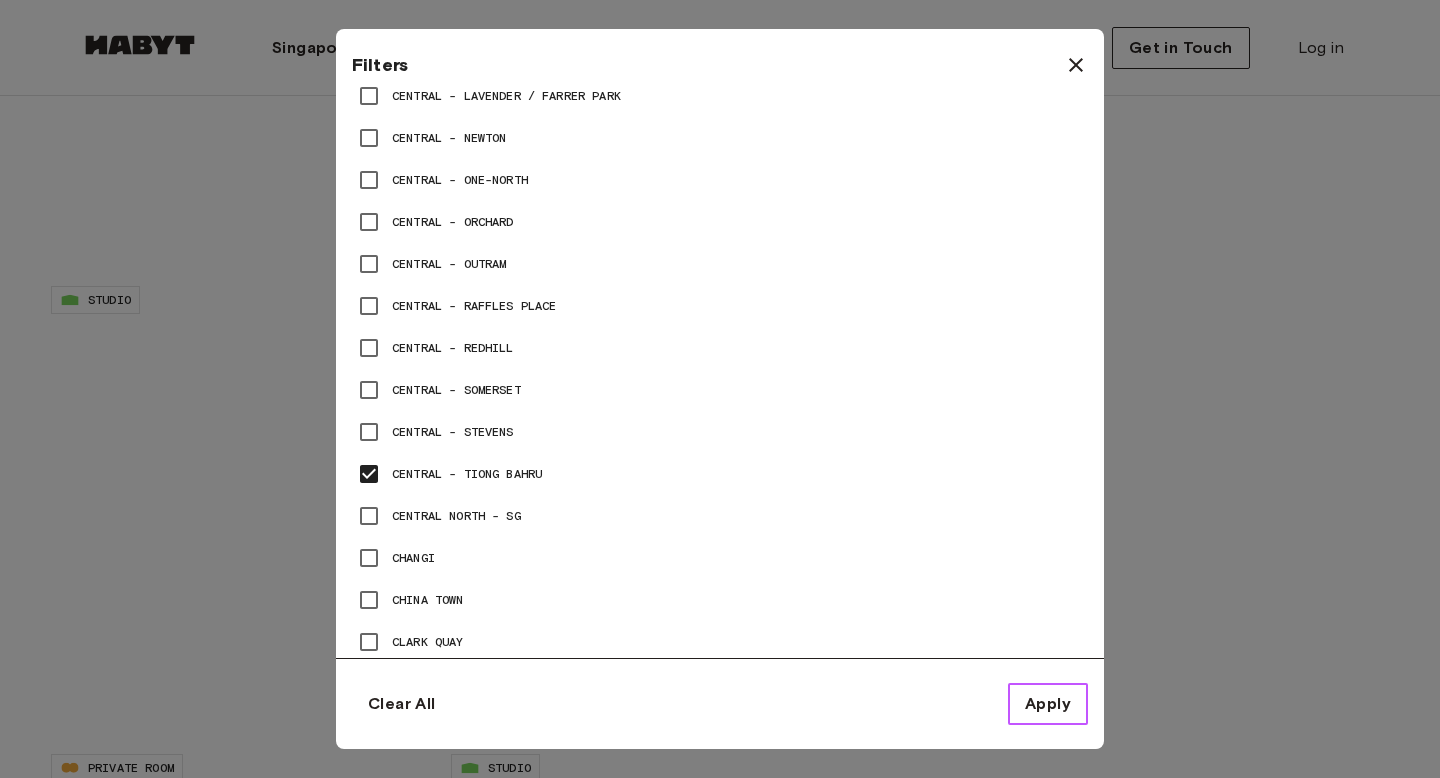 click on "Apply" at bounding box center [1048, 704] 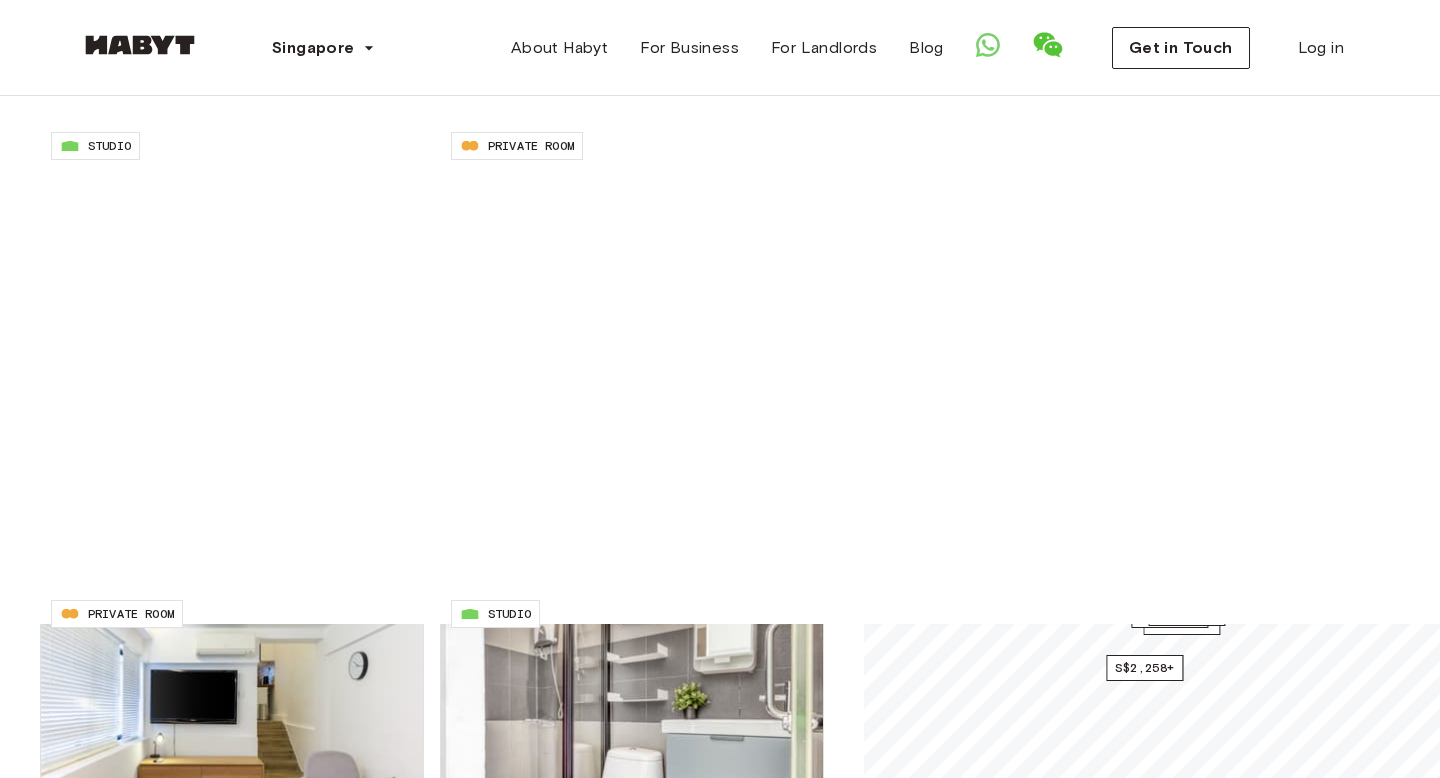 scroll, scrollTop: 157, scrollLeft: 0, axis: vertical 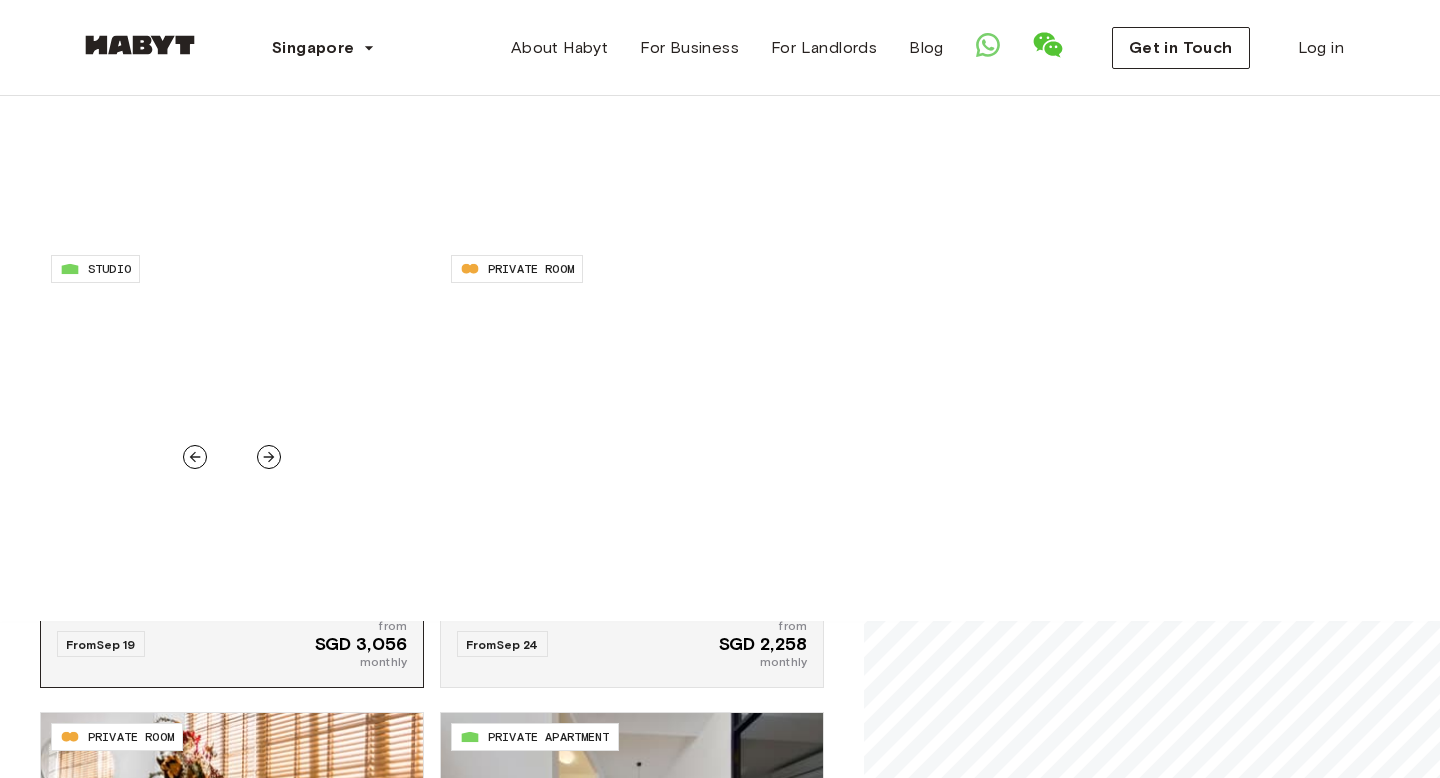 click 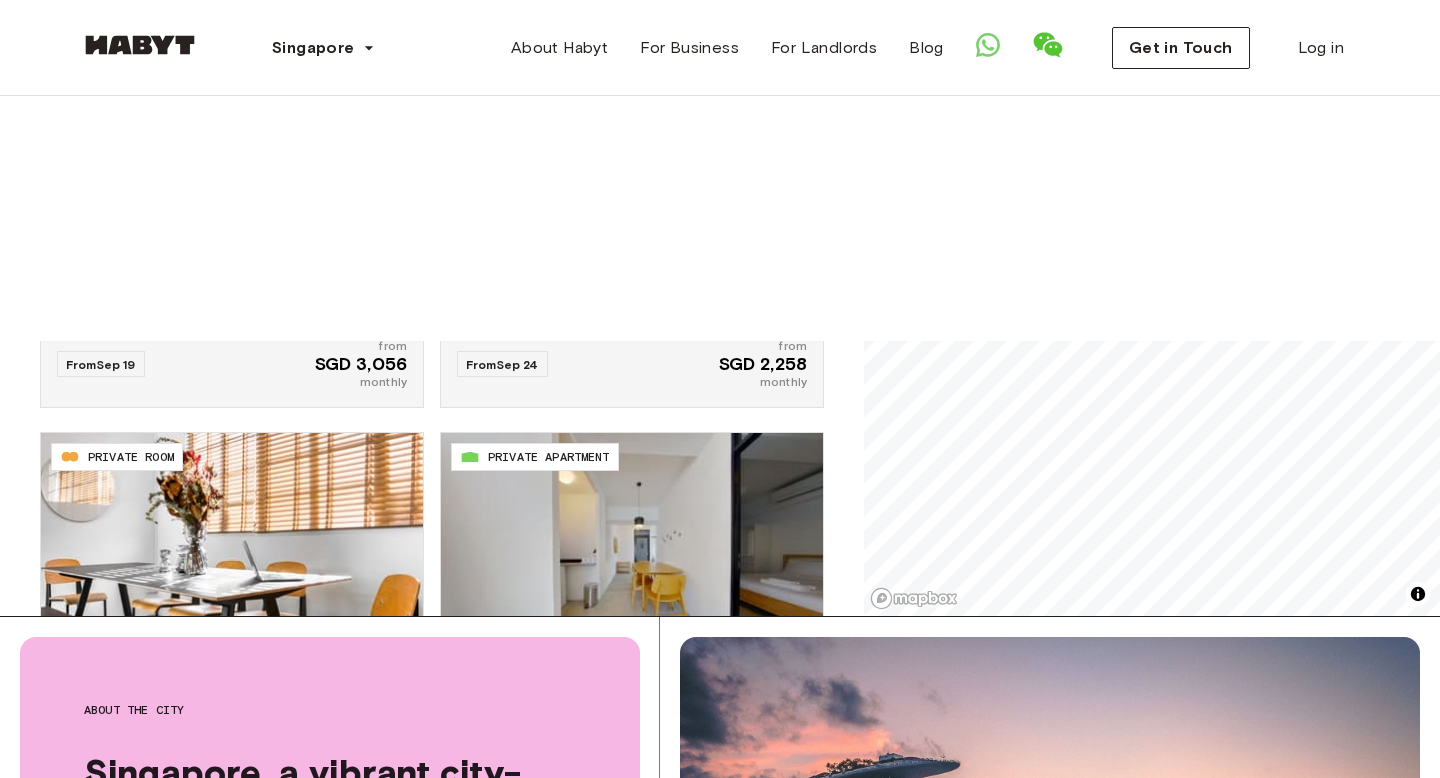 scroll, scrollTop: 559, scrollLeft: 0, axis: vertical 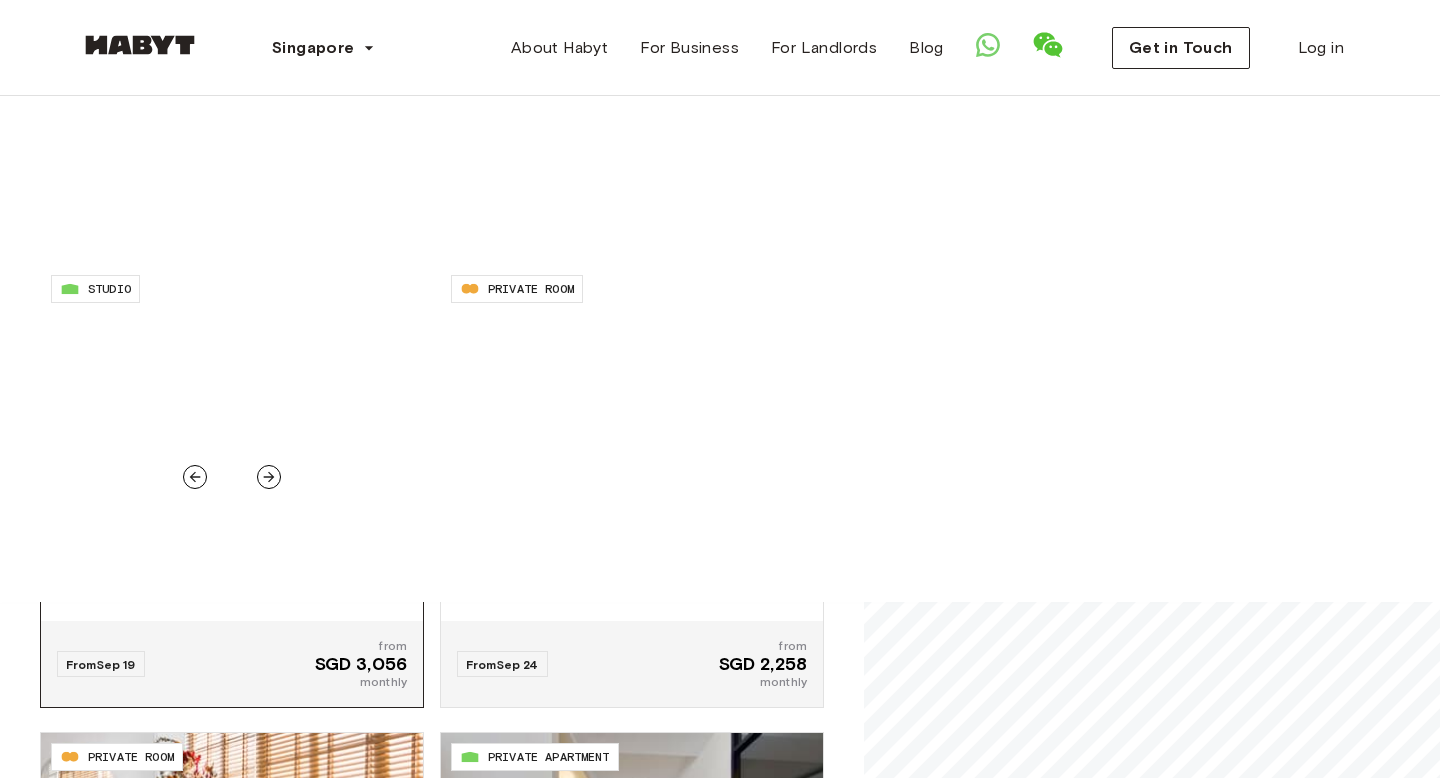 click 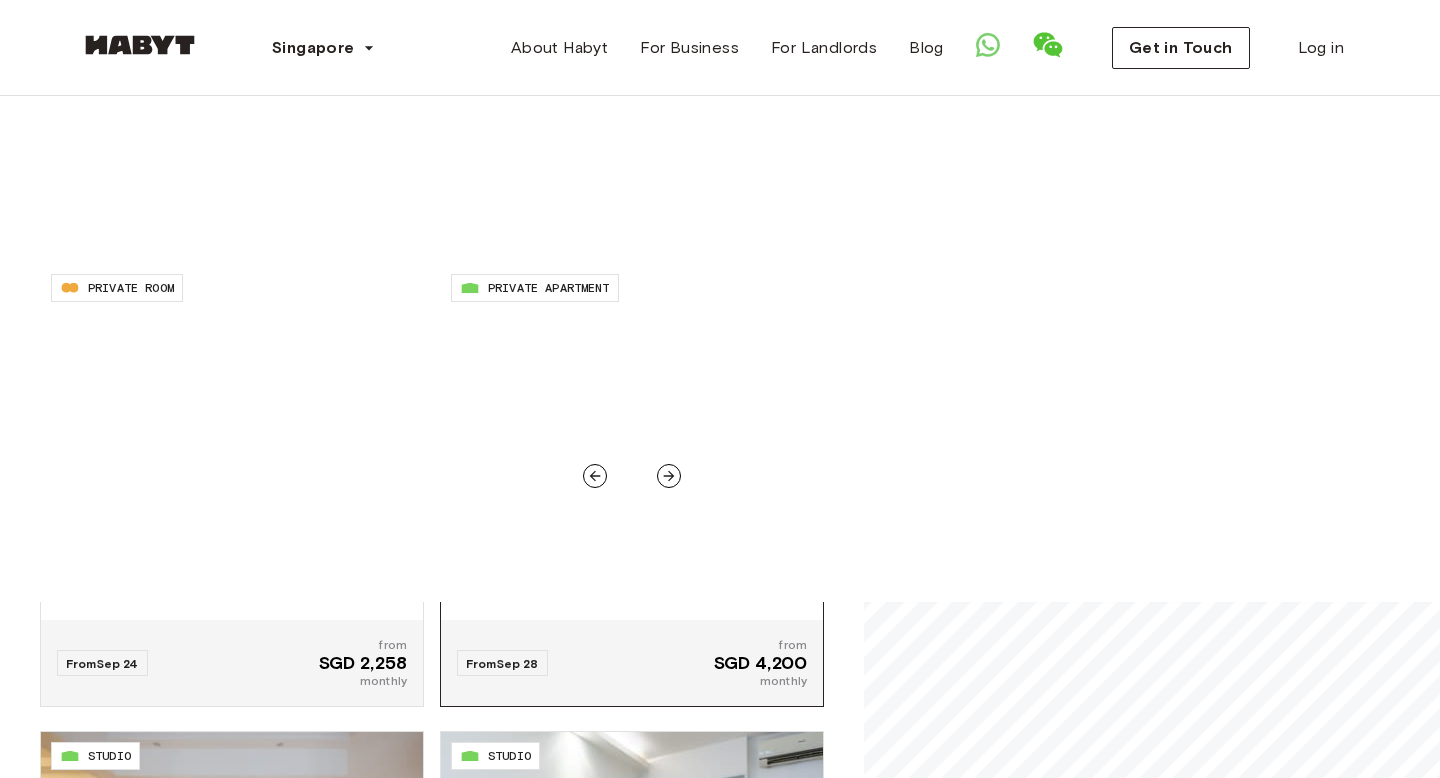 scroll, scrollTop: 1261, scrollLeft: 0, axis: vertical 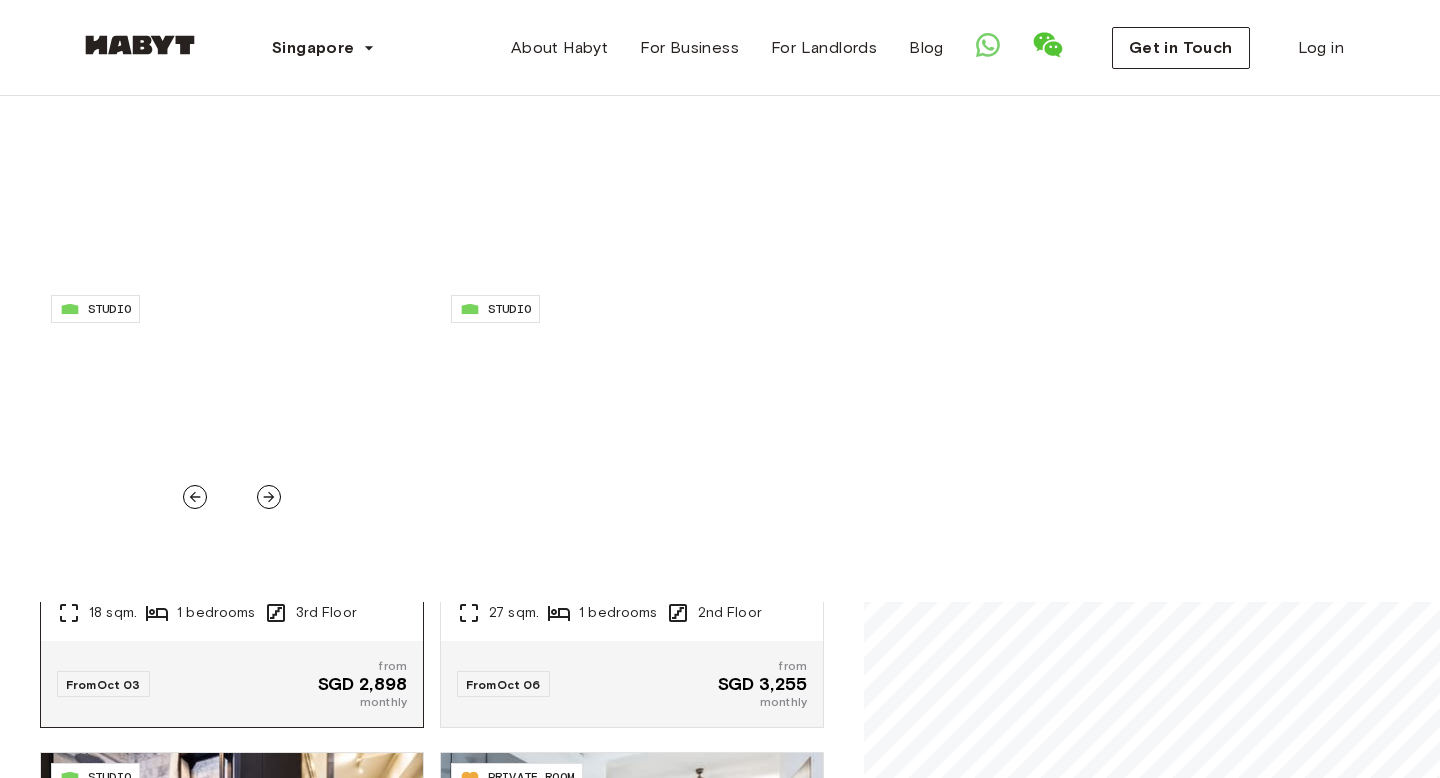 click 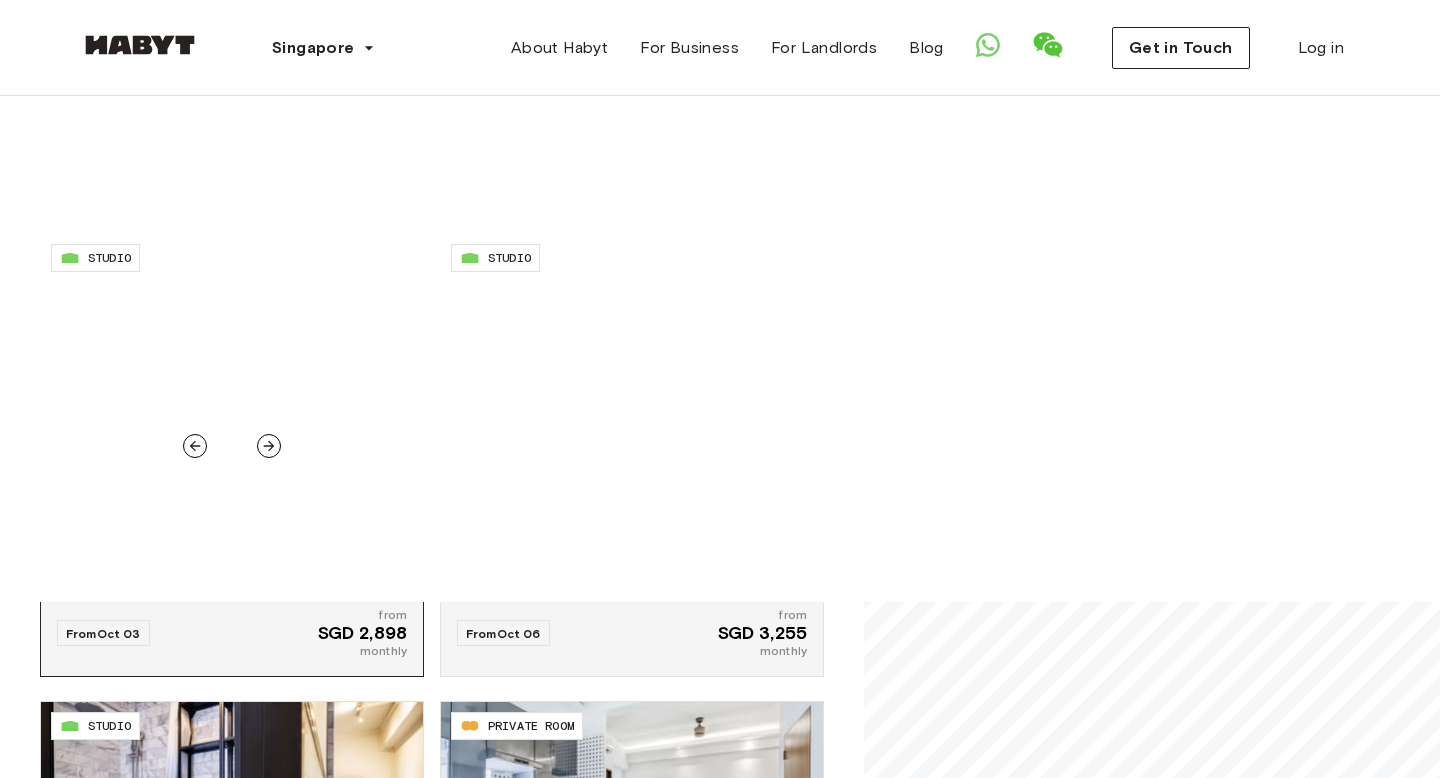 scroll, scrollTop: 1753, scrollLeft: 0, axis: vertical 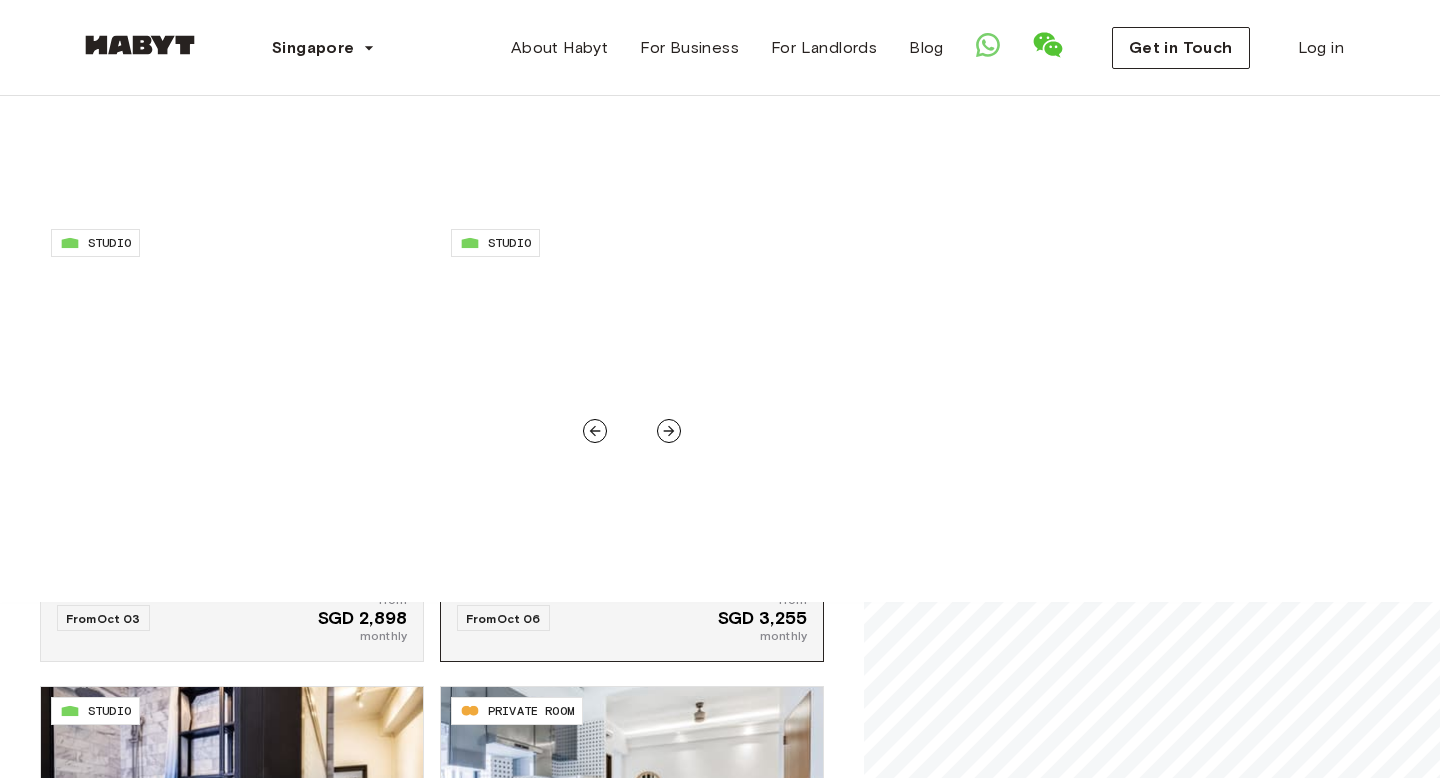 click 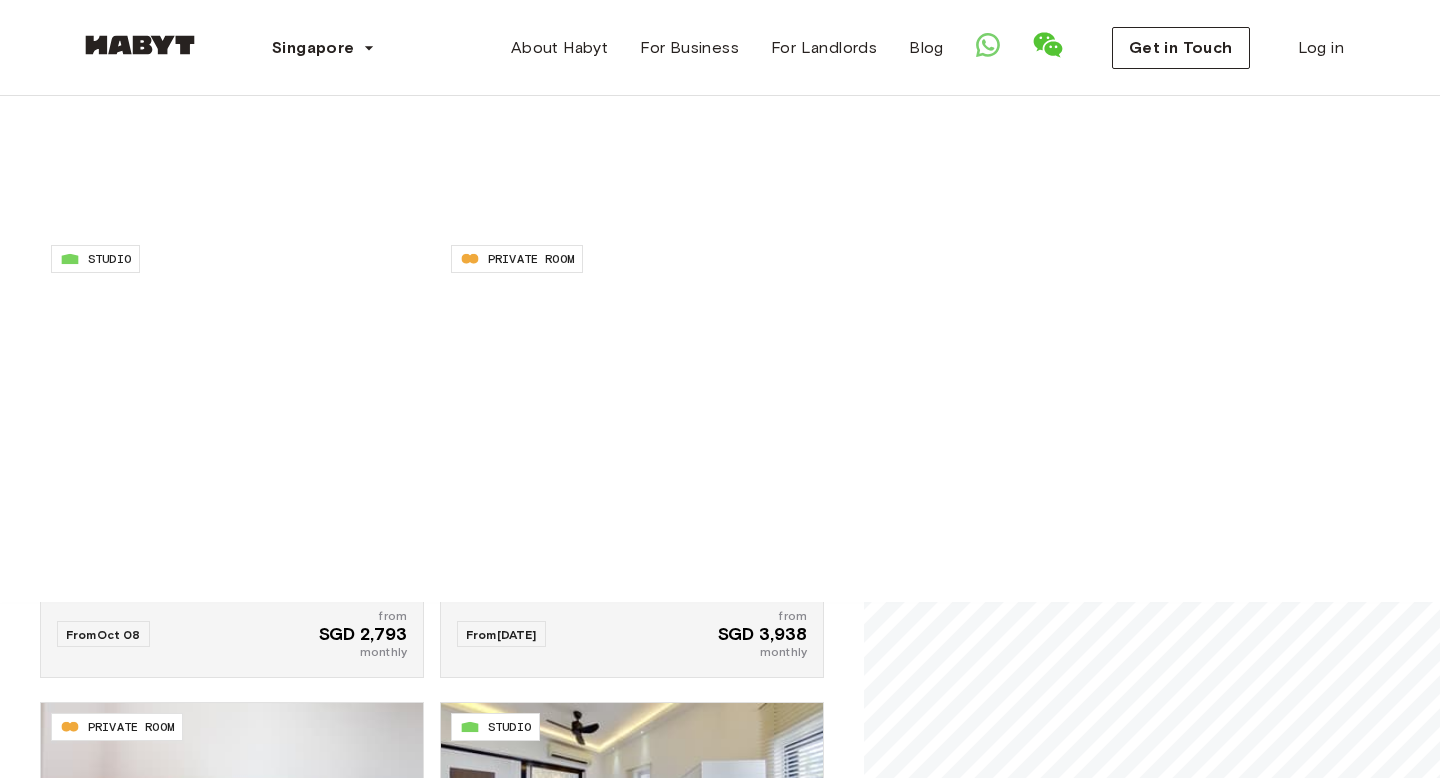 scroll, scrollTop: 2208, scrollLeft: 0, axis: vertical 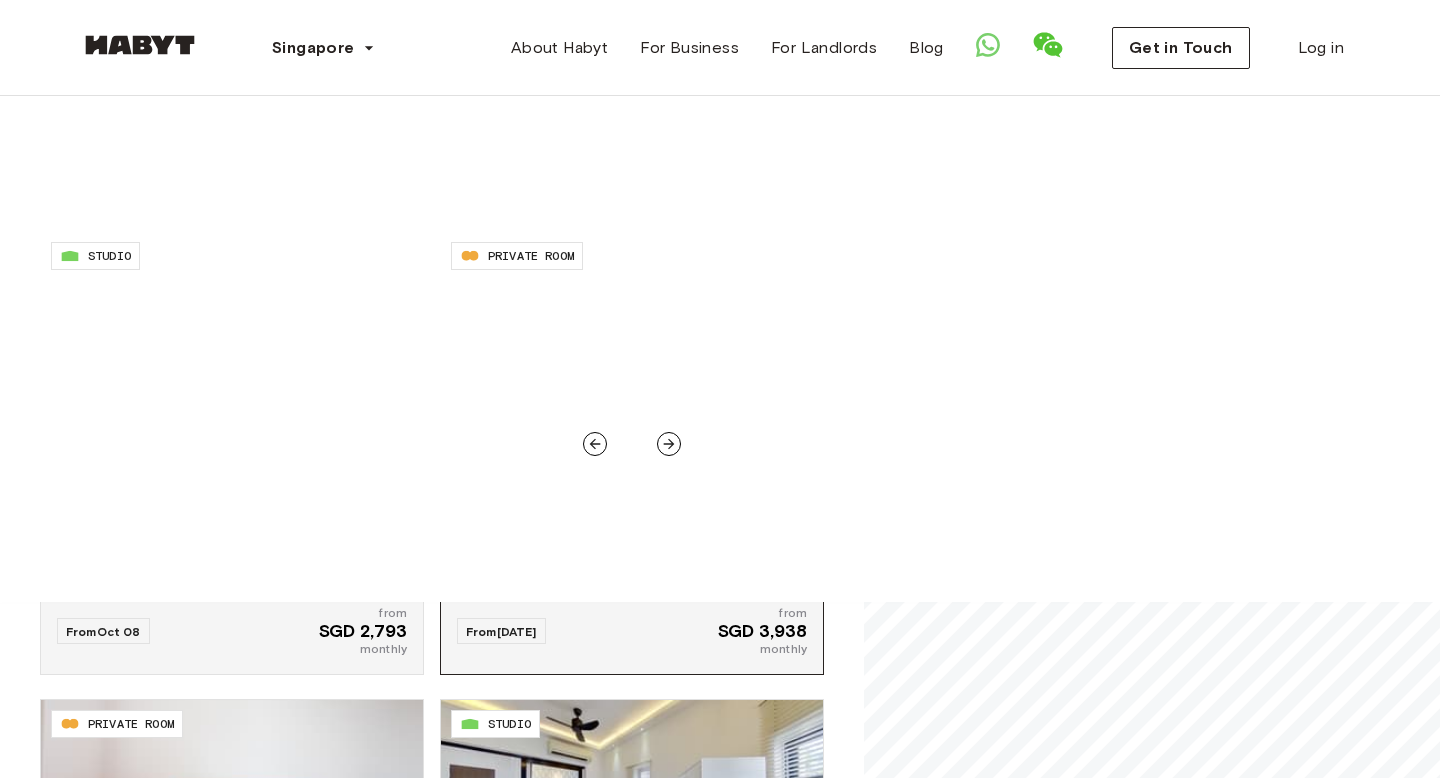 click 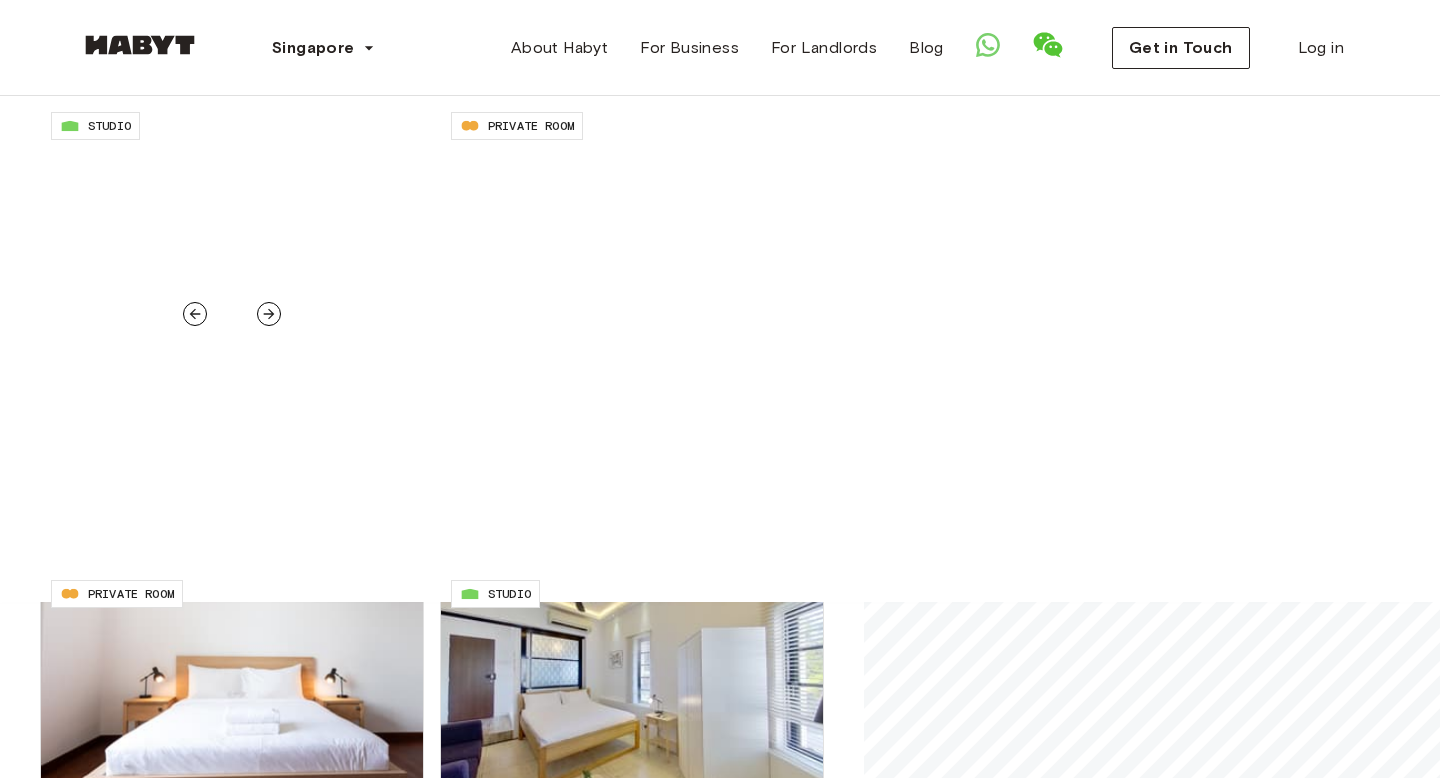 scroll, scrollTop: 2340, scrollLeft: 0, axis: vertical 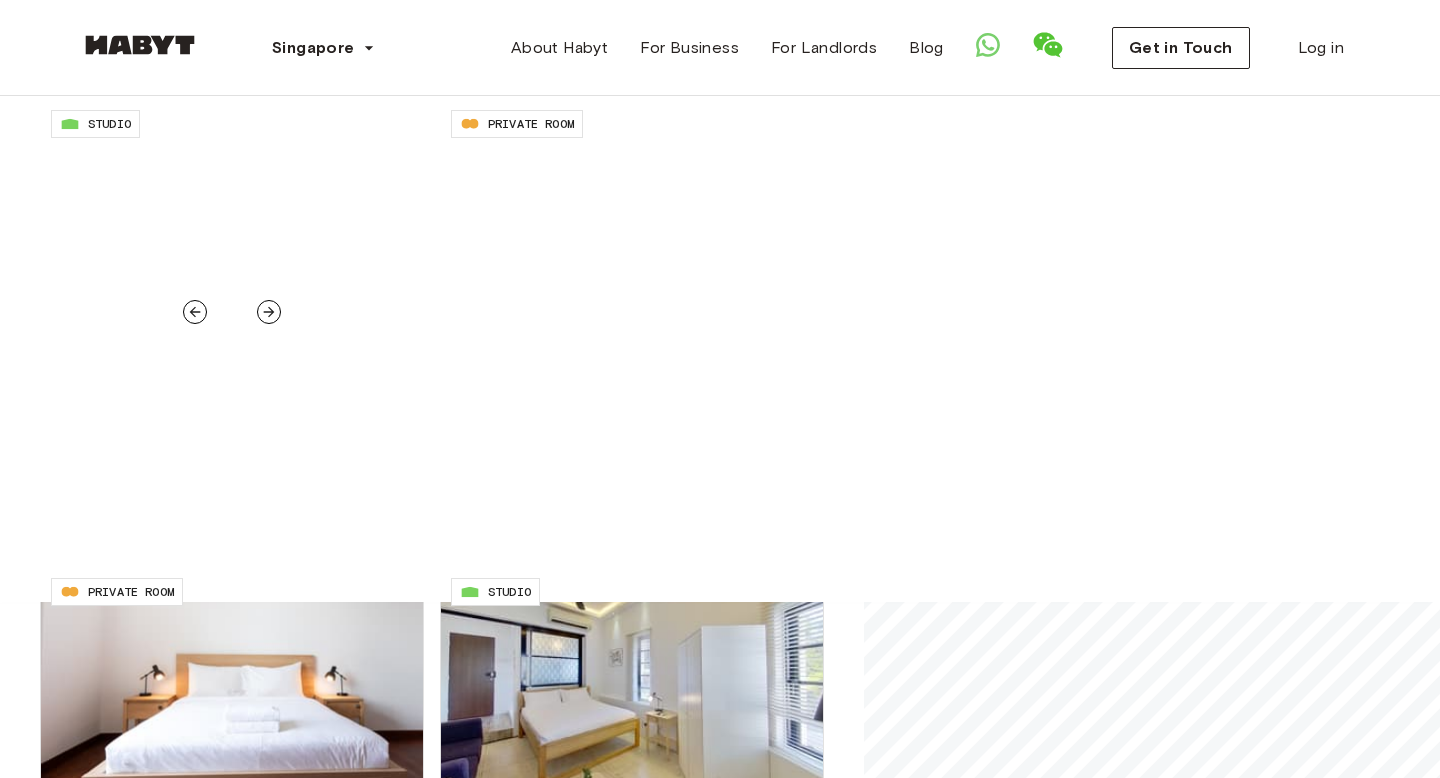 click 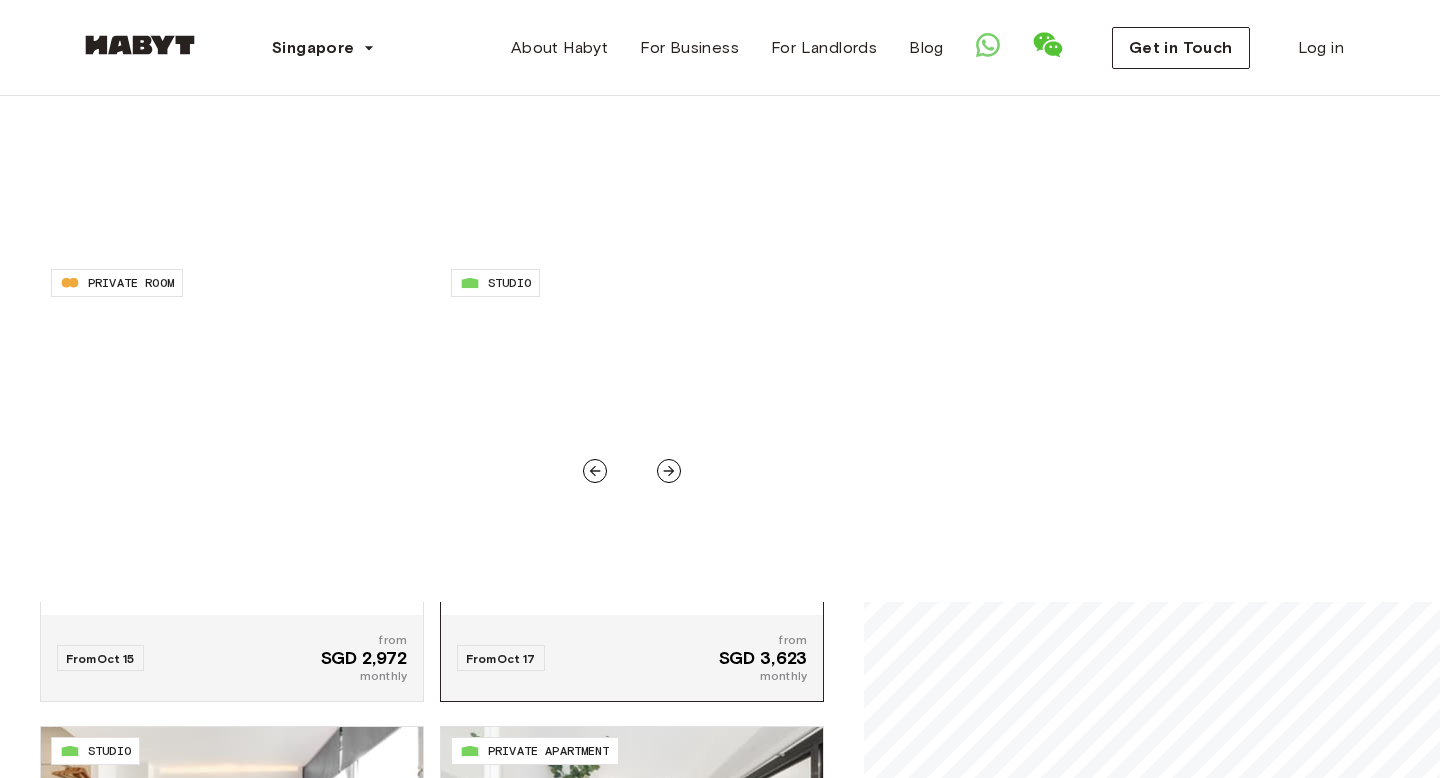 scroll, scrollTop: 2655, scrollLeft: 0, axis: vertical 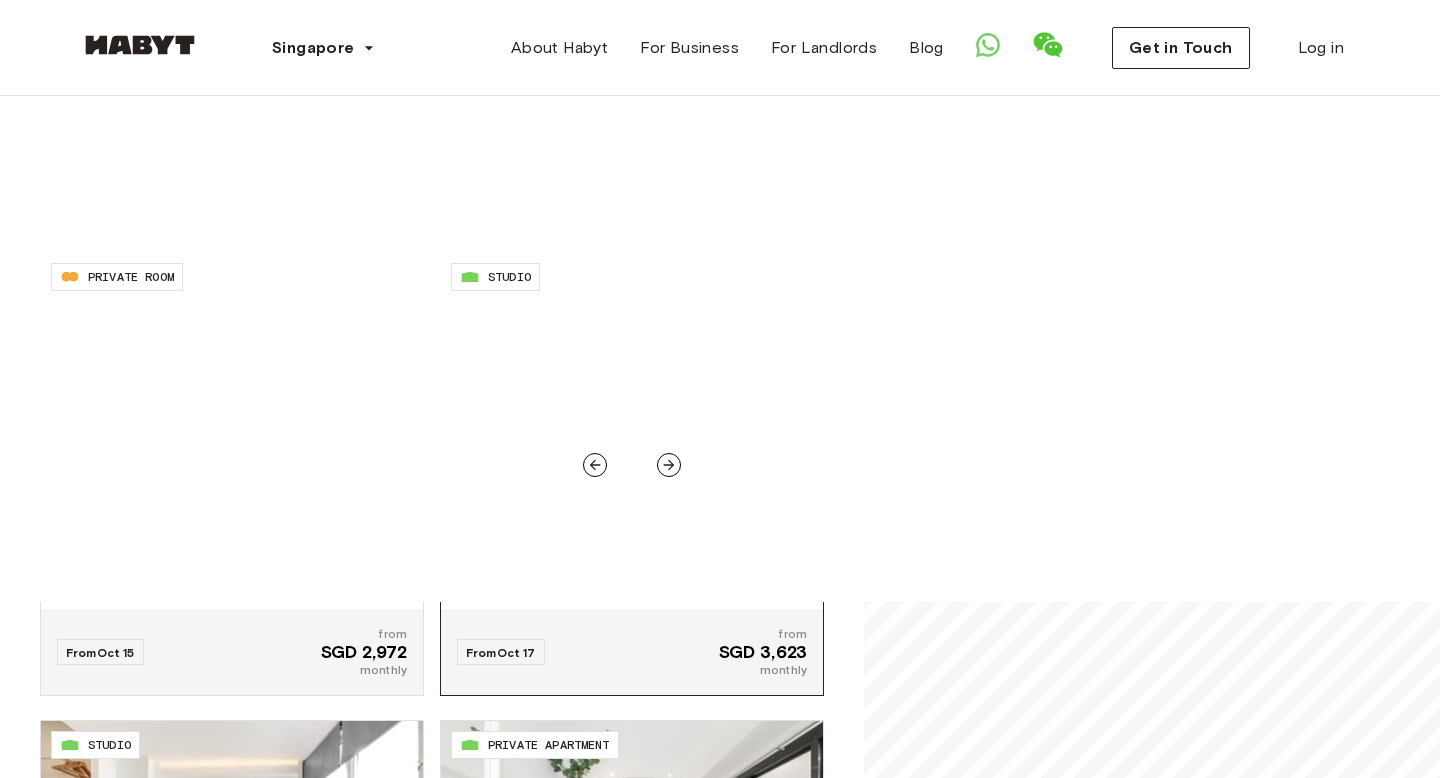 click 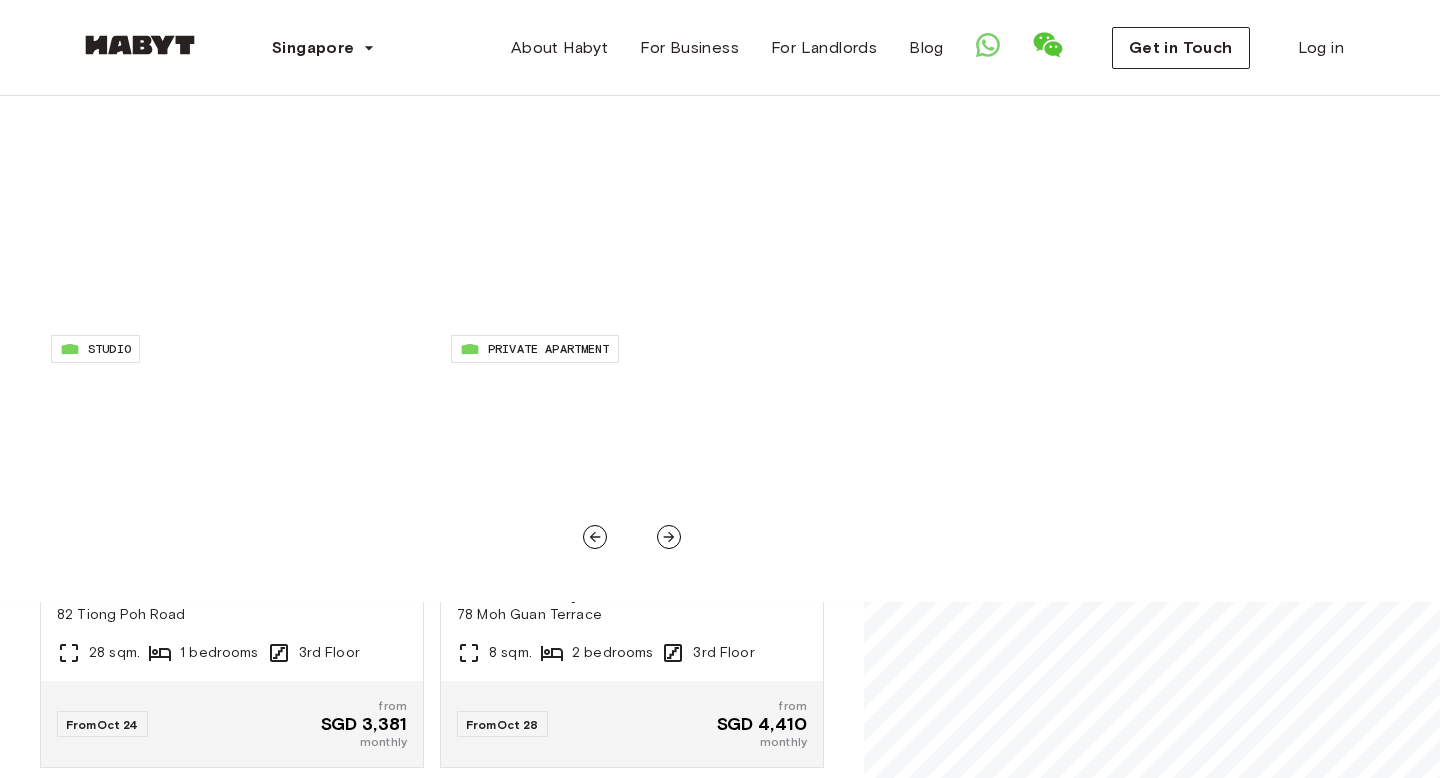 scroll, scrollTop: 3070, scrollLeft: 0, axis: vertical 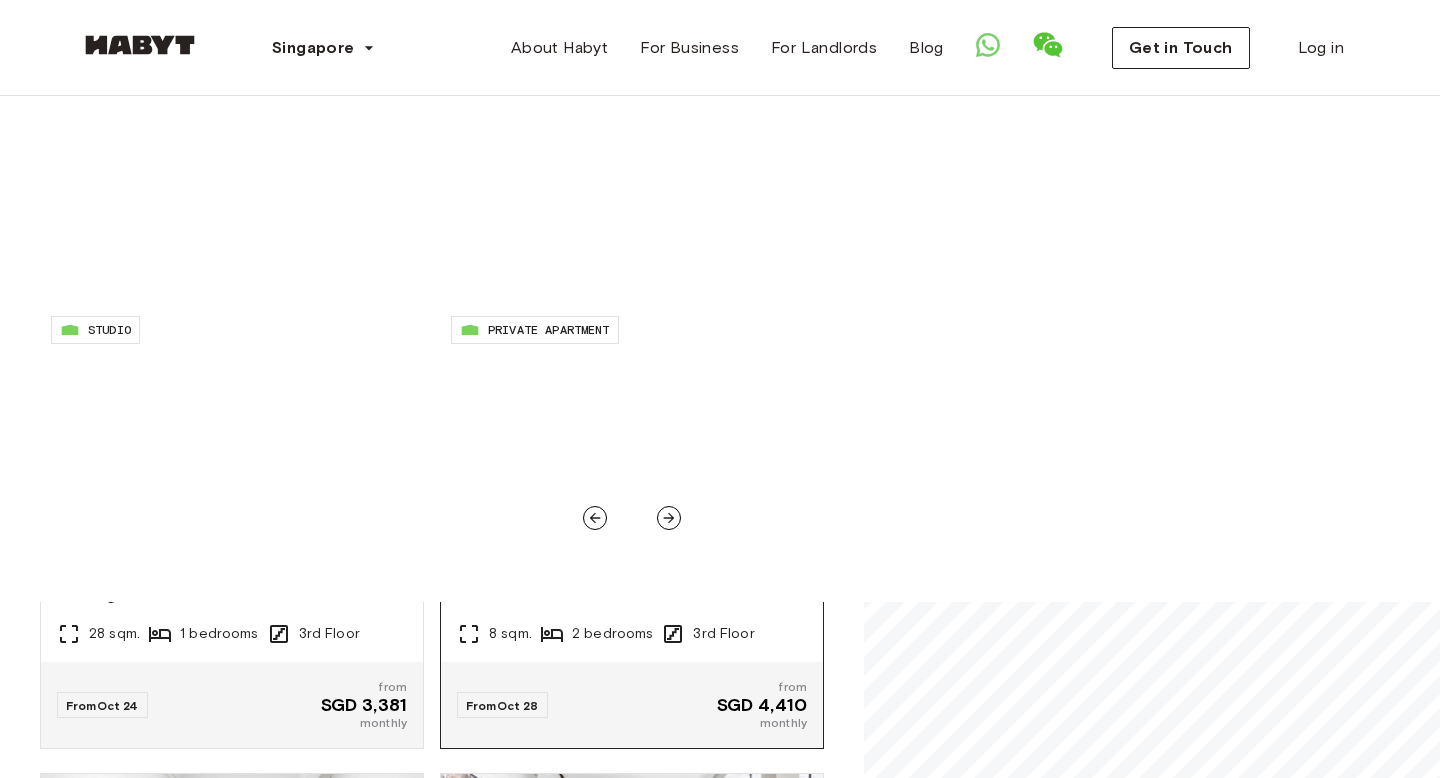 click 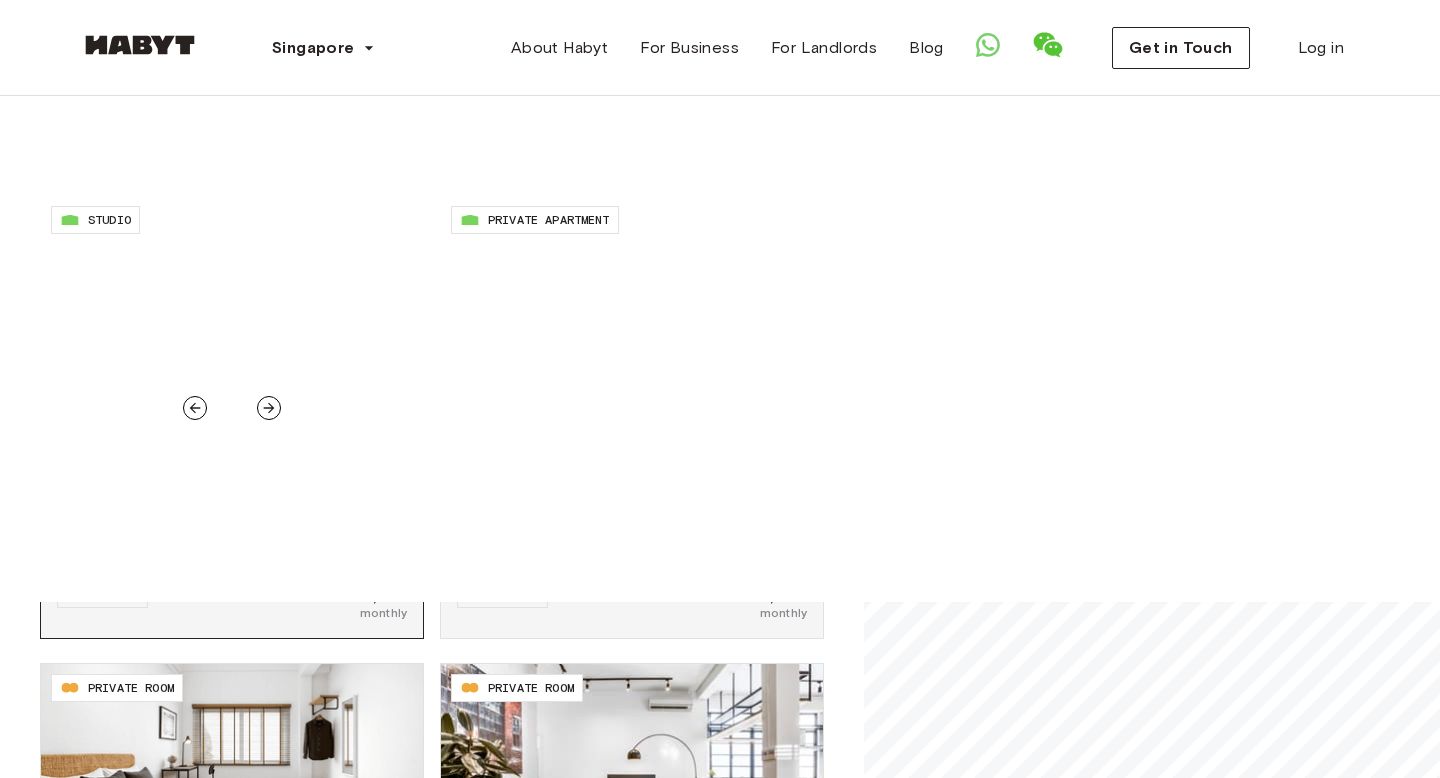 scroll, scrollTop: 3182, scrollLeft: 0, axis: vertical 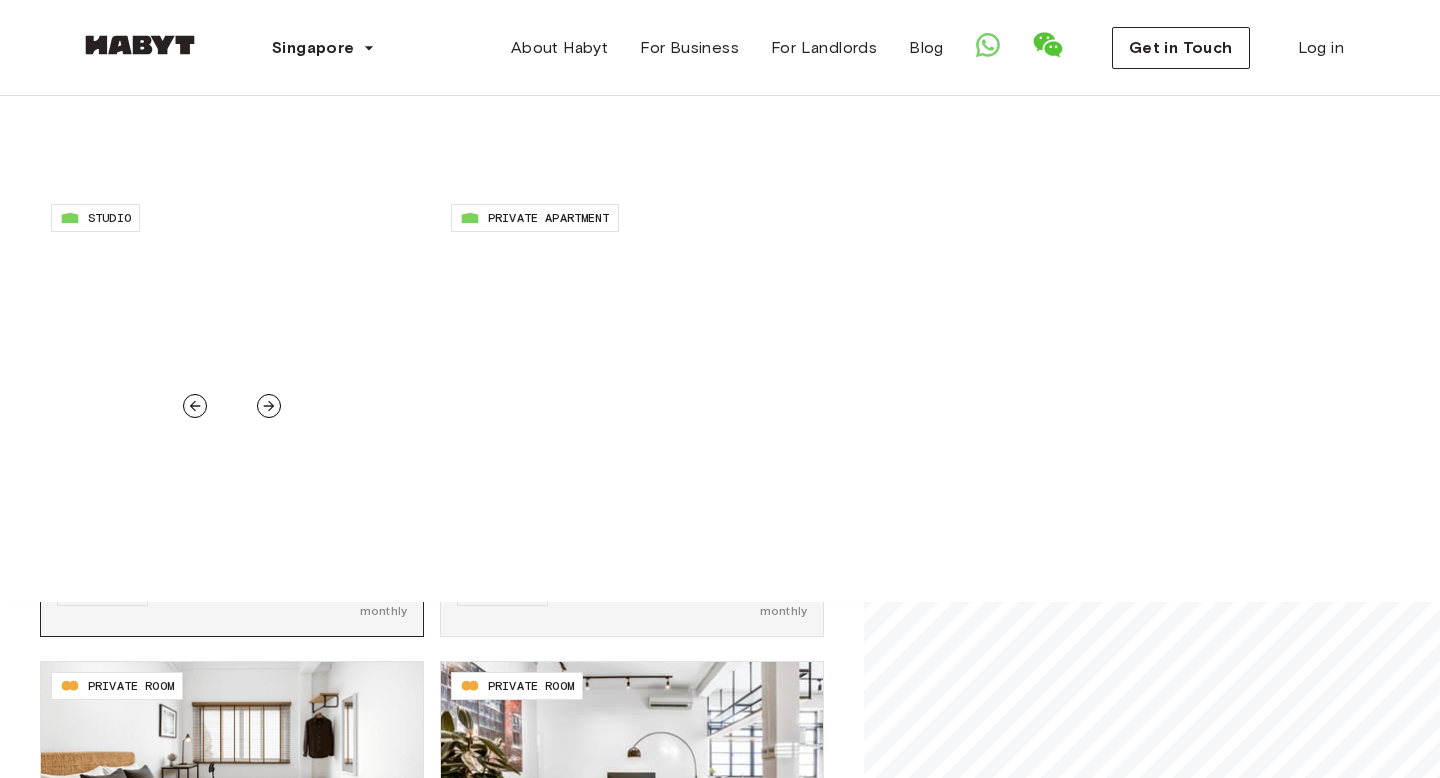 click 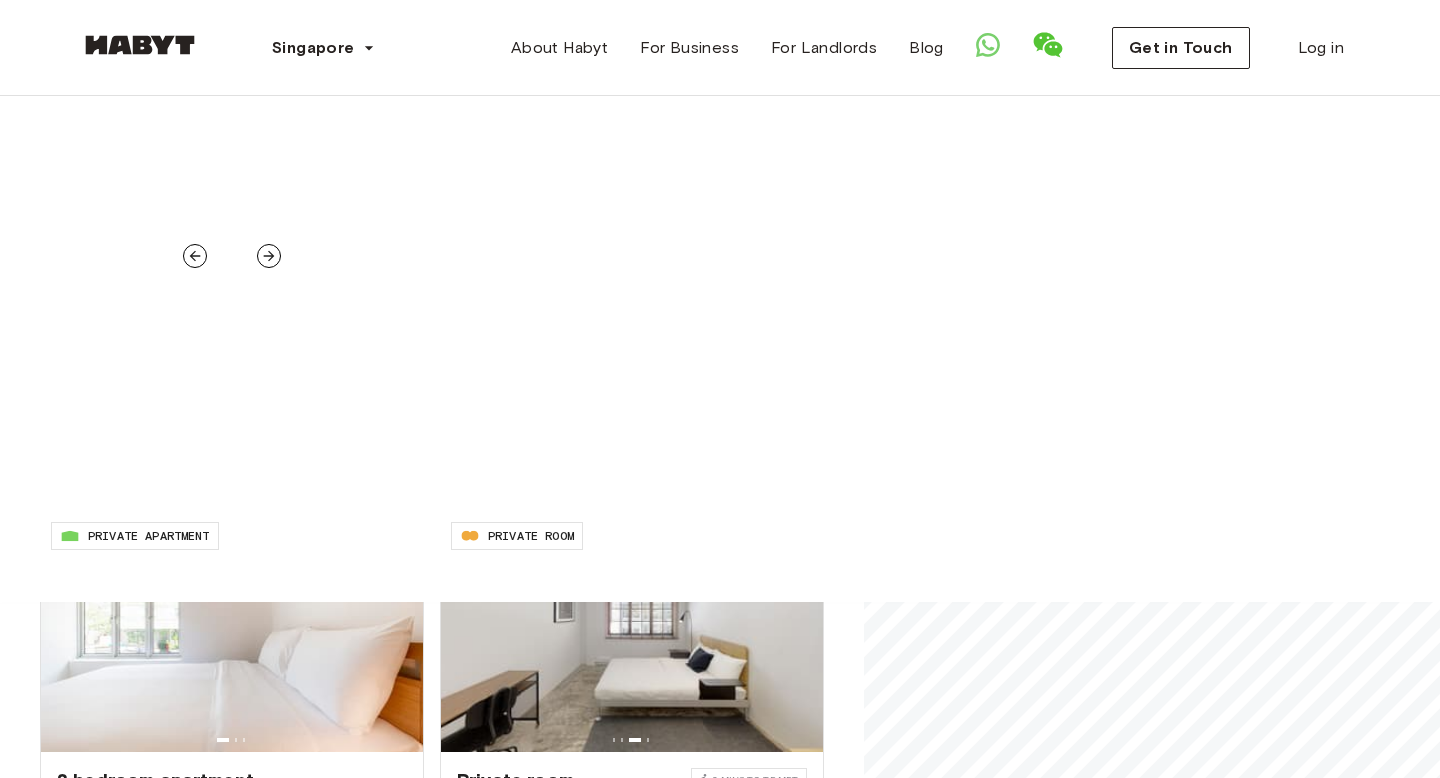 scroll, scrollTop: 6041, scrollLeft: 0, axis: vertical 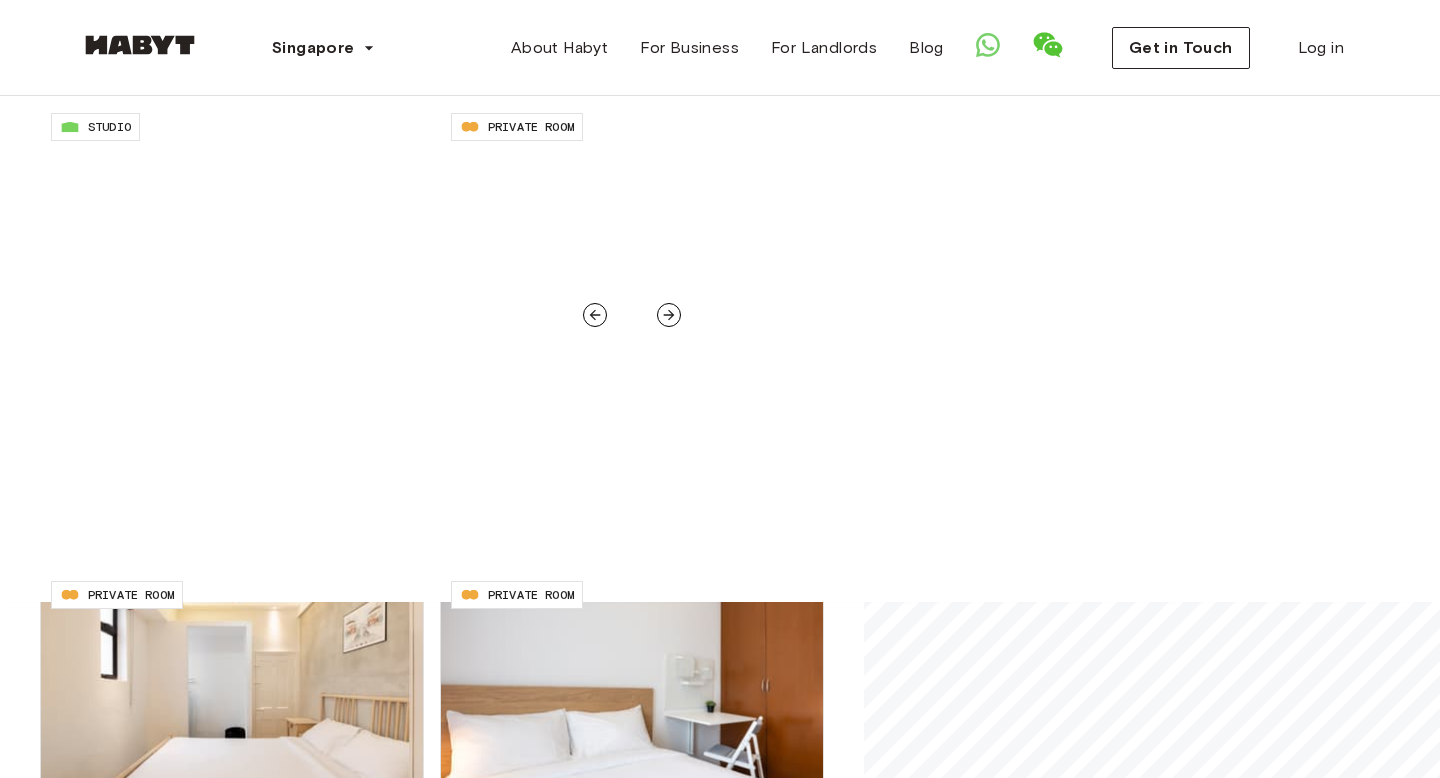 click 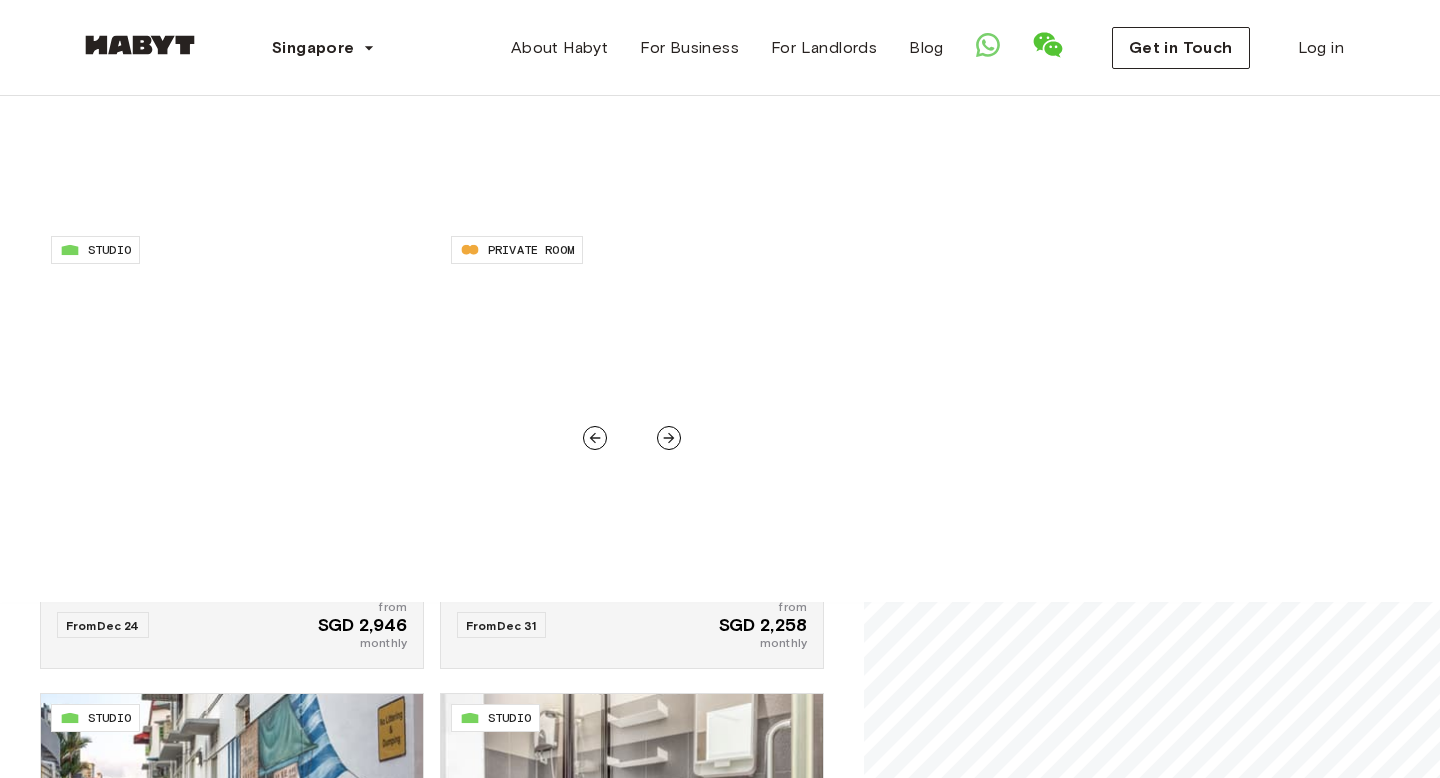 scroll, scrollTop: 7366, scrollLeft: 0, axis: vertical 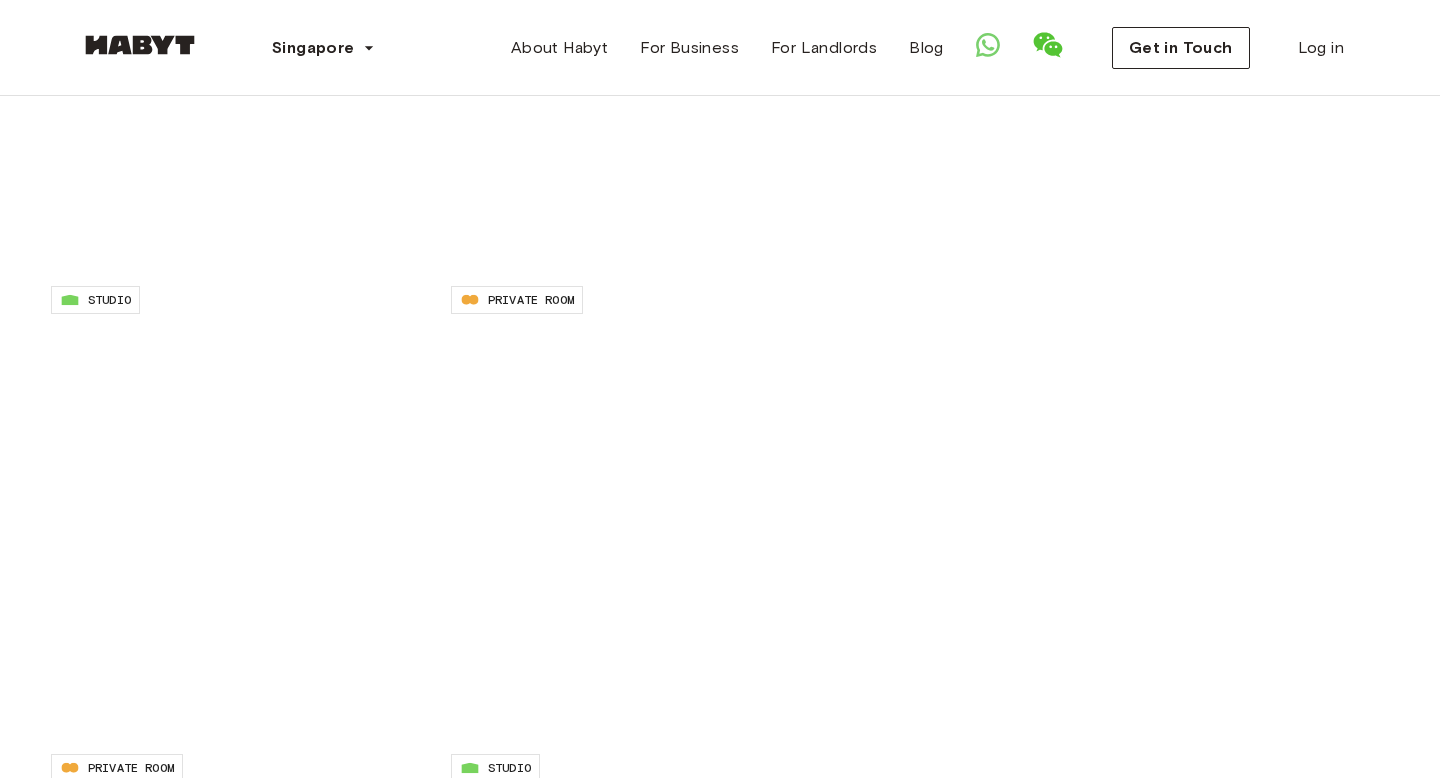click on "Filters 3" at bounding box center [768, 231] 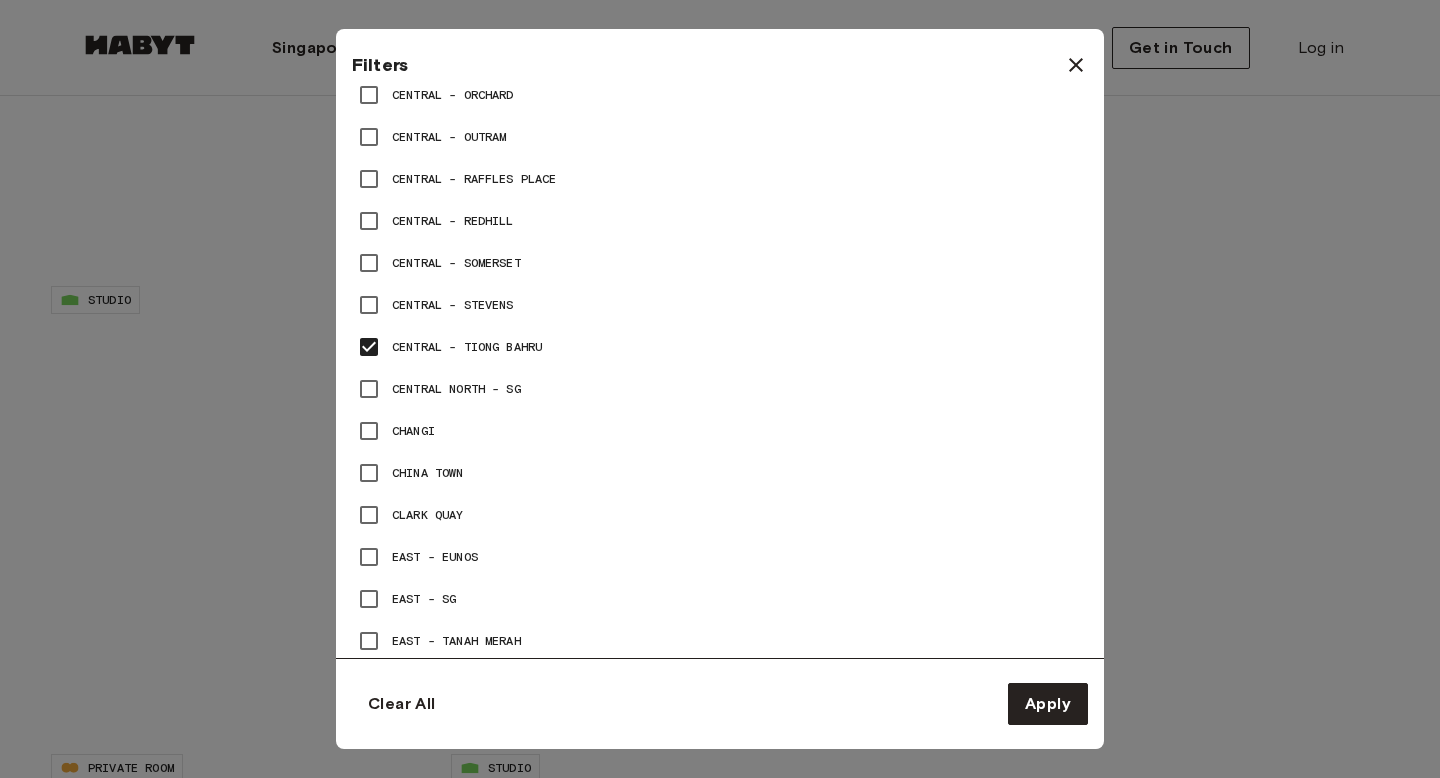 scroll, scrollTop: 1469, scrollLeft: 0, axis: vertical 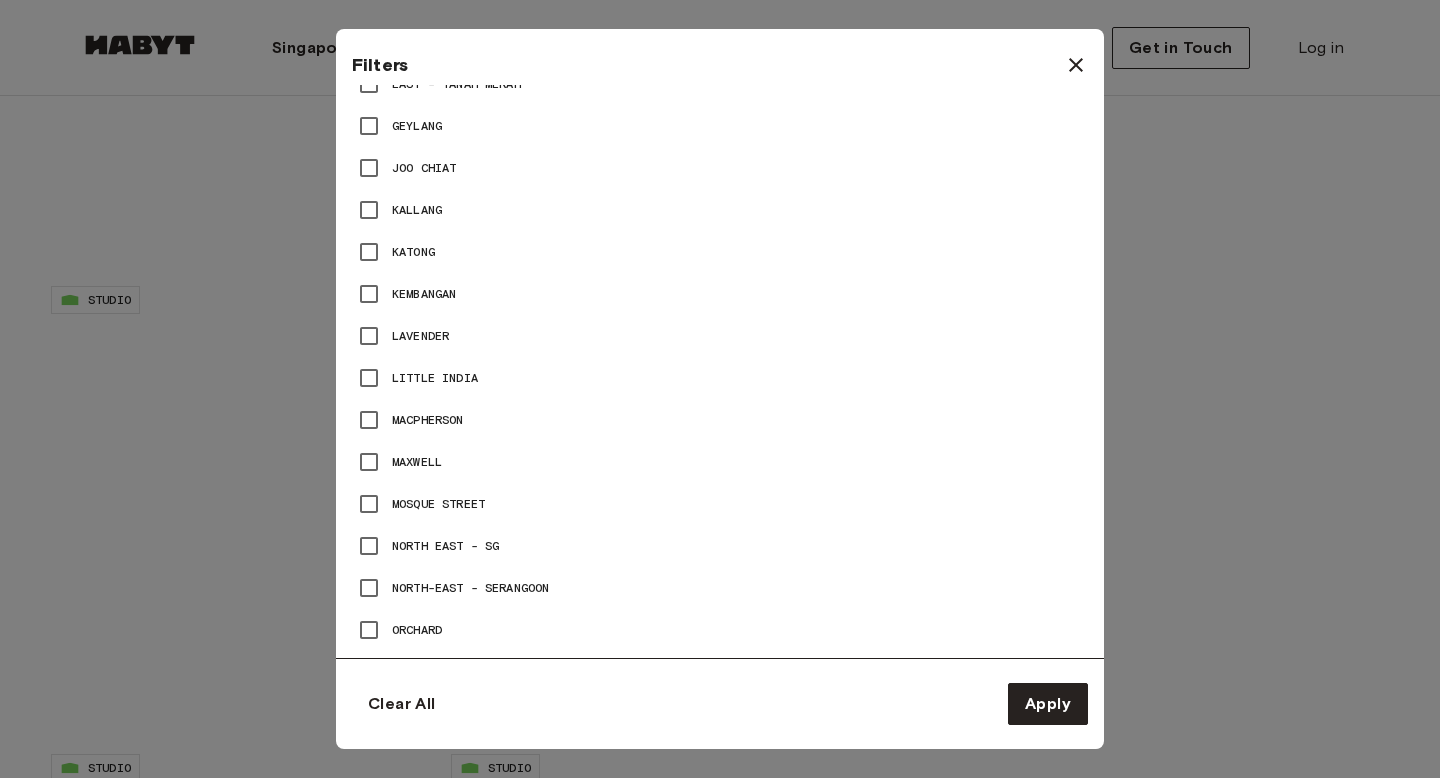 click 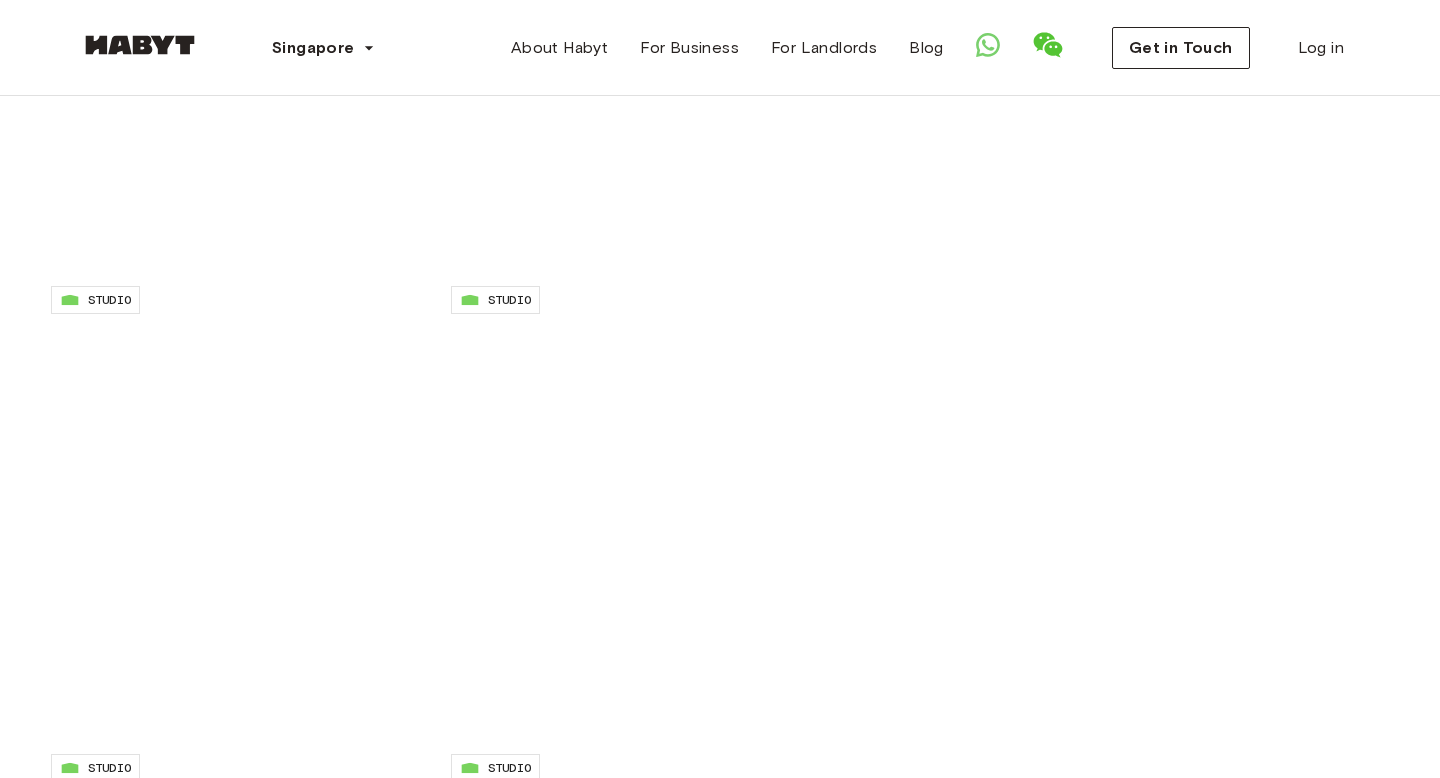 click on "Filters 2" at bounding box center [768, 231] 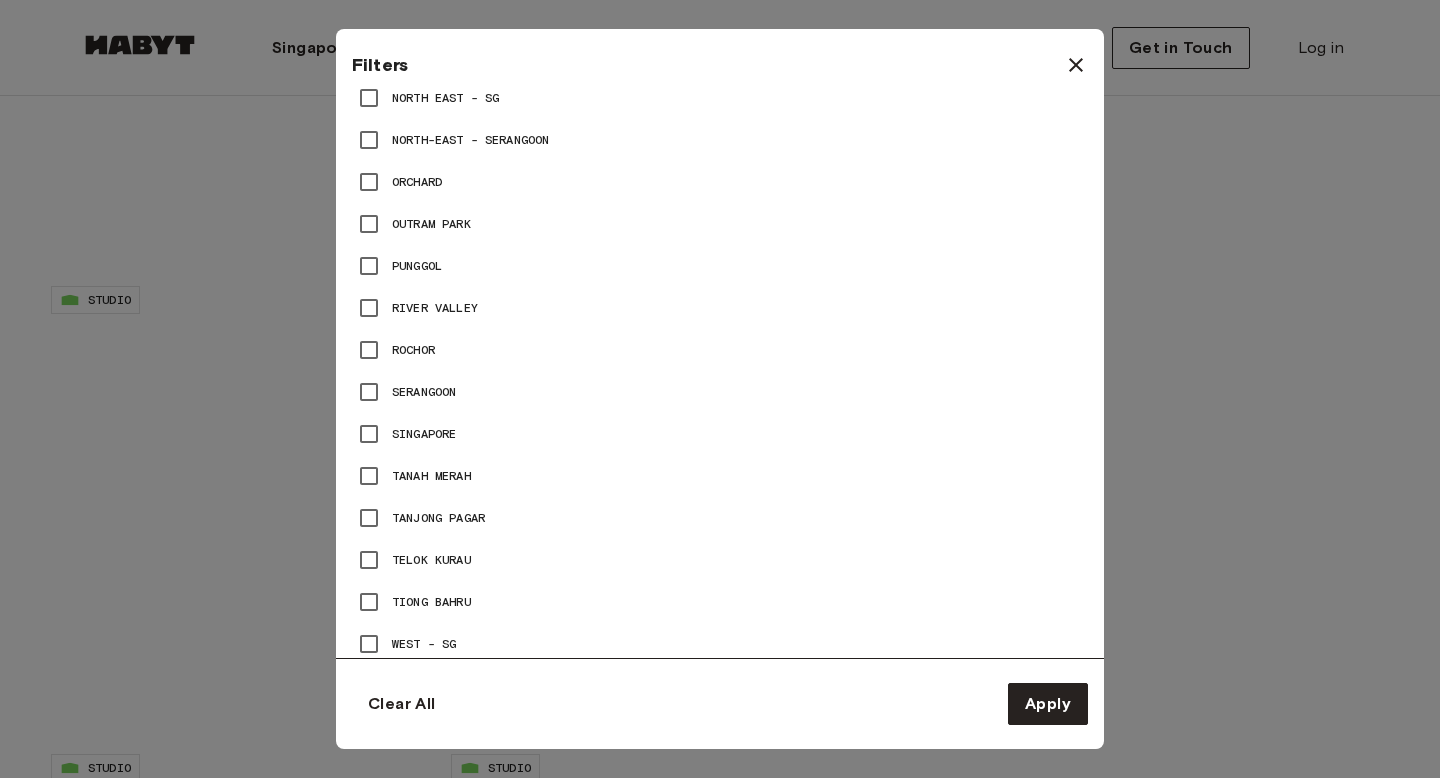 scroll, scrollTop: 2526, scrollLeft: 0, axis: vertical 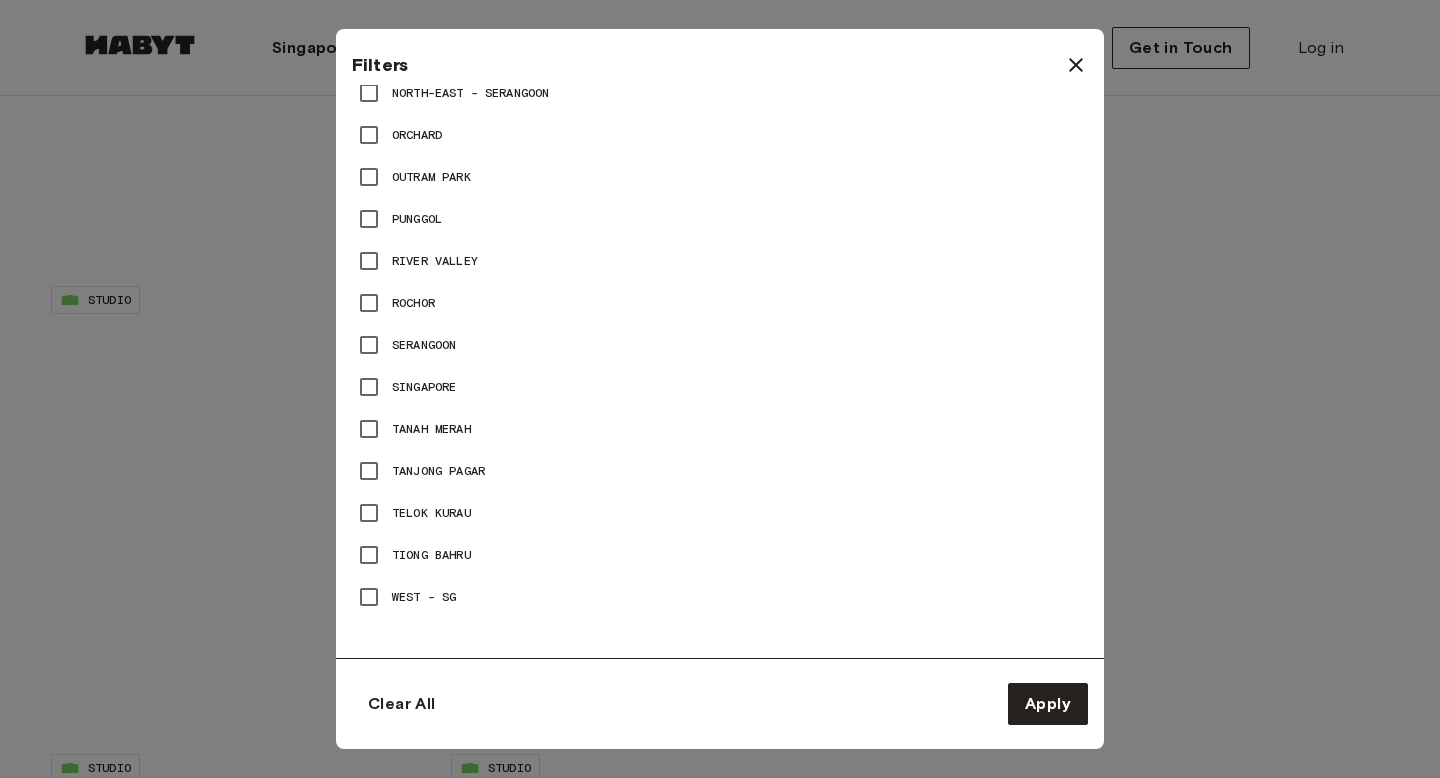 click on "West - SG" at bounding box center (424, 597) 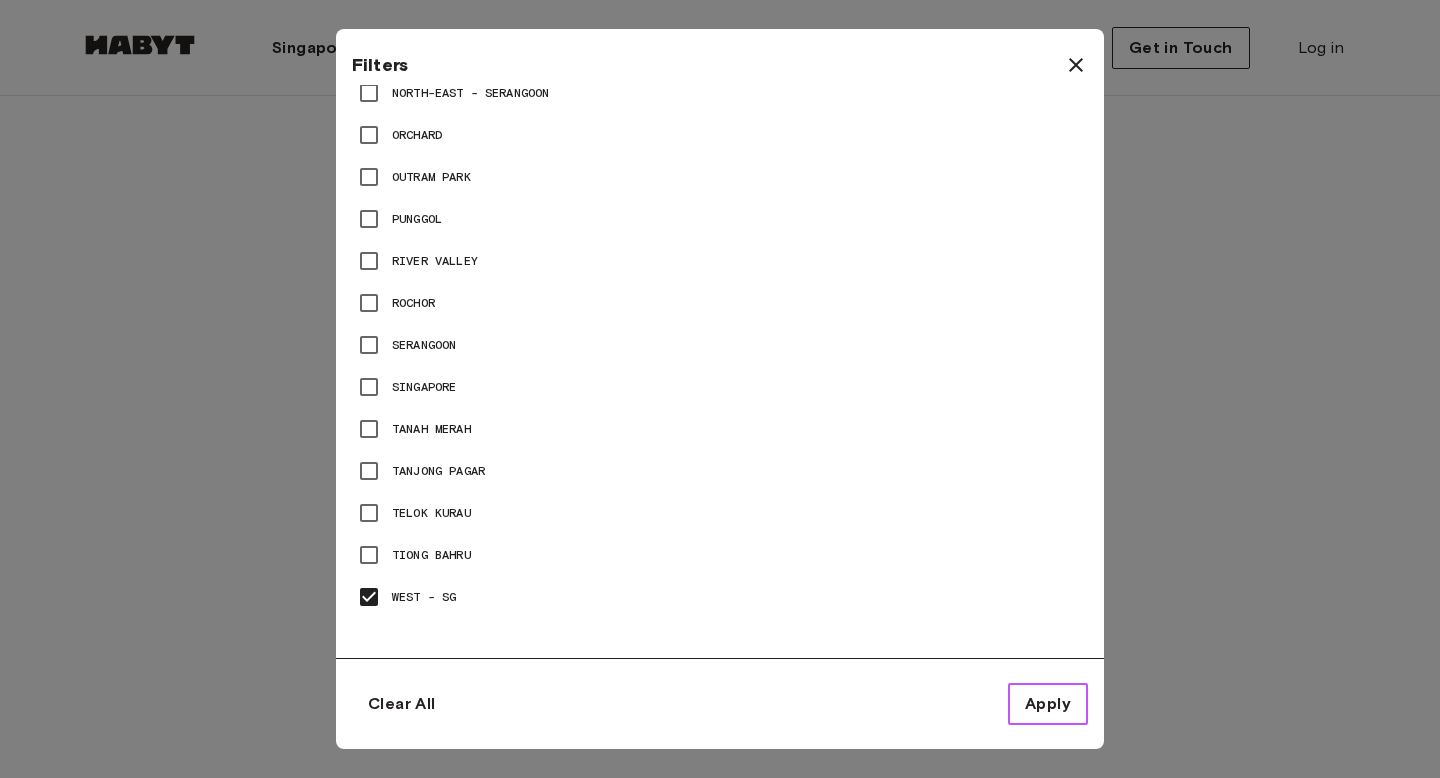 click on "Apply" at bounding box center (1048, 704) 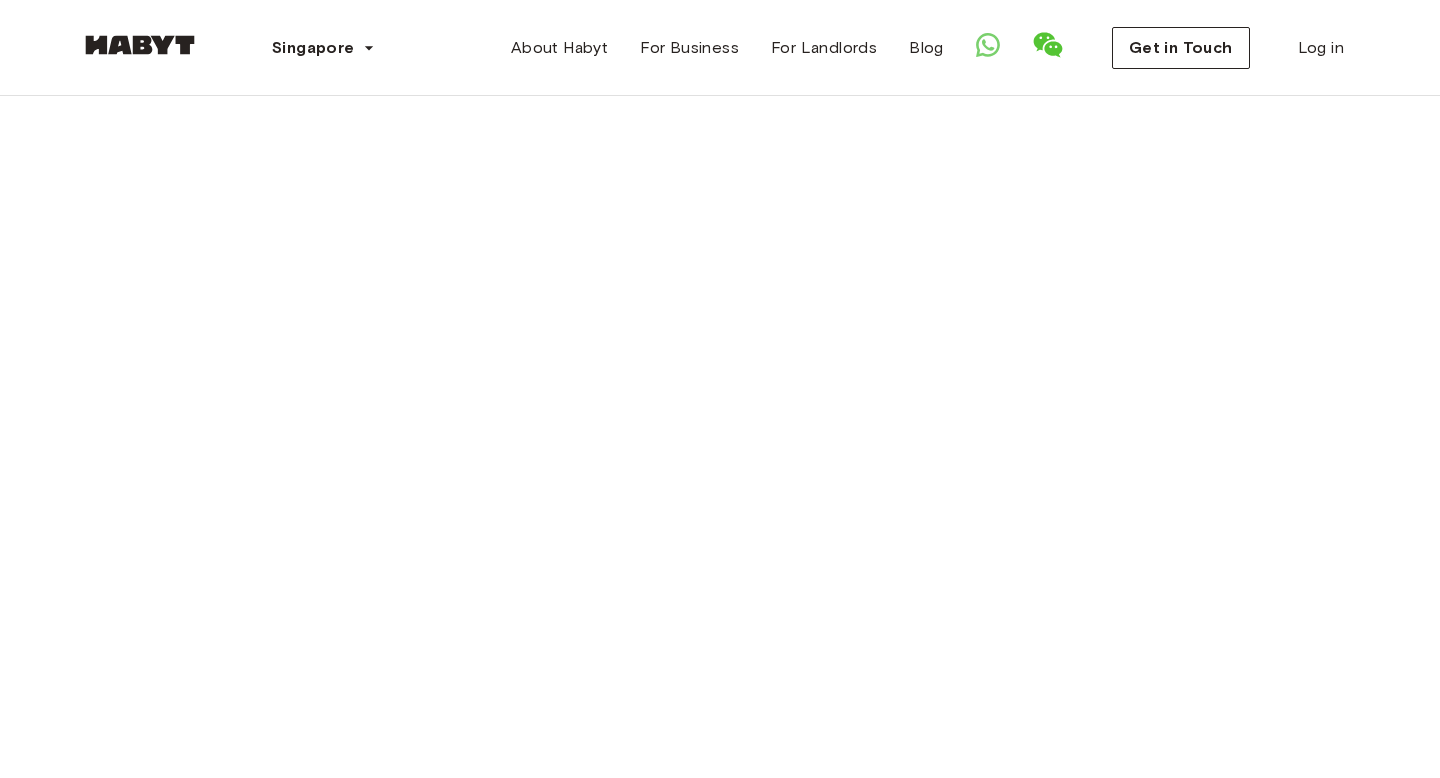 click on "3" at bounding box center [801, 231] 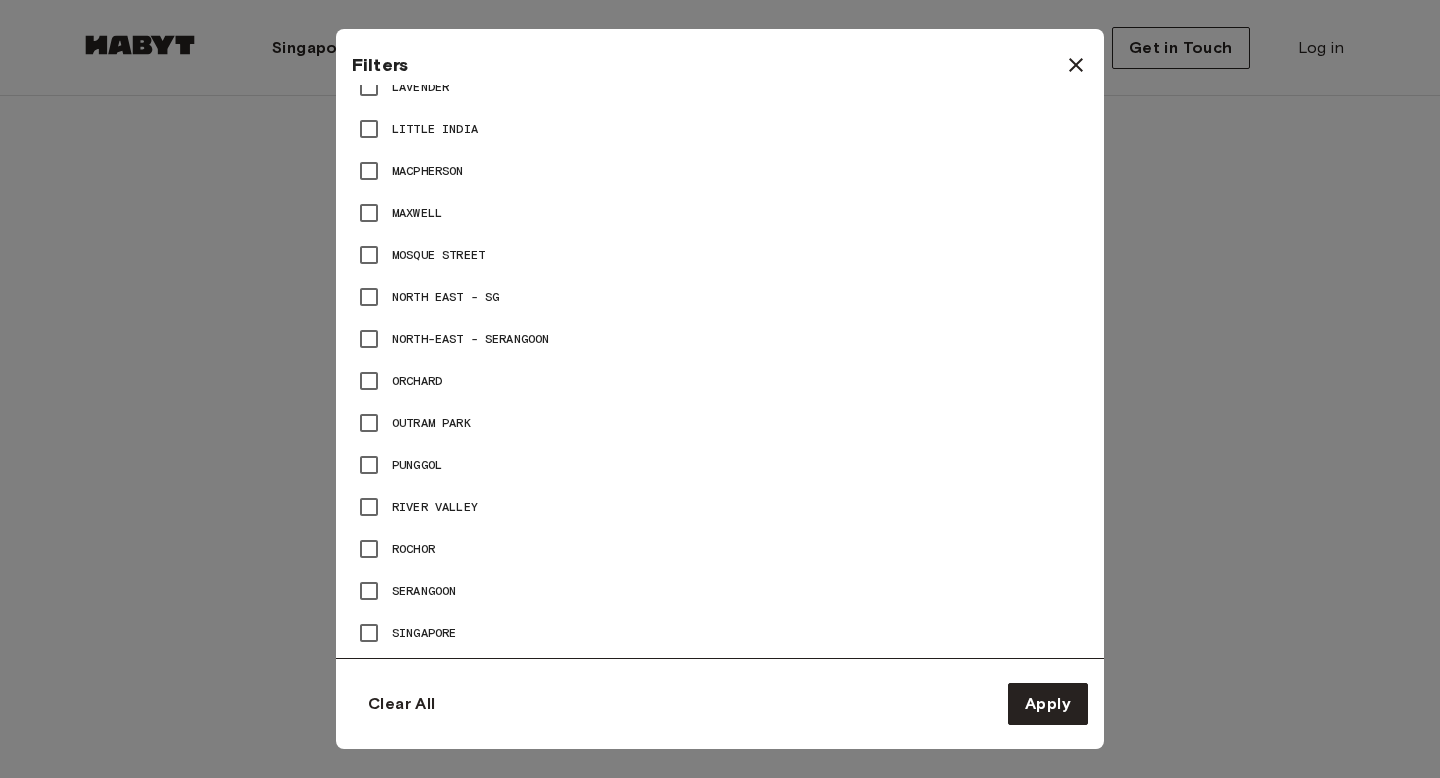 scroll, scrollTop: 2526, scrollLeft: 0, axis: vertical 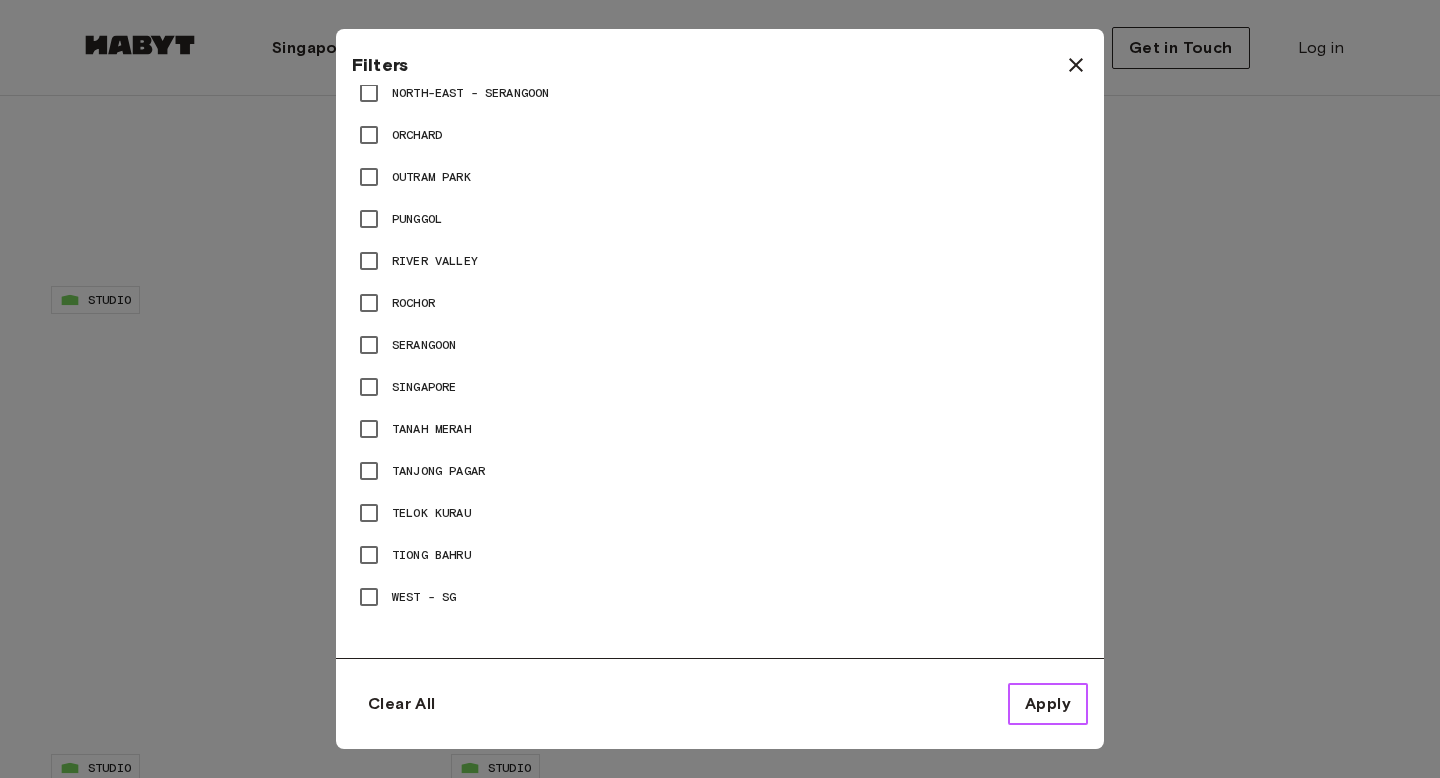 click on "Apply" at bounding box center [1048, 704] 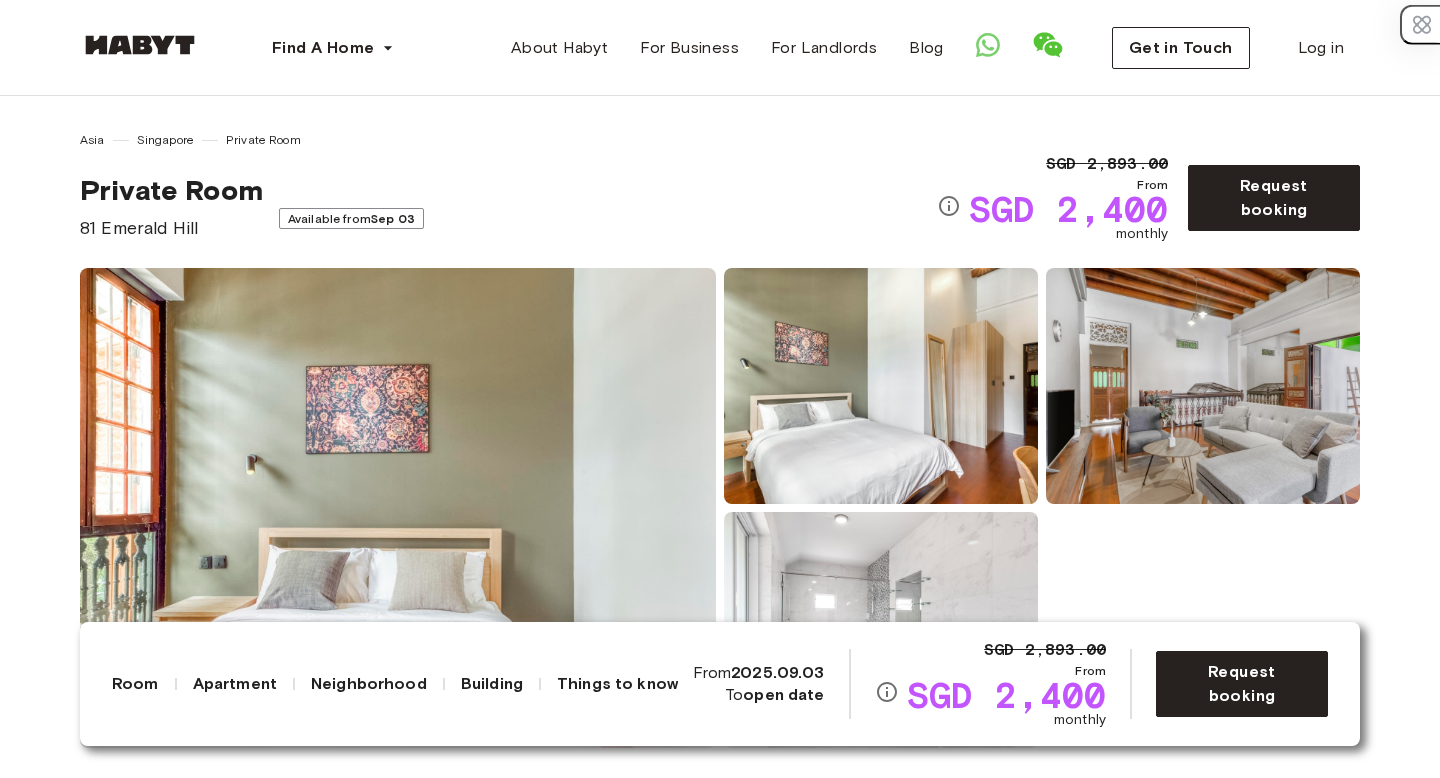 scroll, scrollTop: 0, scrollLeft: 0, axis: both 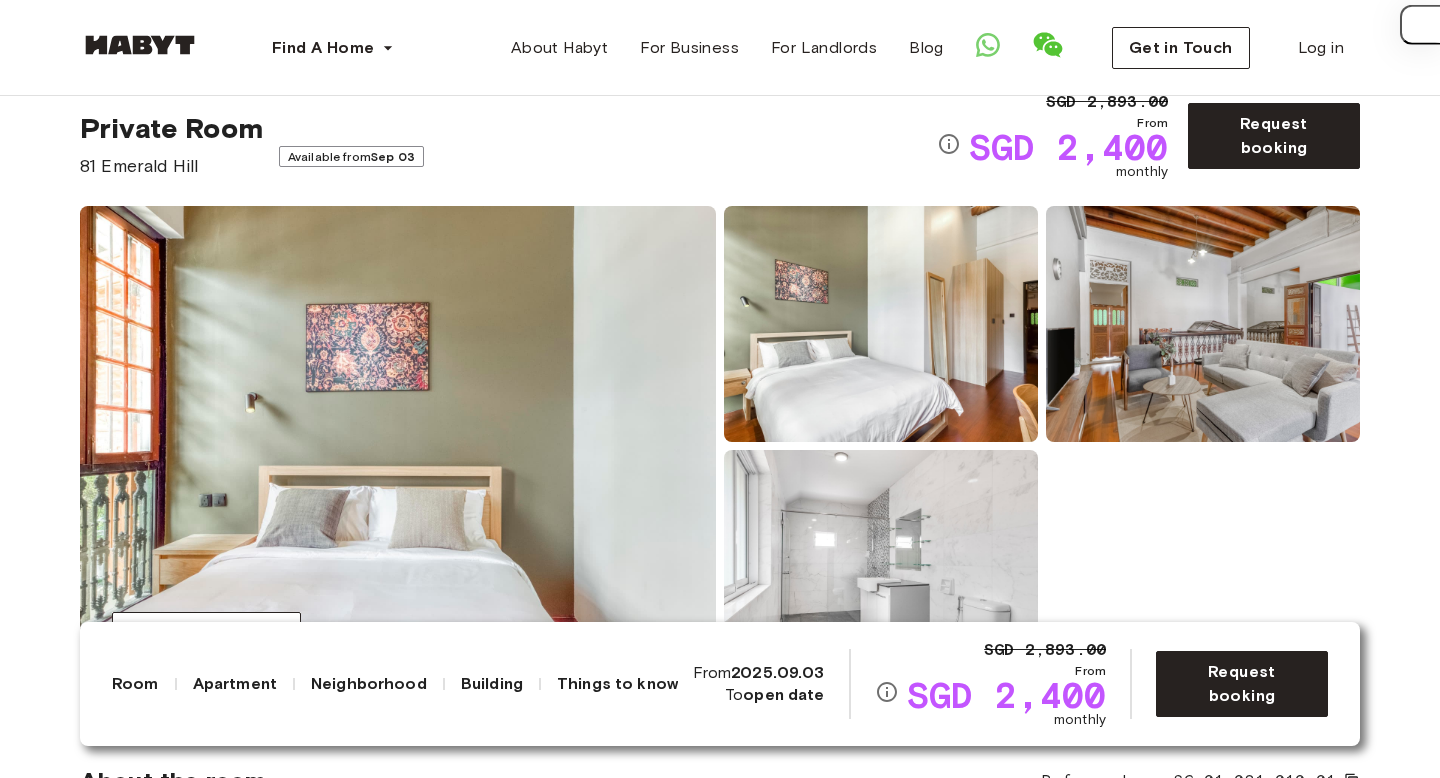click at bounding box center (398, 446) 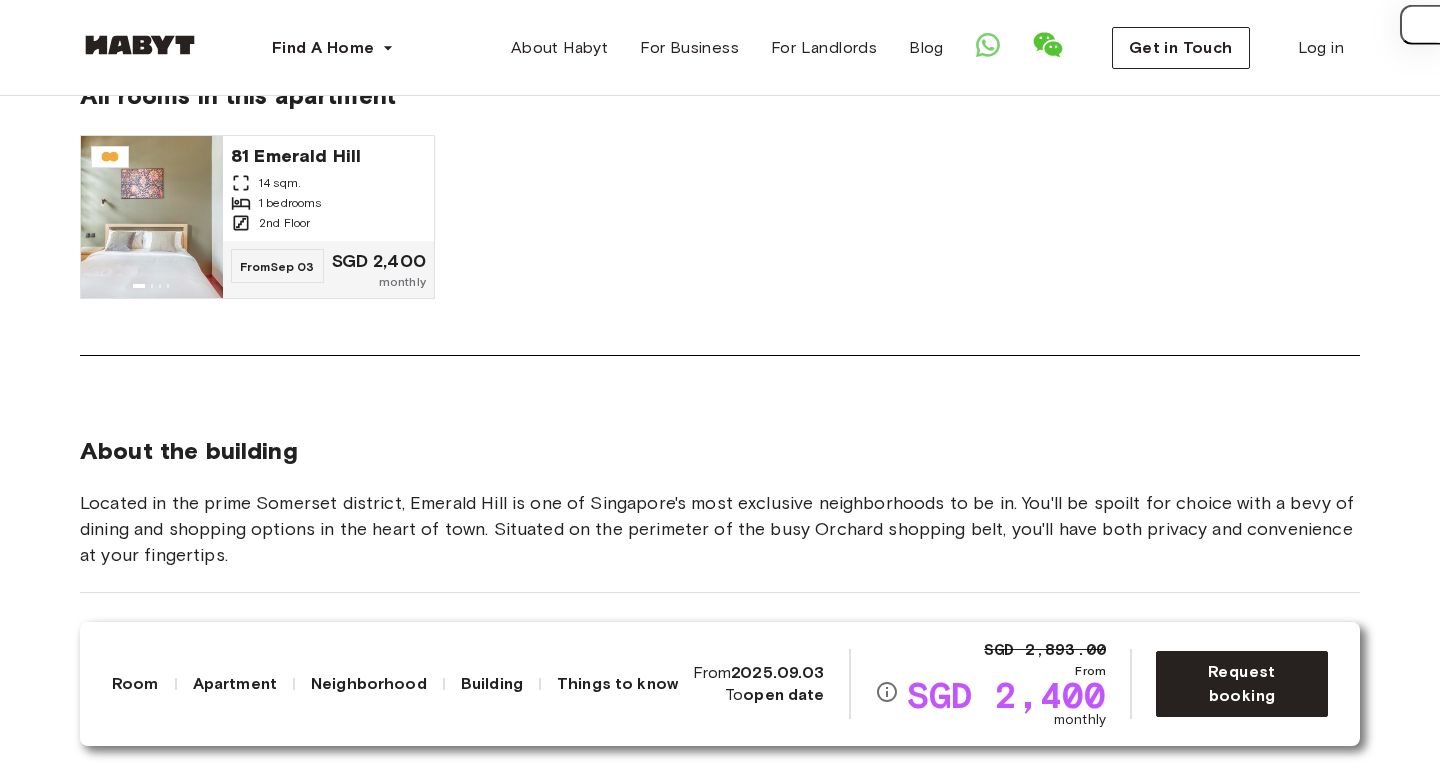 scroll, scrollTop: 1567, scrollLeft: 0, axis: vertical 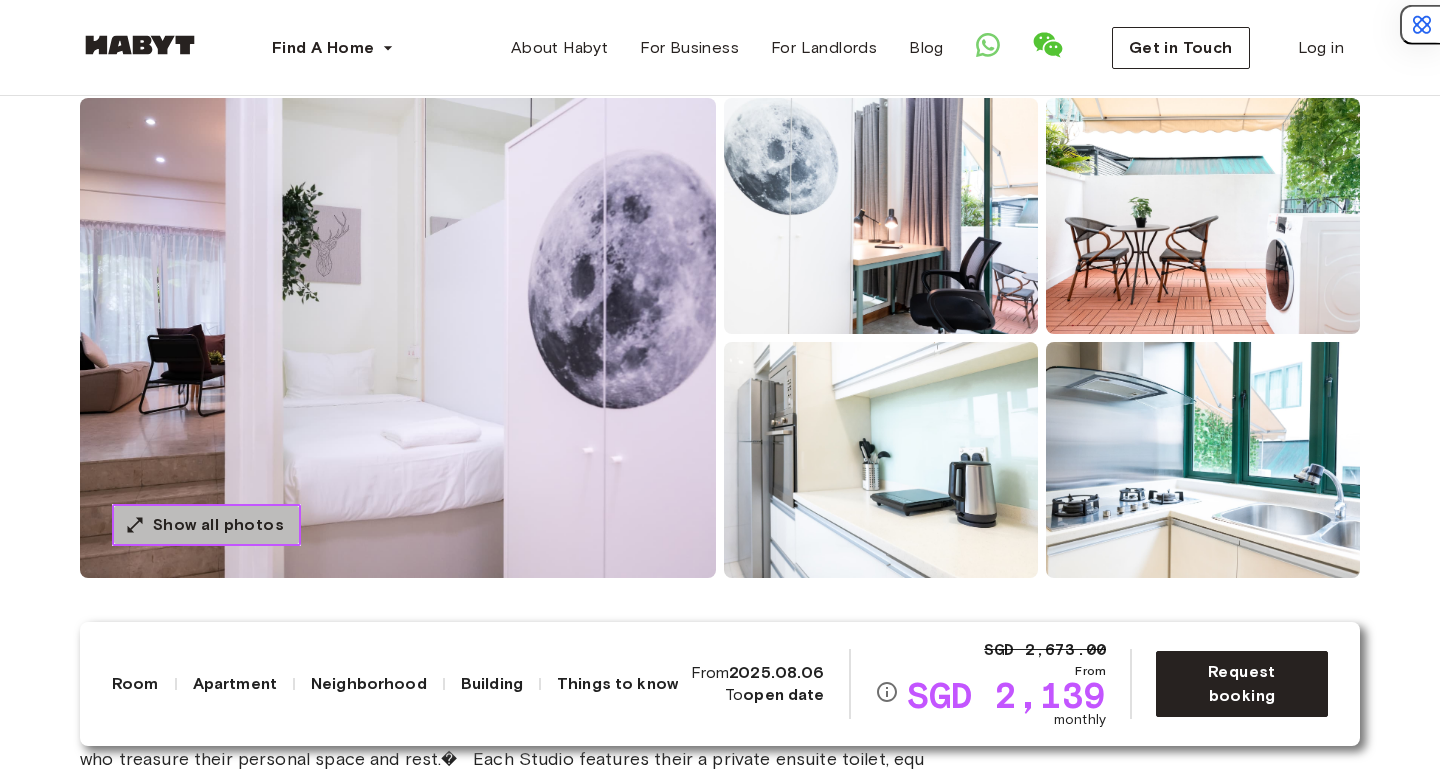 click on "Show all photos" at bounding box center (218, 525) 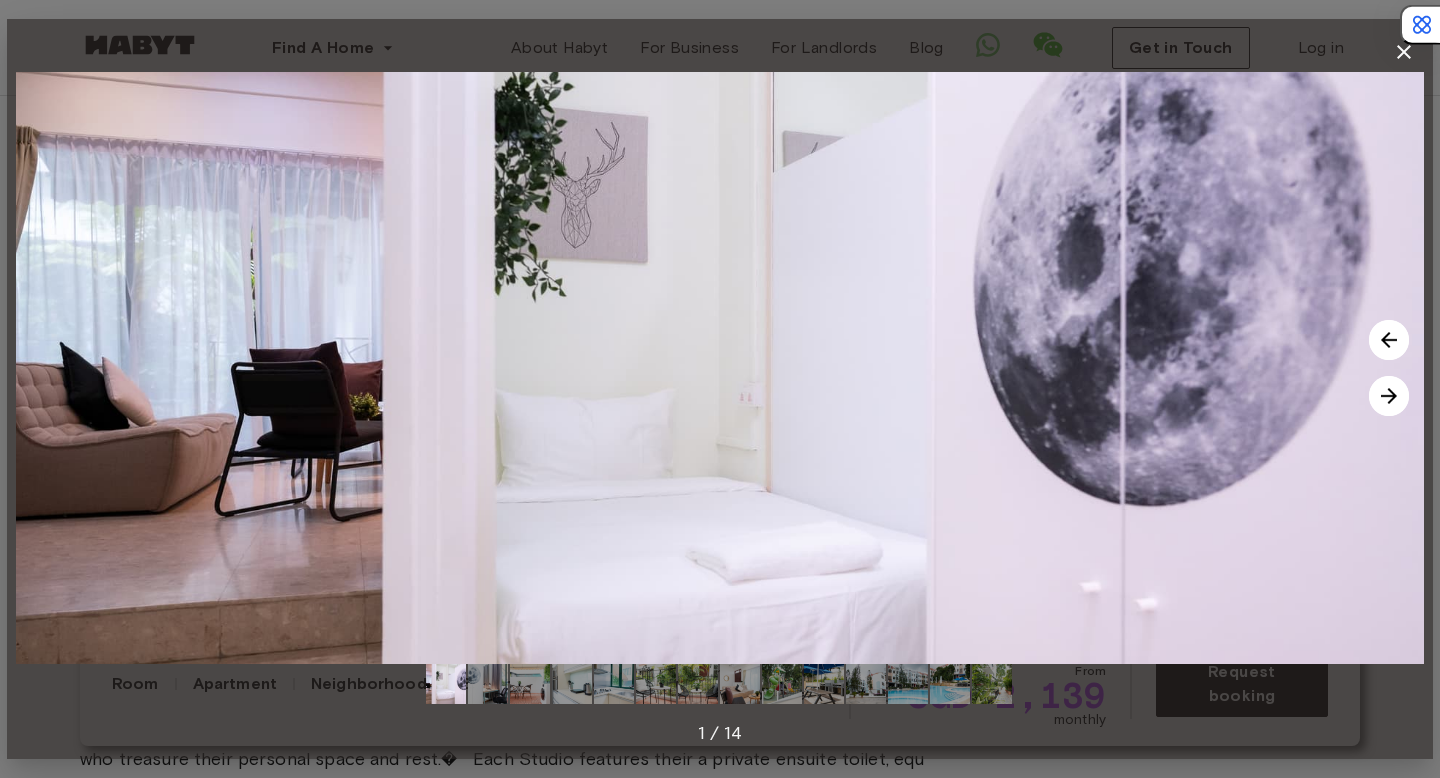 click at bounding box center (1389, 396) 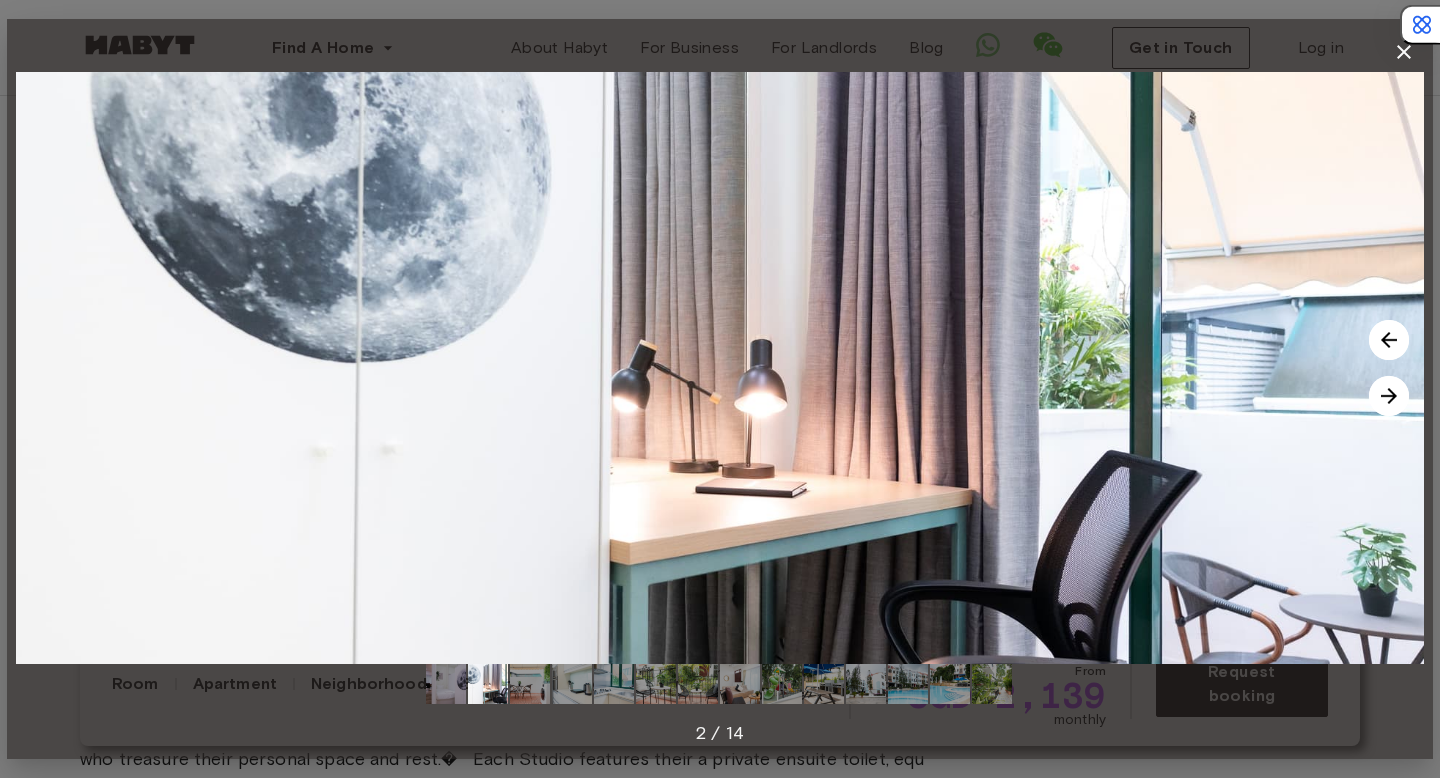 click at bounding box center [1389, 396] 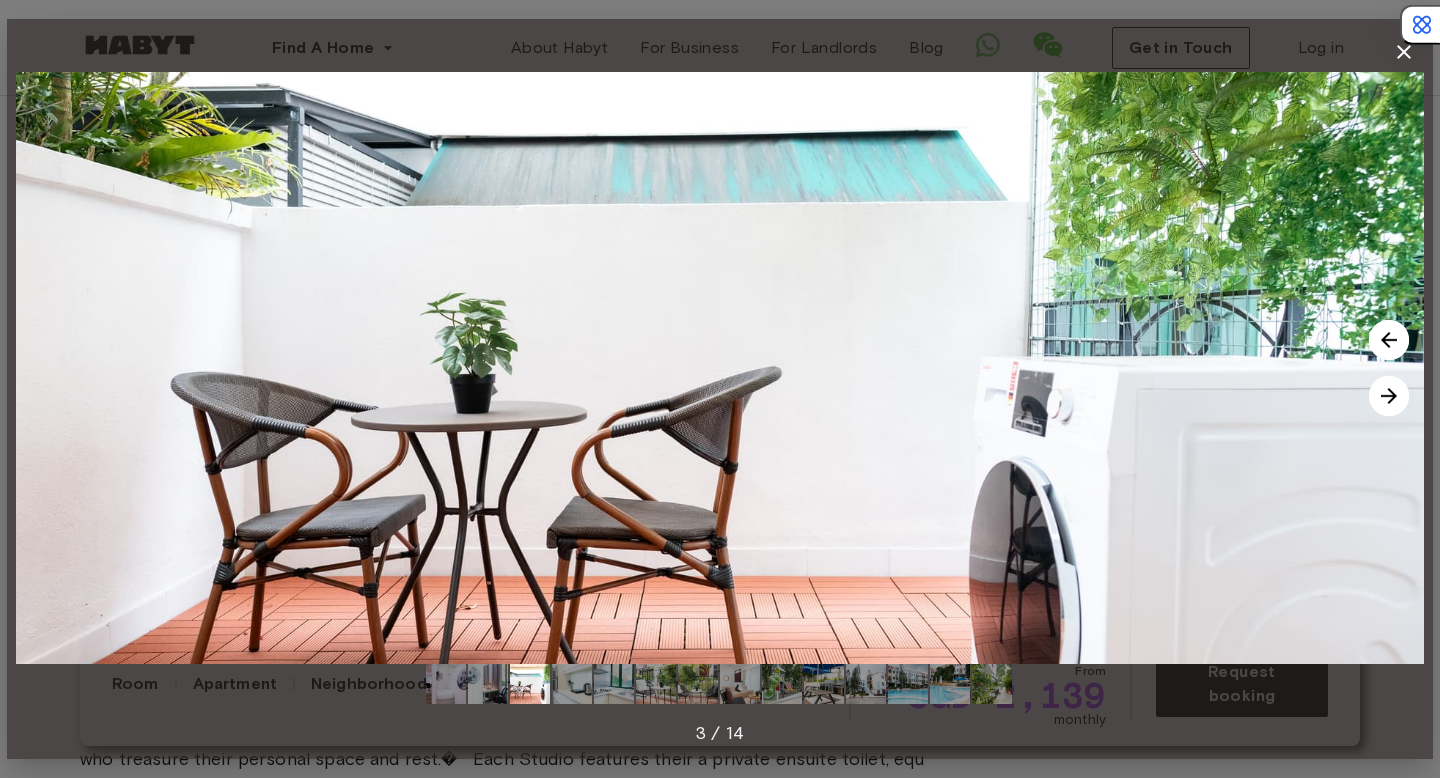click at bounding box center [1389, 396] 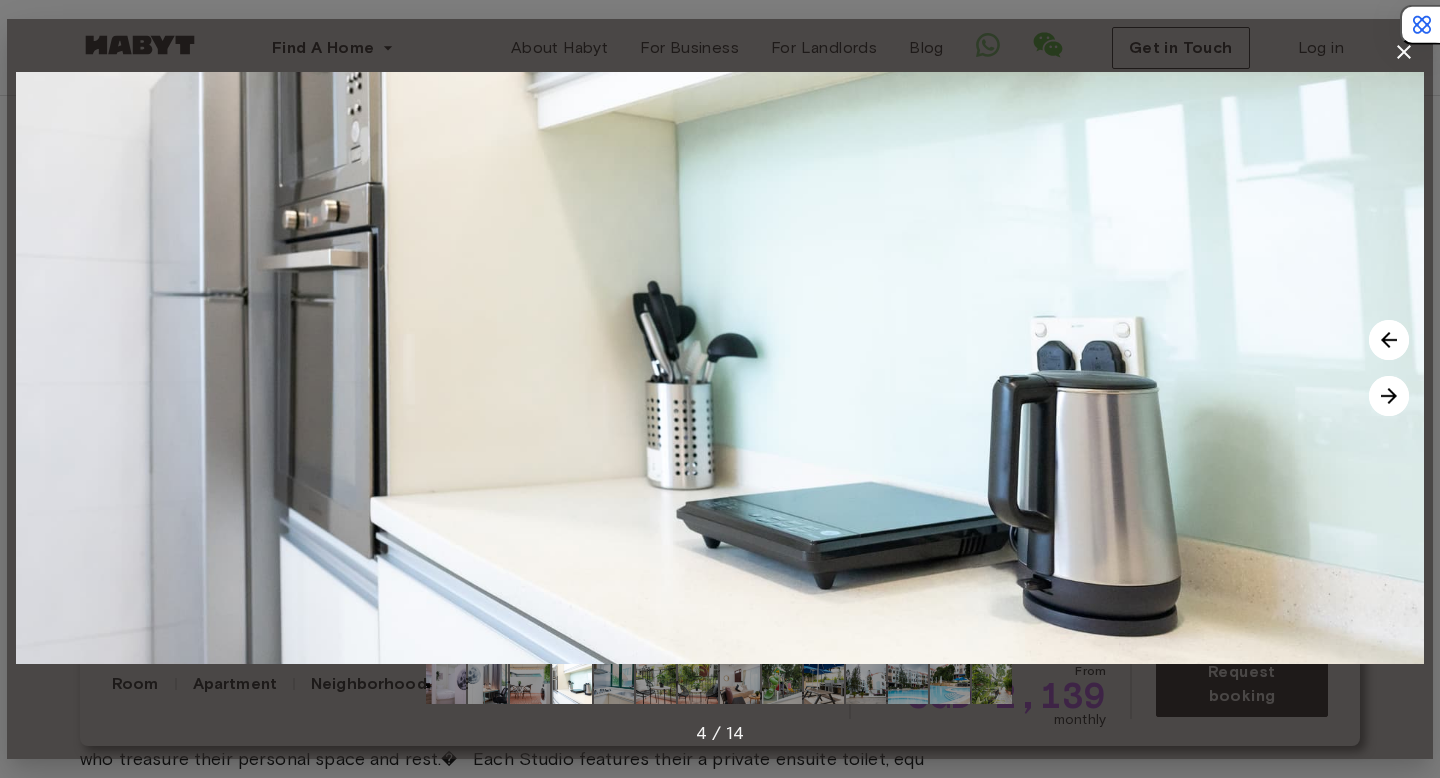 click at bounding box center [1389, 396] 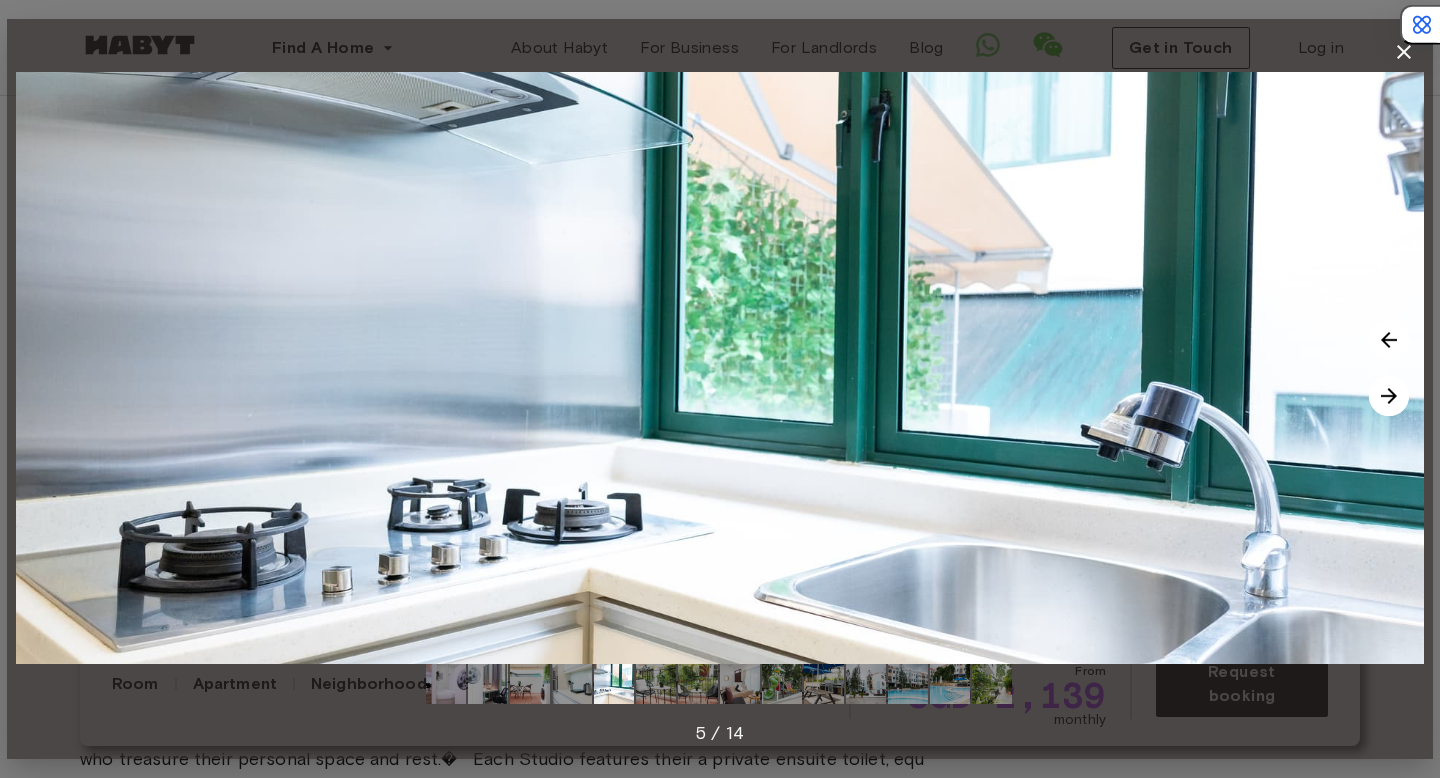 click at bounding box center [1389, 396] 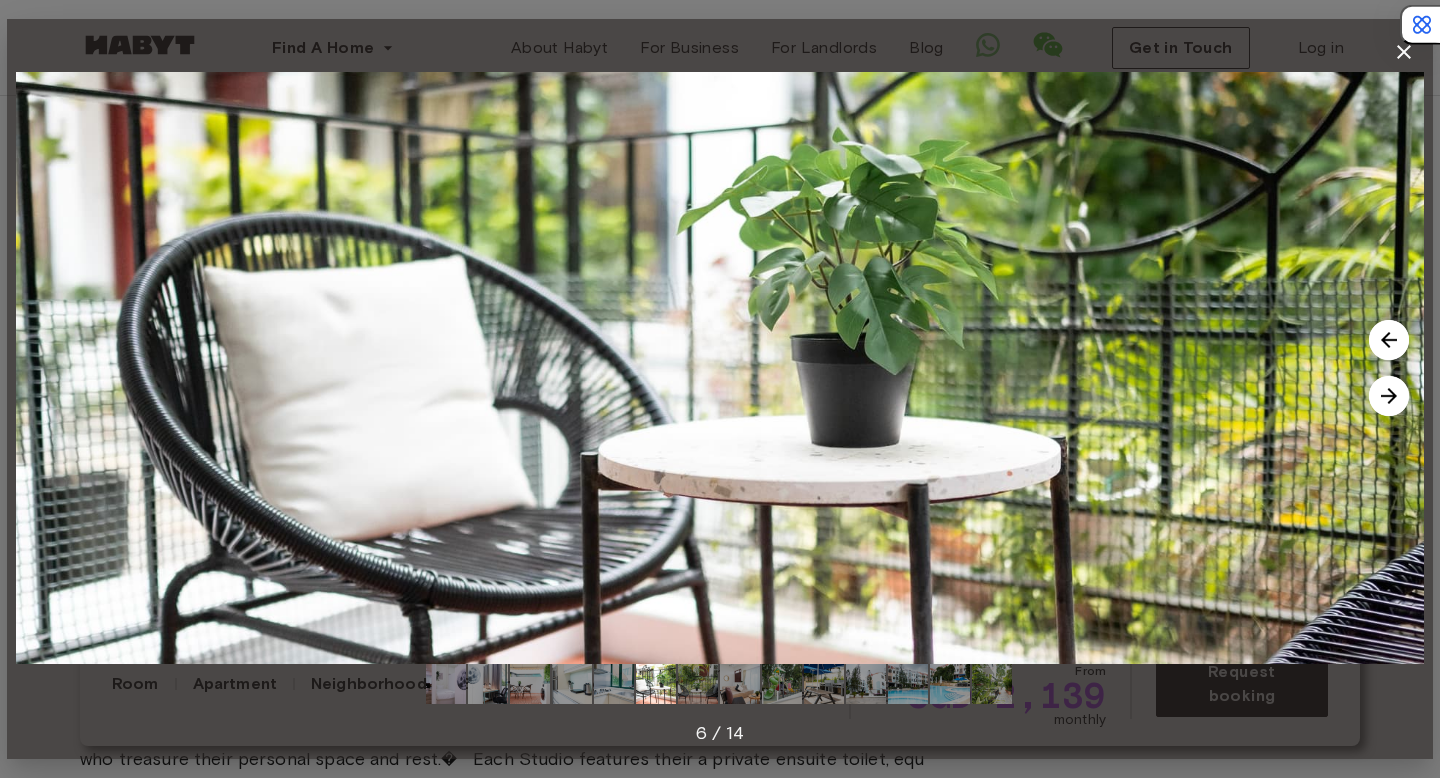 click at bounding box center (1389, 396) 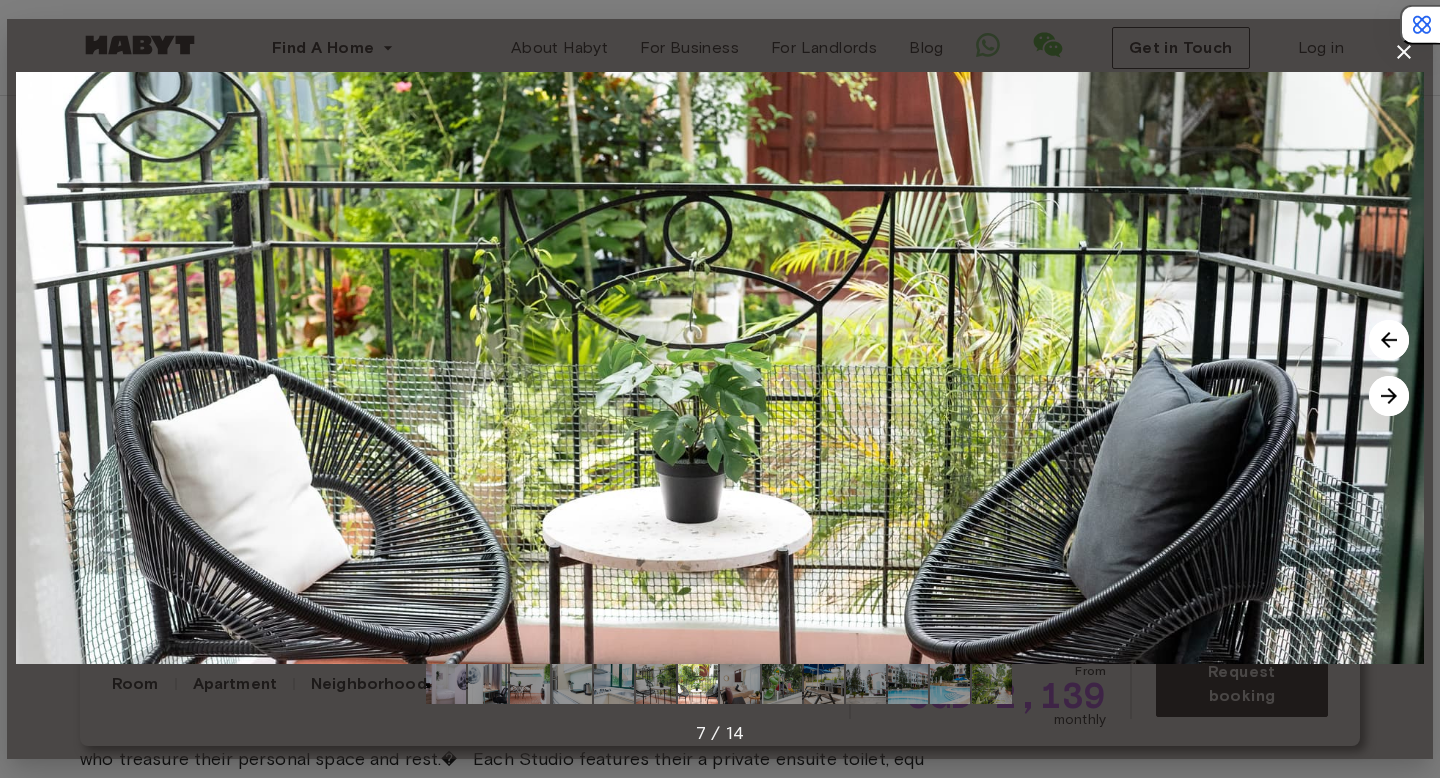 click at bounding box center (1389, 396) 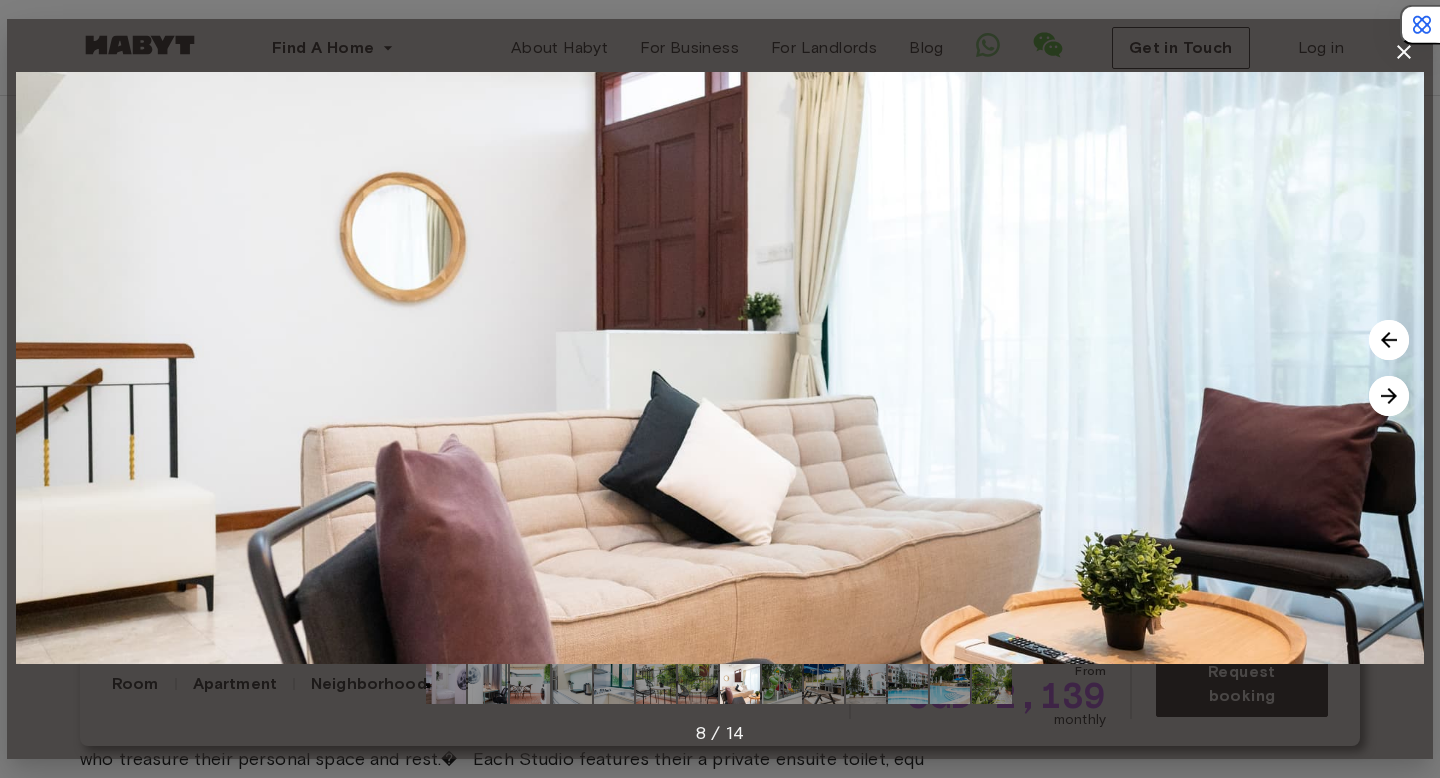 click at bounding box center (1389, 396) 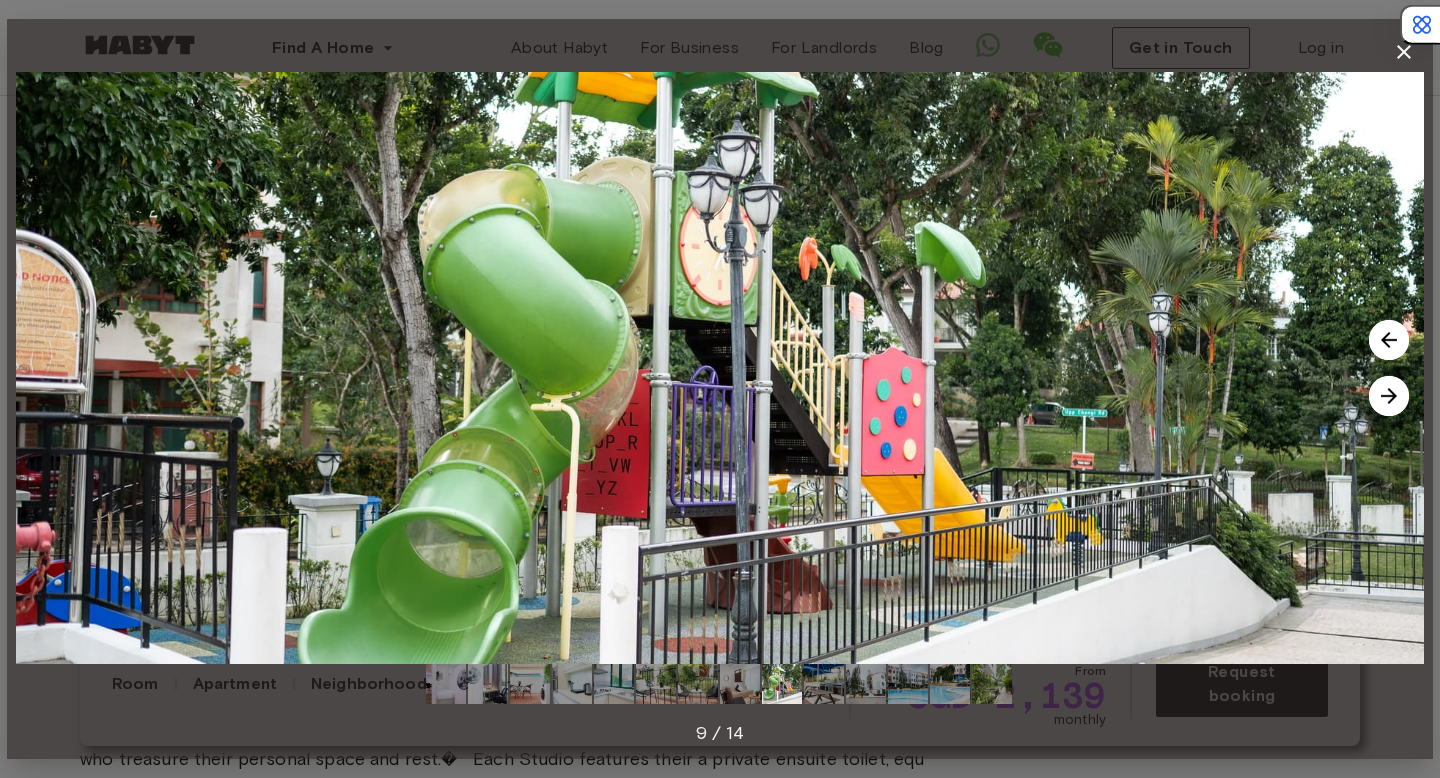 click at bounding box center [1389, 396] 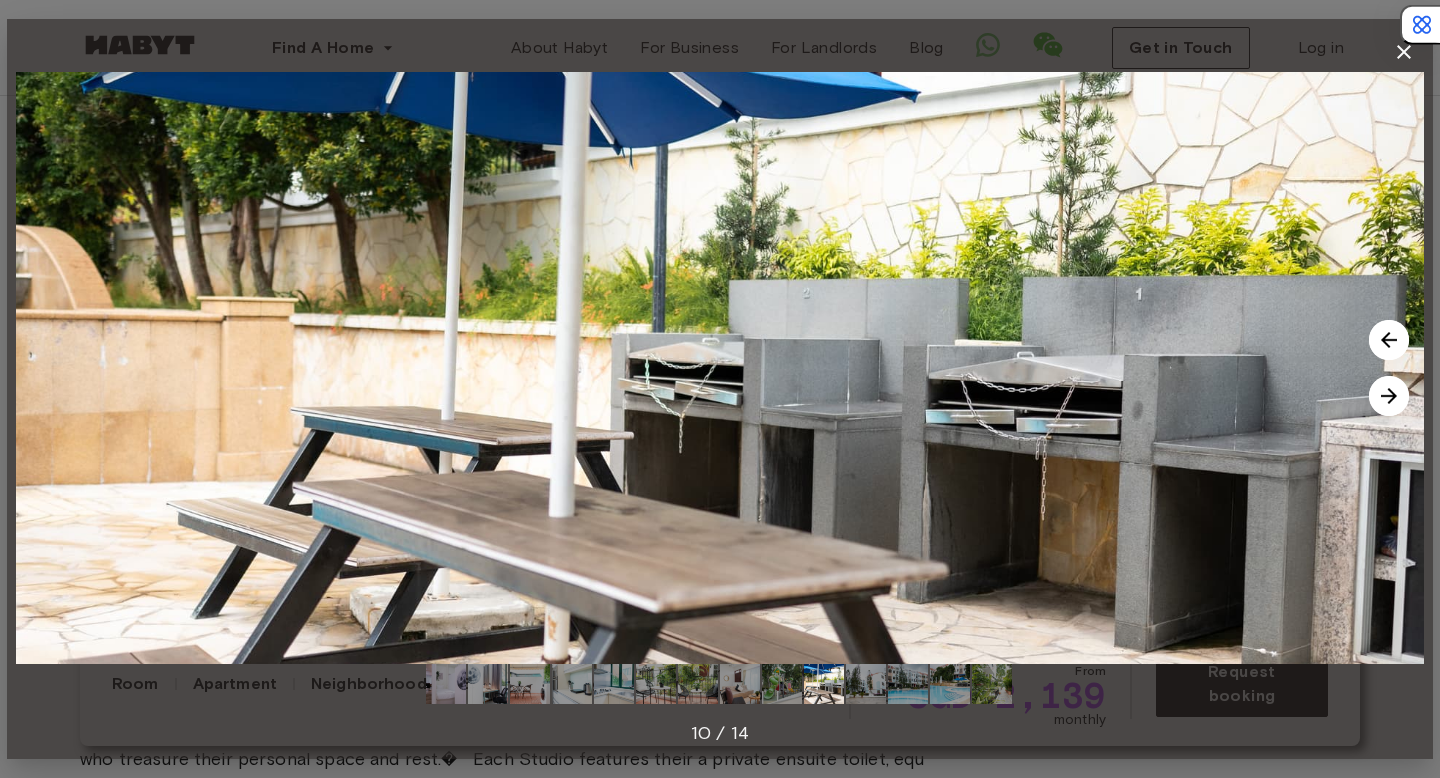 click at bounding box center [1389, 396] 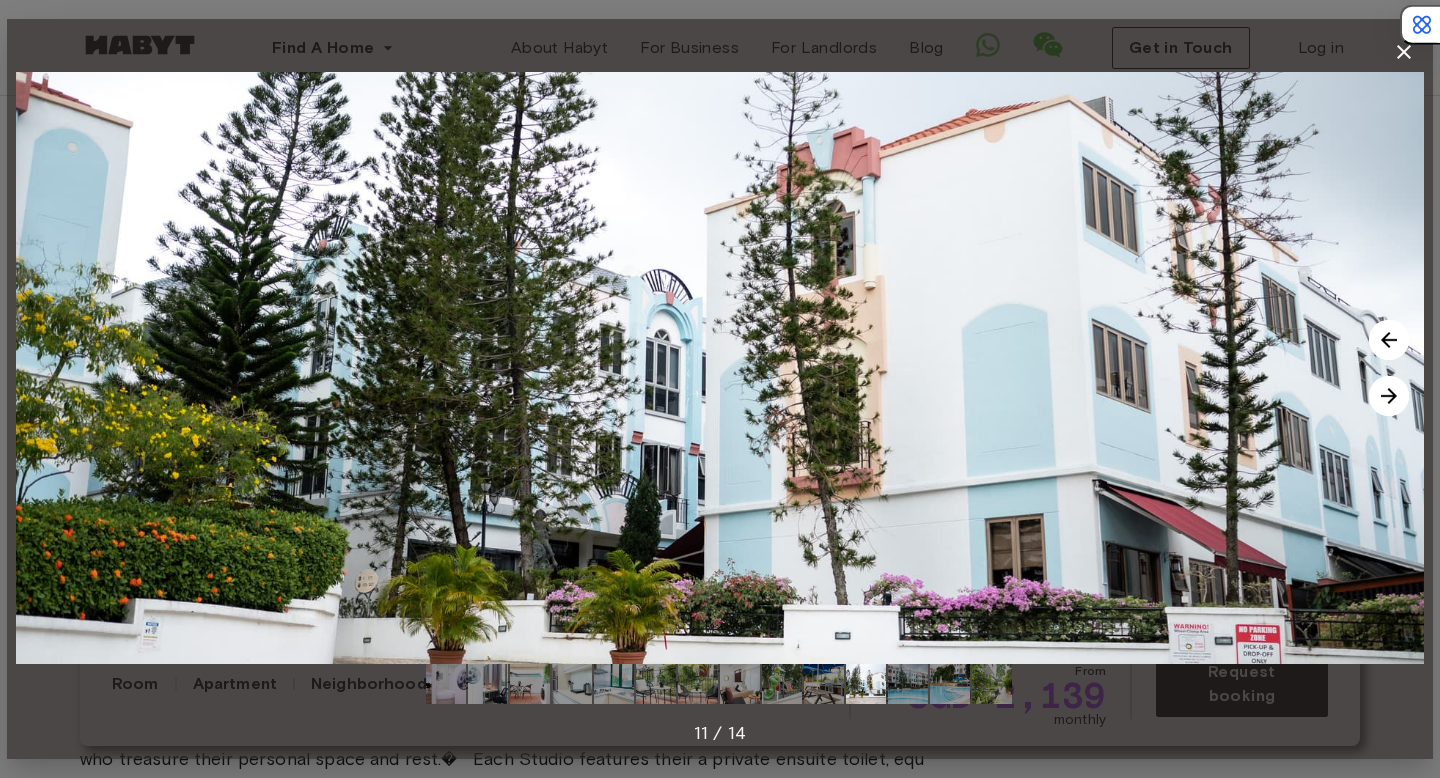 click at bounding box center (1389, 396) 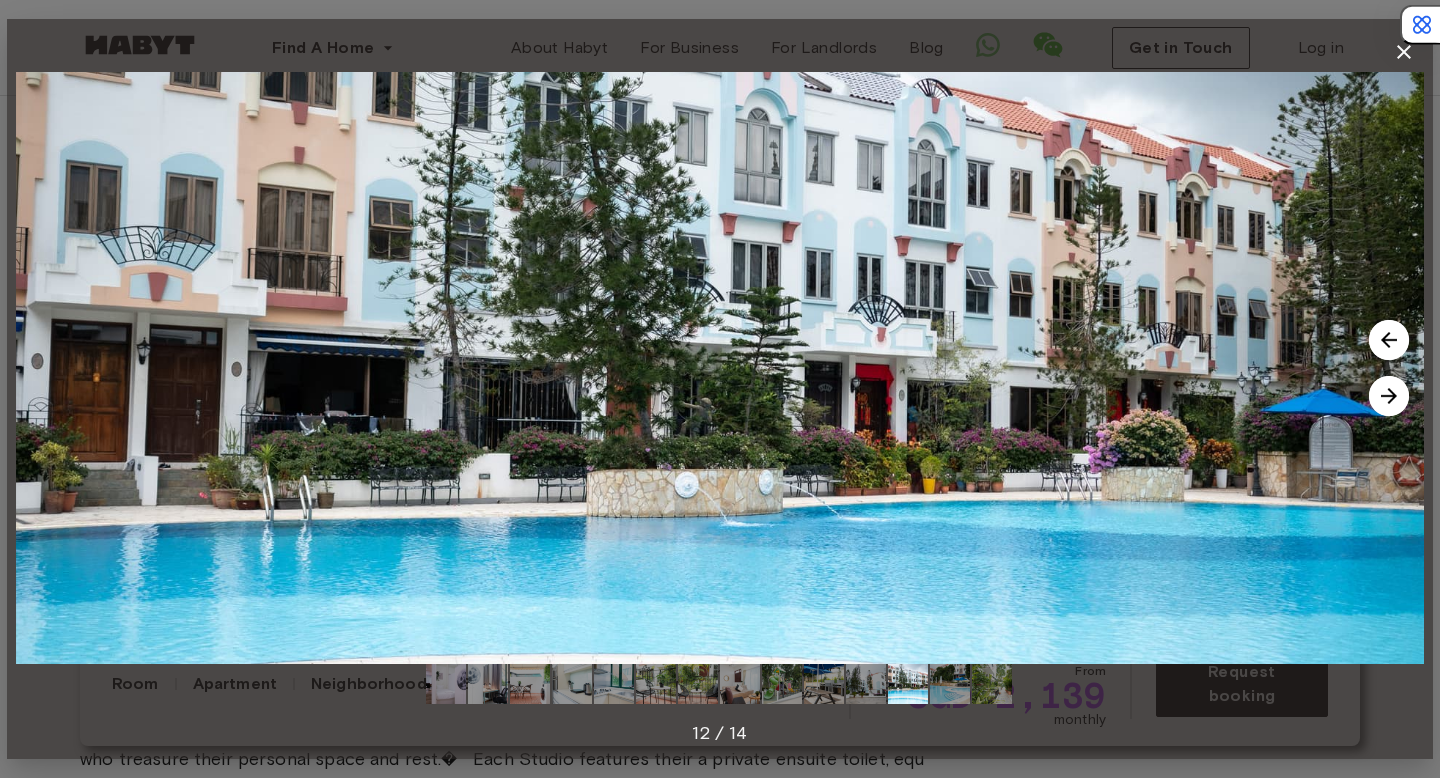 click at bounding box center (1389, 396) 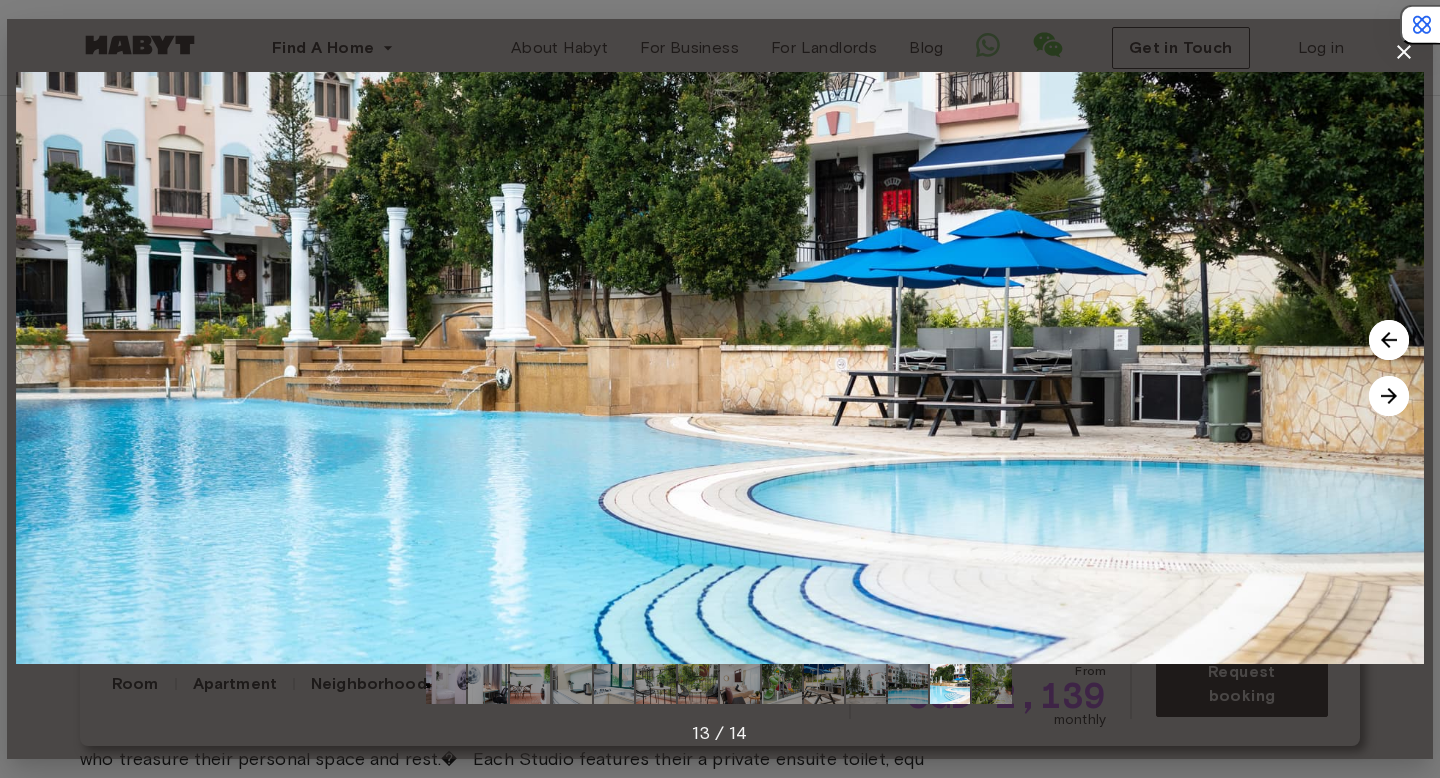 click at bounding box center [1389, 396] 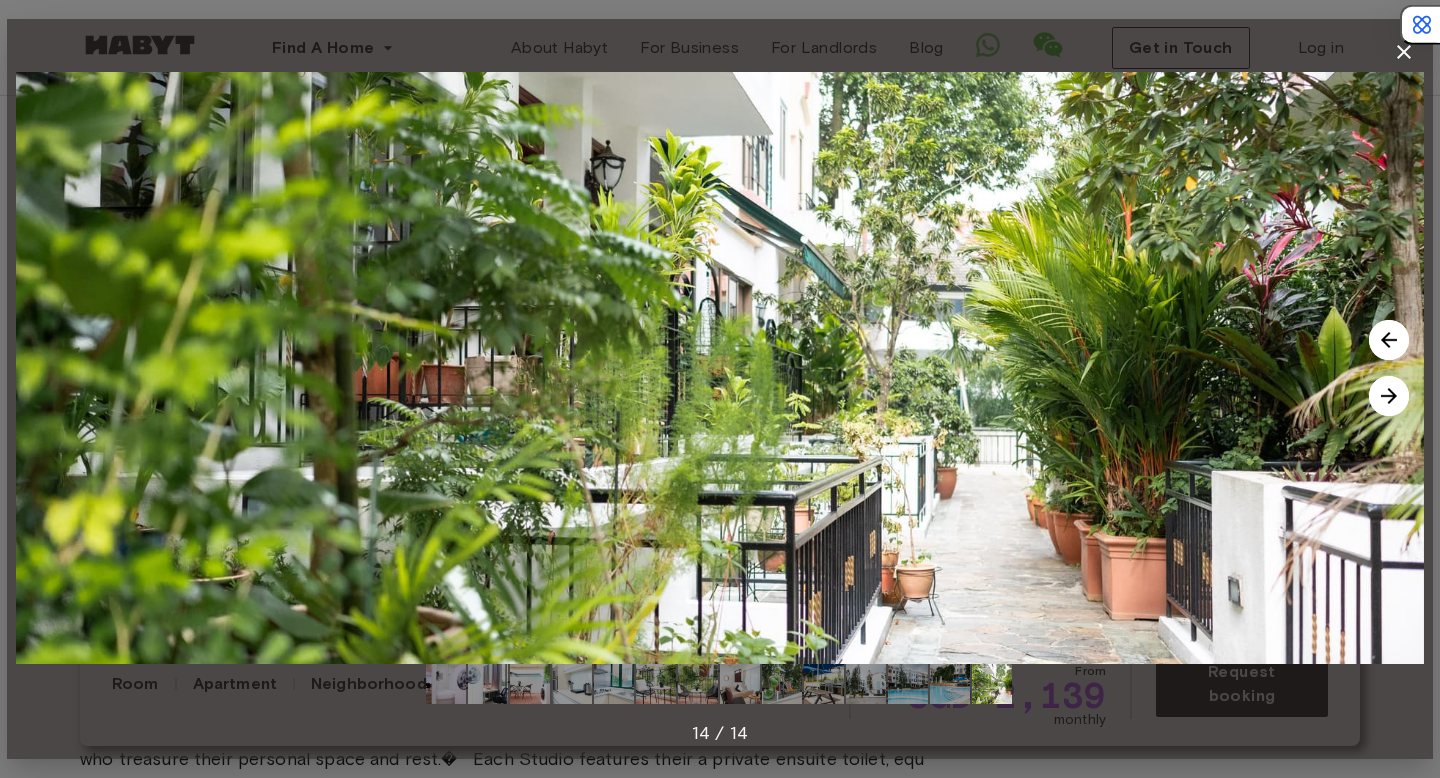 click at bounding box center (1389, 396) 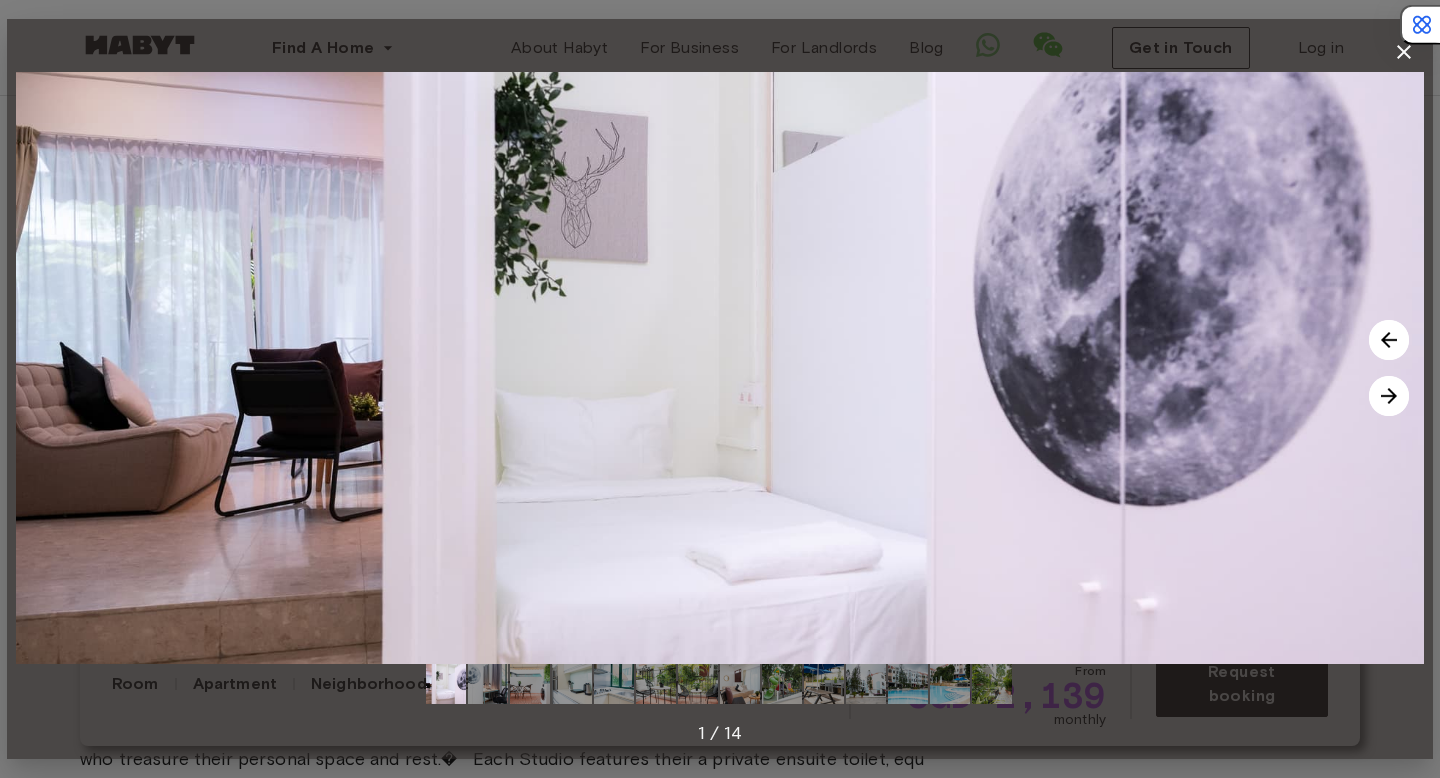 click at bounding box center [1389, 396] 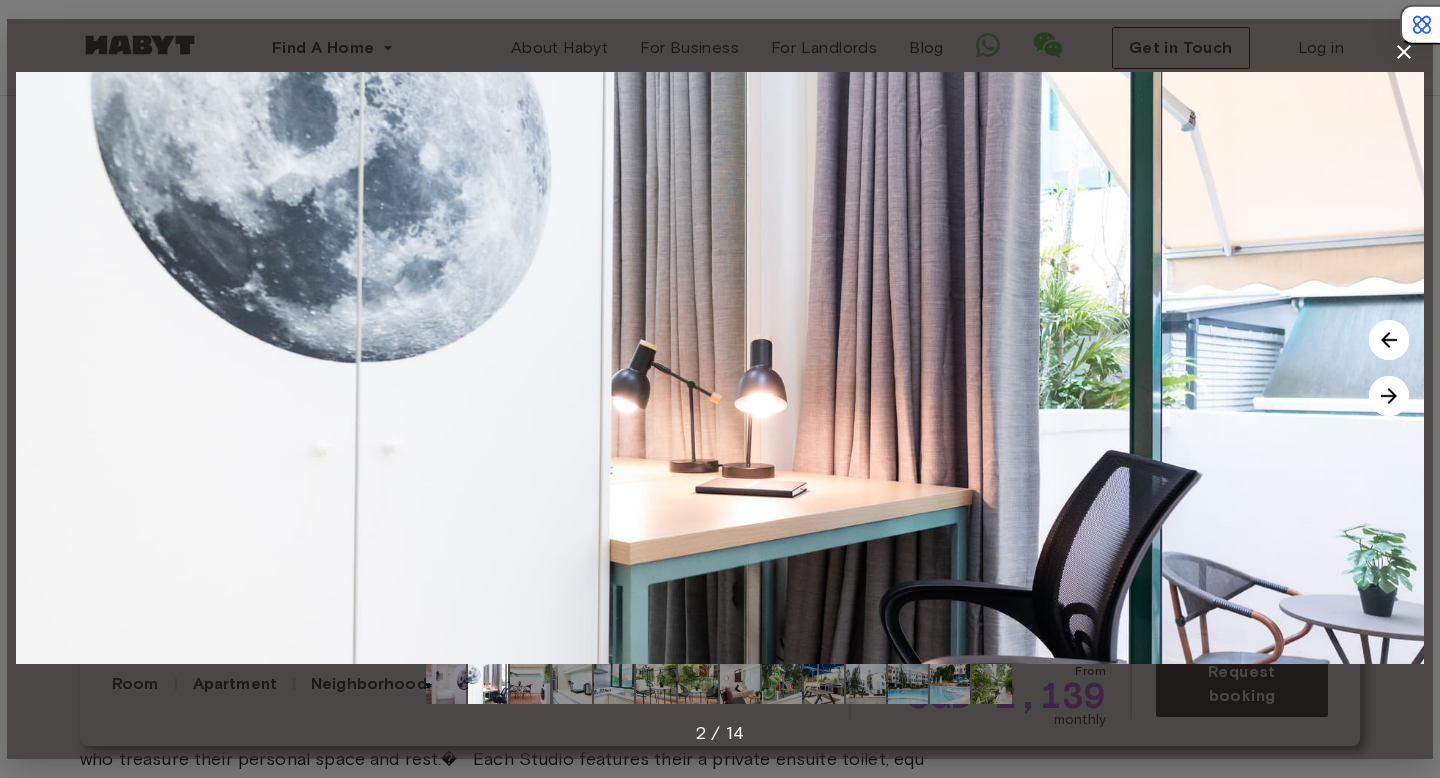 click at bounding box center (1389, 396) 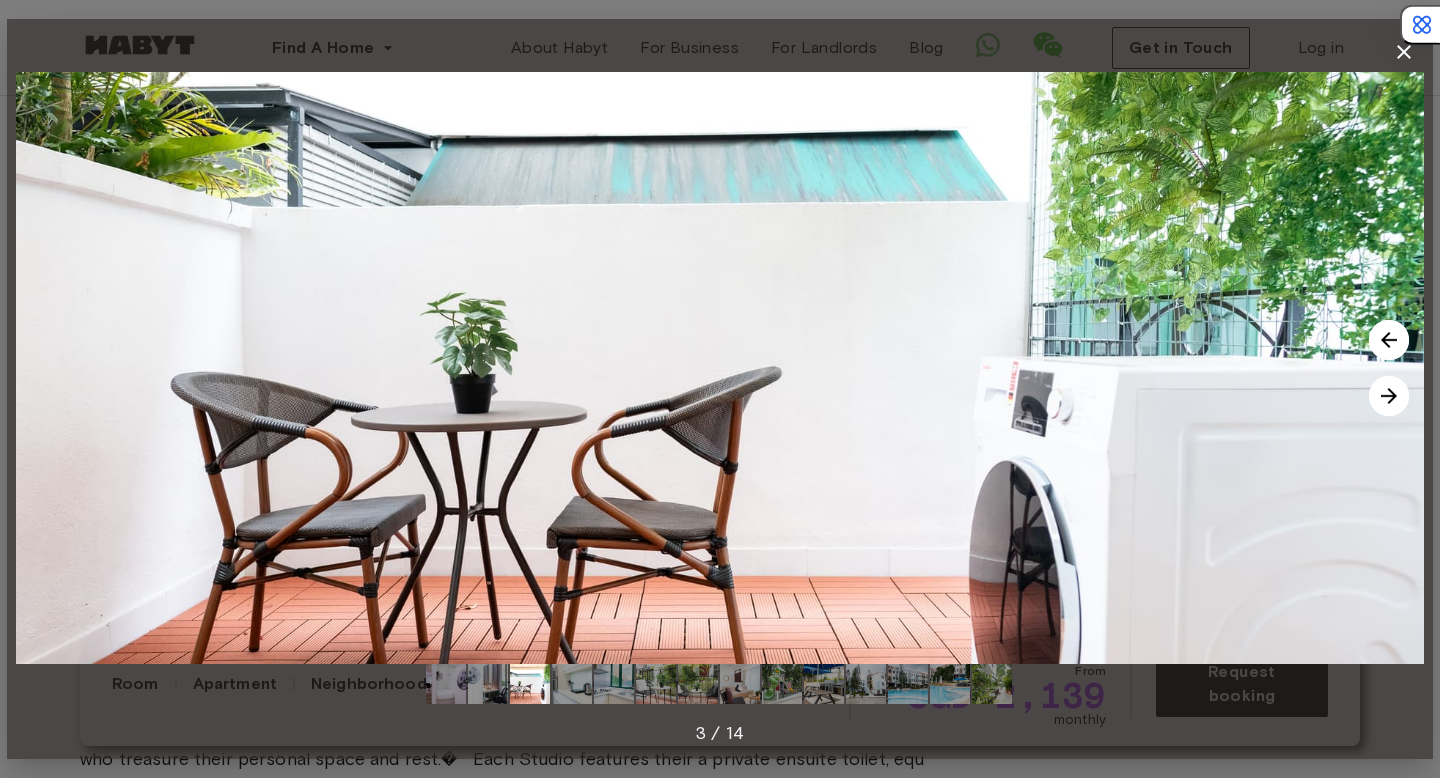 click 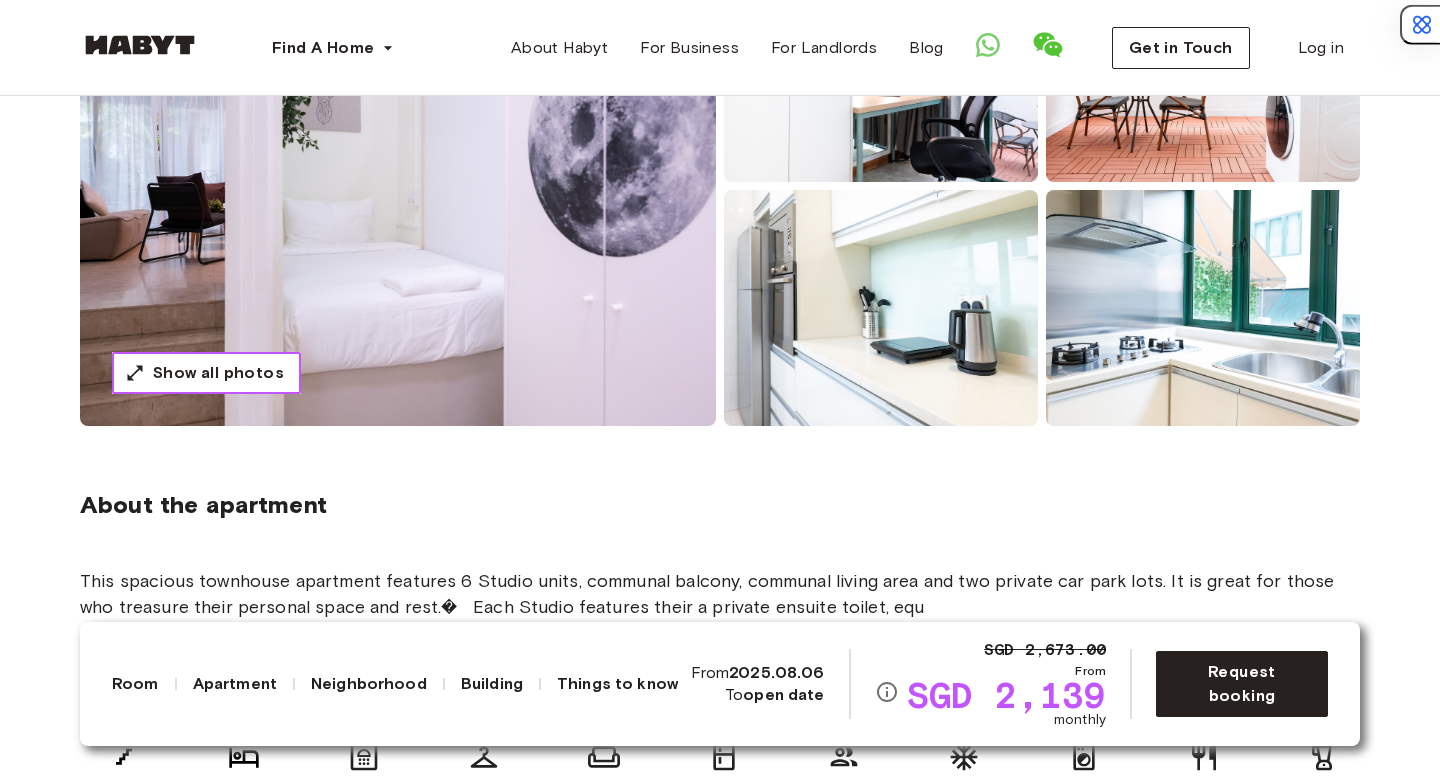 scroll, scrollTop: 324, scrollLeft: 0, axis: vertical 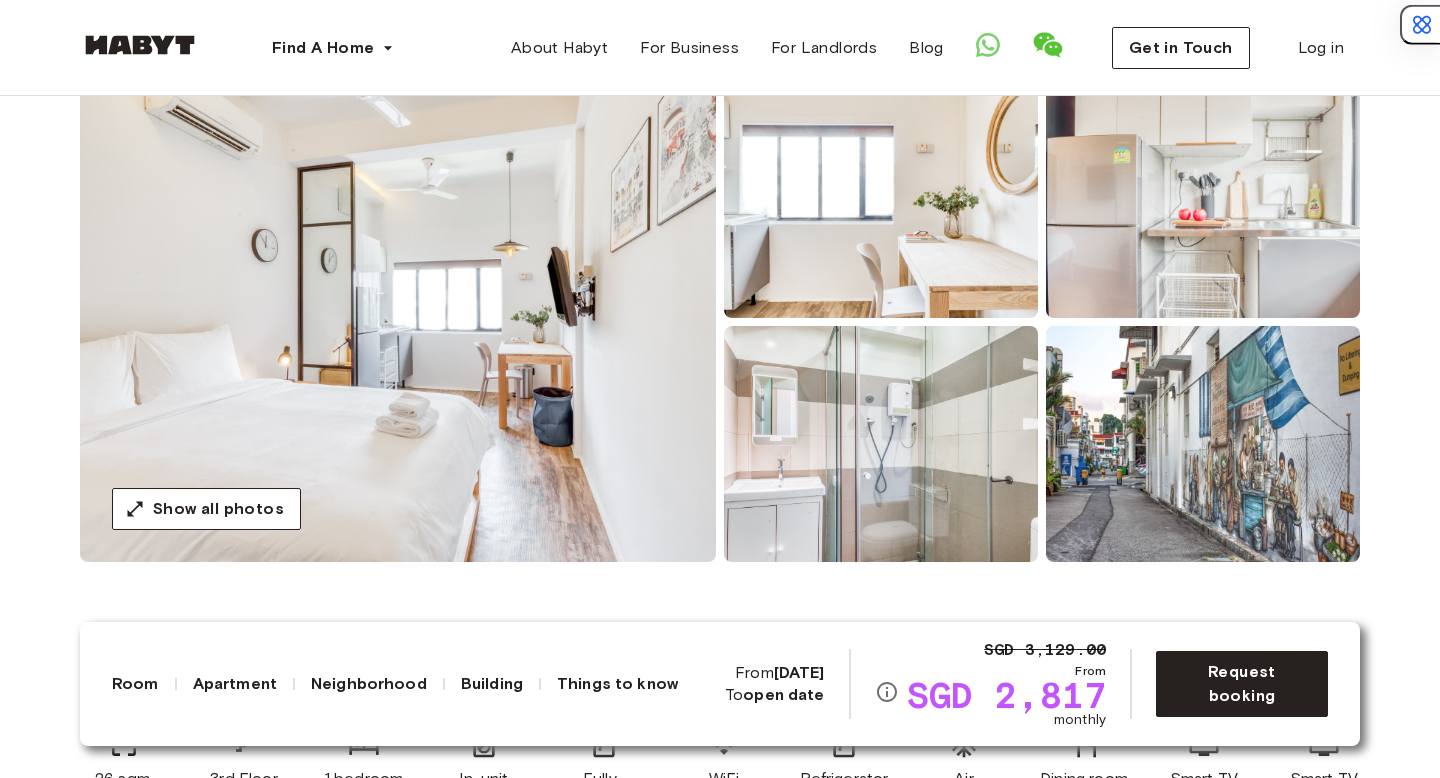 click at bounding box center [398, 322] 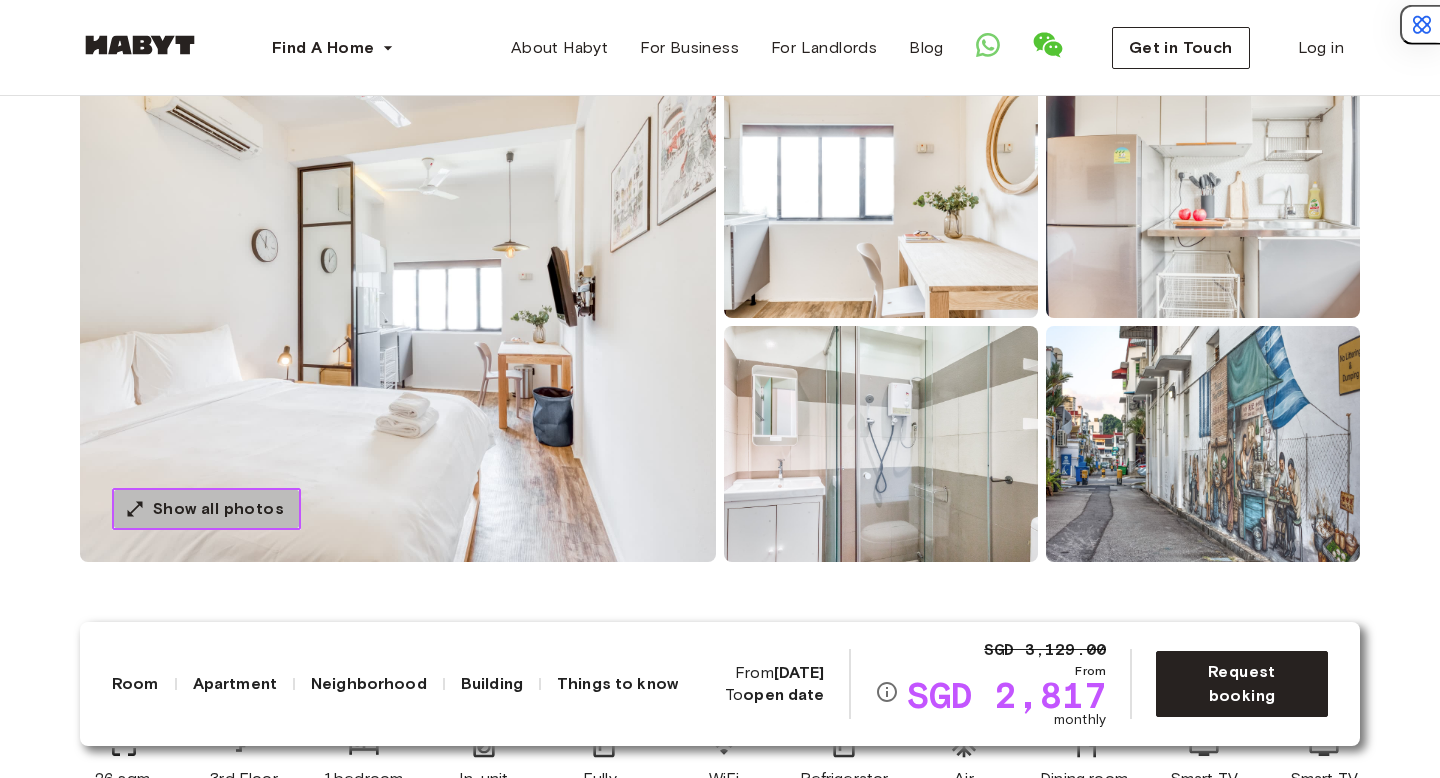 click on "Show all photos" at bounding box center [218, 509] 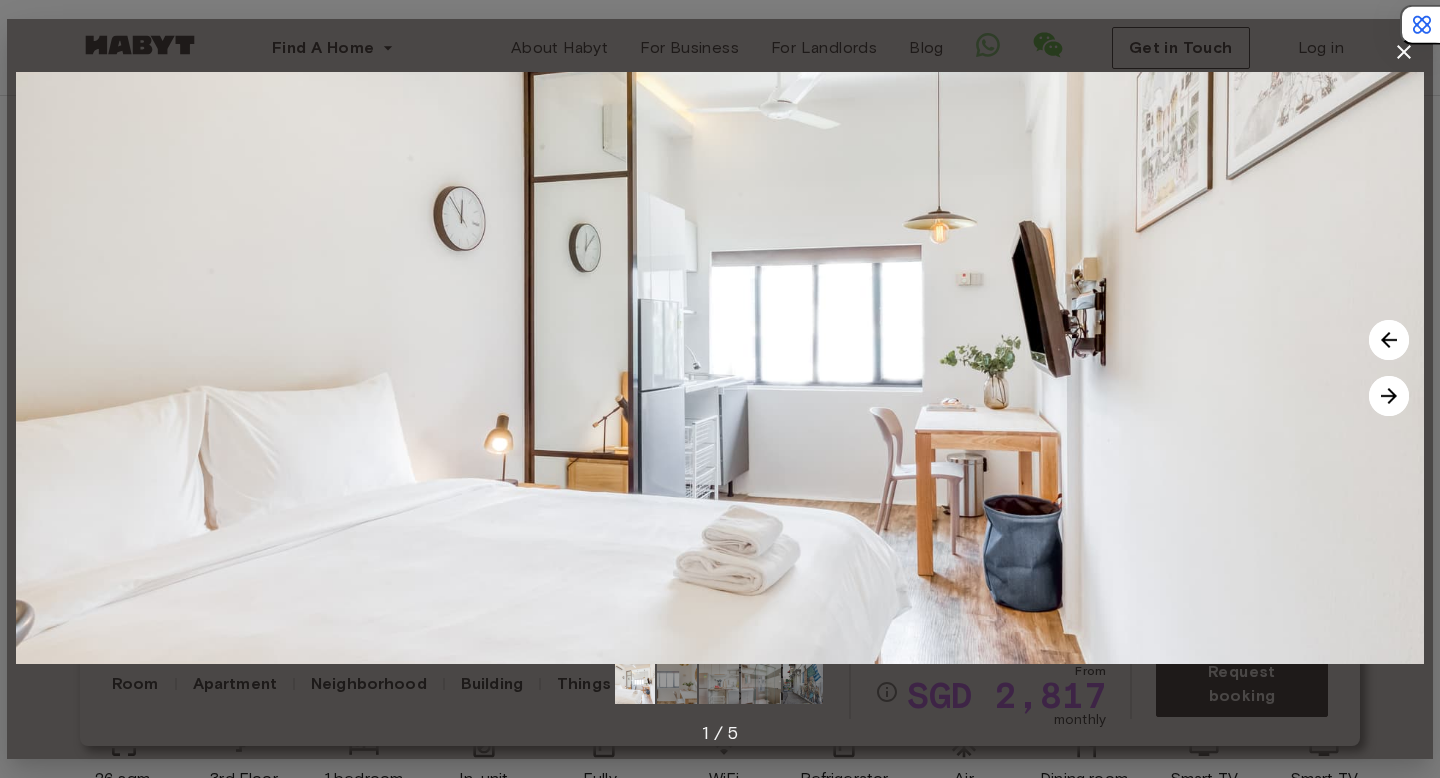 click at bounding box center (1389, 396) 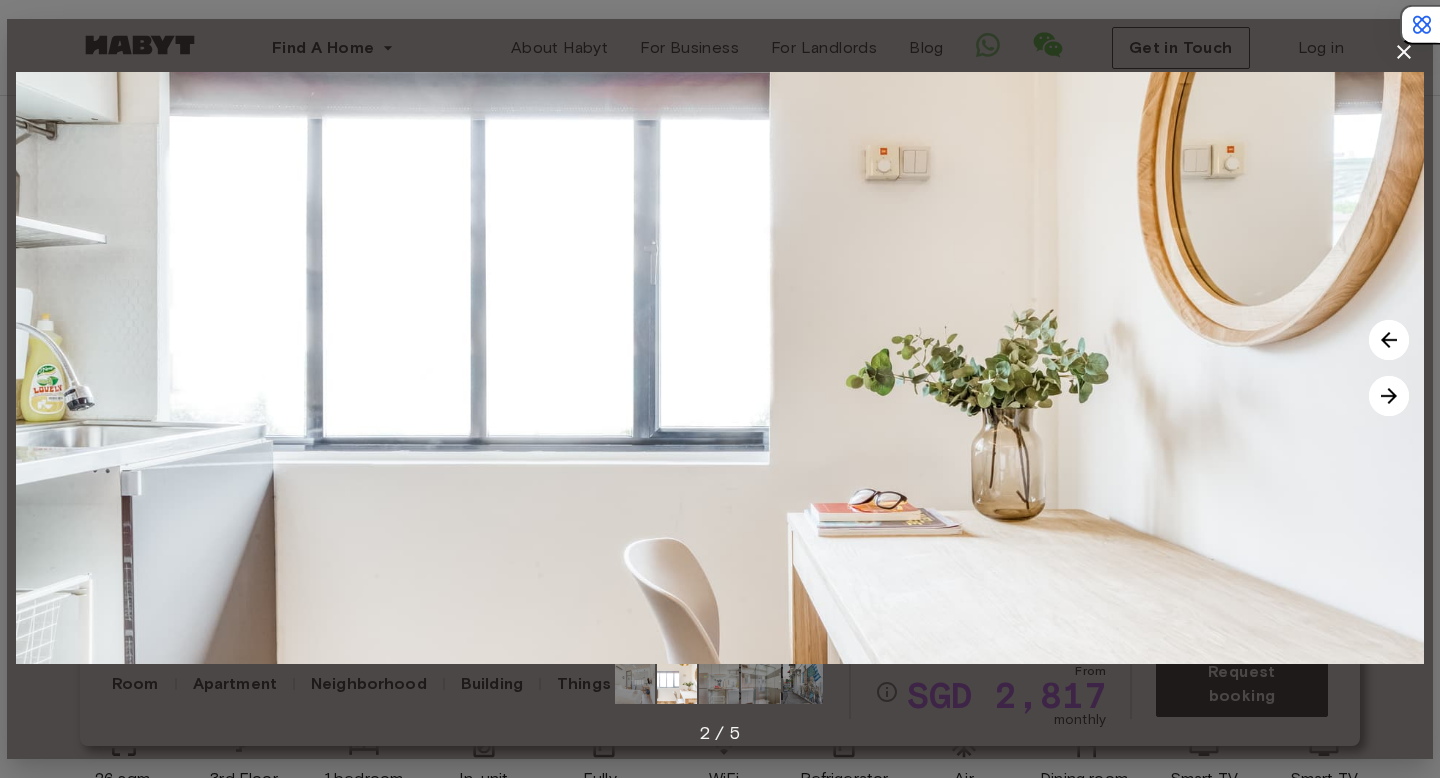 click at bounding box center (1389, 396) 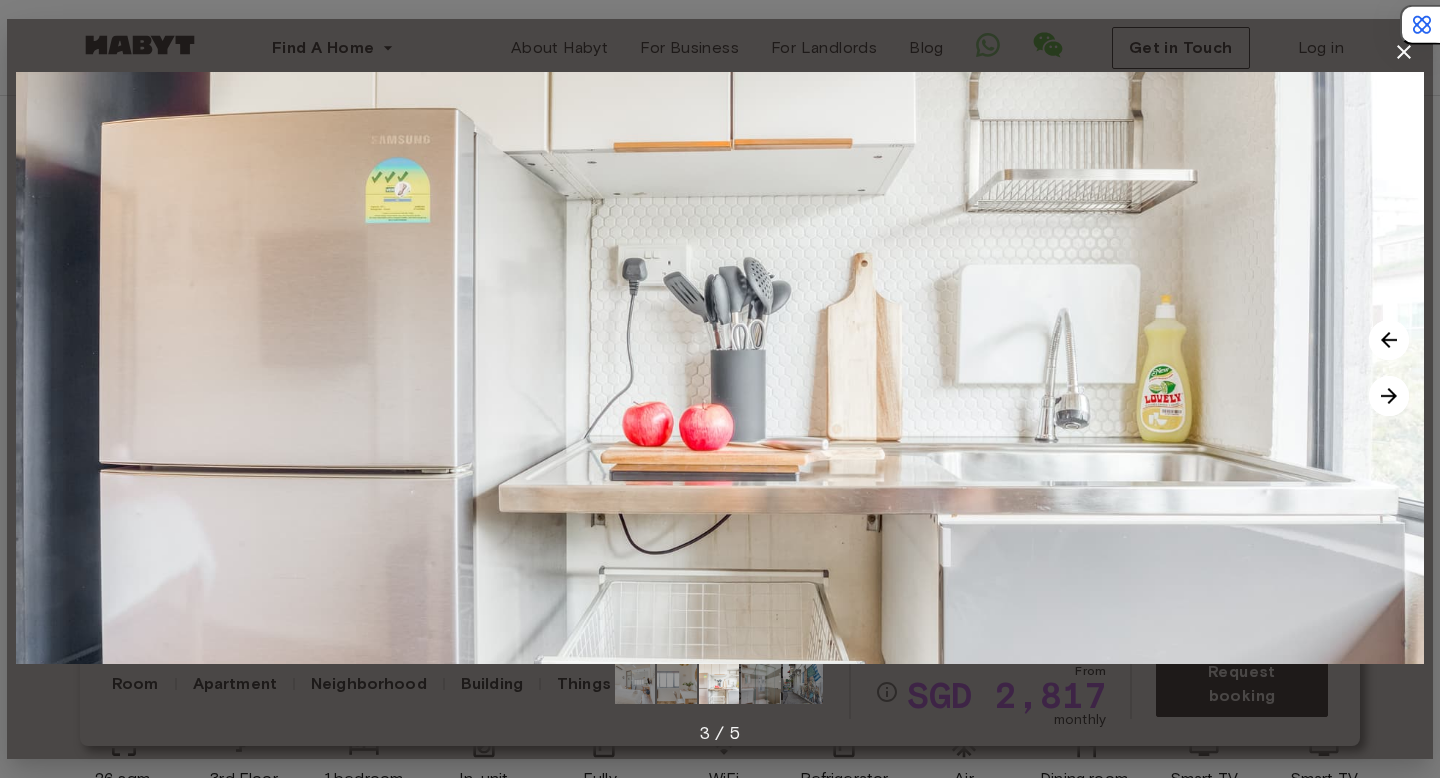 click at bounding box center [1389, 396] 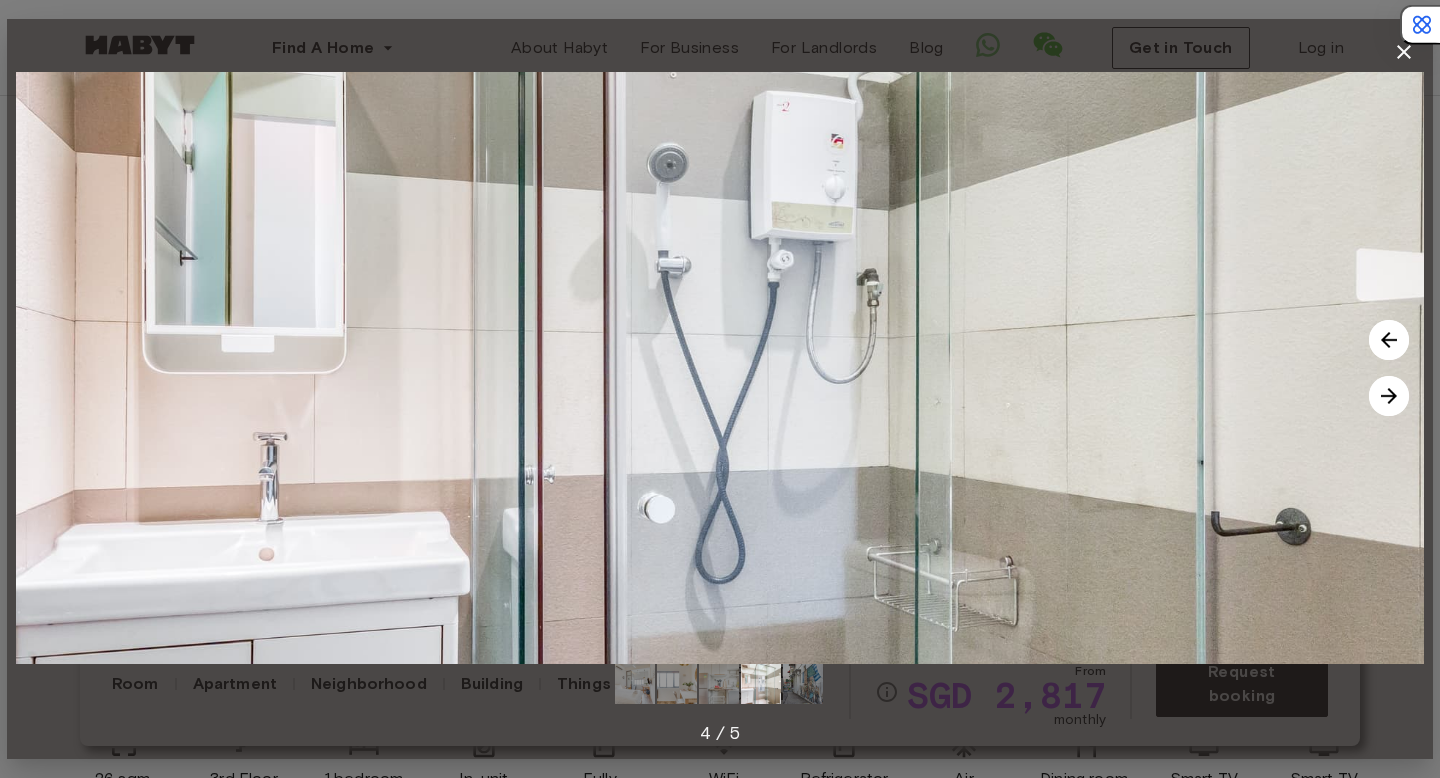 click at bounding box center [1389, 396] 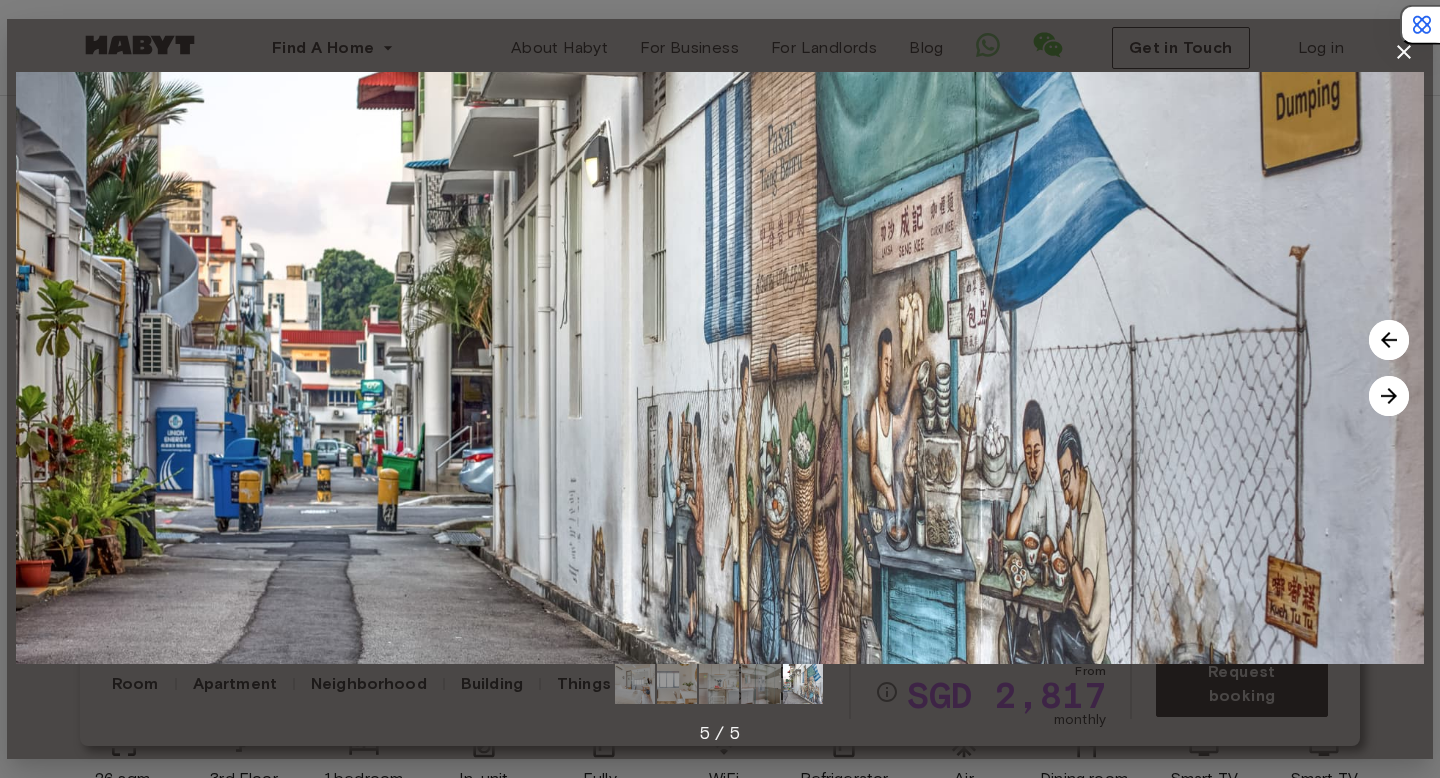 click at bounding box center [1389, 396] 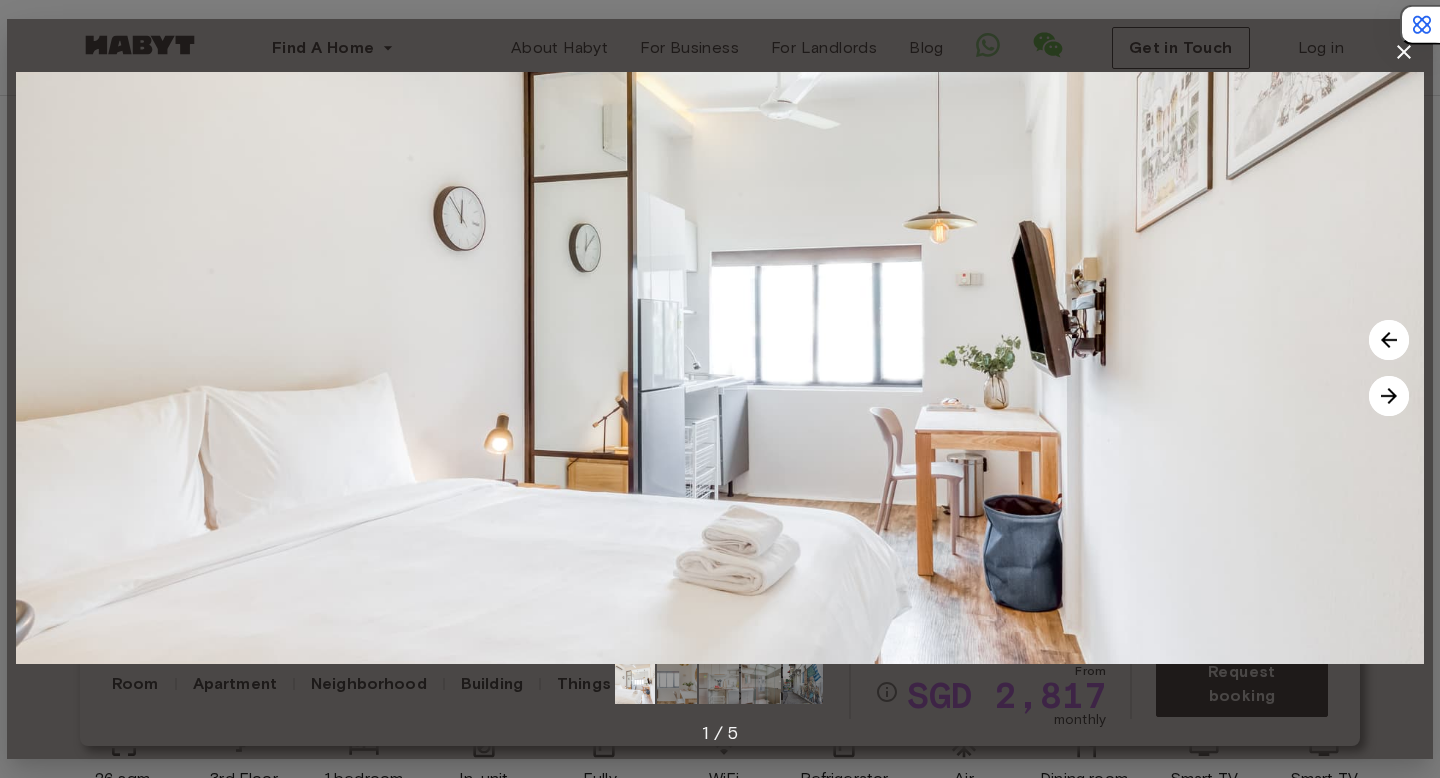 click at bounding box center (1389, 396) 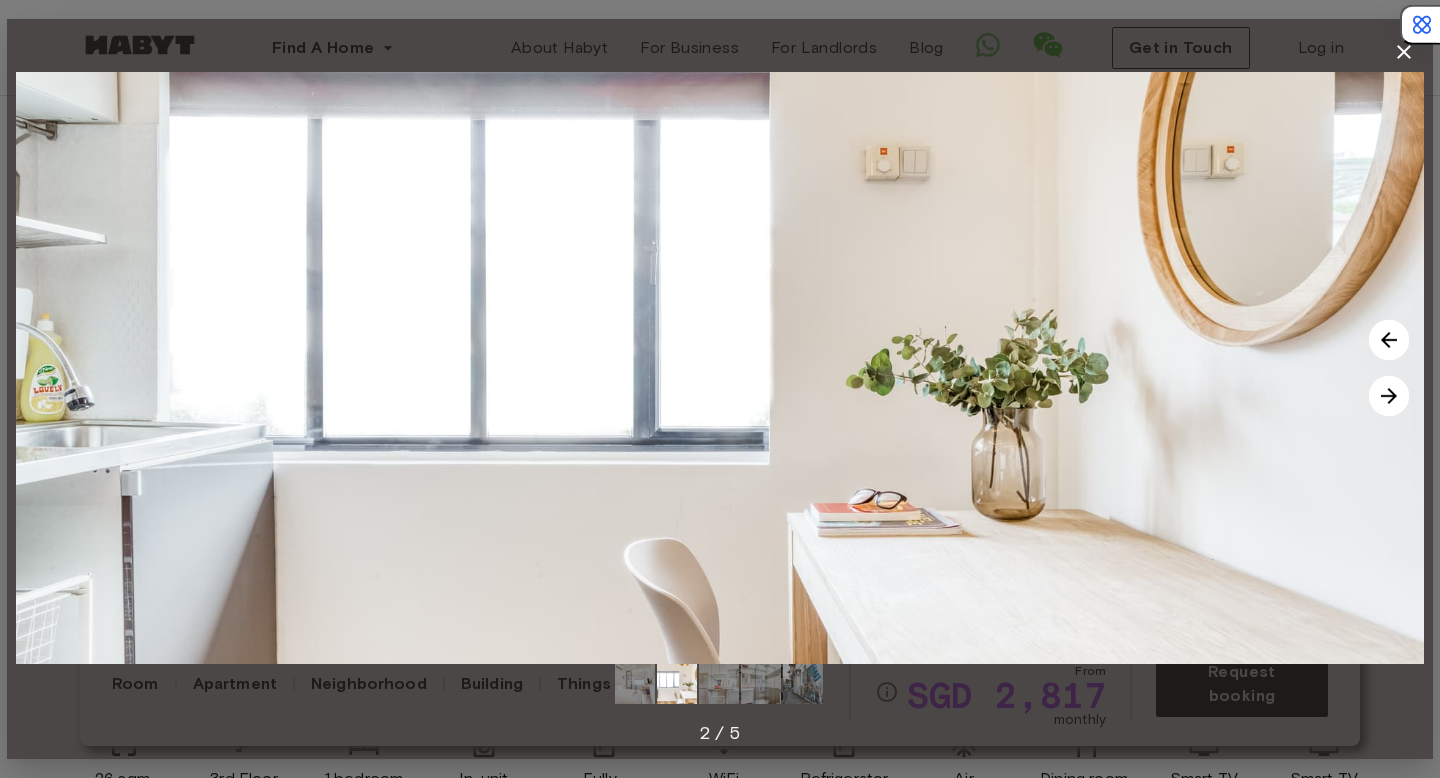 click at bounding box center (1389, 396) 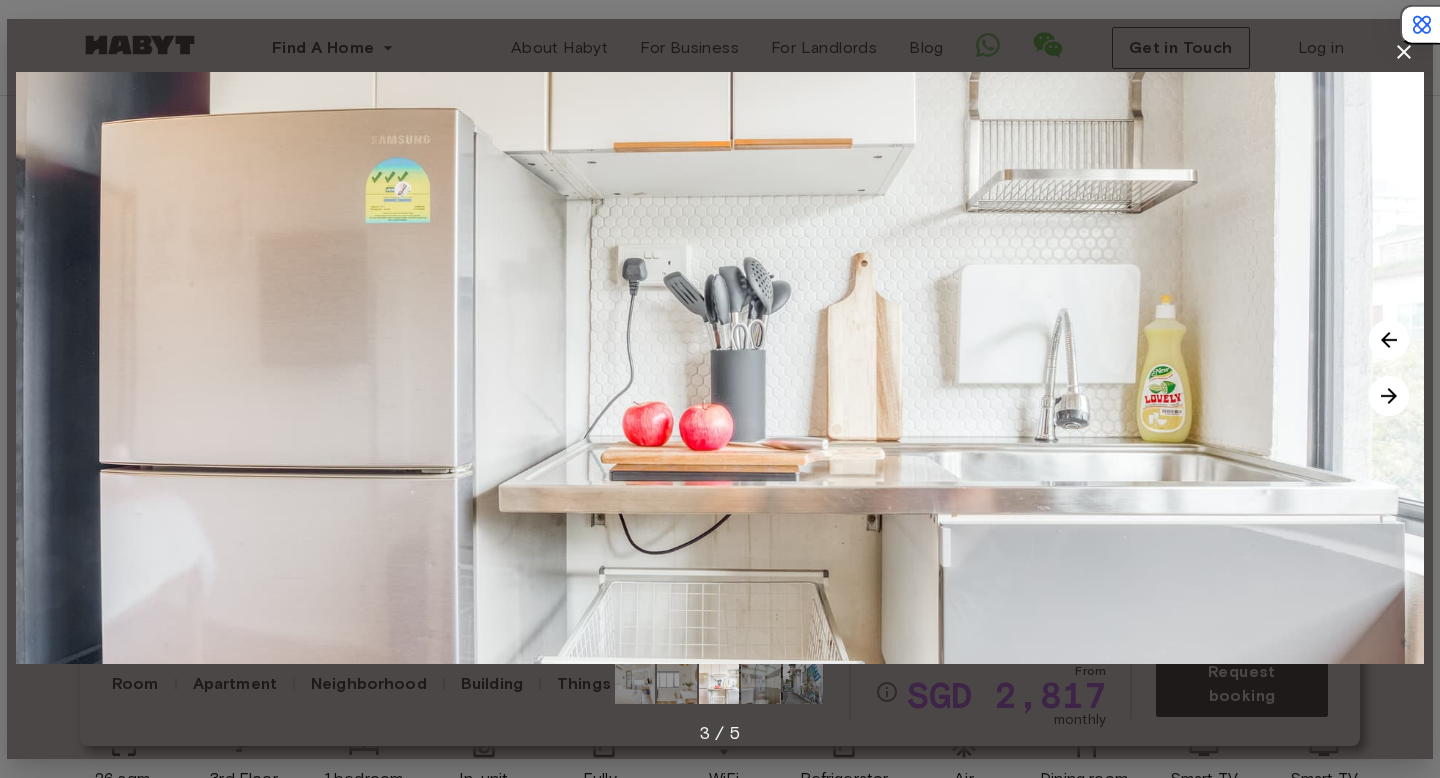 click at bounding box center (1389, 396) 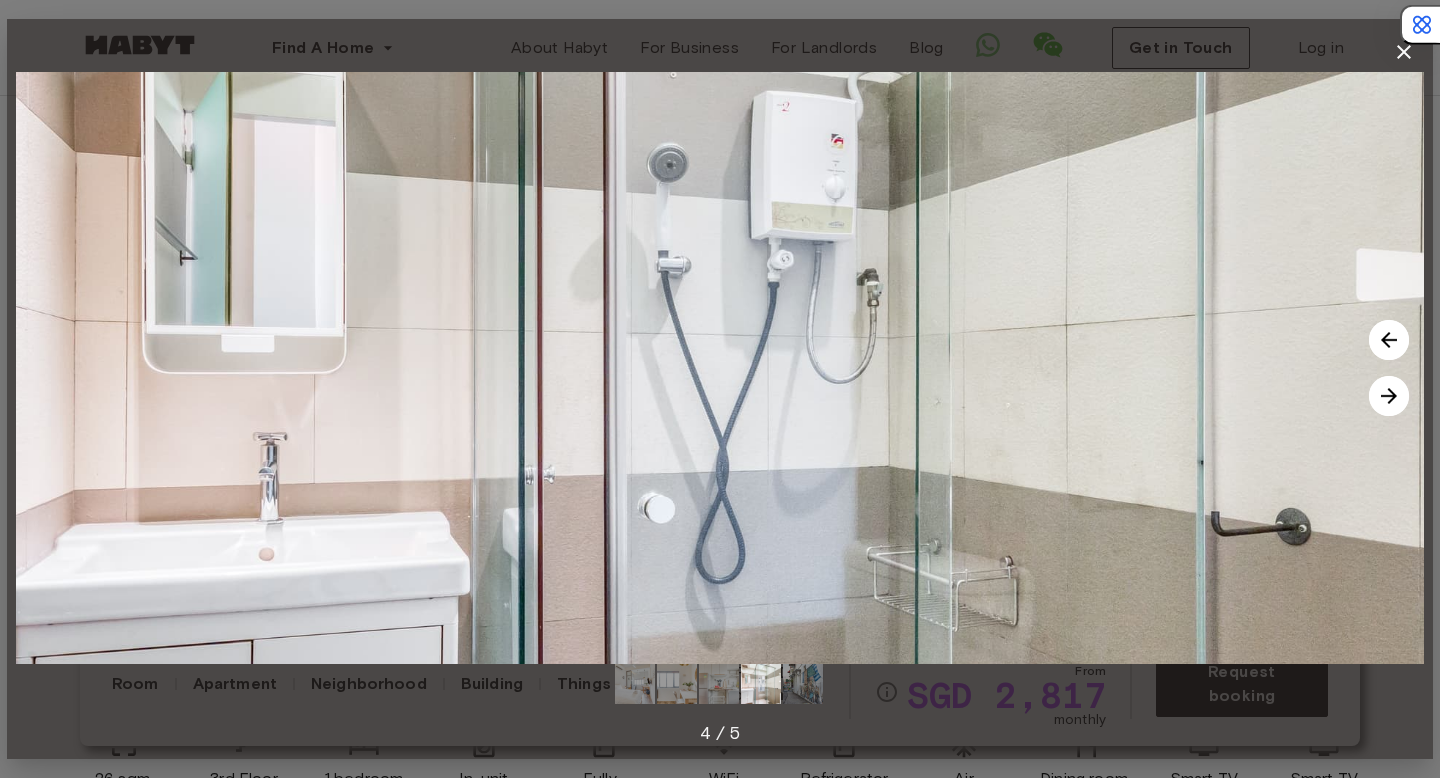 click at bounding box center [1389, 396] 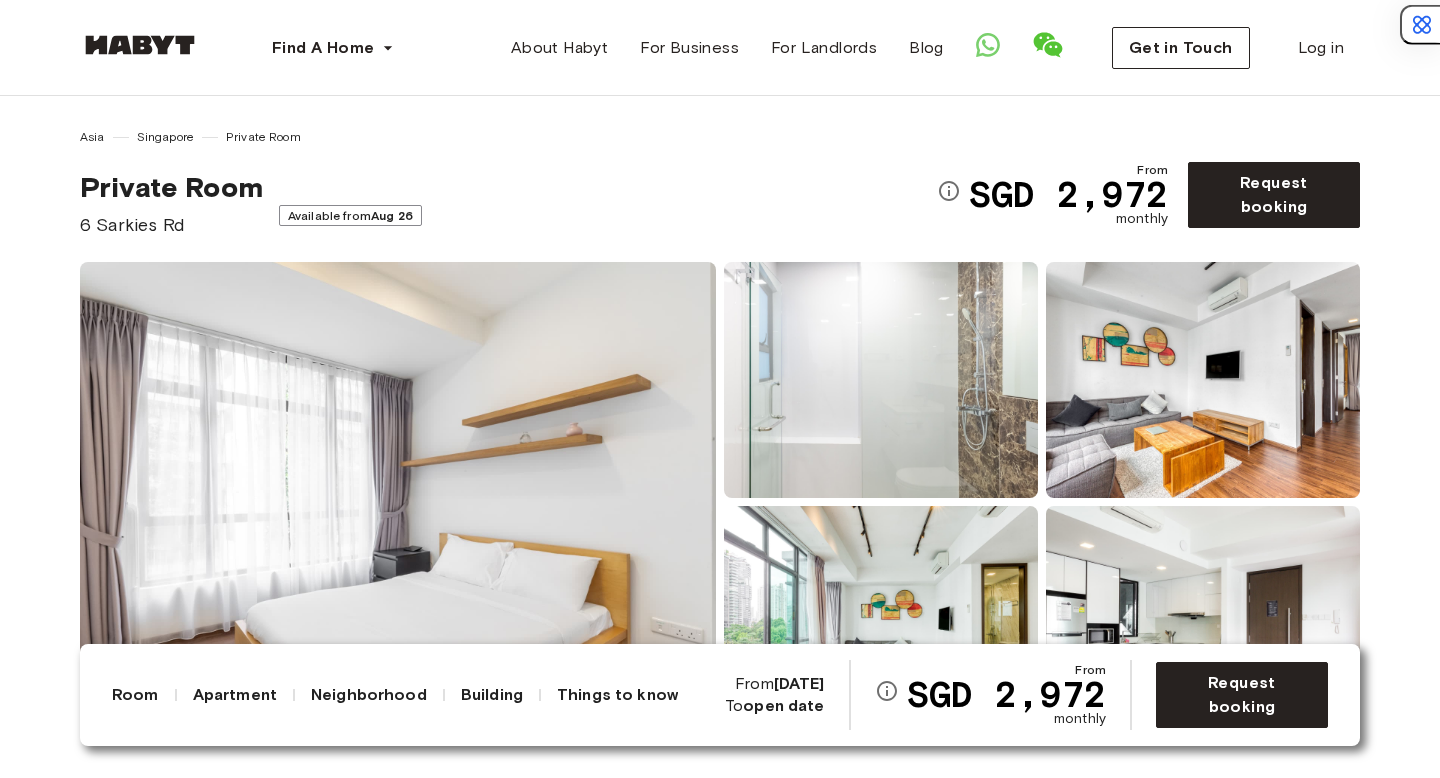 scroll, scrollTop: 0, scrollLeft: 0, axis: both 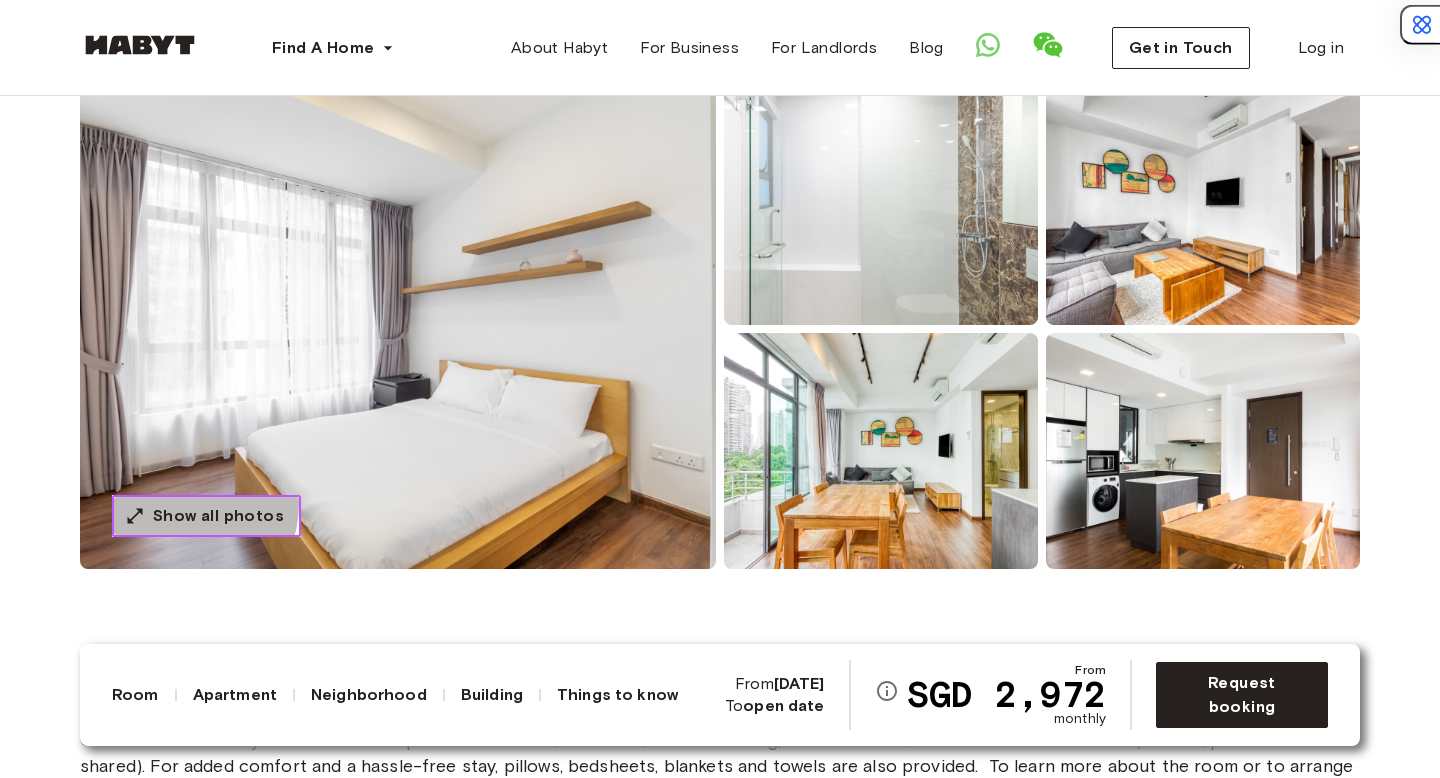 click on "Show all photos" at bounding box center (218, 516) 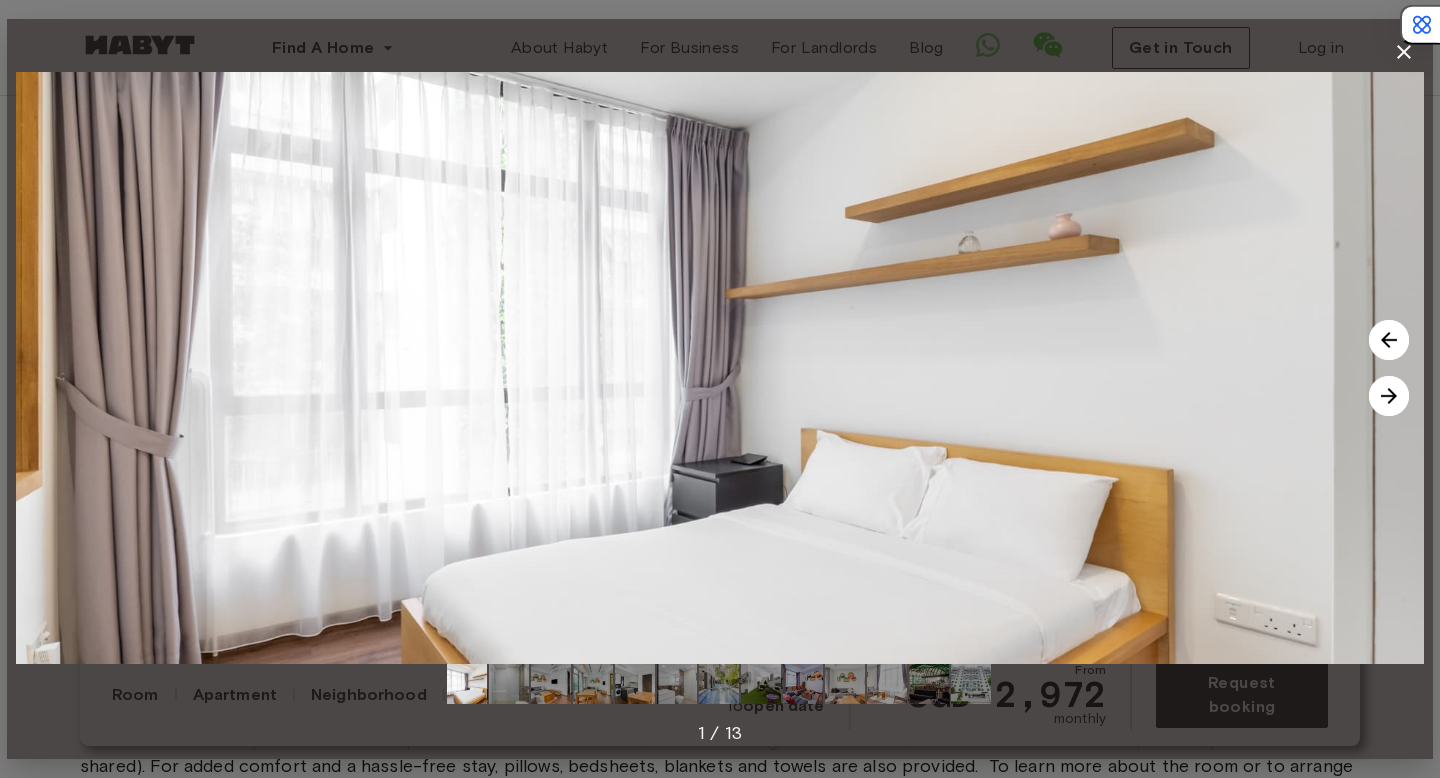 click at bounding box center (1389, 396) 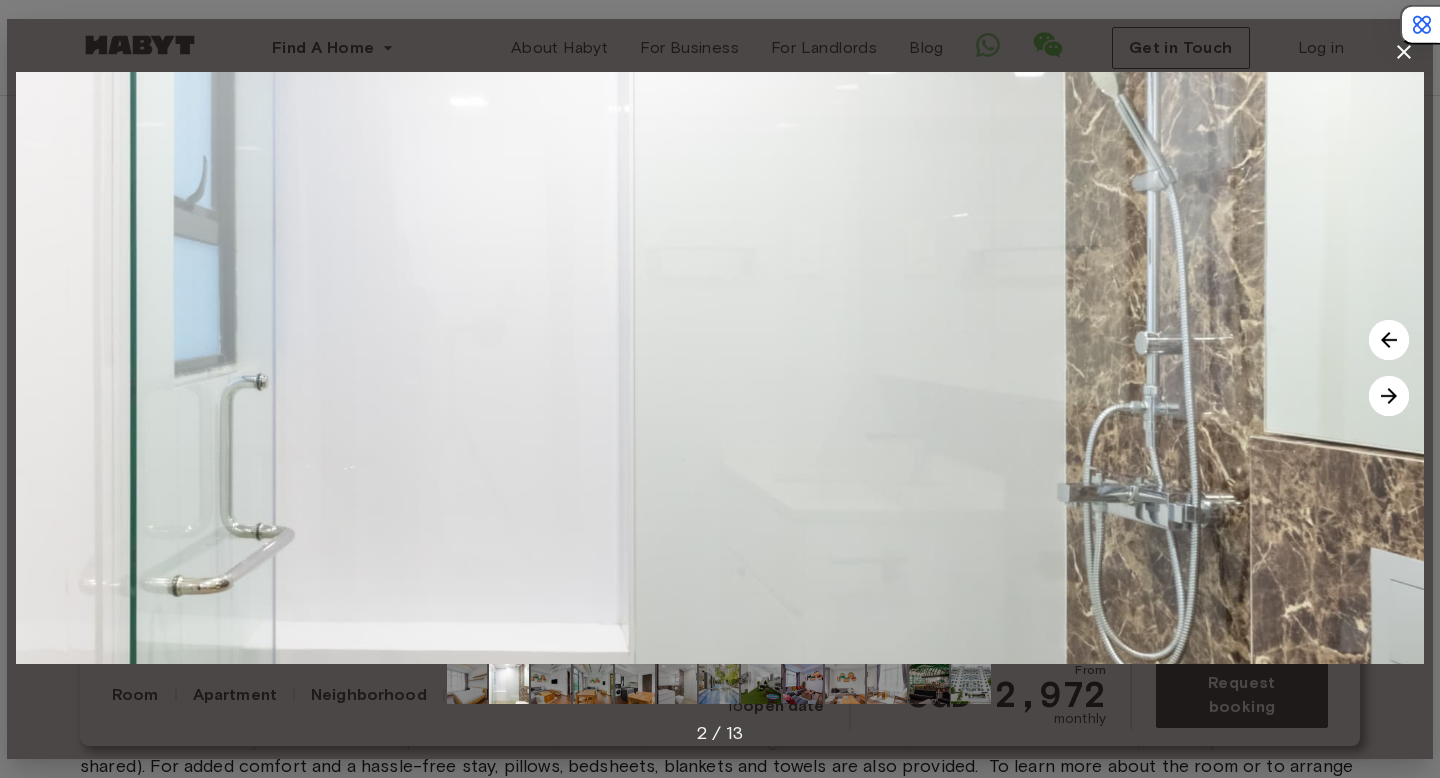 click at bounding box center [1389, 396] 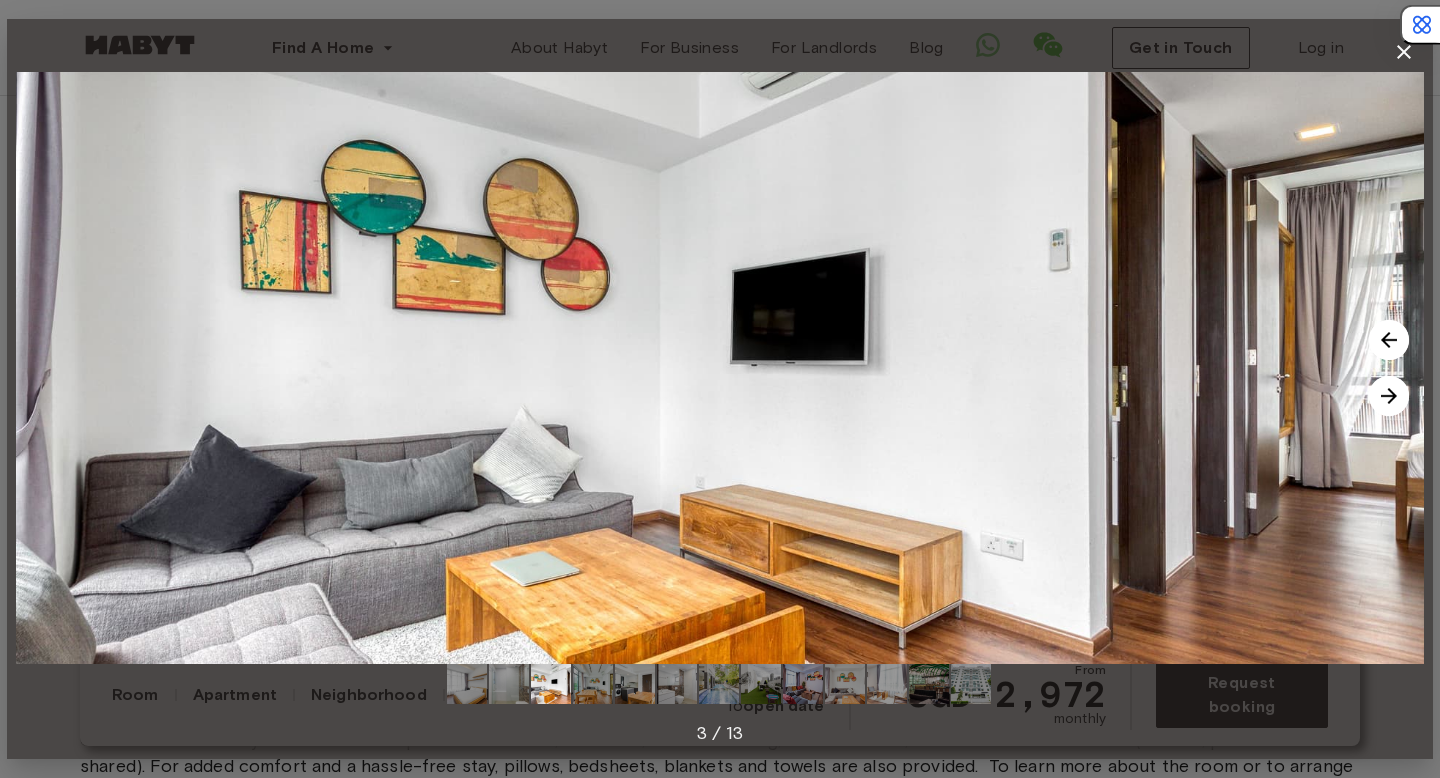 click at bounding box center [1389, 396] 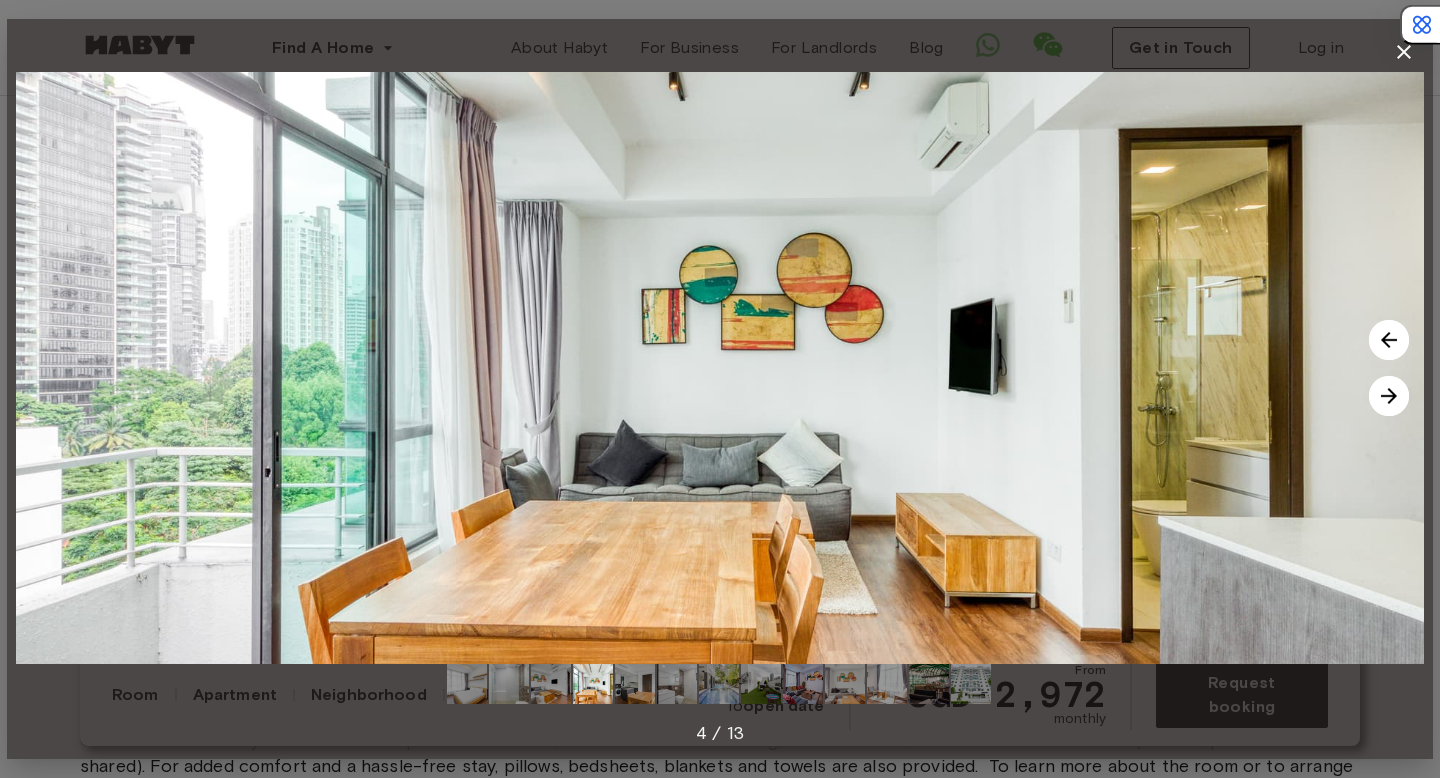 click at bounding box center (1389, 396) 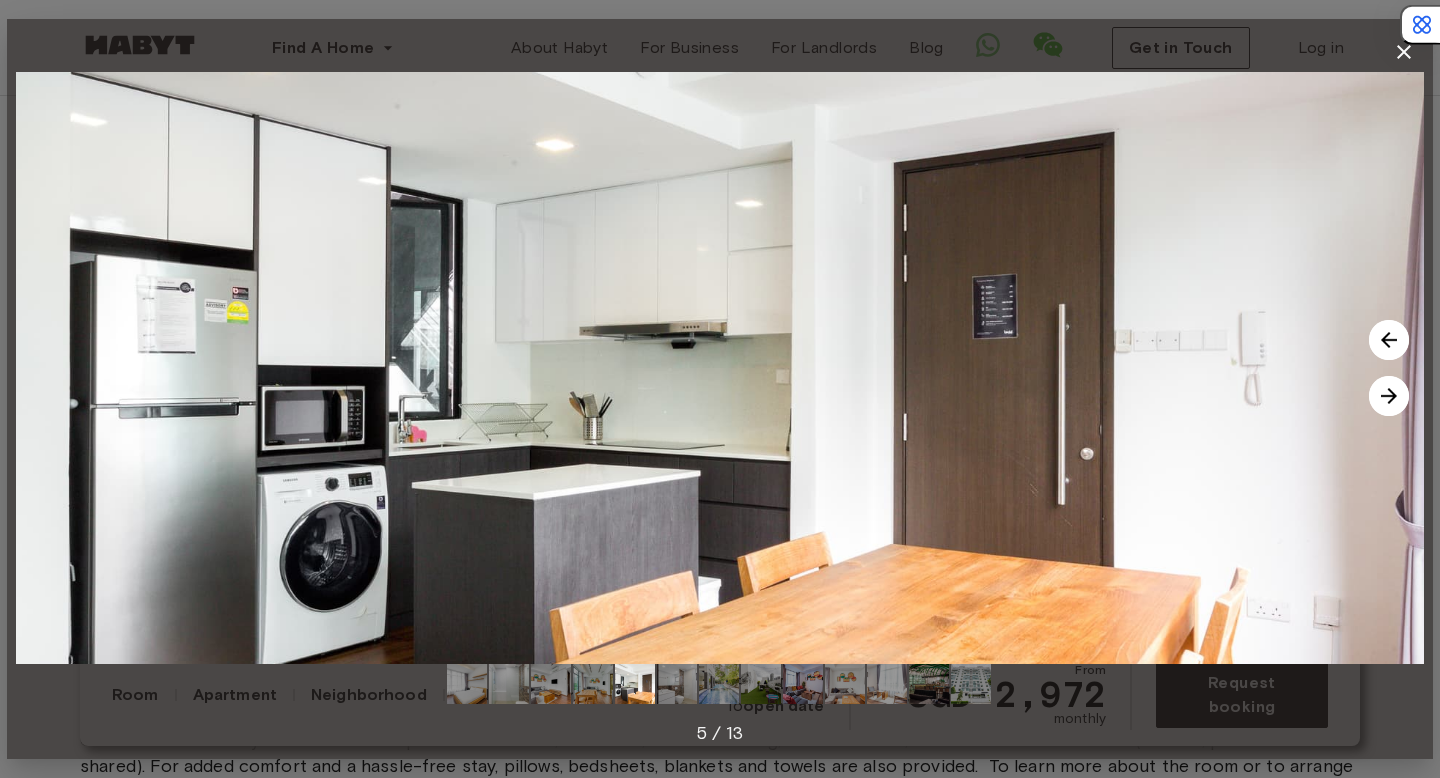 click at bounding box center [1389, 396] 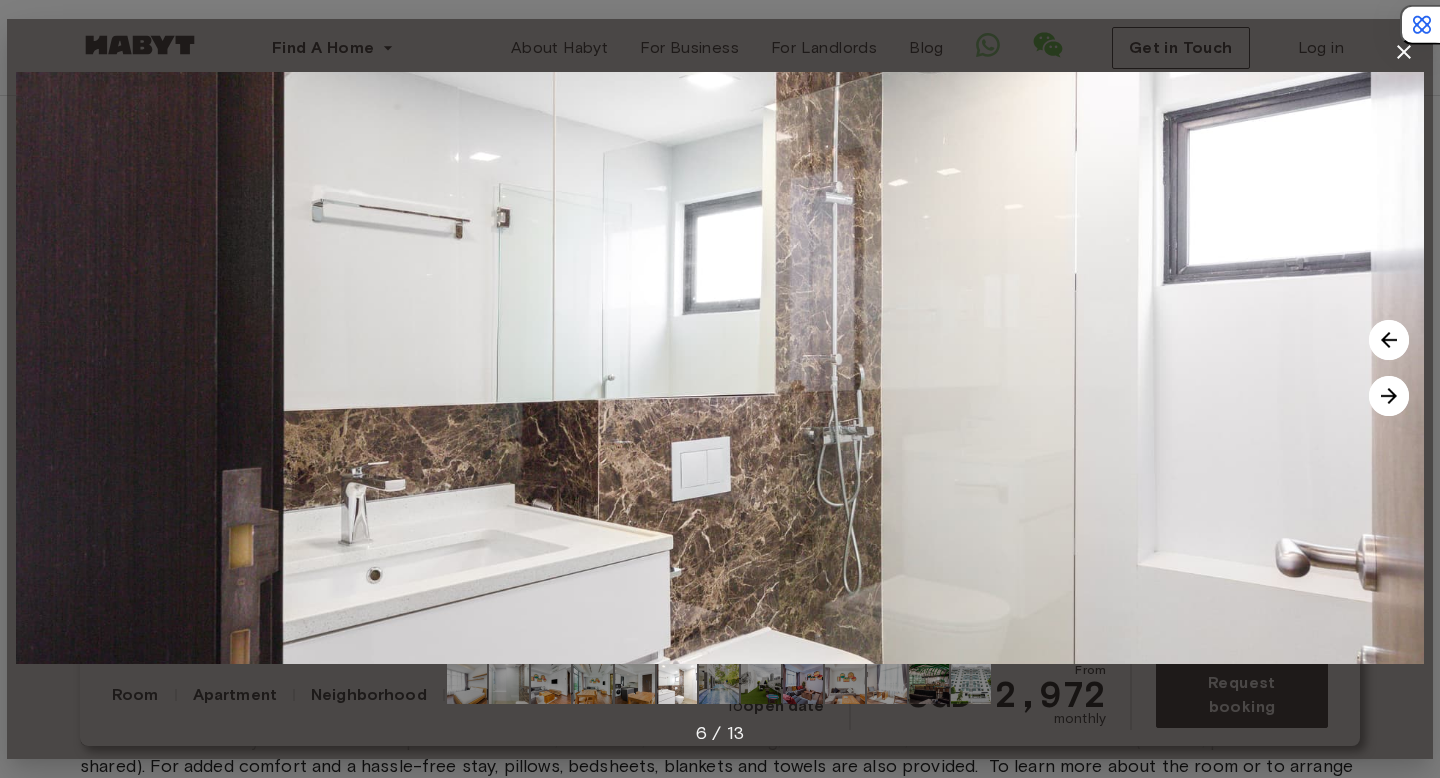 click at bounding box center [1389, 396] 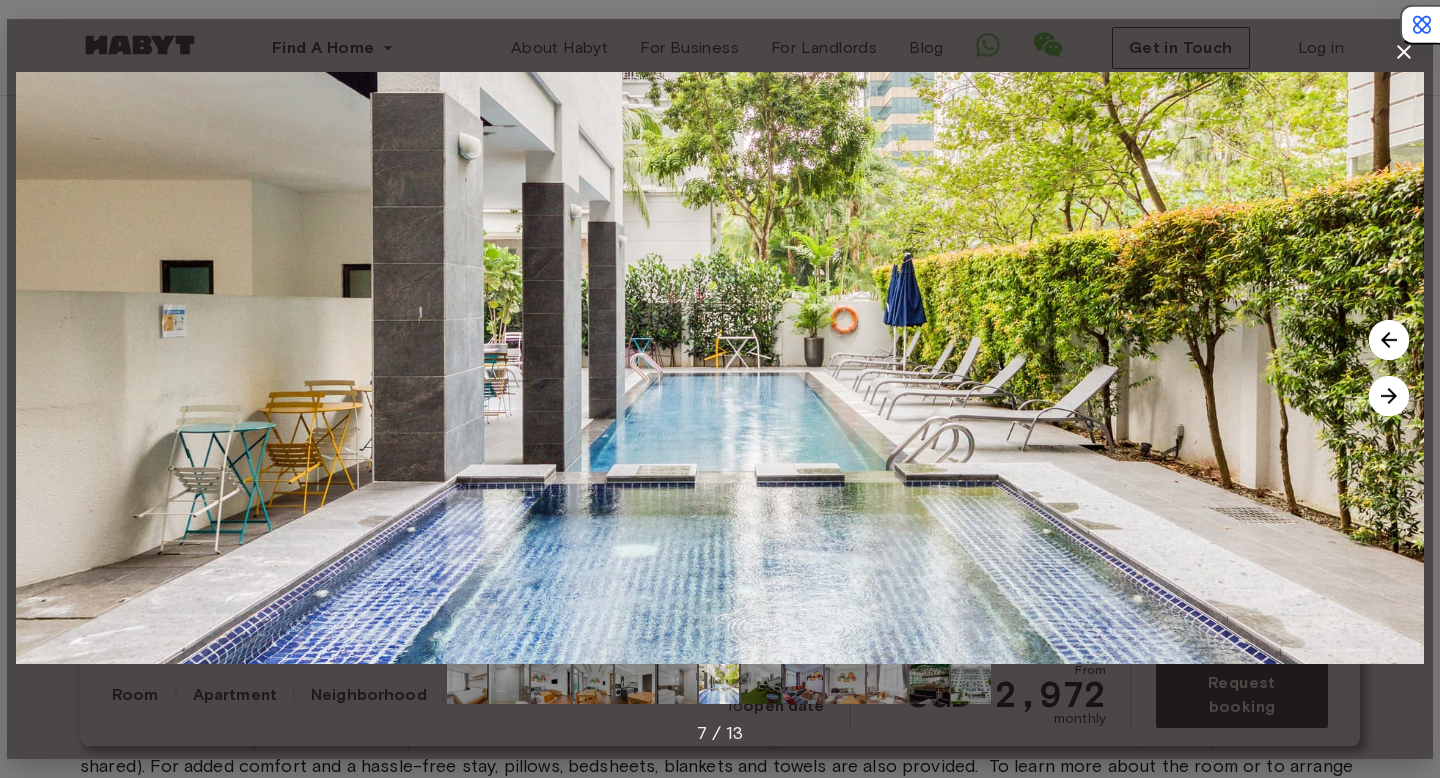 click at bounding box center (1389, 396) 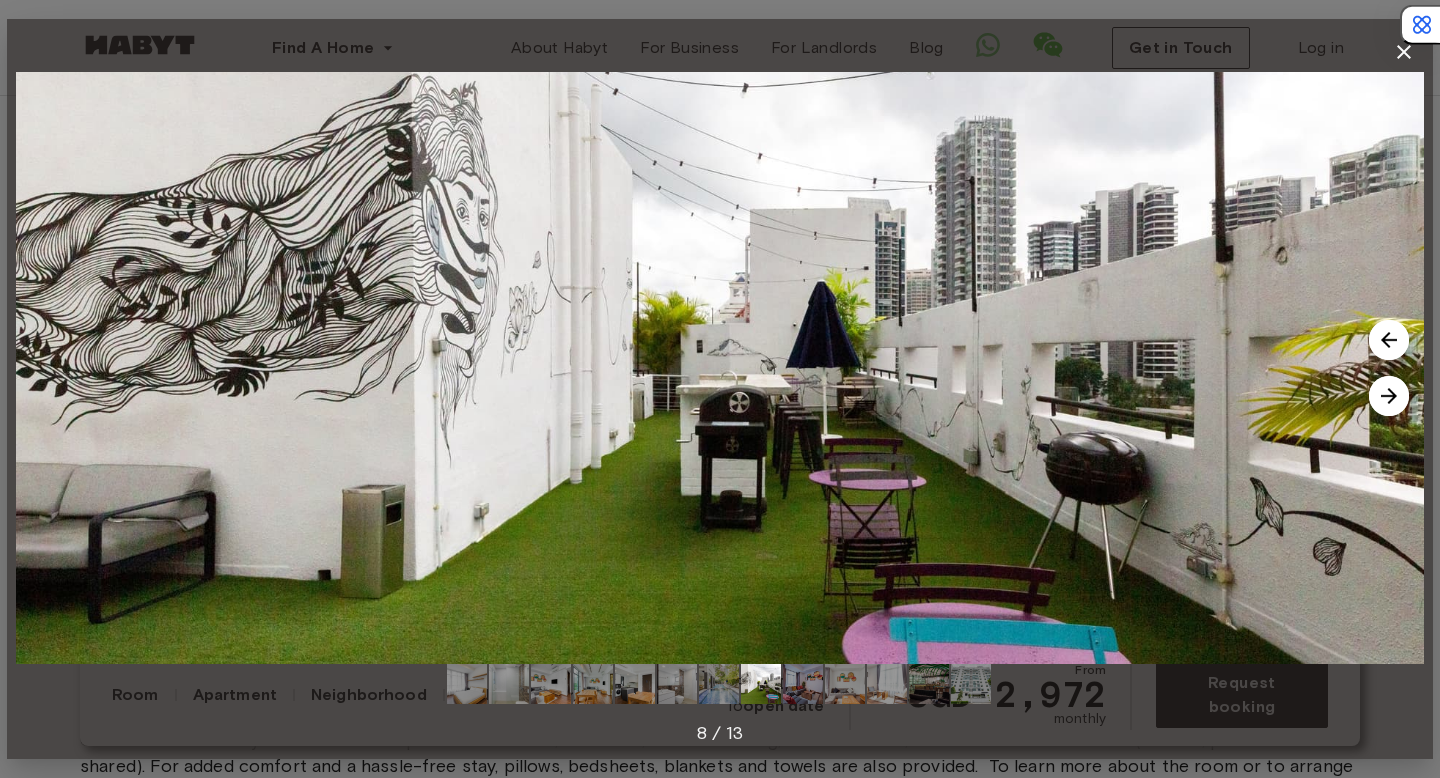 click at bounding box center [1389, 396] 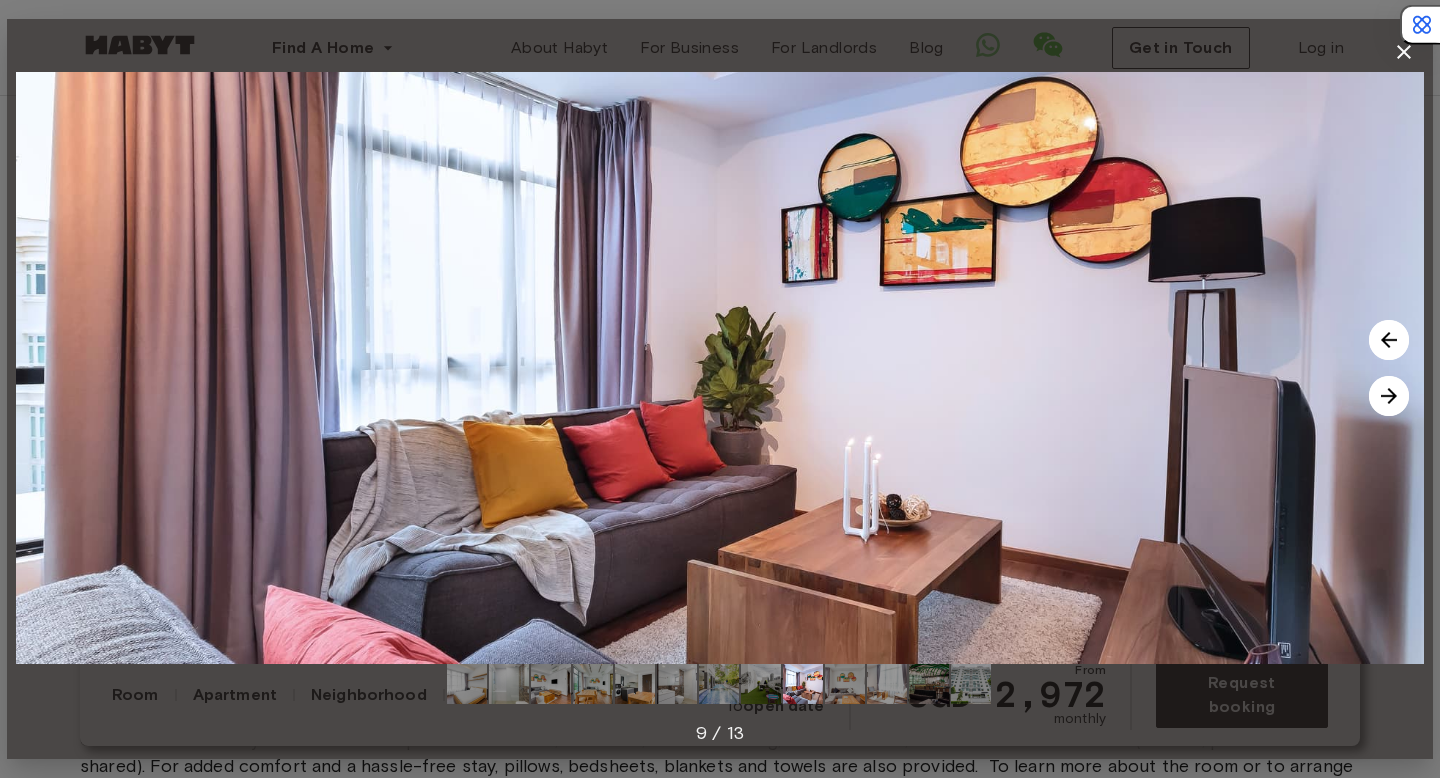click at bounding box center [1389, 396] 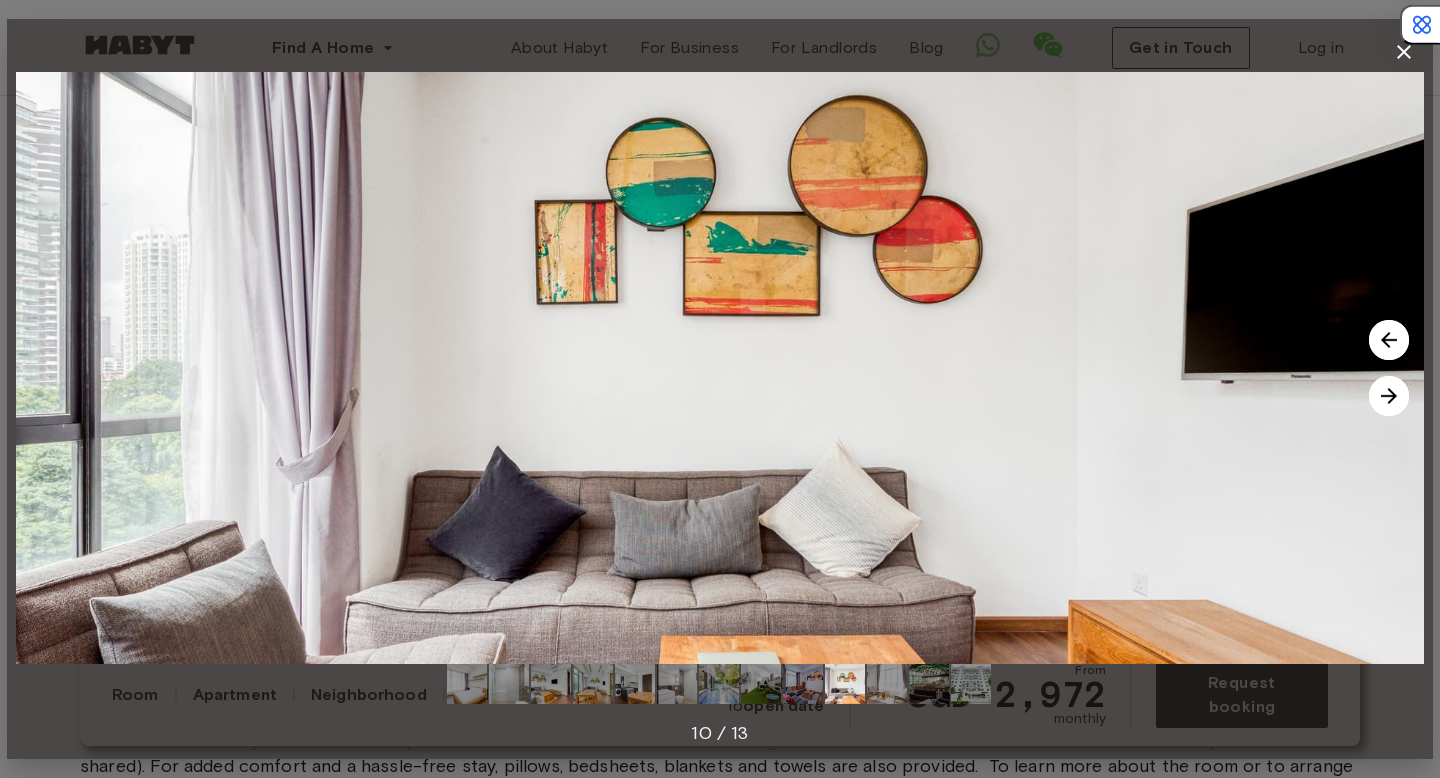 click at bounding box center (1389, 396) 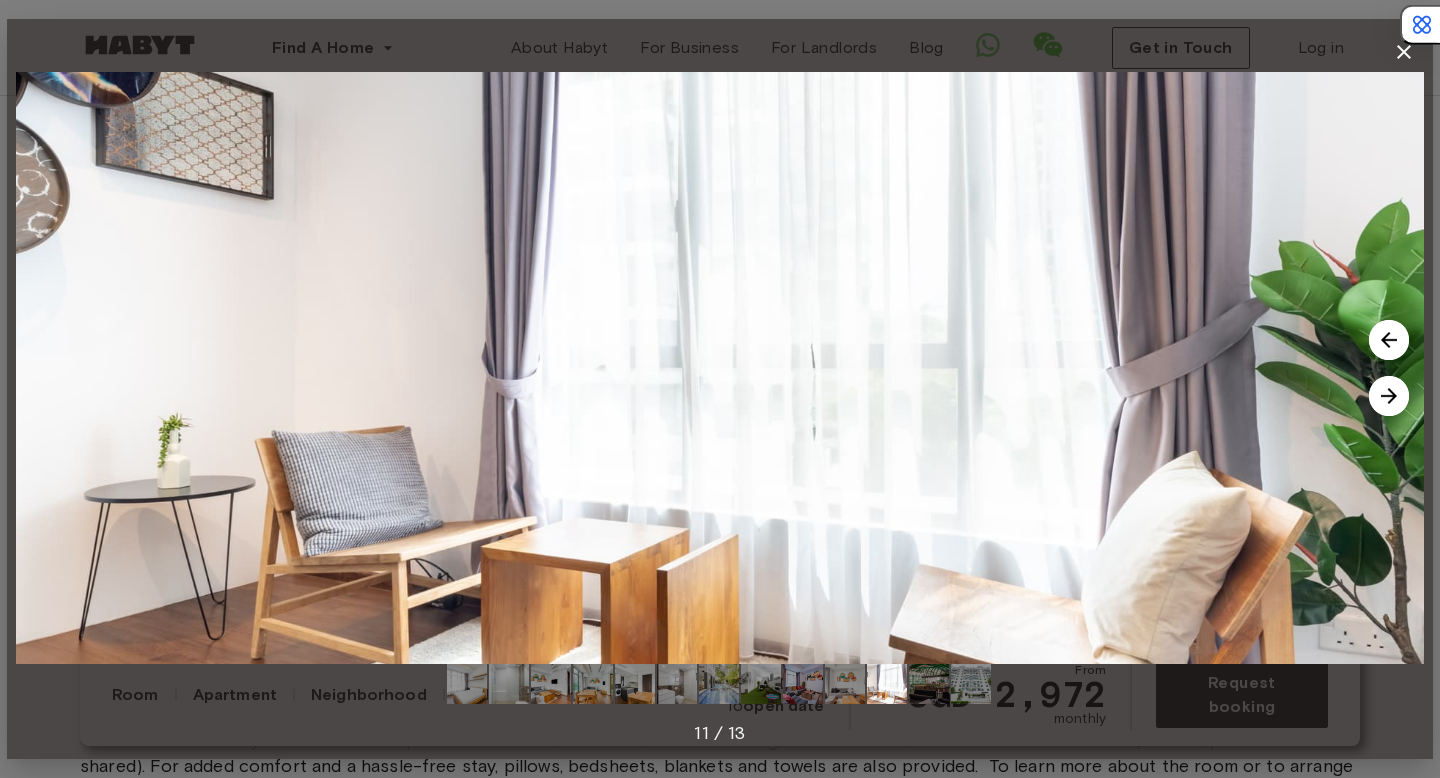 click at bounding box center [1389, 396] 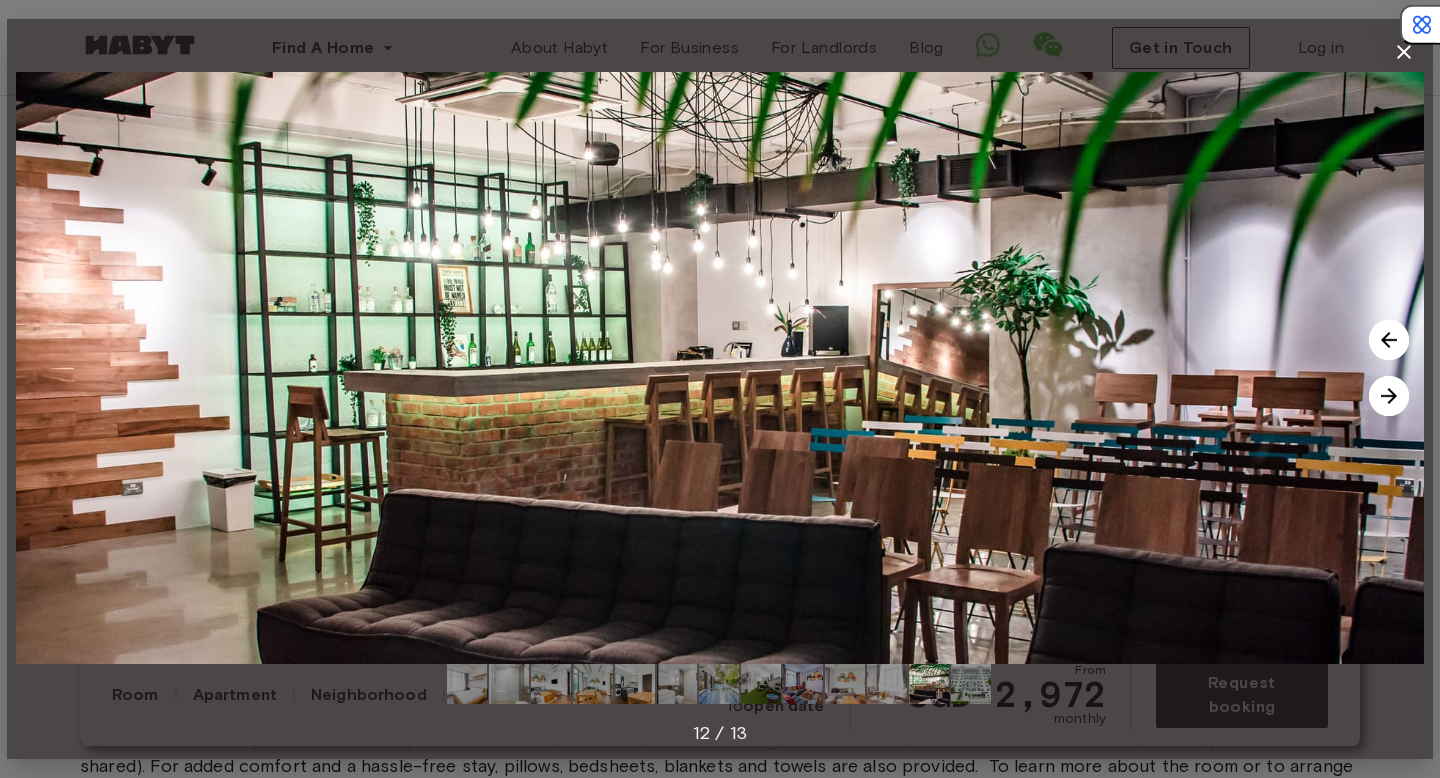 click at bounding box center (1389, 396) 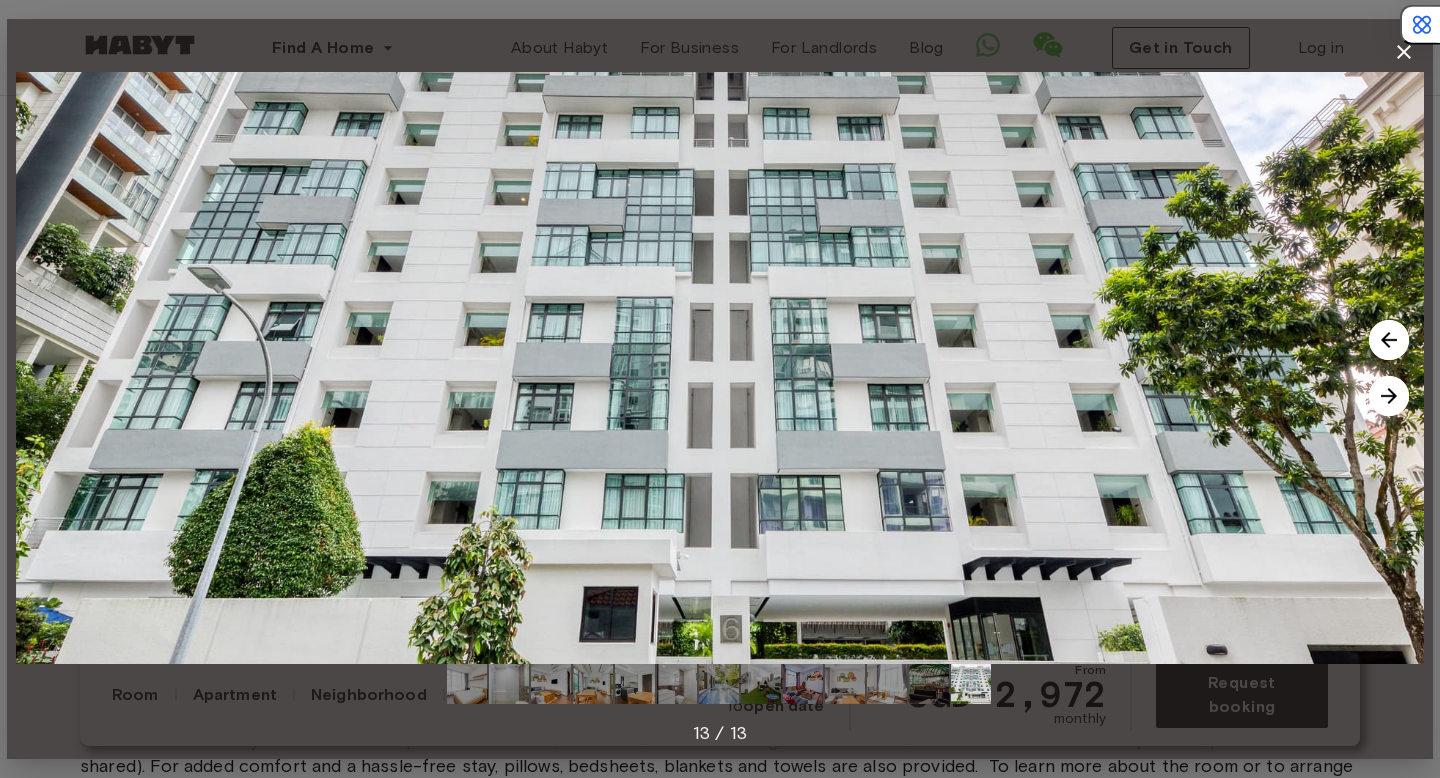 click at bounding box center (1389, 396) 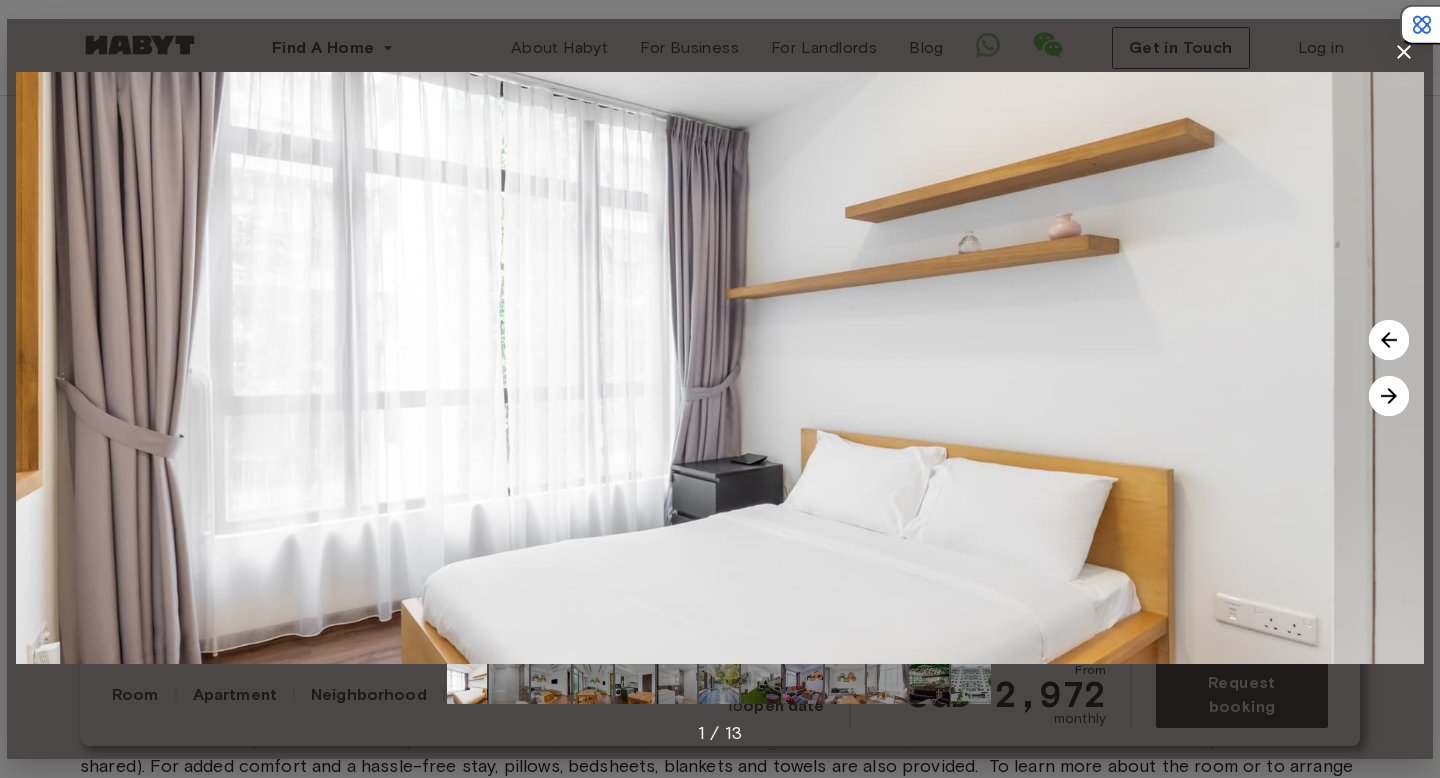 click 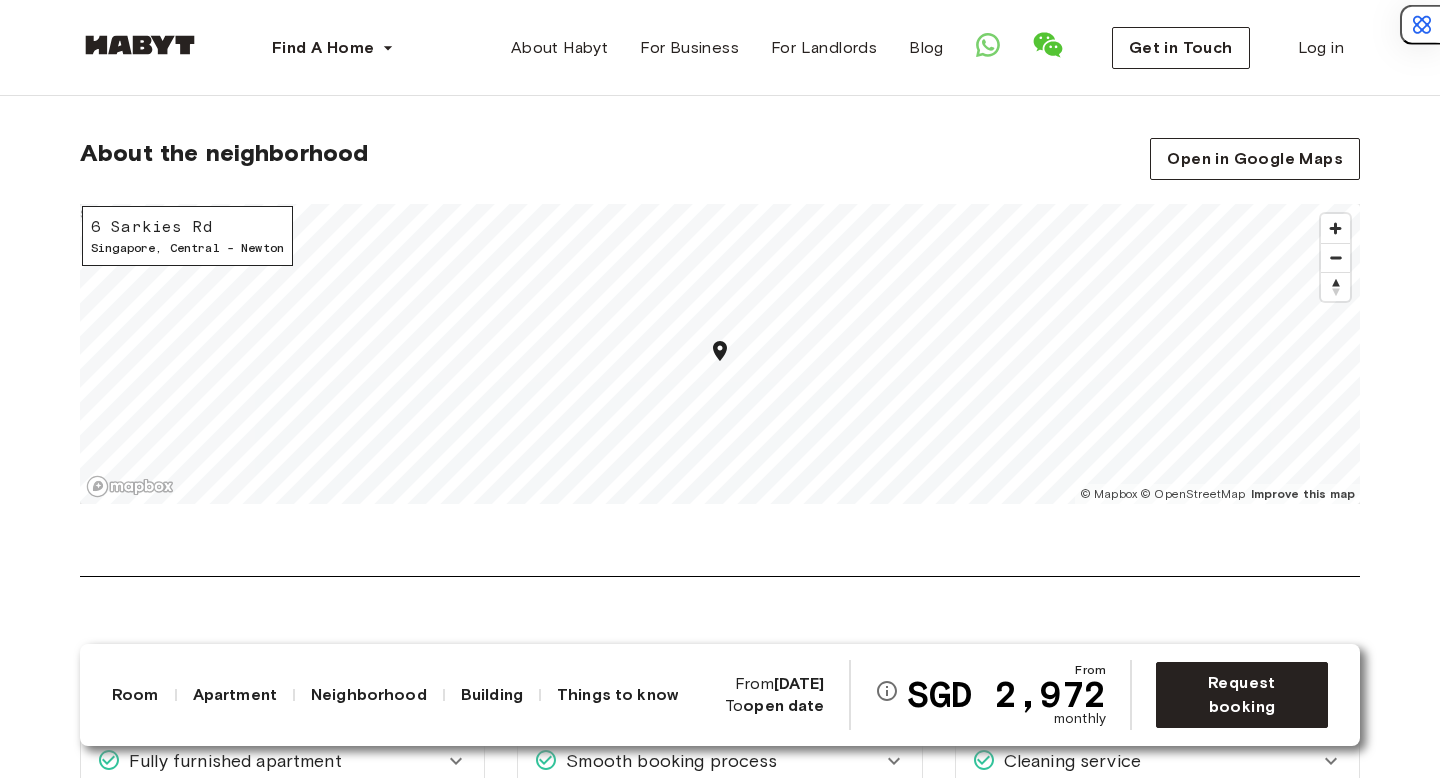 scroll, scrollTop: 2671, scrollLeft: 0, axis: vertical 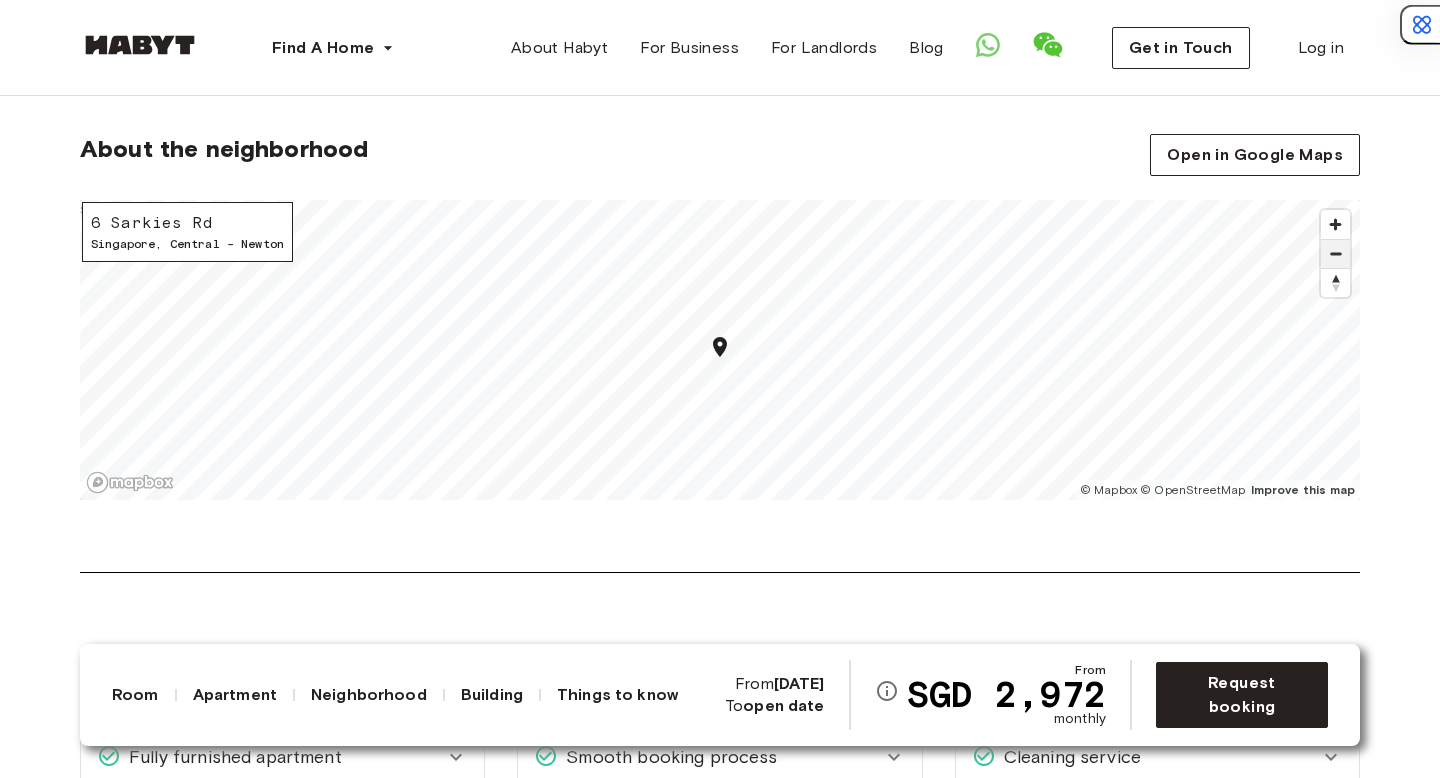 click at bounding box center (1335, 254) 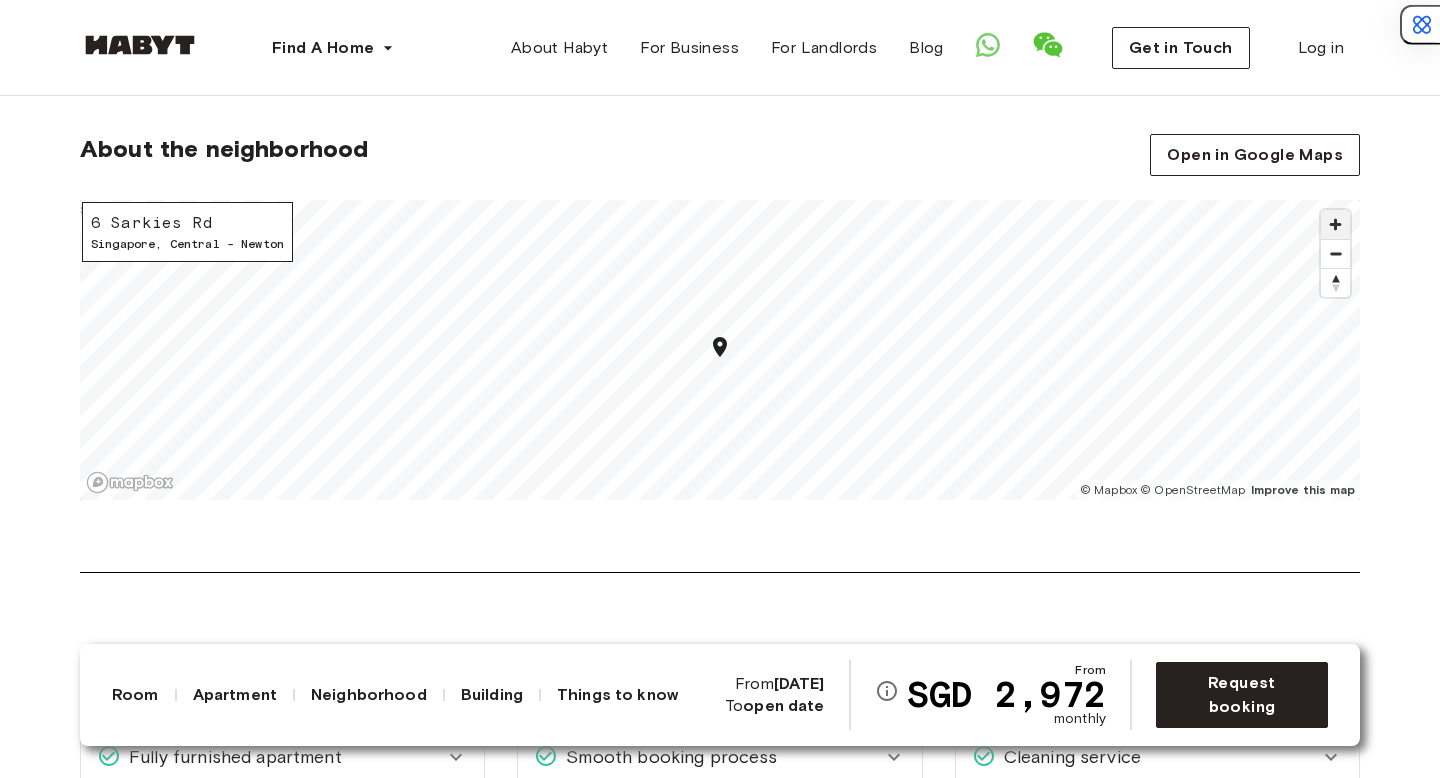 click at bounding box center (1335, 224) 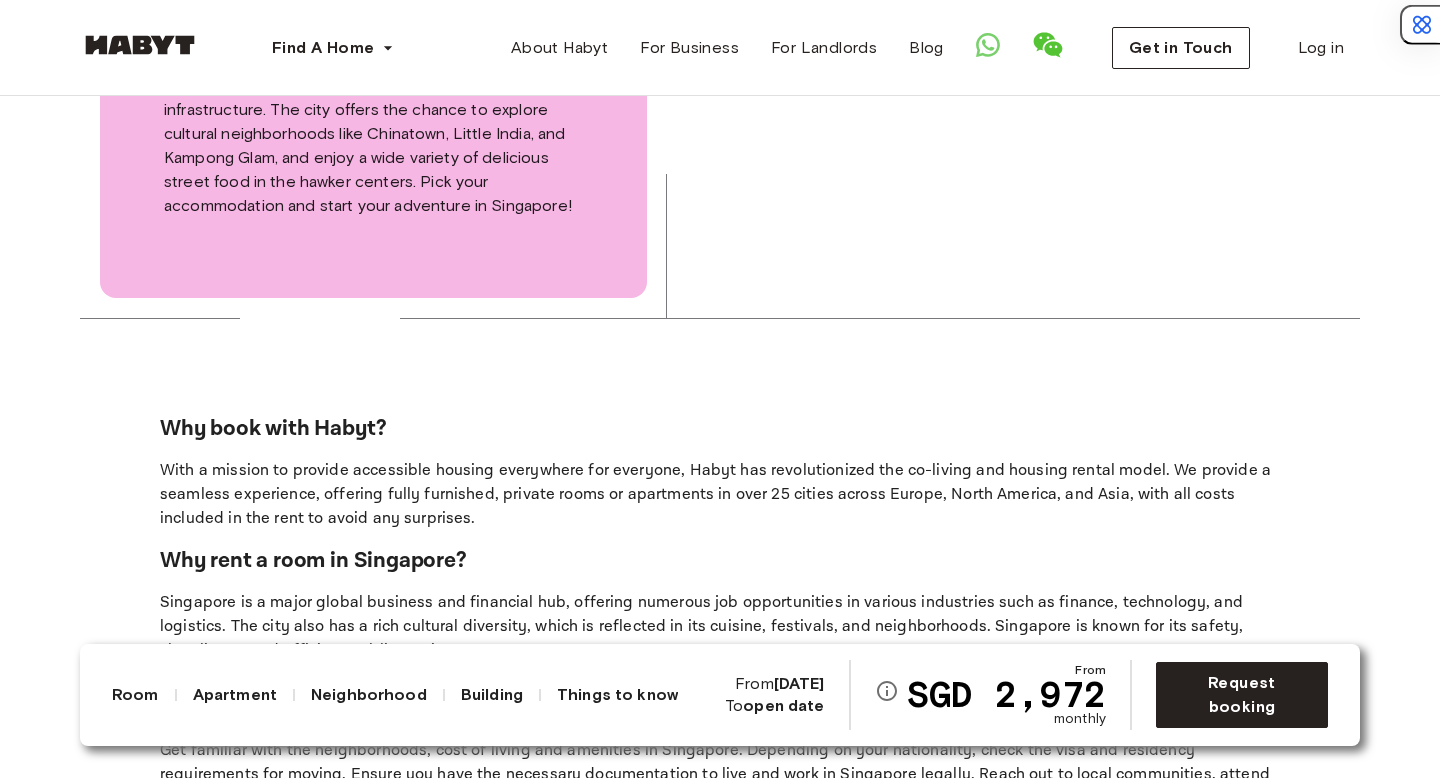 scroll, scrollTop: 4982, scrollLeft: 0, axis: vertical 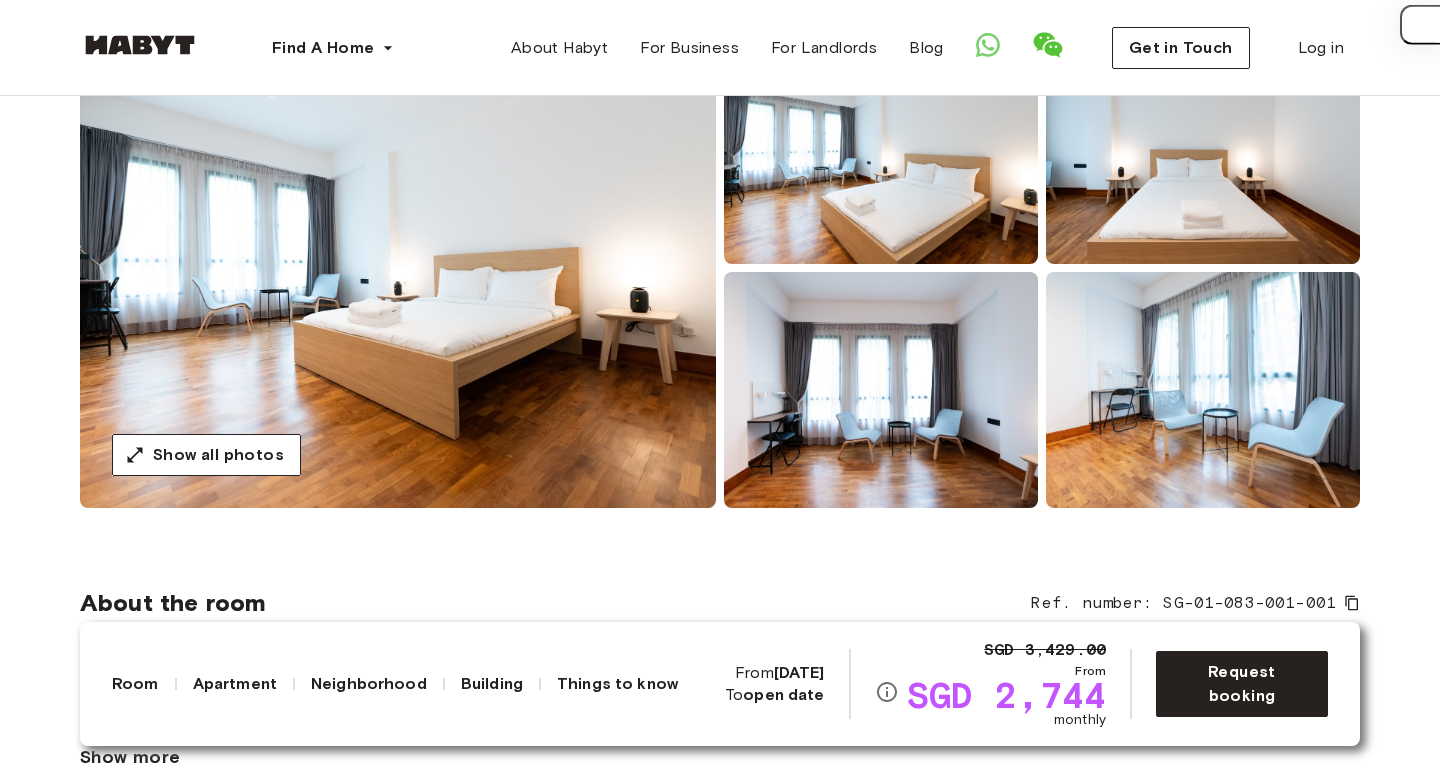 click at bounding box center (398, 268) 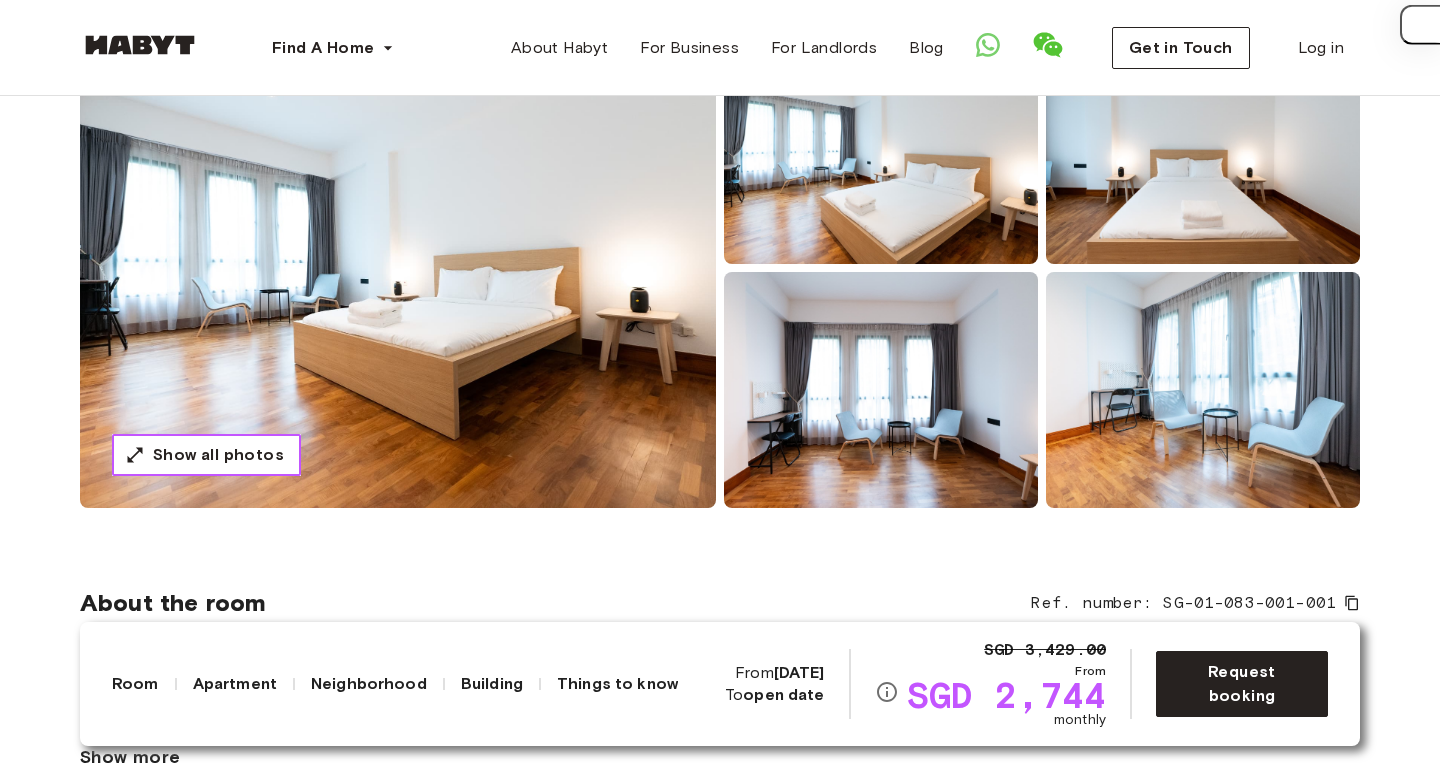 click on "Show all photos" at bounding box center (218, 455) 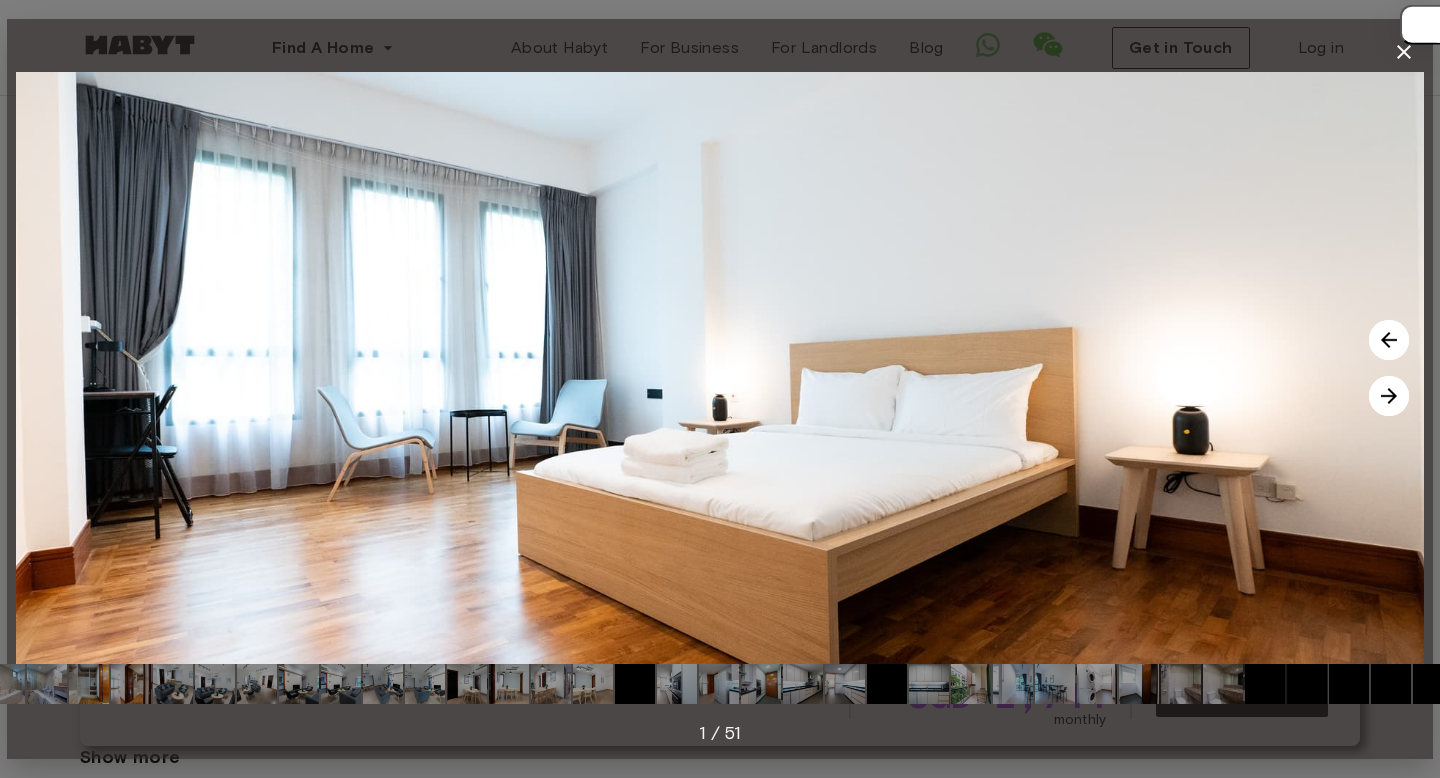 click at bounding box center [1389, 396] 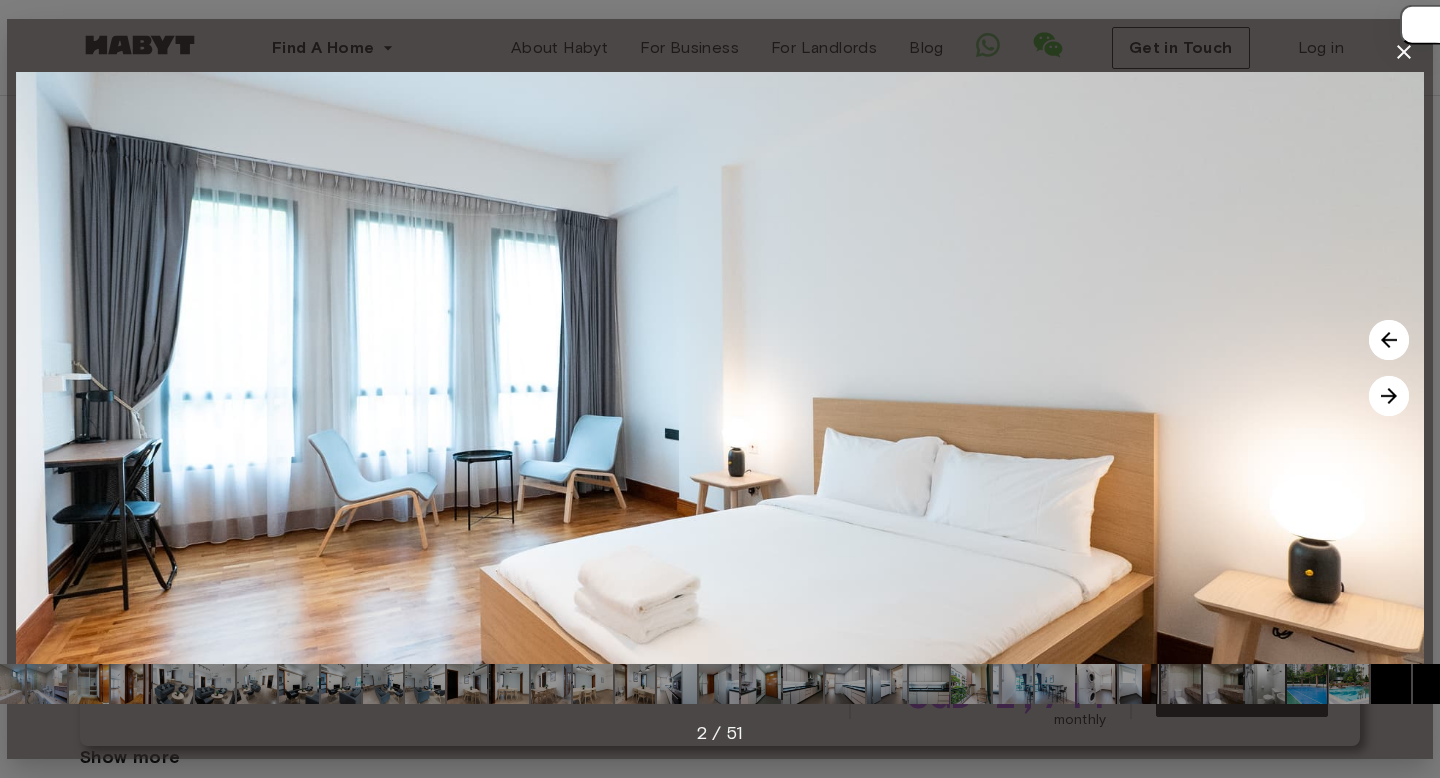 click at bounding box center [1389, 396] 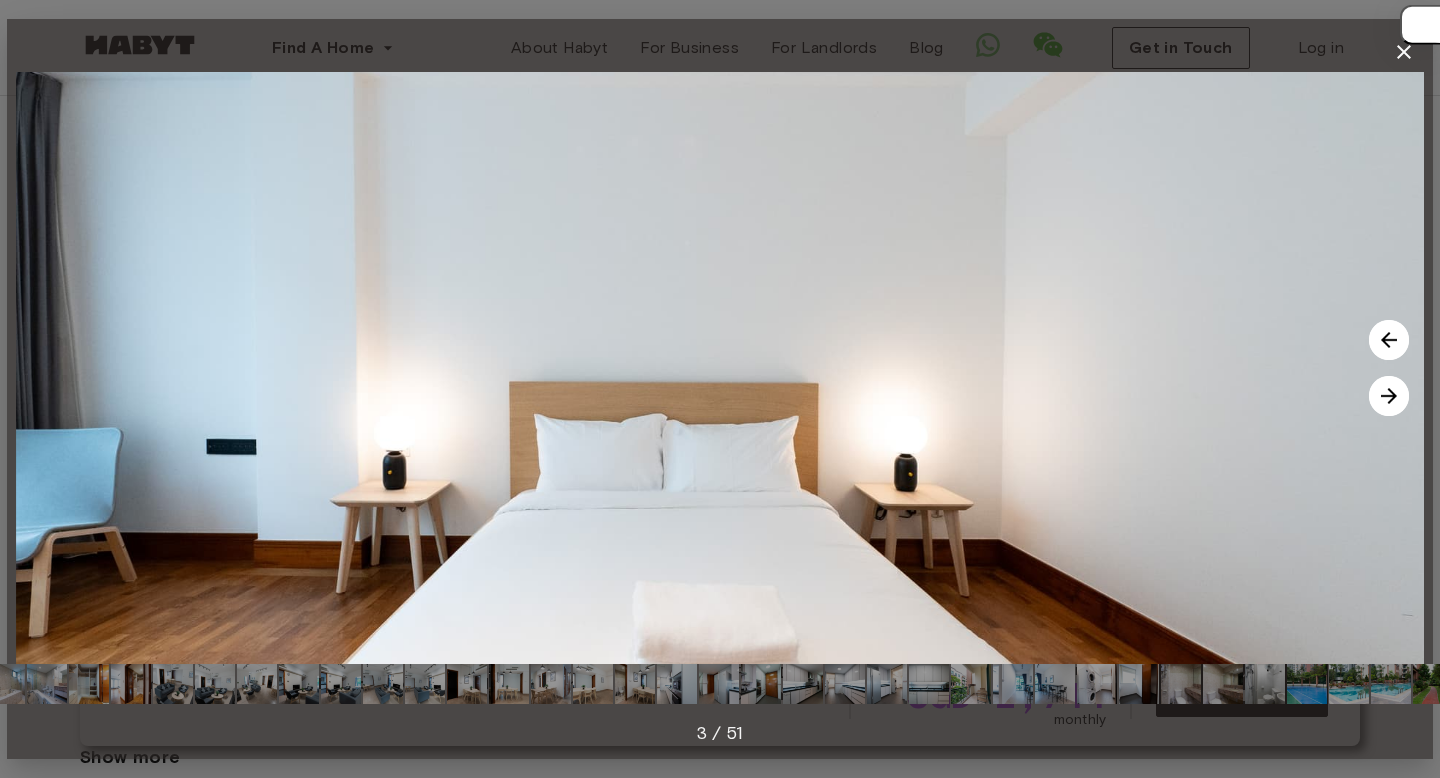 click at bounding box center [1389, 396] 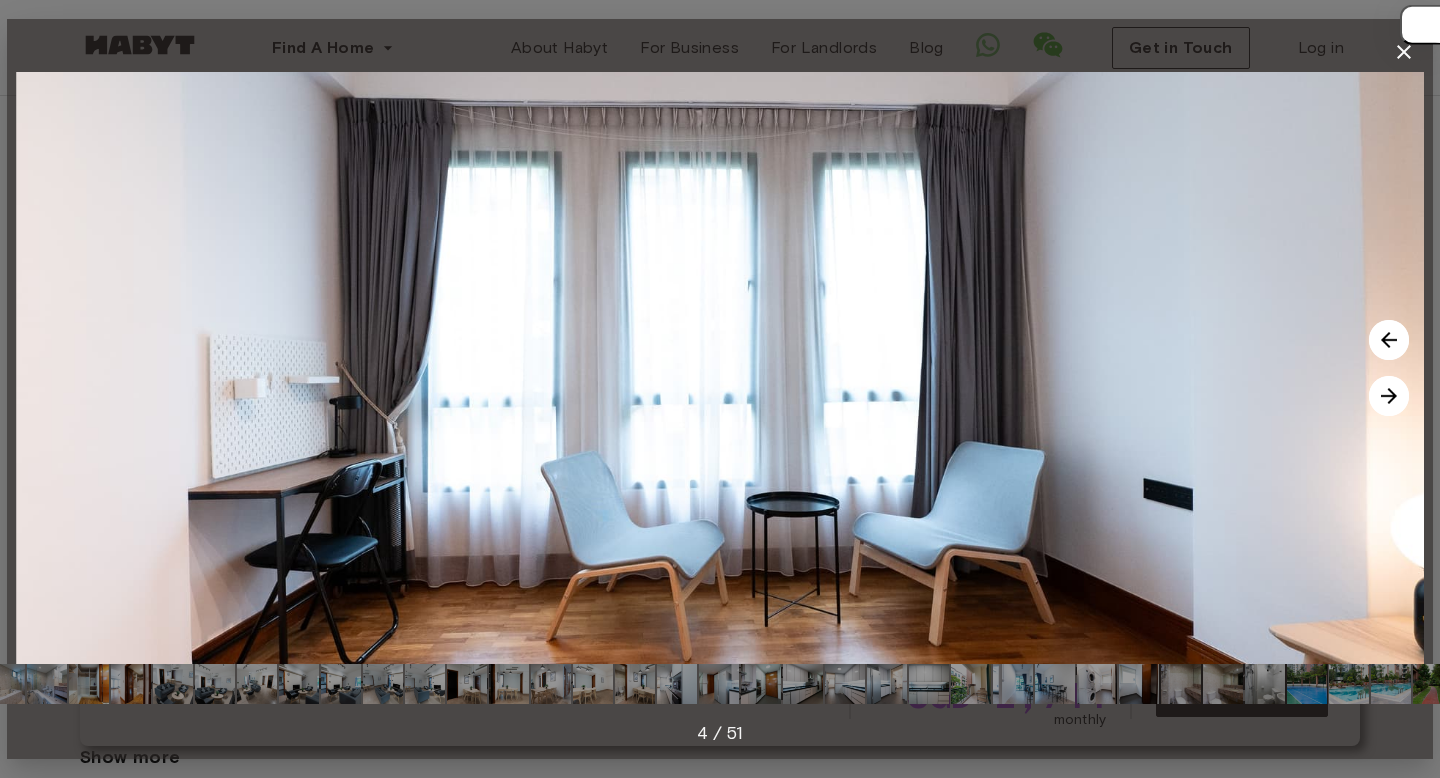 click at bounding box center [1389, 396] 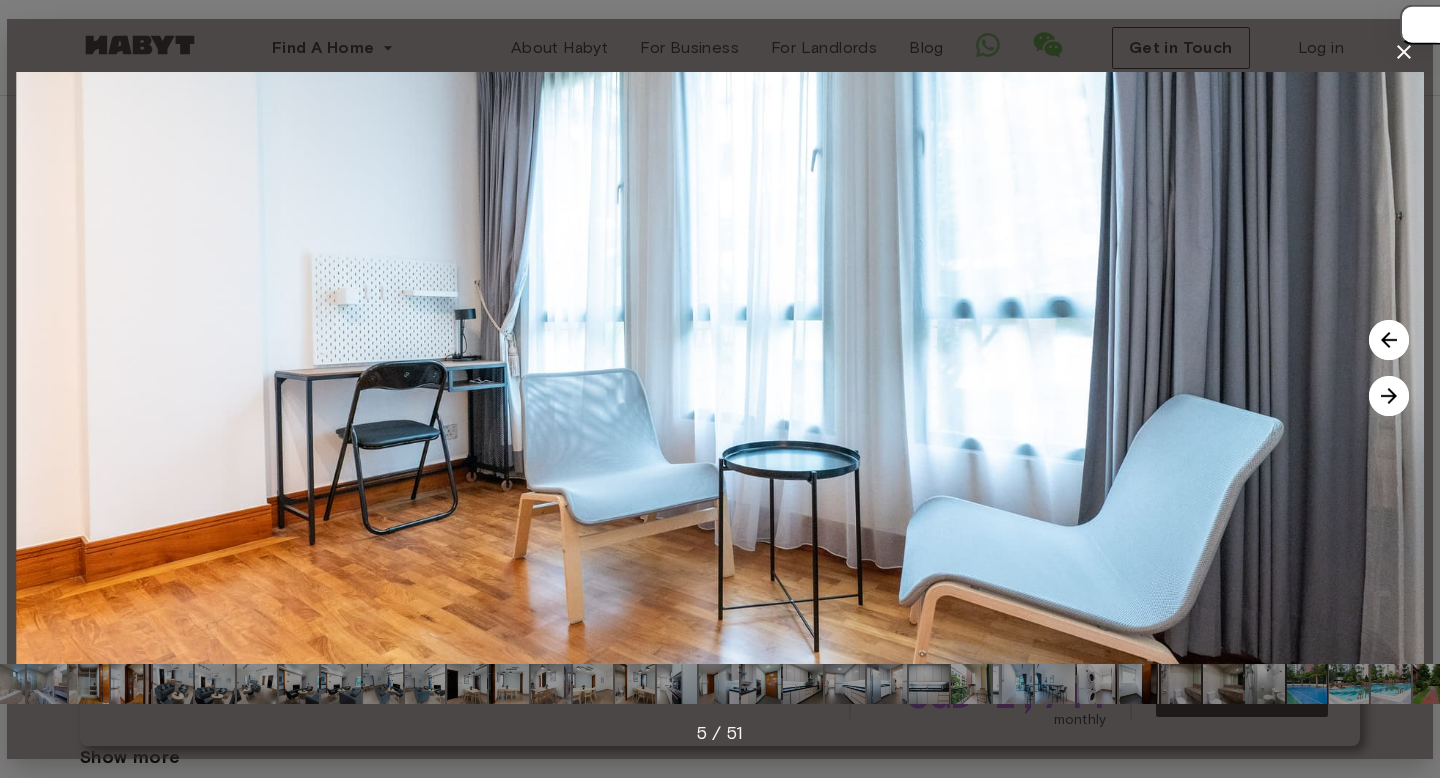 click at bounding box center [1389, 396] 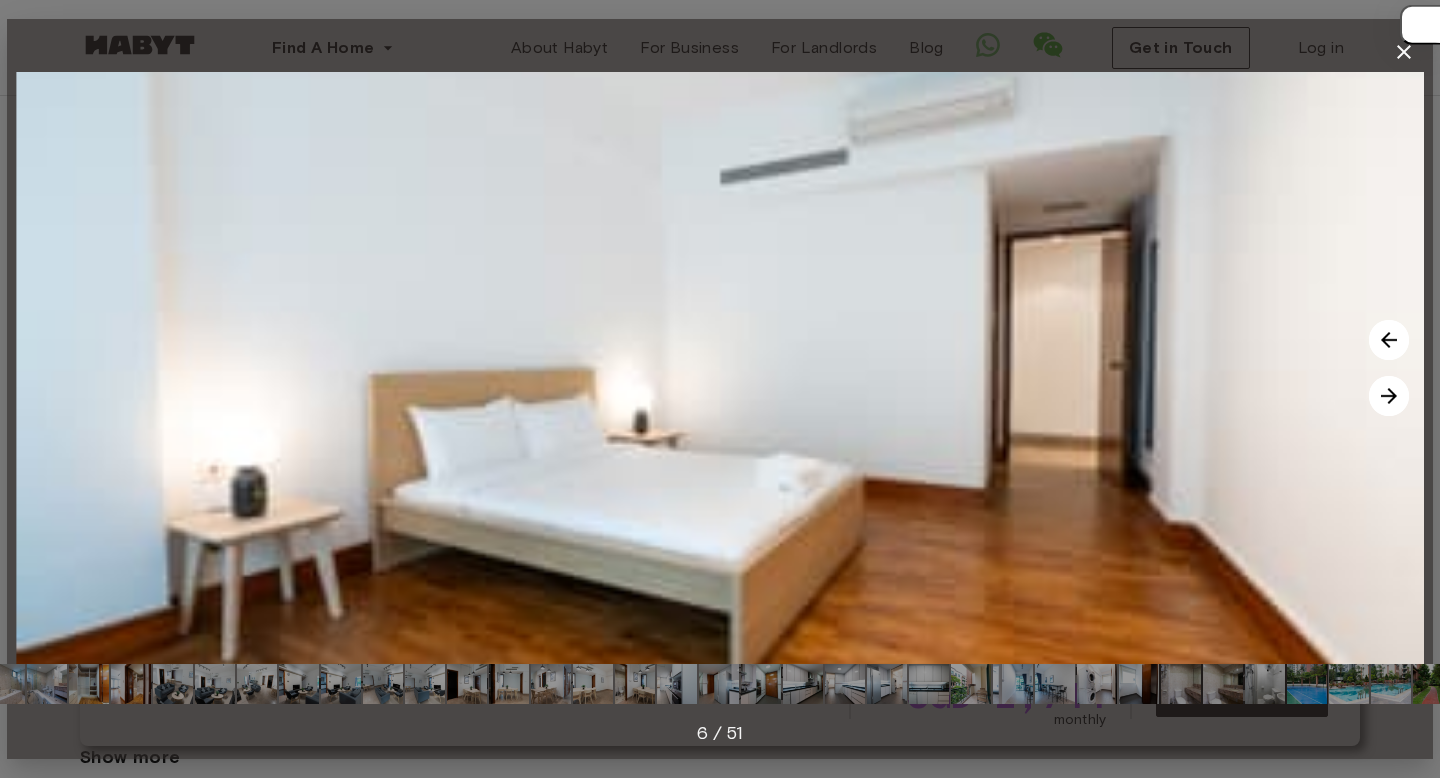 click at bounding box center [1389, 396] 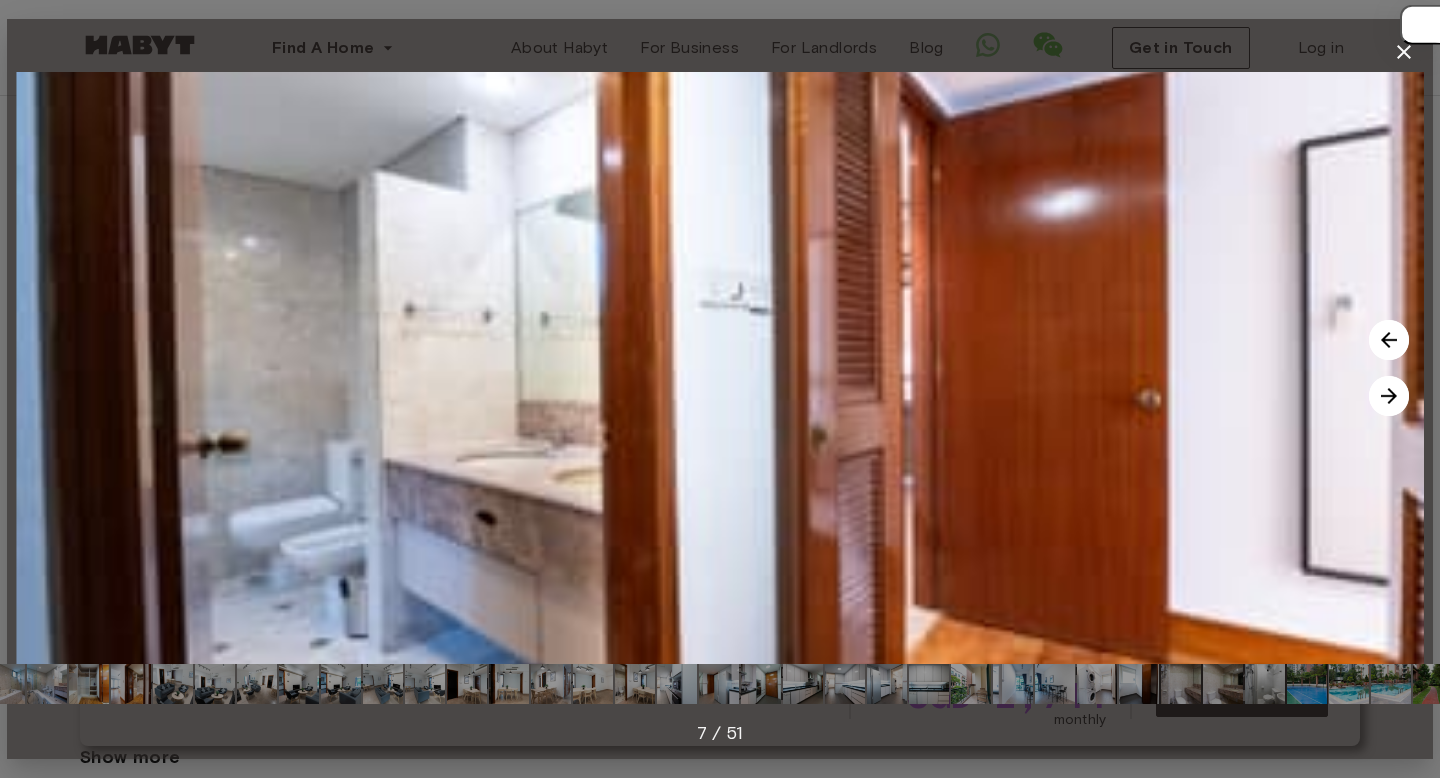 click at bounding box center [1389, 396] 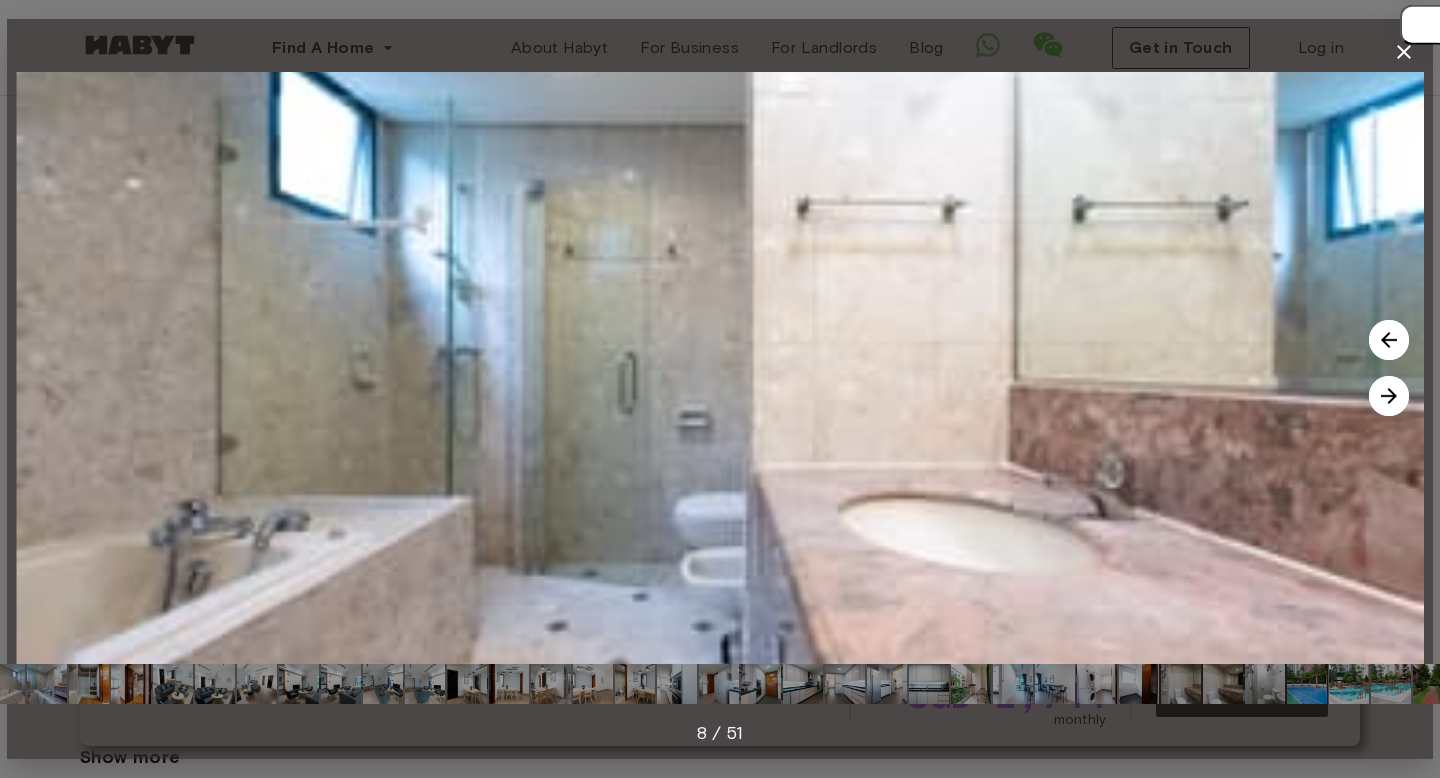 click at bounding box center (1389, 396) 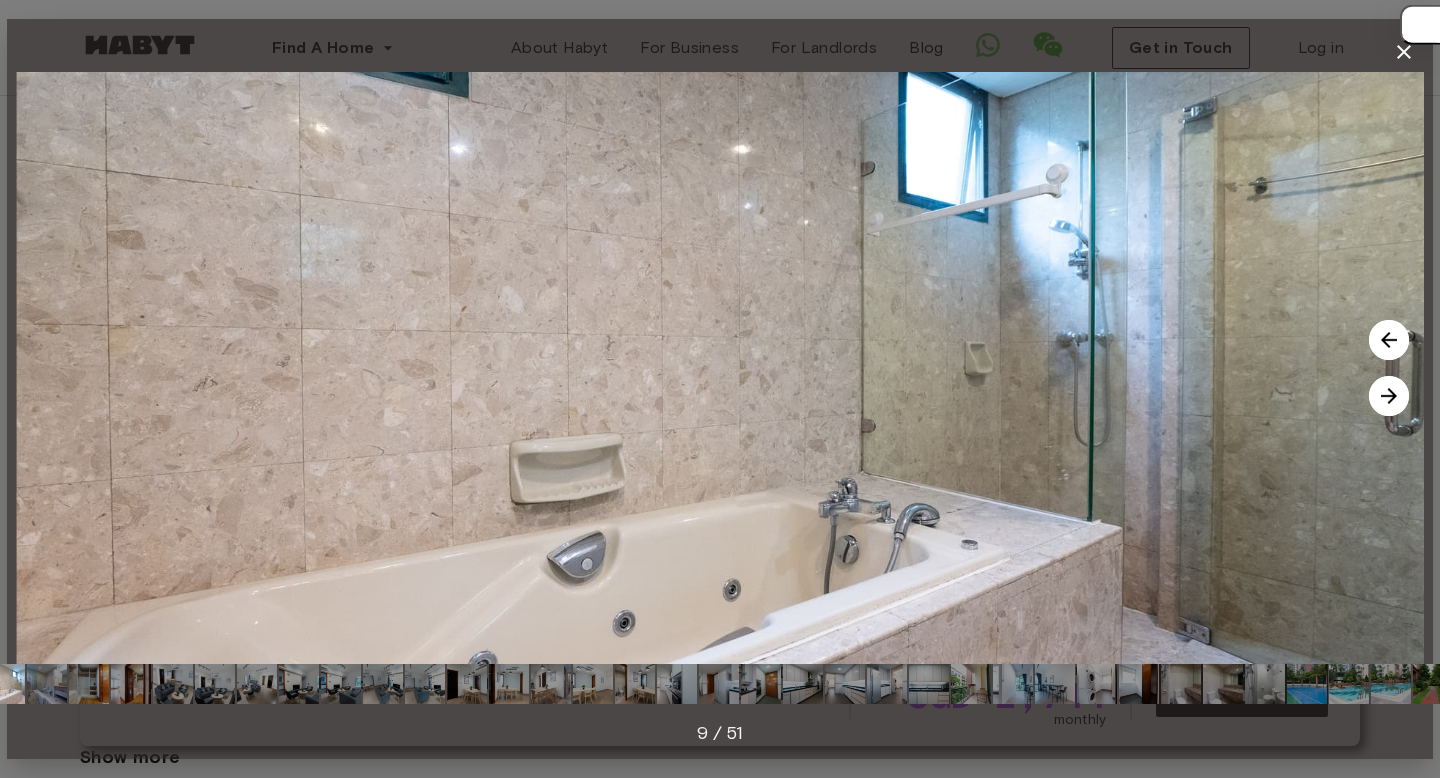click at bounding box center [1389, 396] 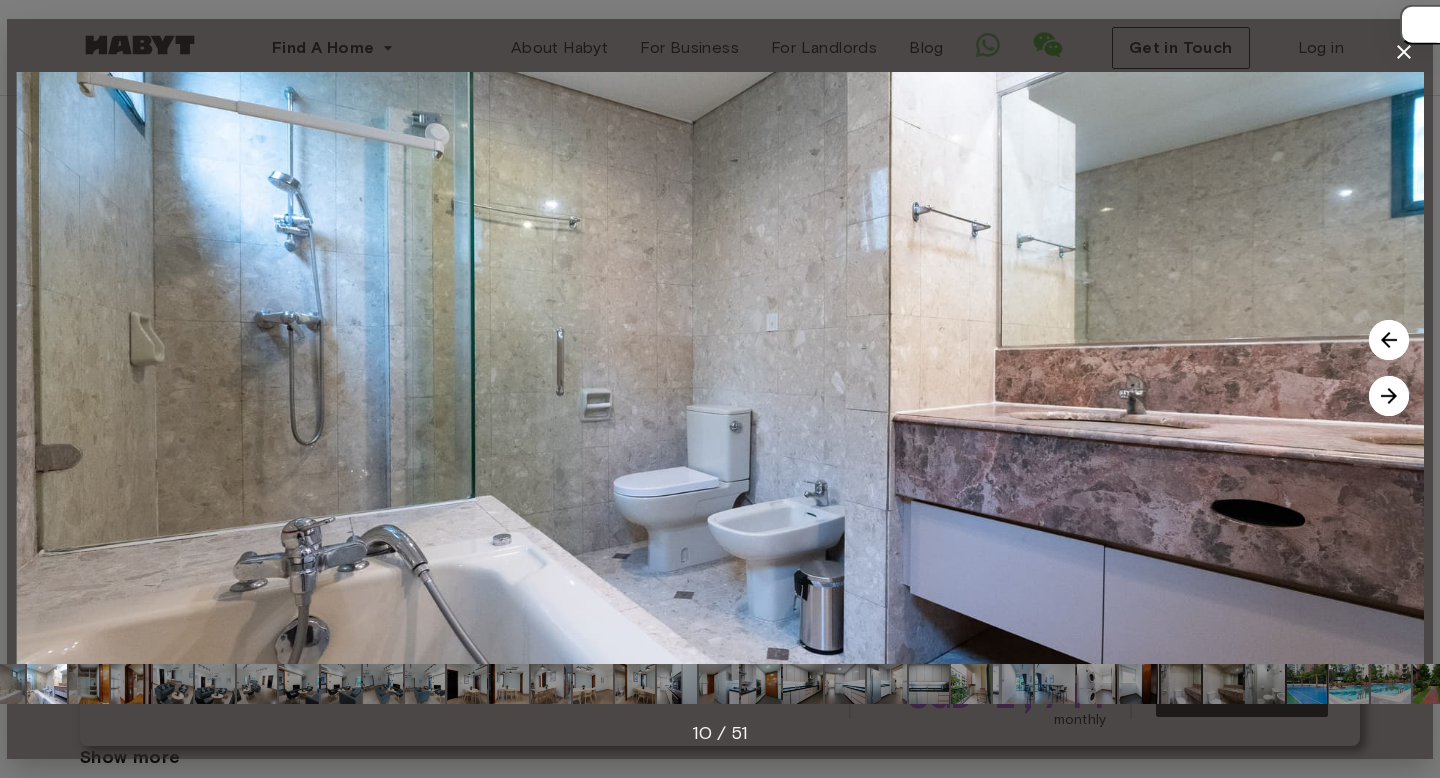 click at bounding box center [1389, 396] 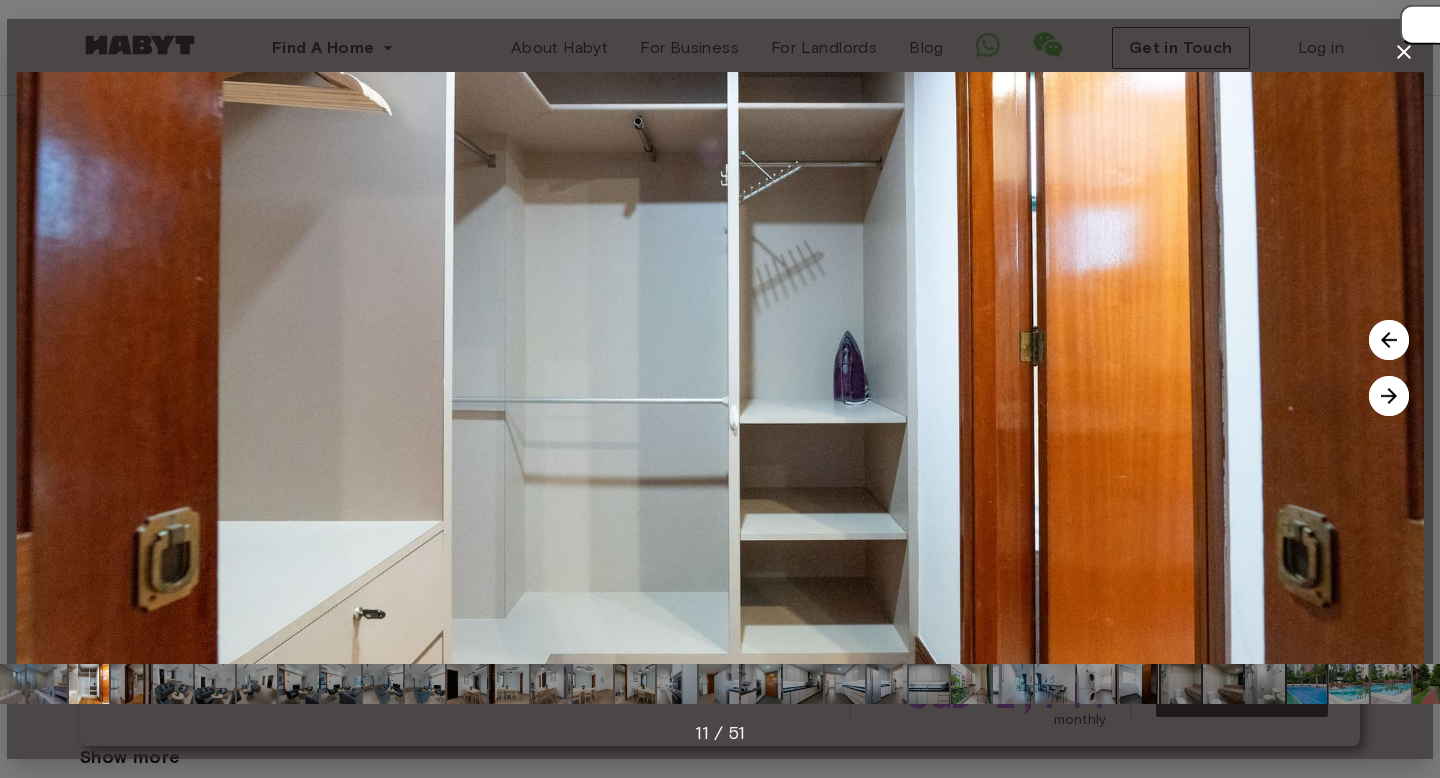 click at bounding box center (1389, 396) 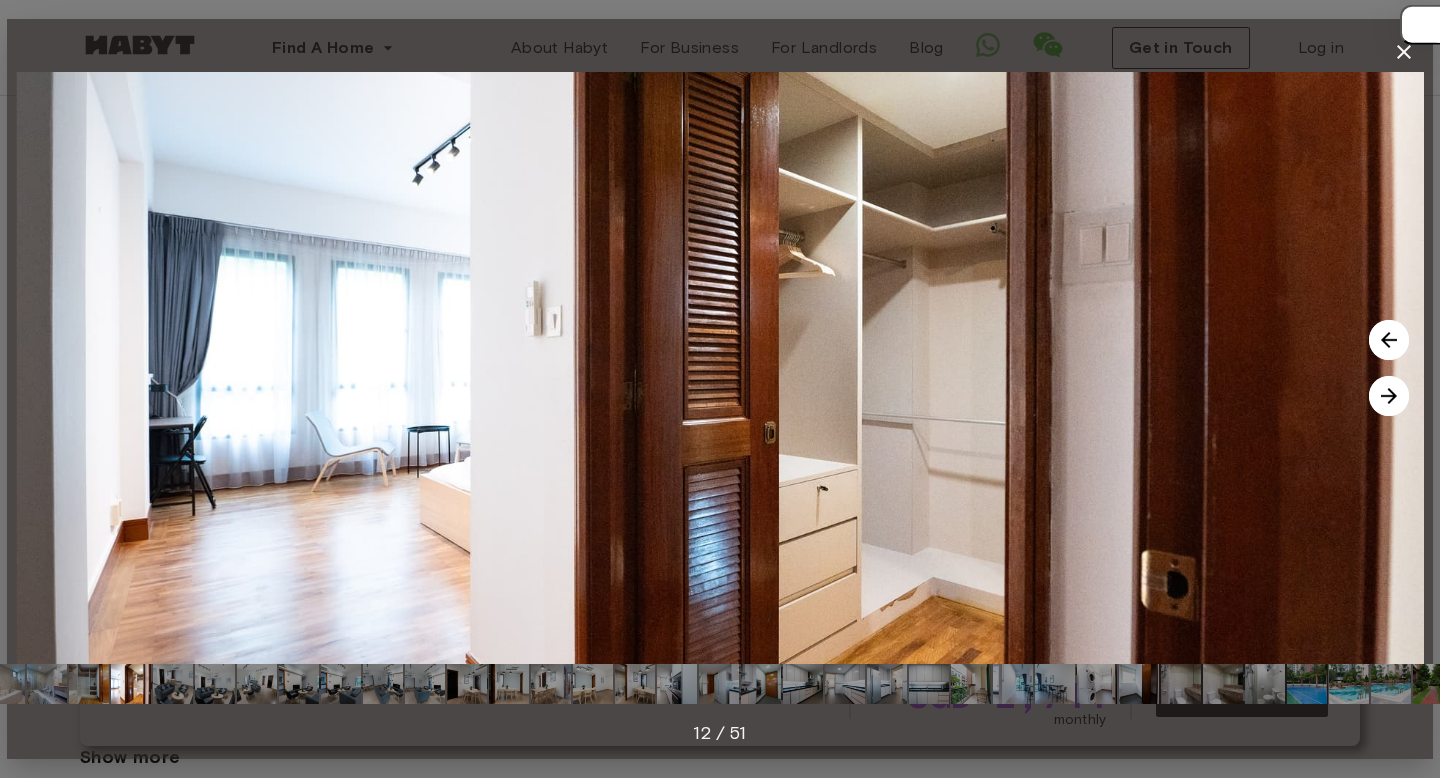 click at bounding box center [1389, 396] 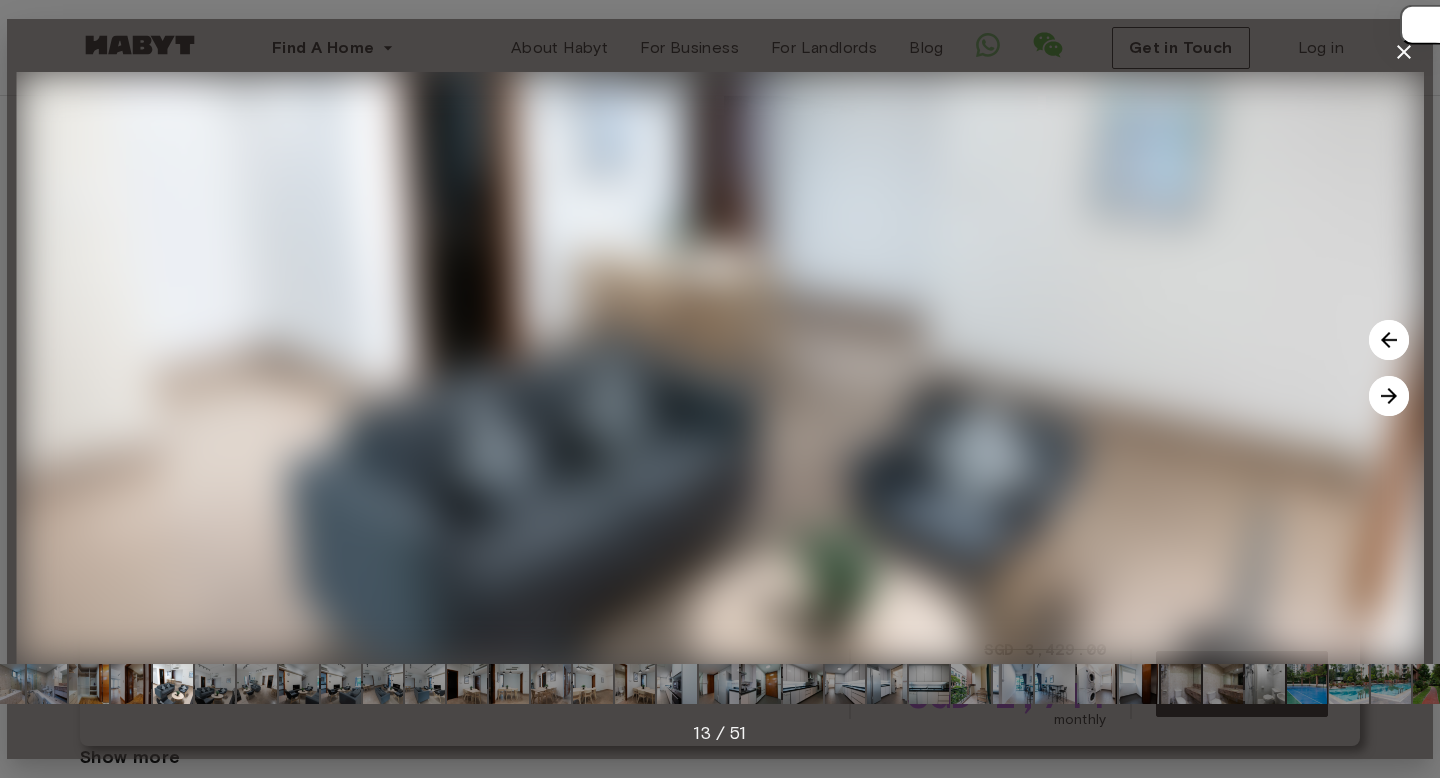 click at bounding box center [1389, 396] 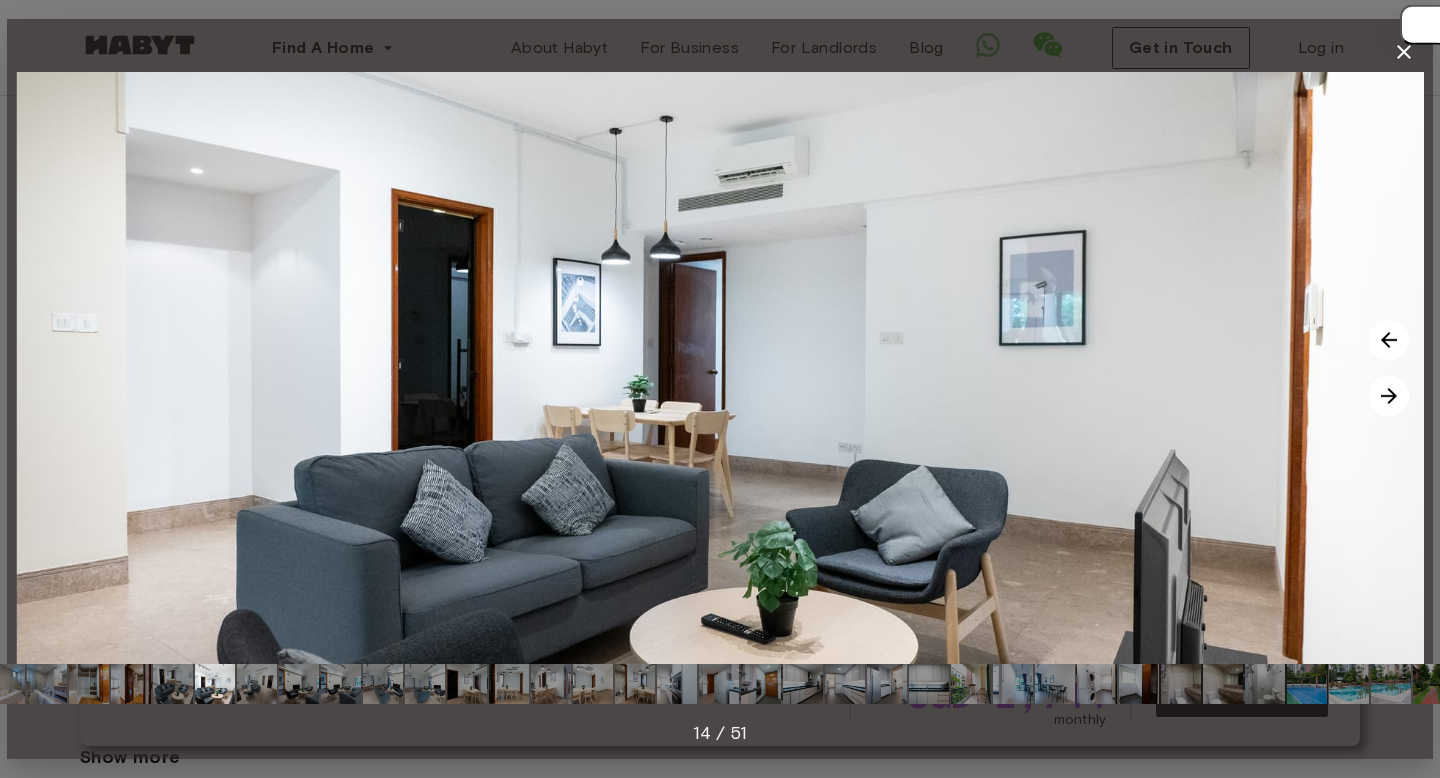 click at bounding box center (1389, 396) 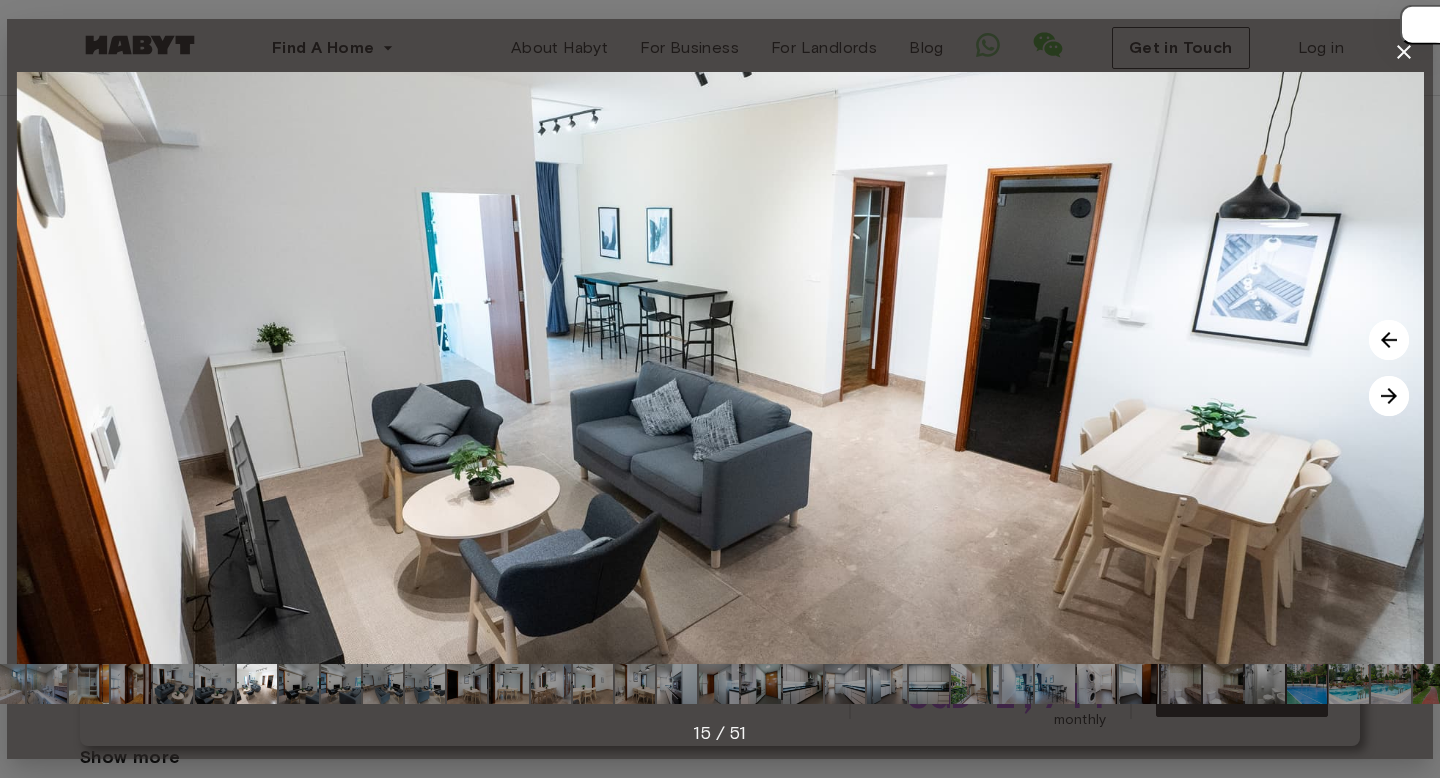 click at bounding box center (1389, 396) 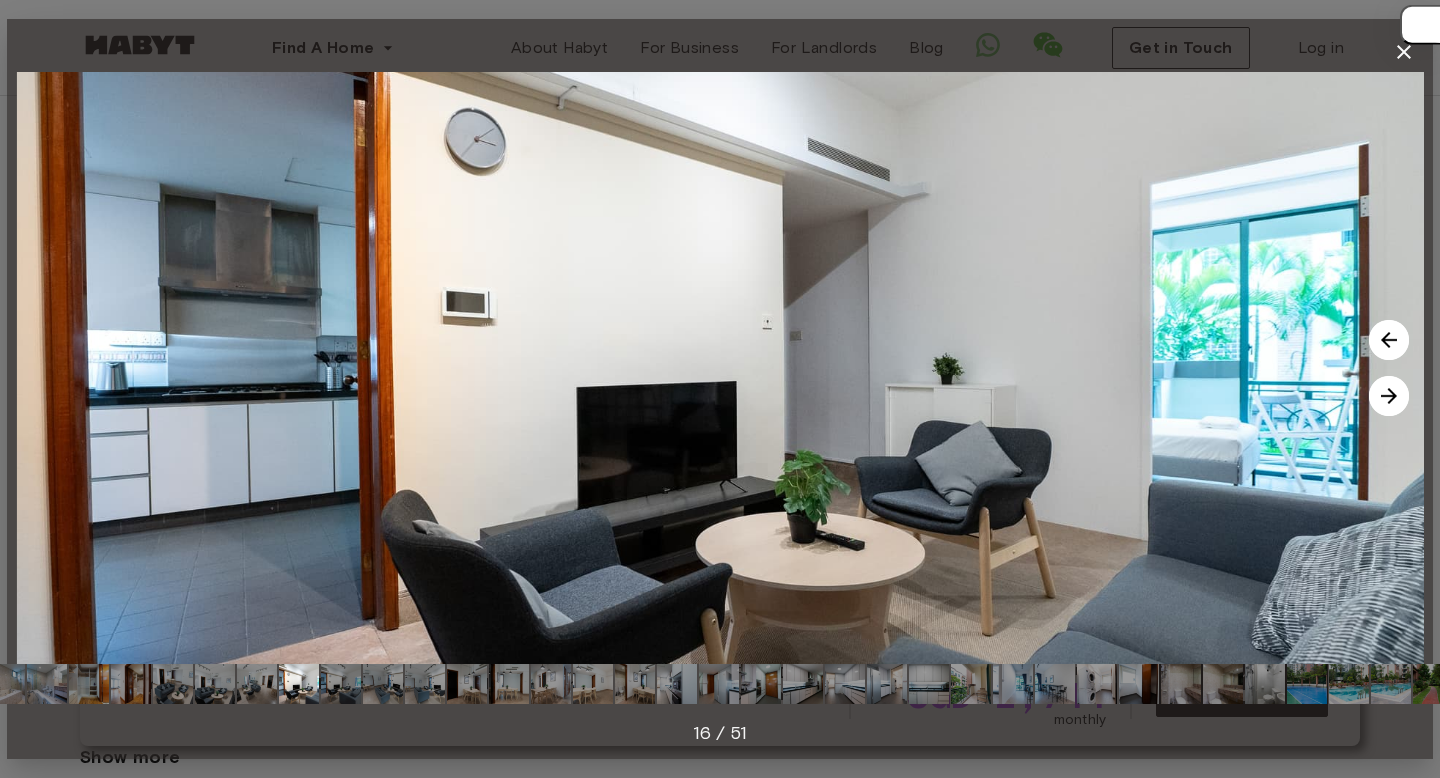 click at bounding box center (1389, 396) 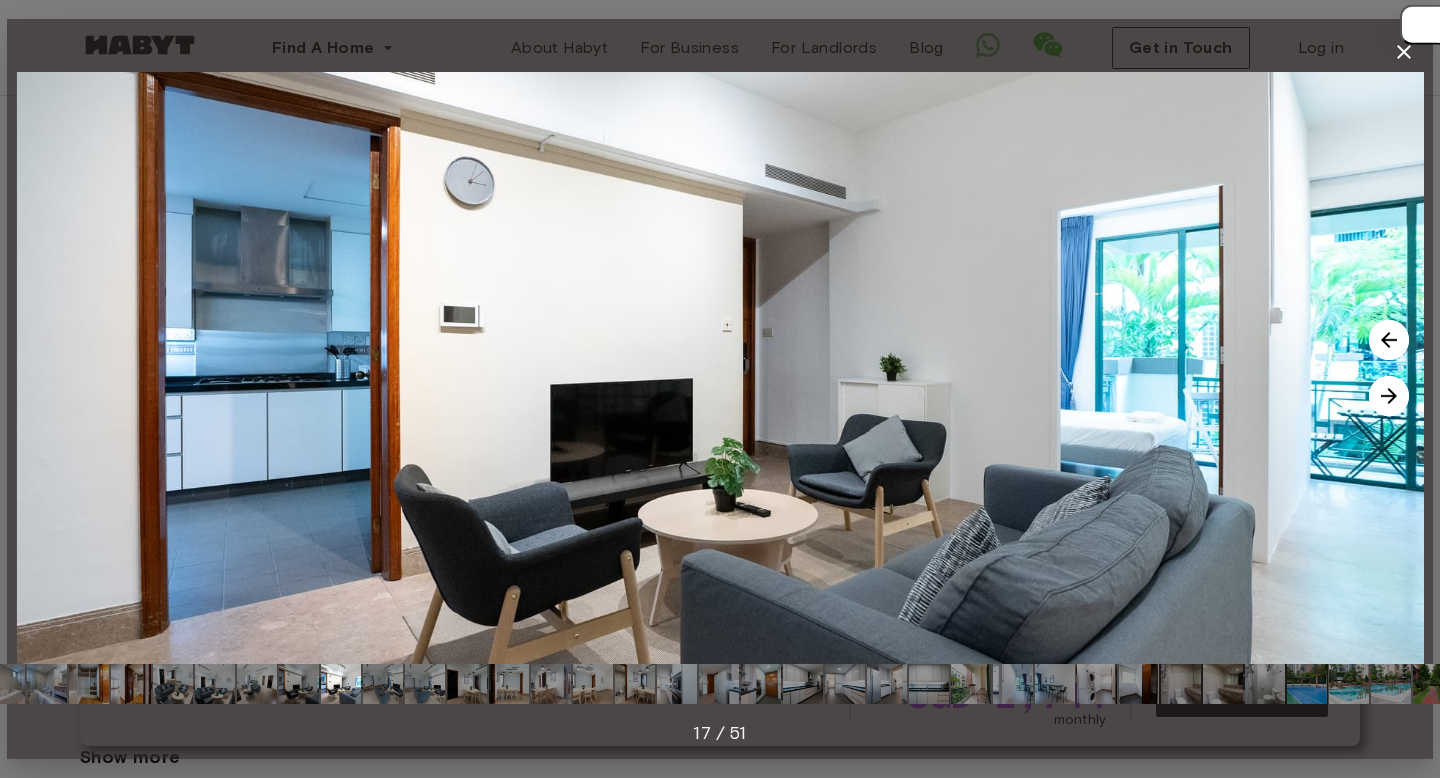 click at bounding box center (1389, 396) 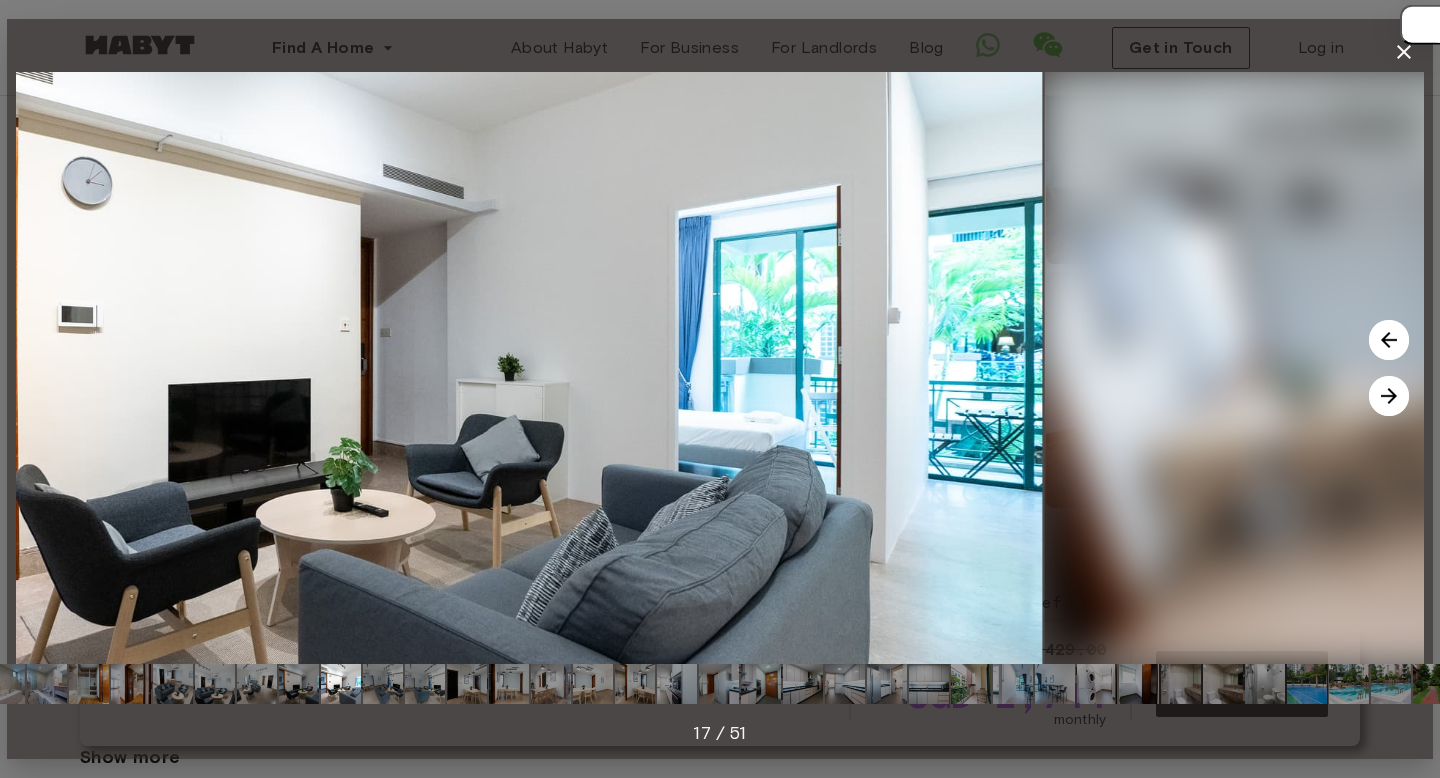 click at bounding box center (1389, 396) 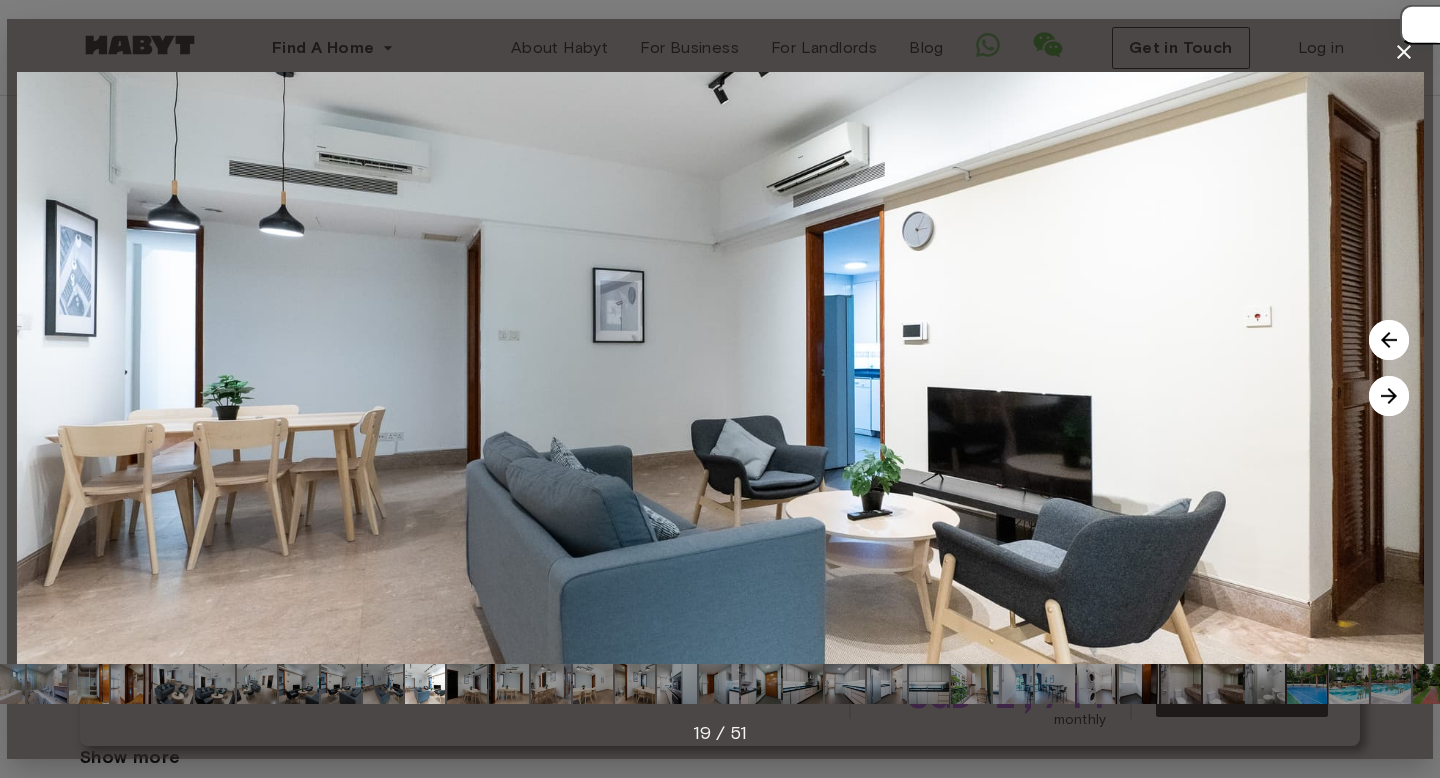 click at bounding box center [1389, 396] 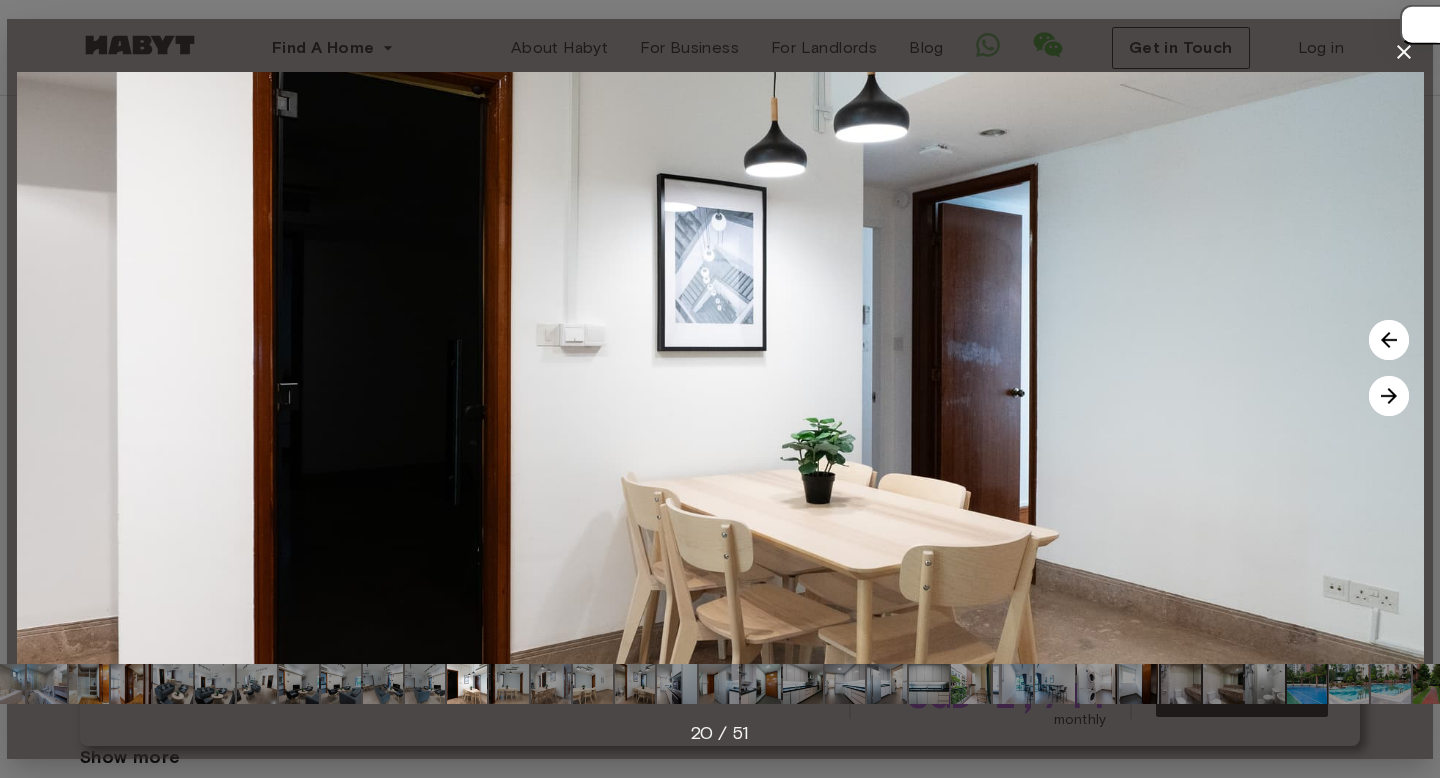 click at bounding box center [1389, 396] 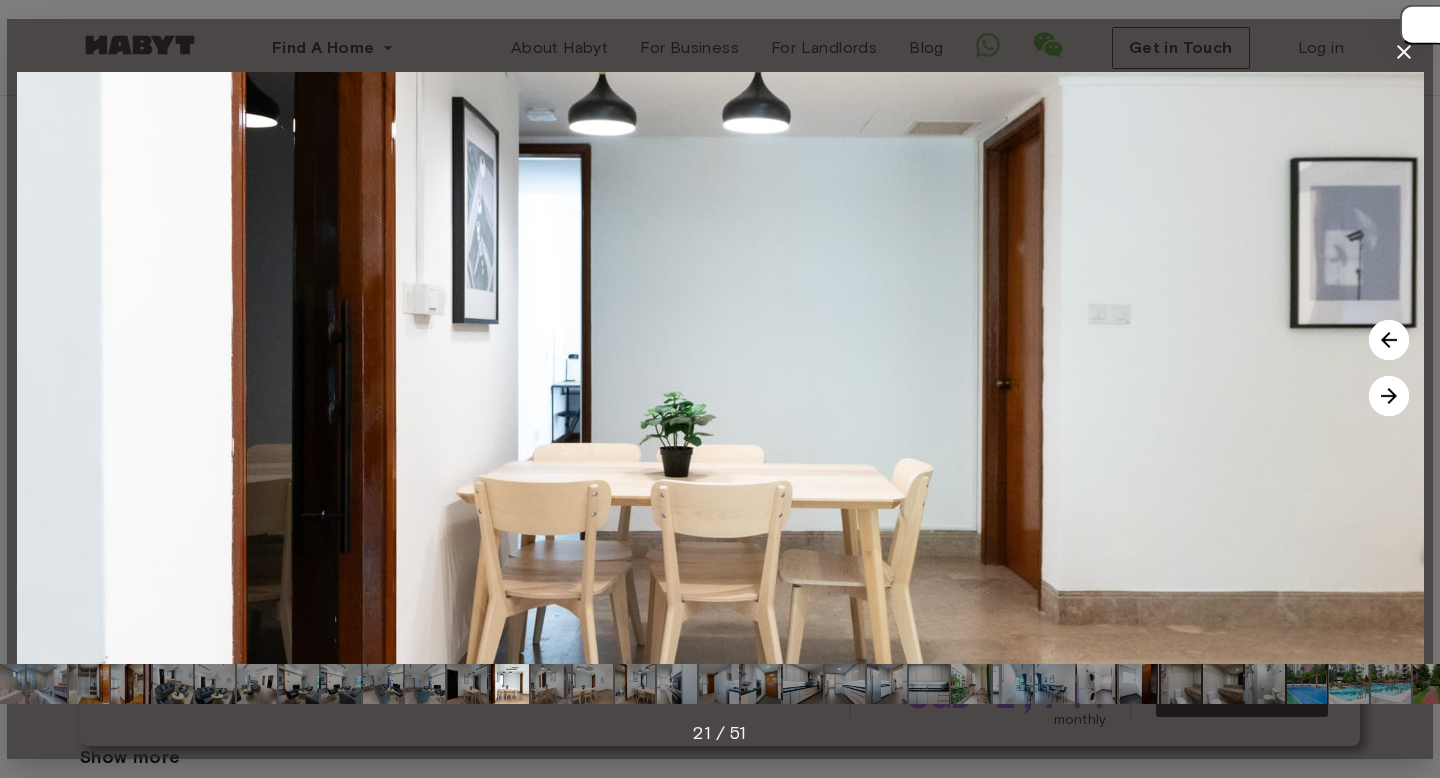 click at bounding box center [1389, 396] 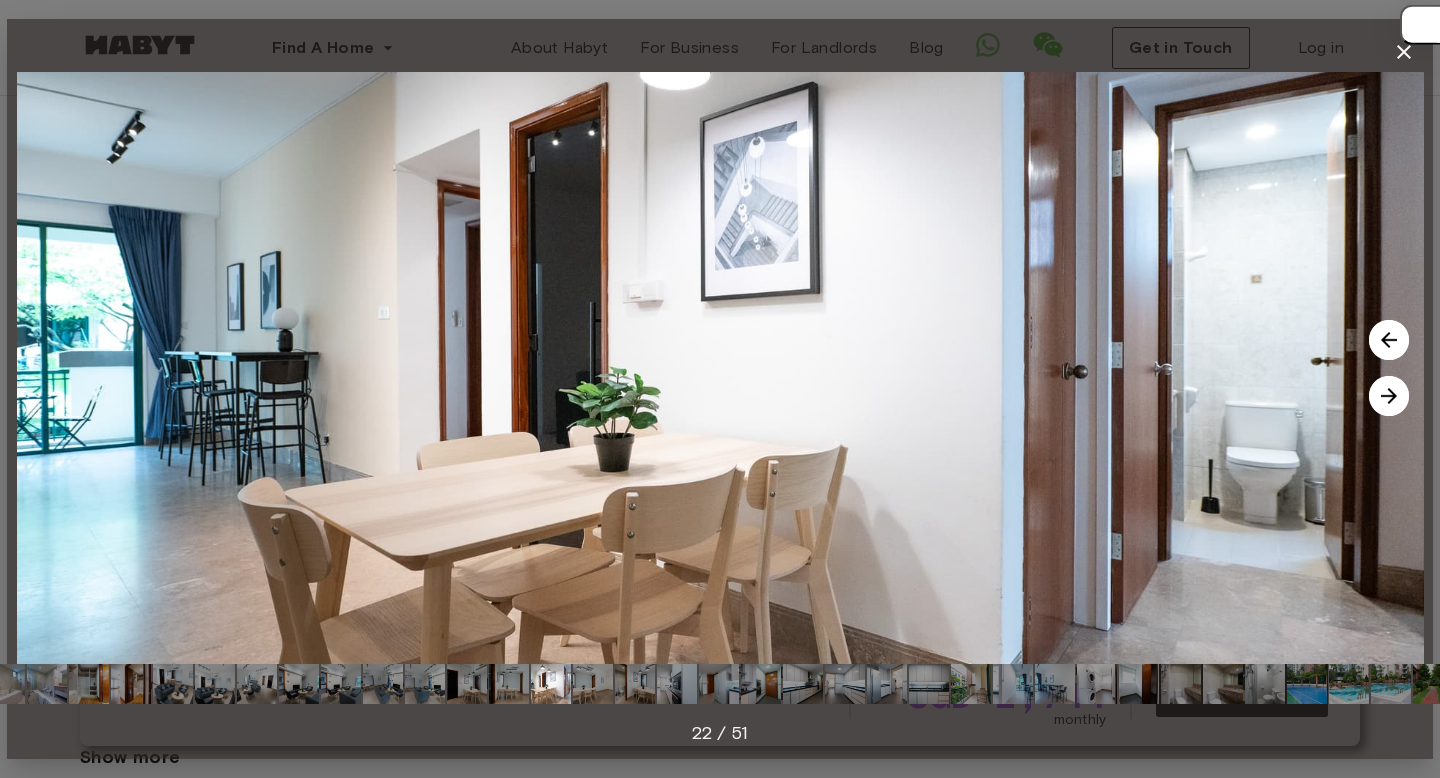 click at bounding box center (1389, 396) 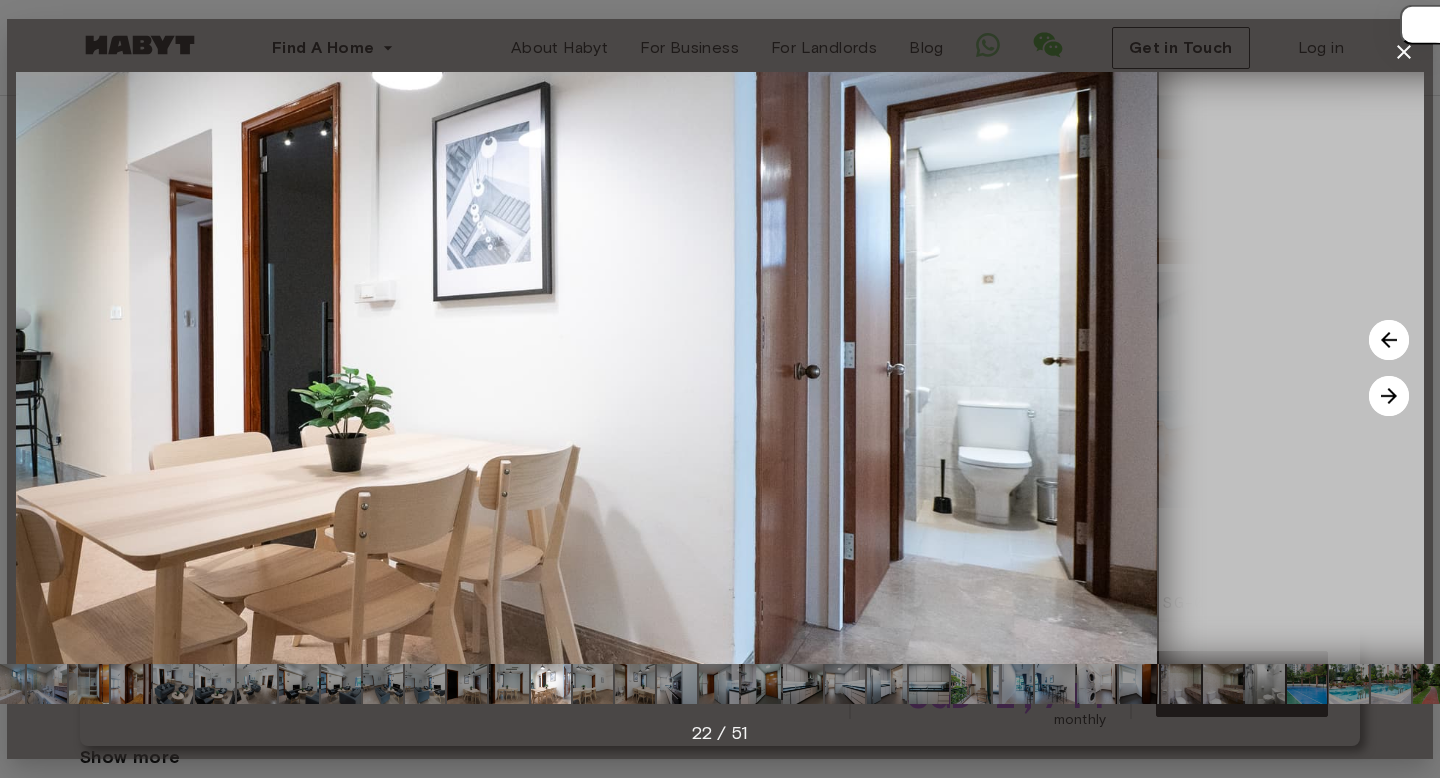 click at bounding box center [1389, 396] 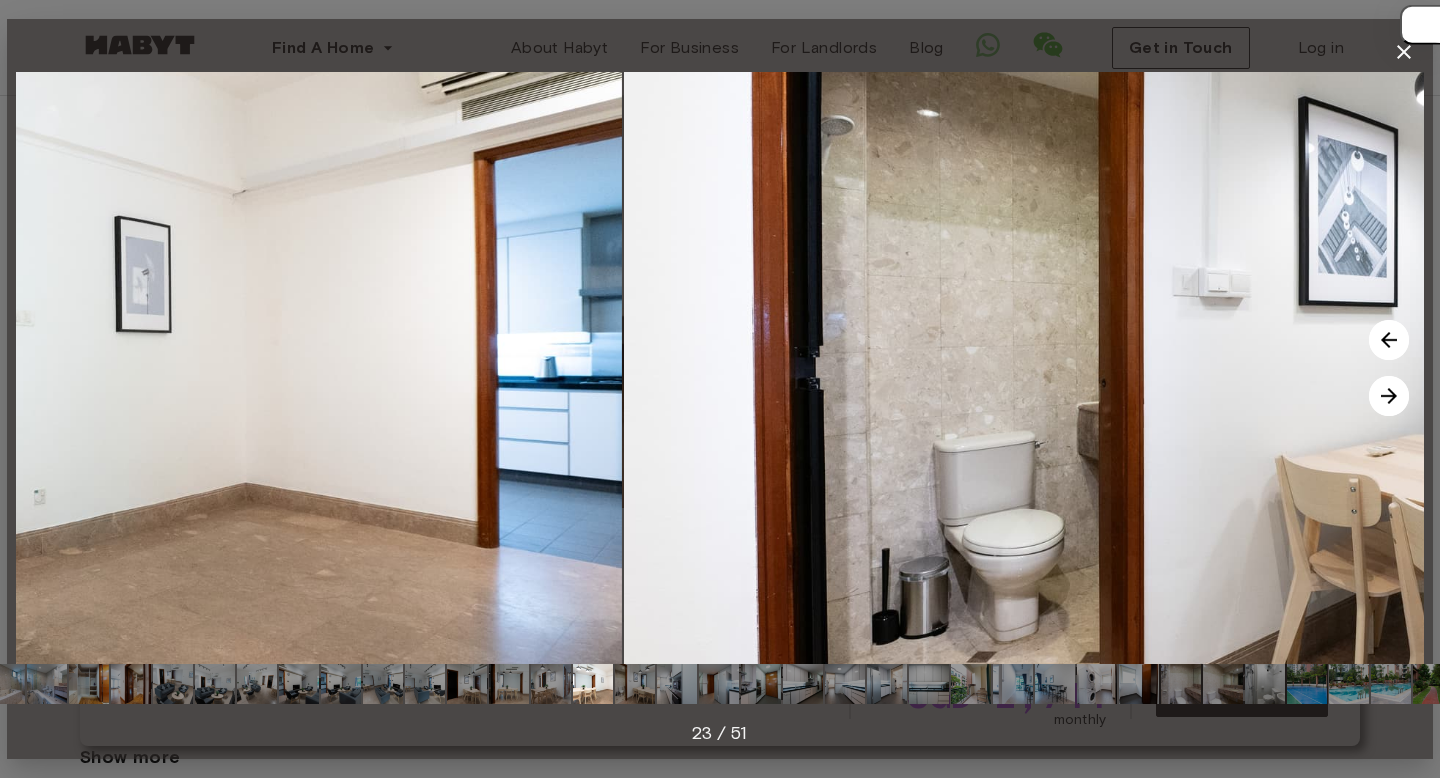 click at bounding box center [1389, 396] 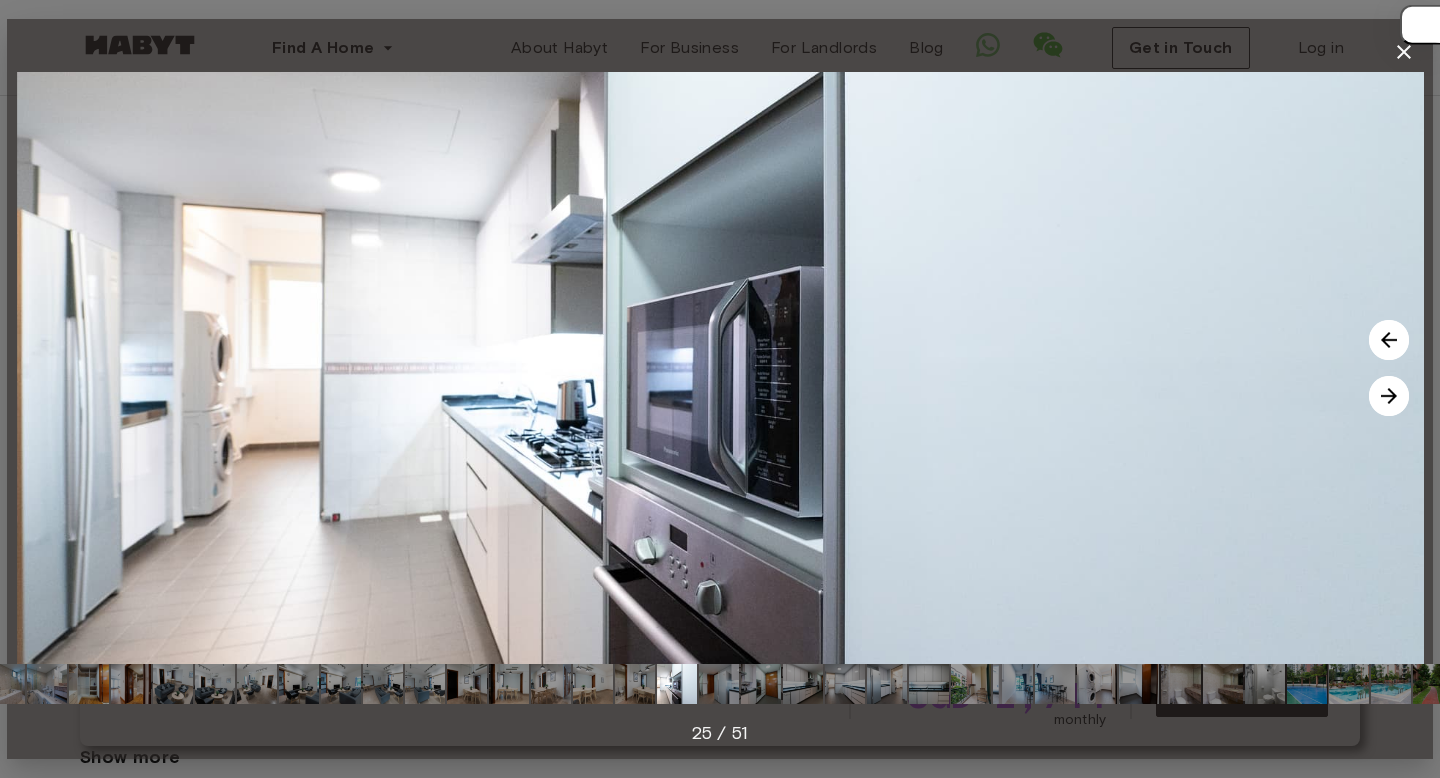 click at bounding box center [1389, 396] 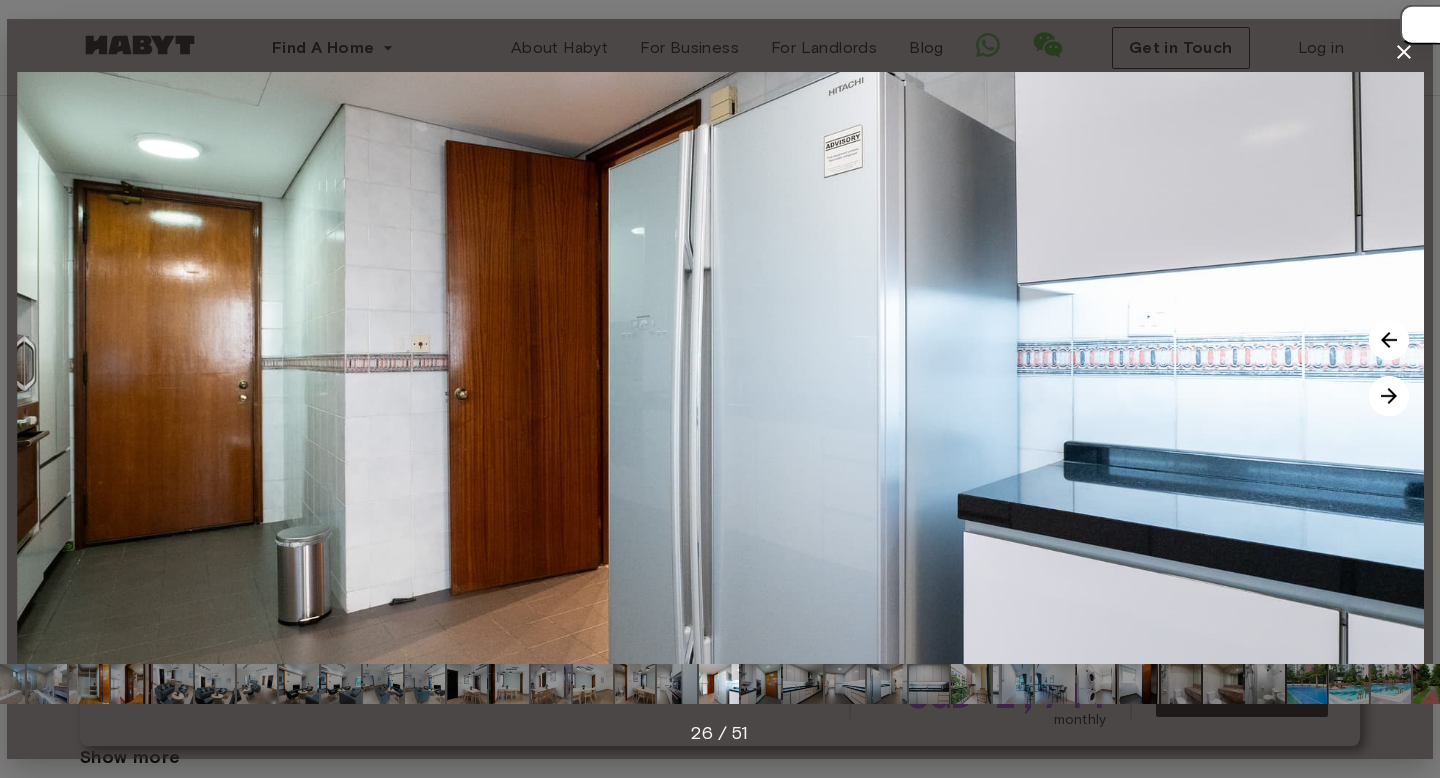 click at bounding box center [1389, 396] 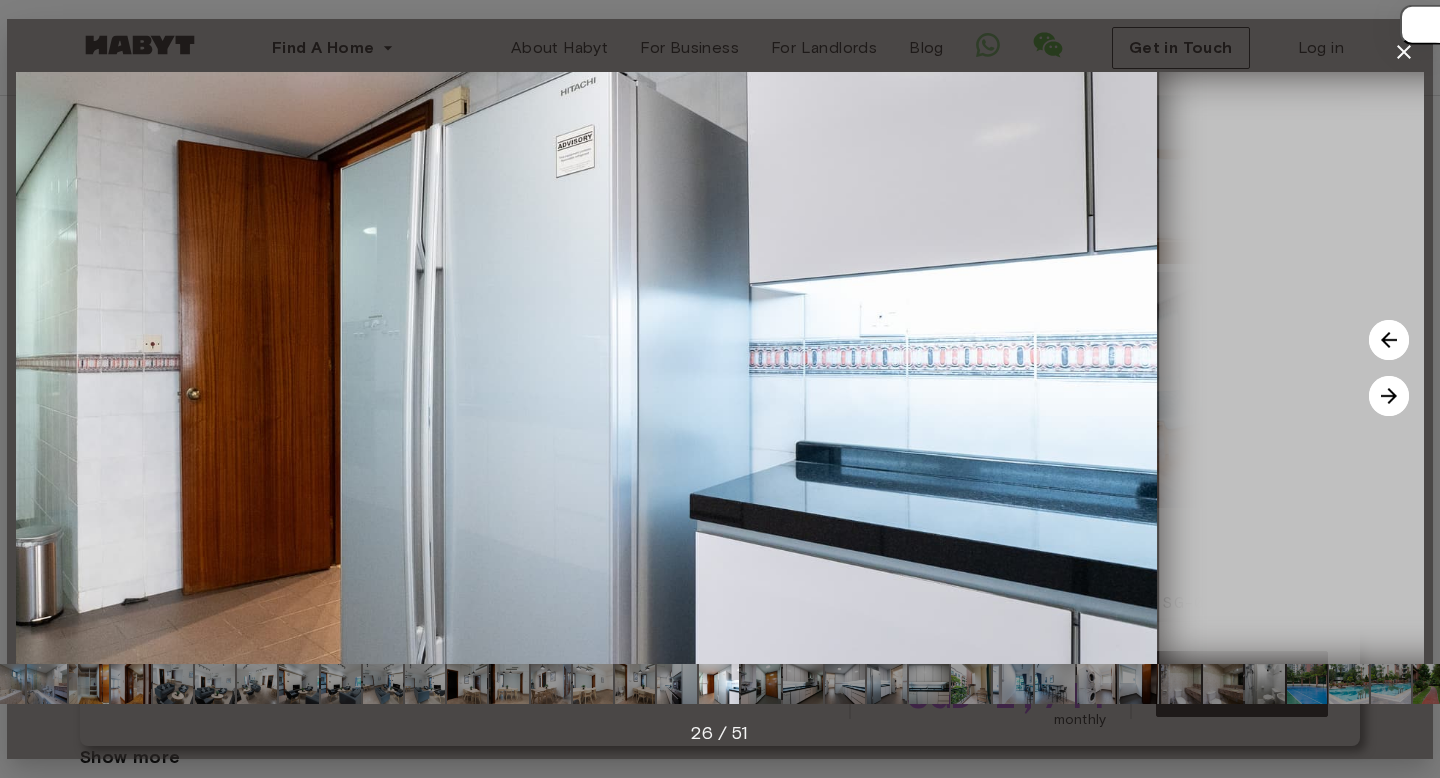 click at bounding box center [1389, 396] 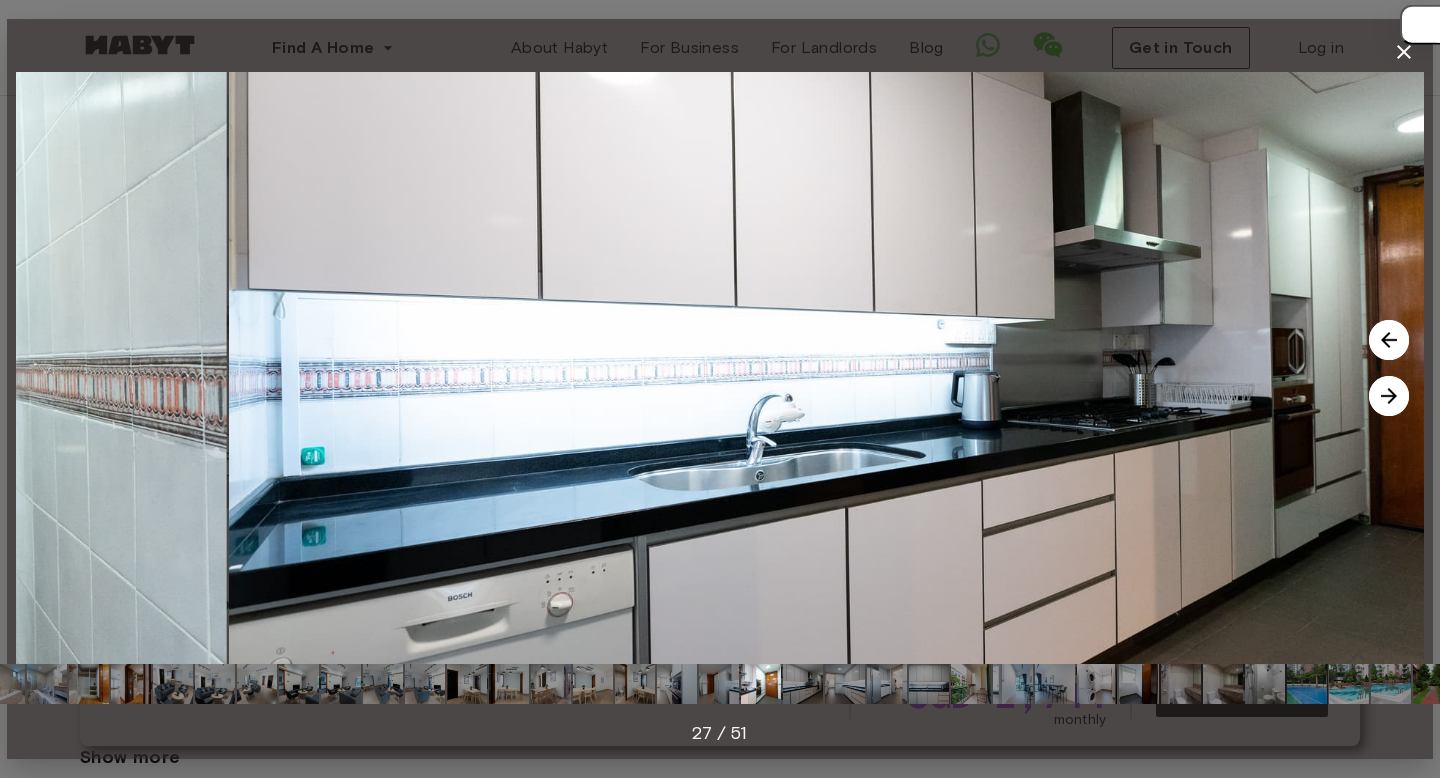 click at bounding box center [1389, 396] 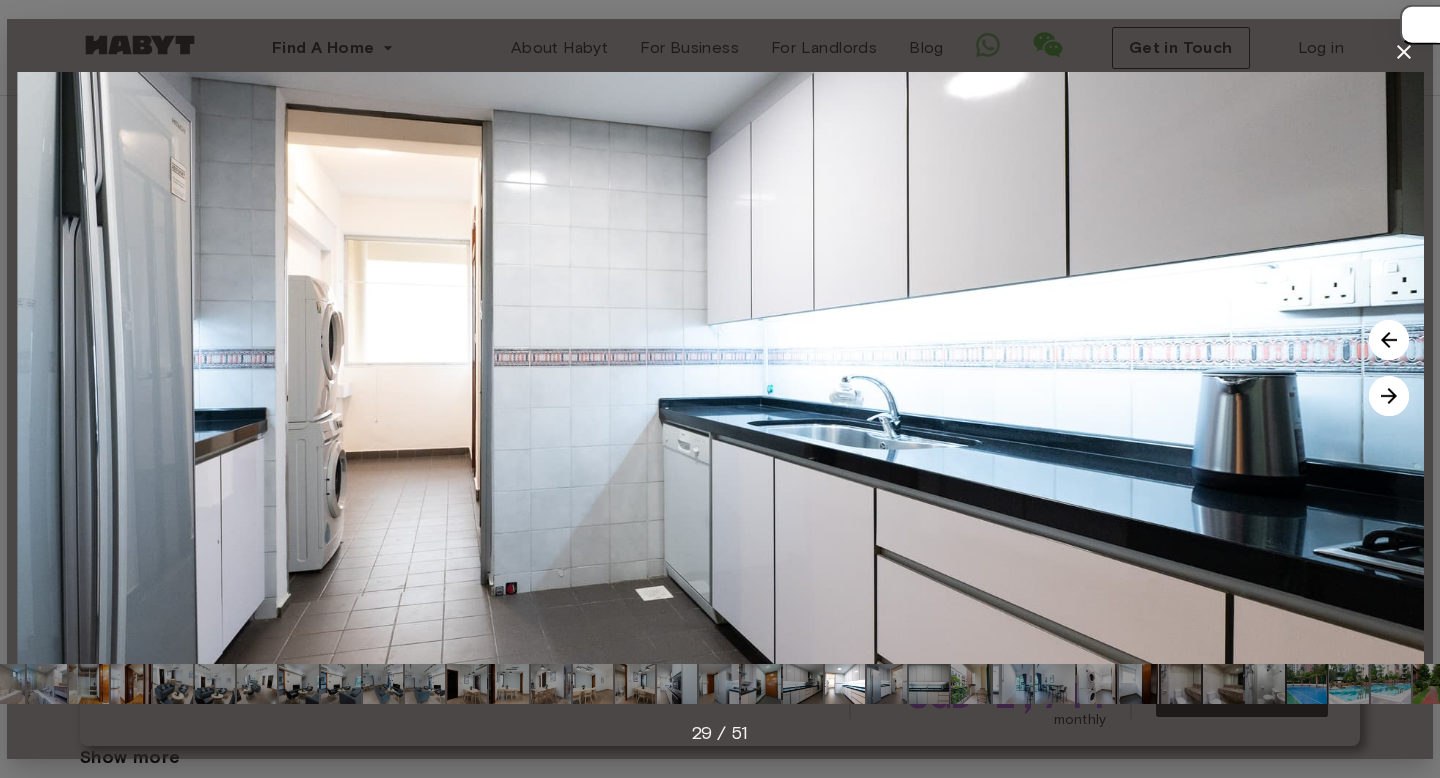 click at bounding box center (1389, 396) 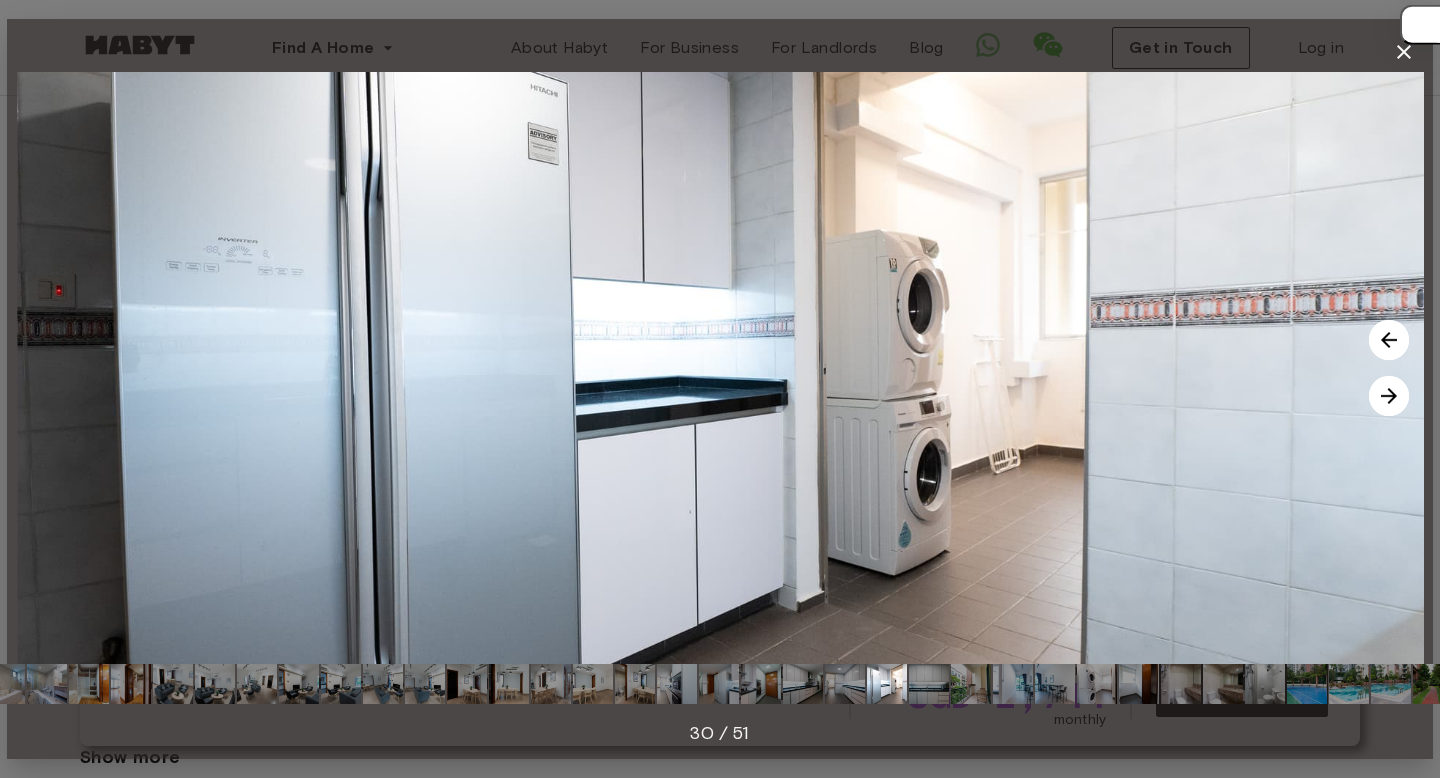 click at bounding box center [1389, 396] 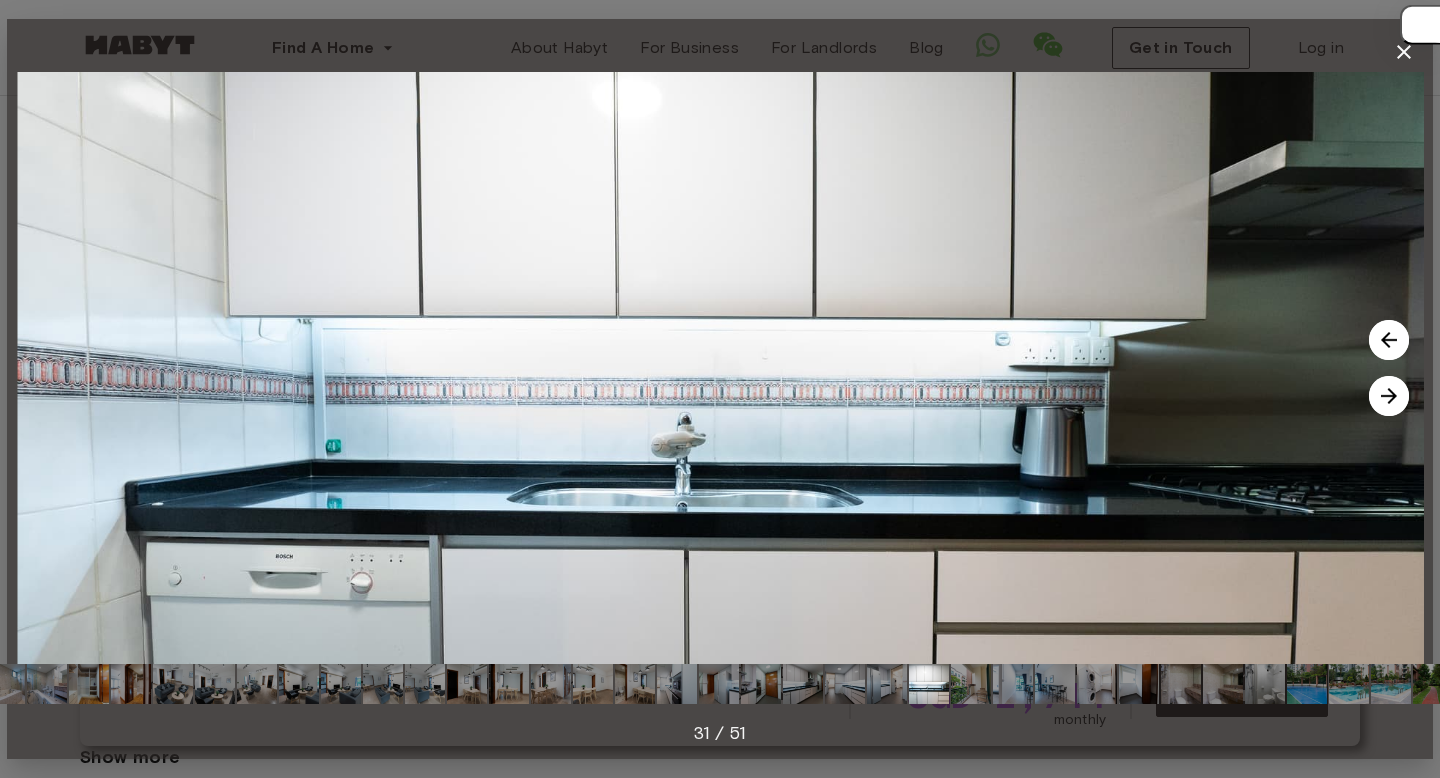 click at bounding box center [1389, 396] 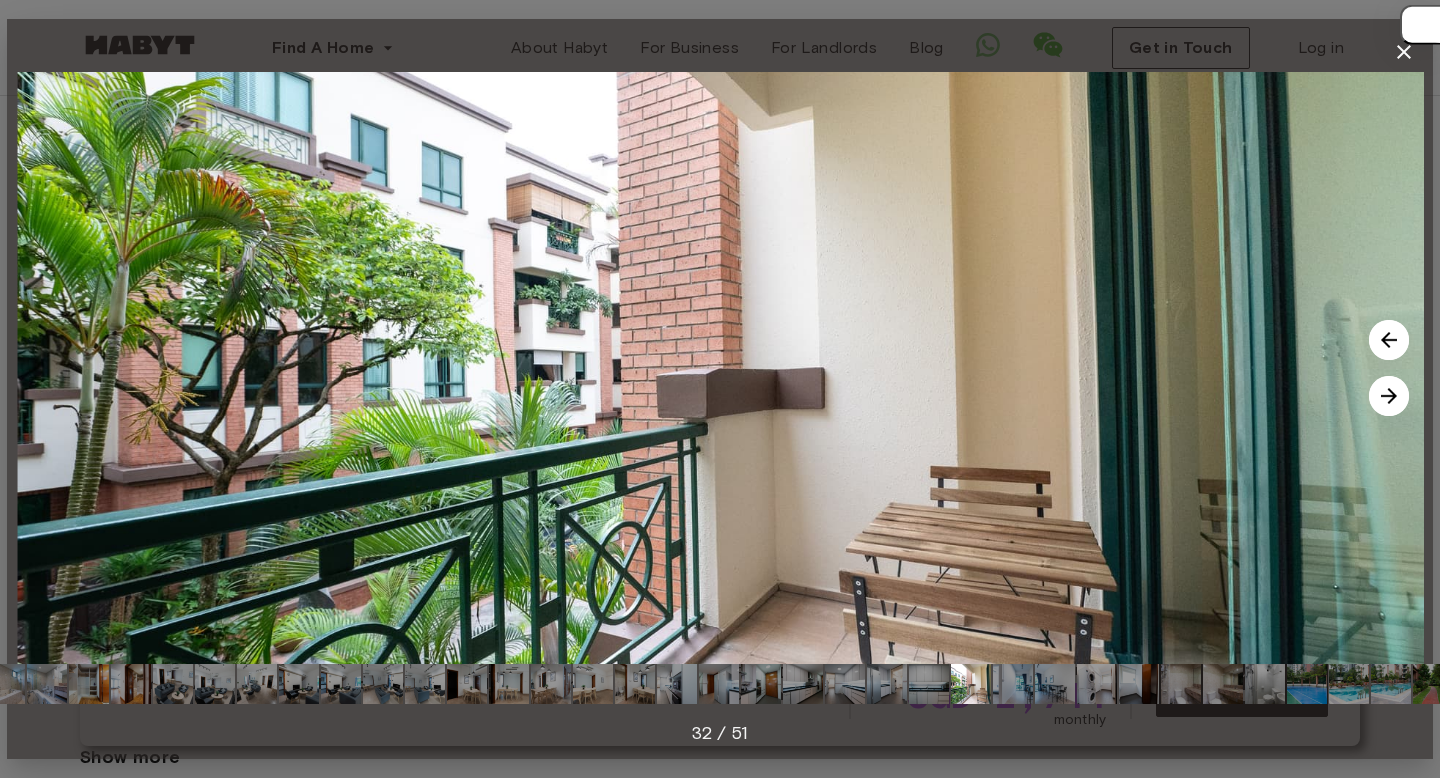 click at bounding box center (1389, 396) 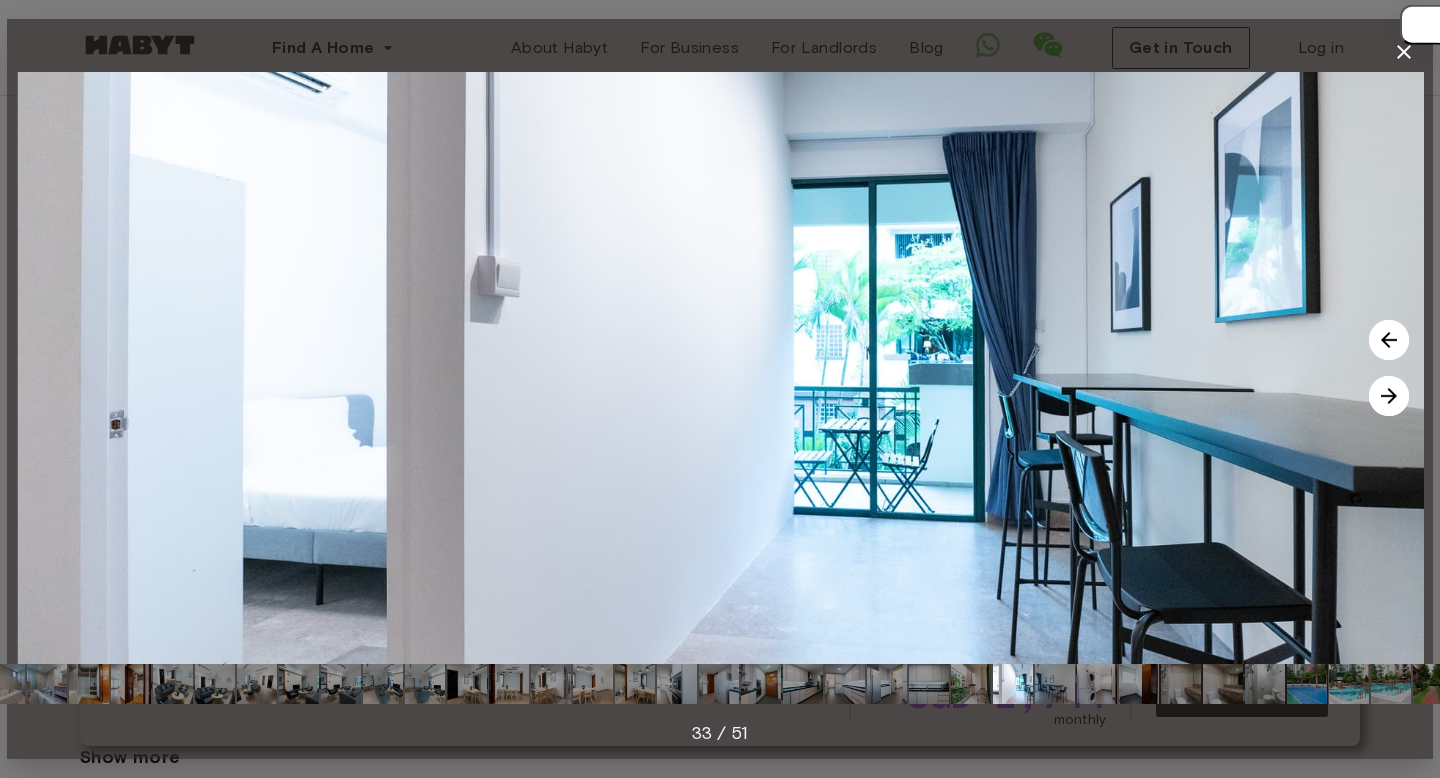 click at bounding box center (1389, 396) 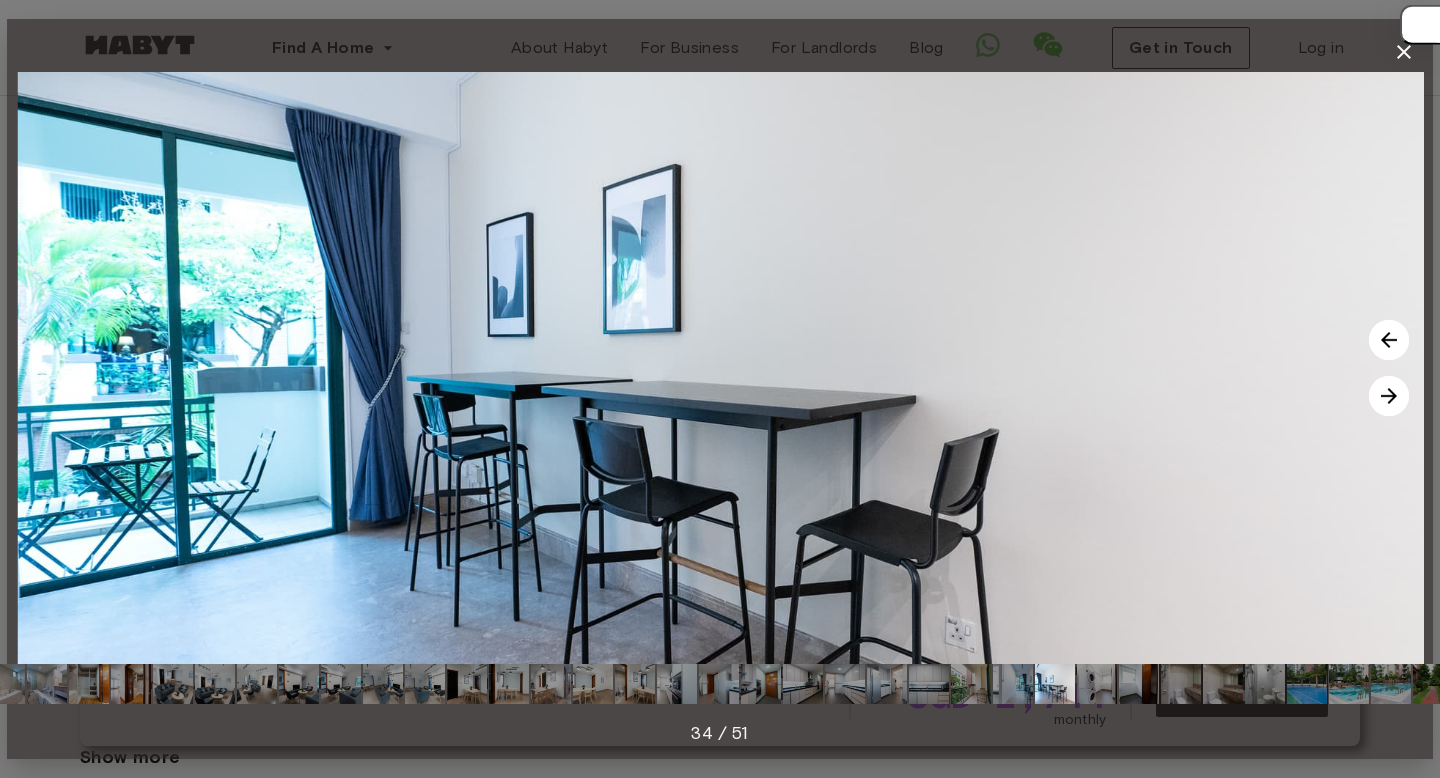 click at bounding box center (1389, 396) 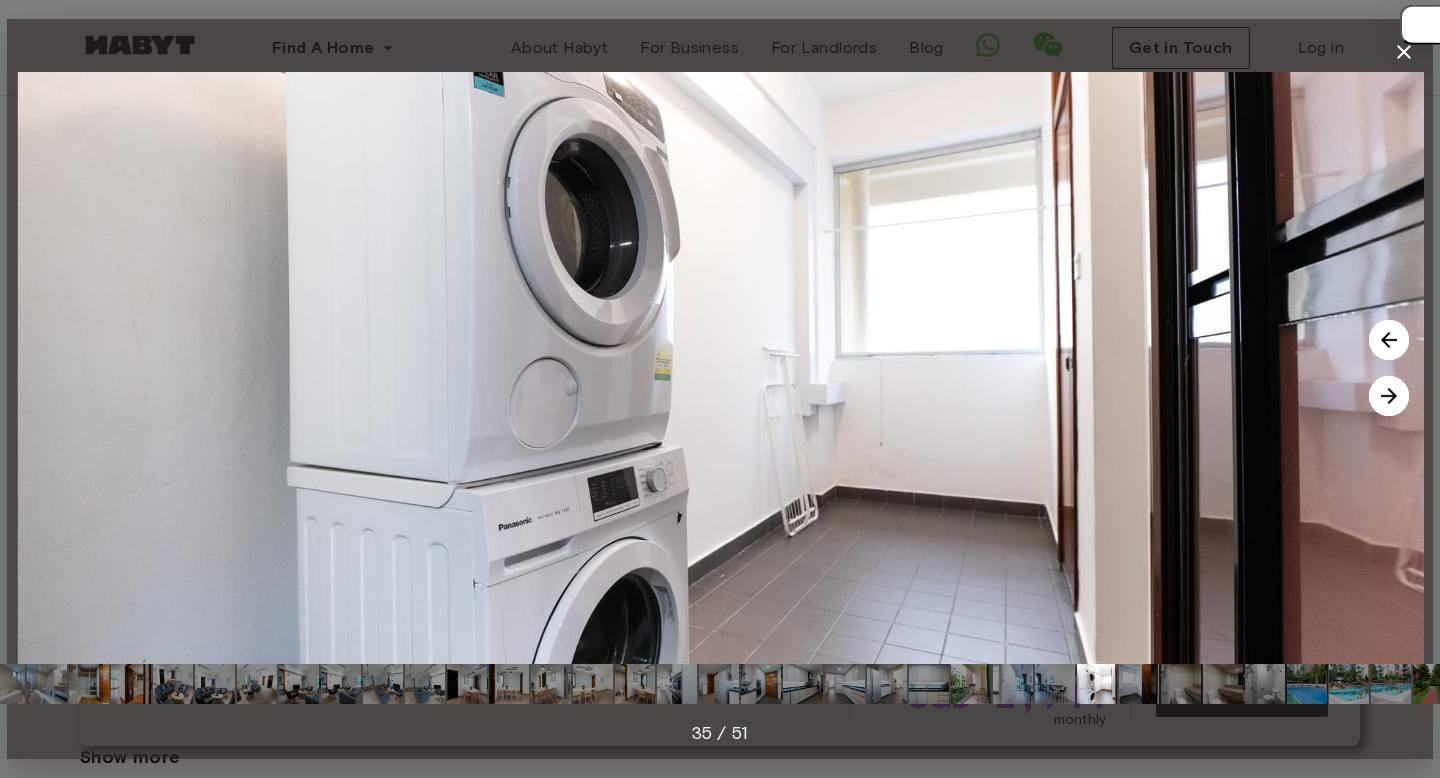 click at bounding box center [1389, 396] 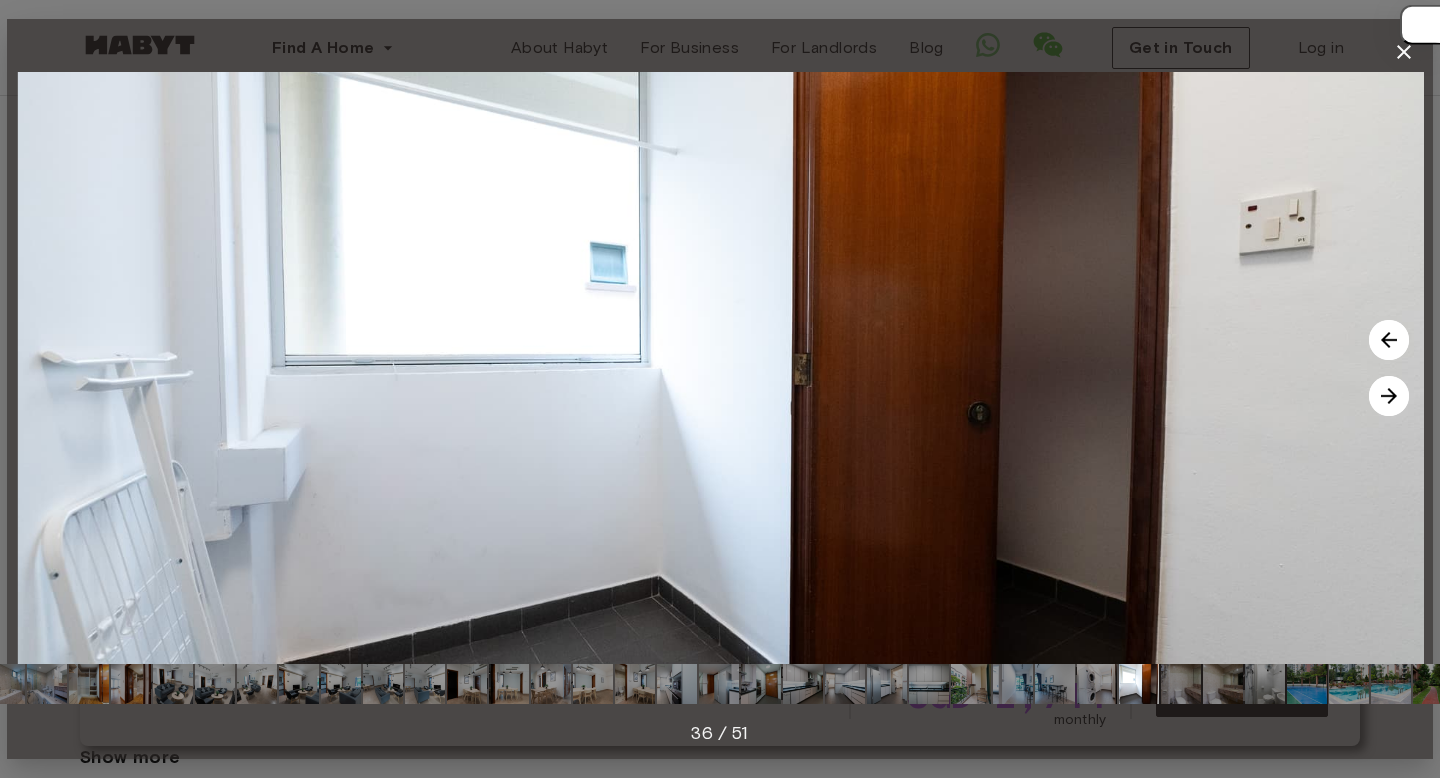 click at bounding box center (1389, 396) 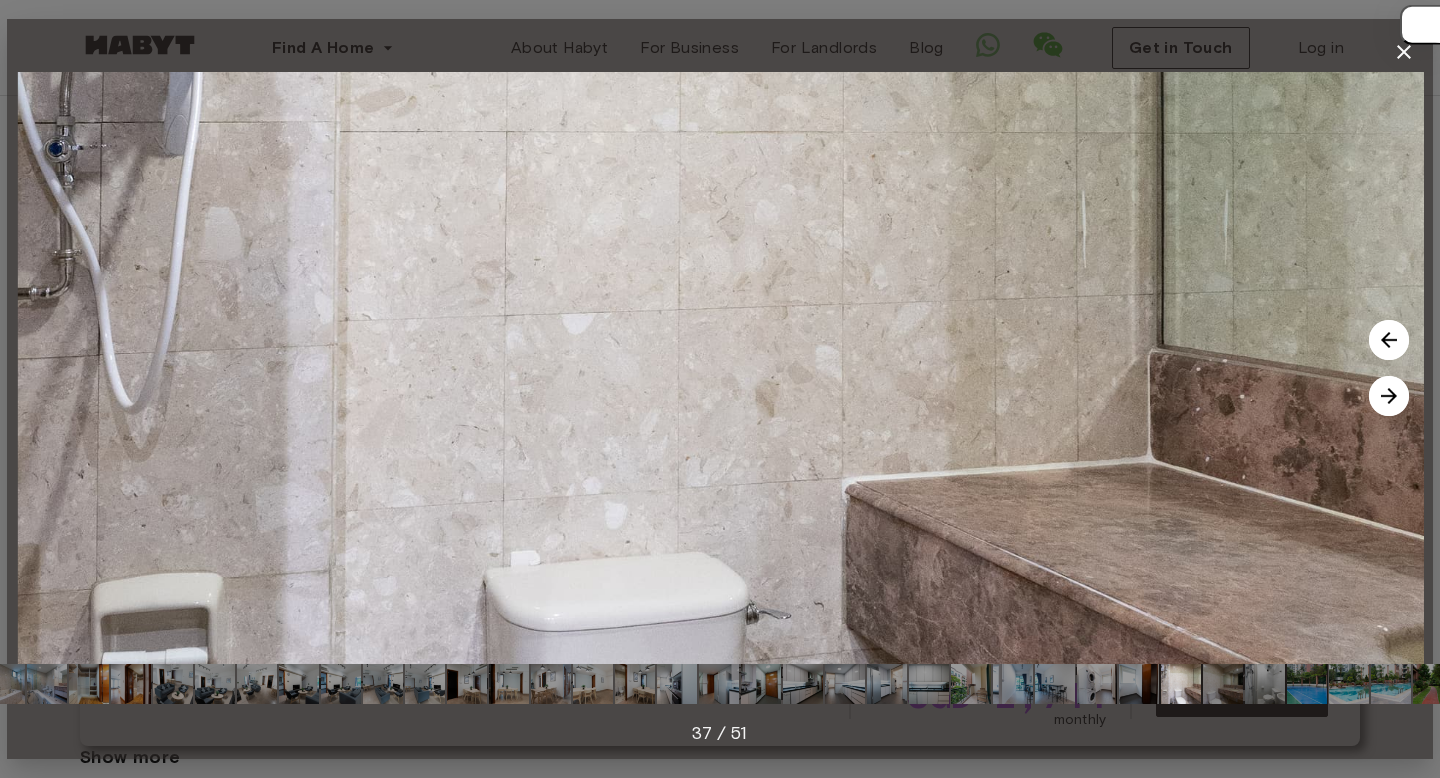 click at bounding box center [1389, 396] 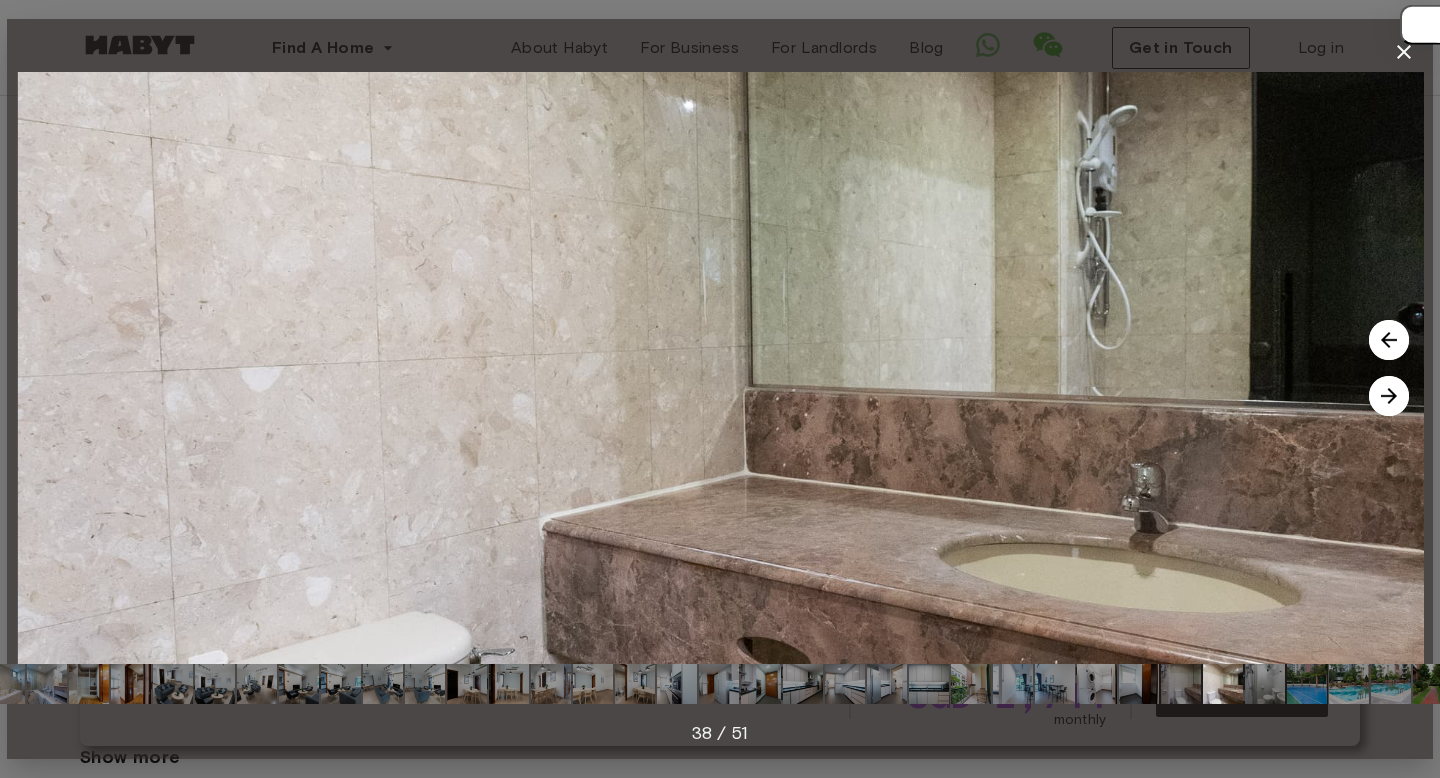 click at bounding box center [1389, 396] 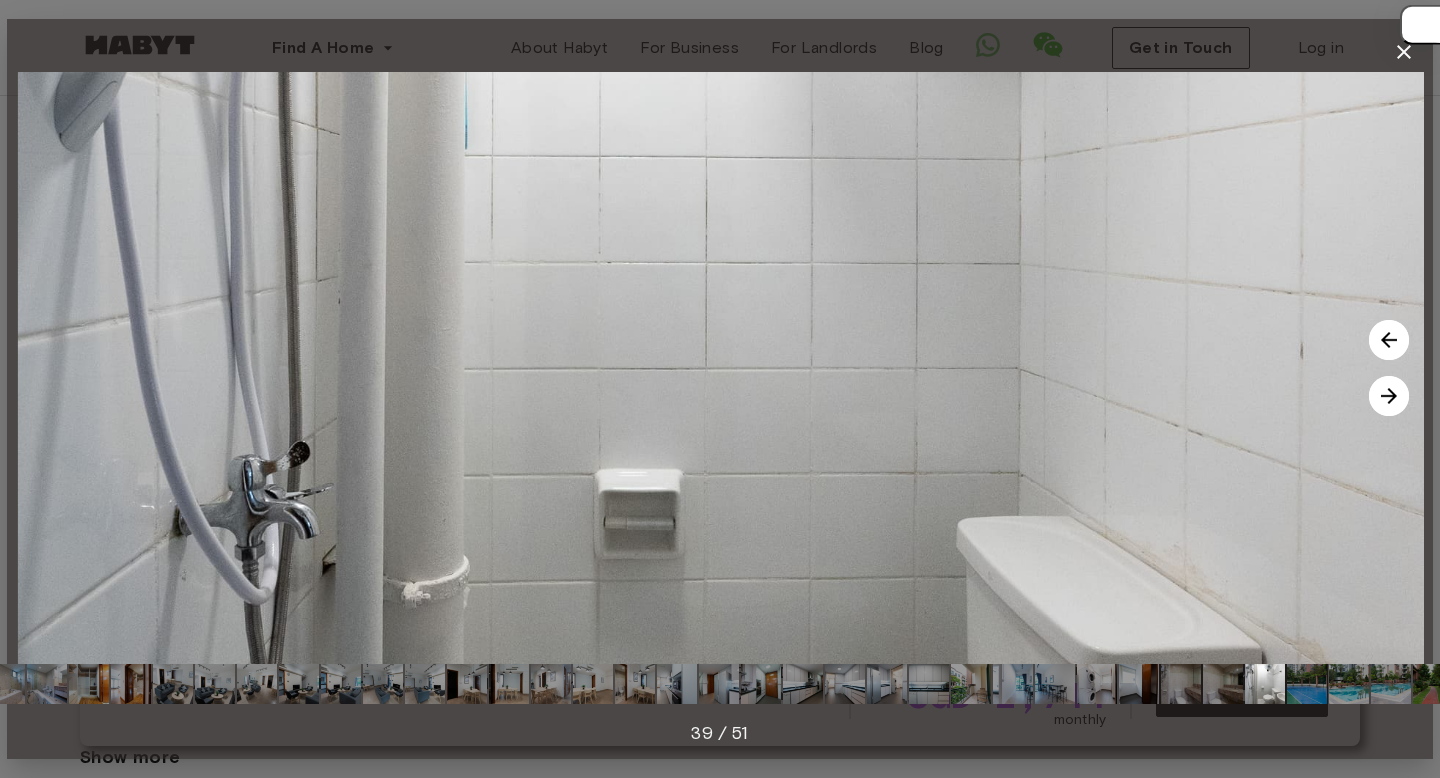 click at bounding box center (1389, 396) 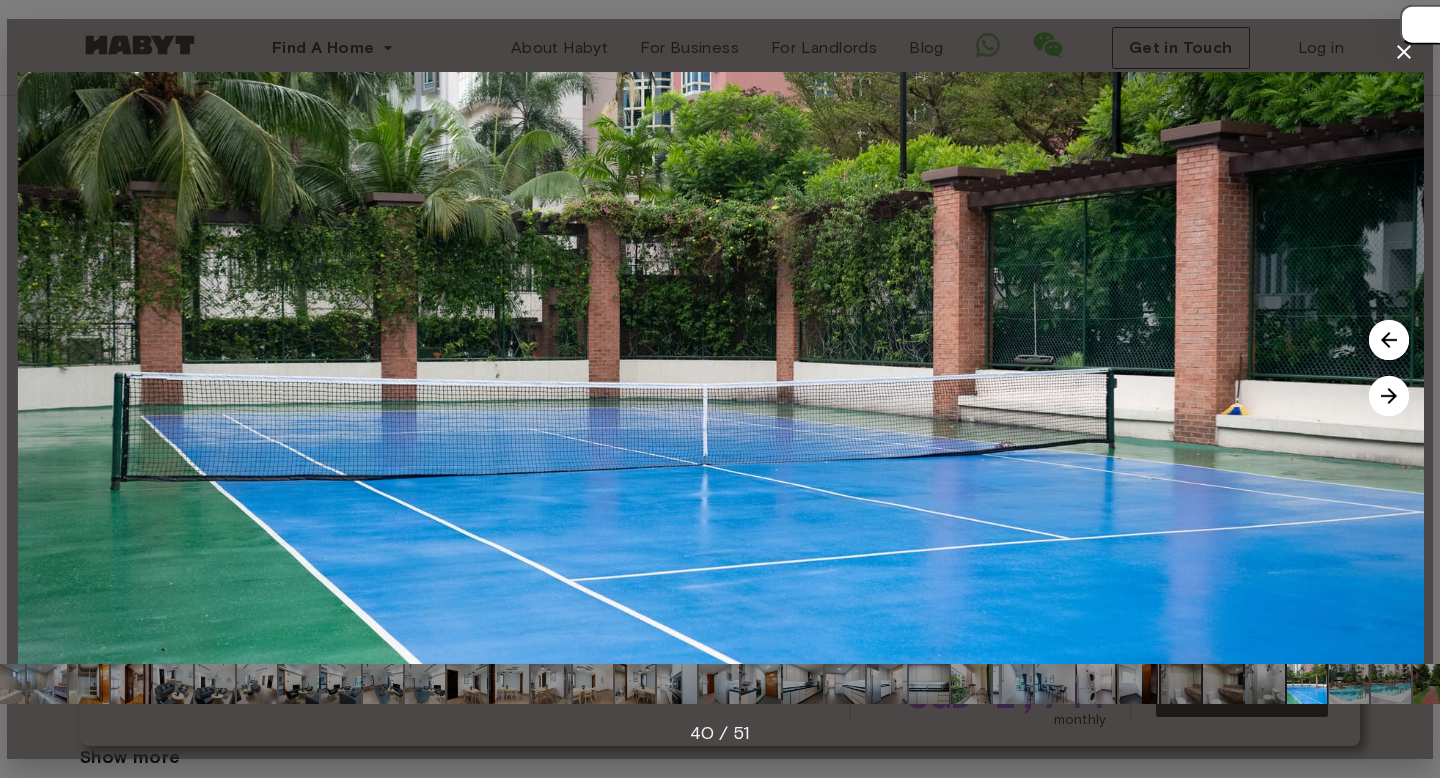 click at bounding box center [1389, 396] 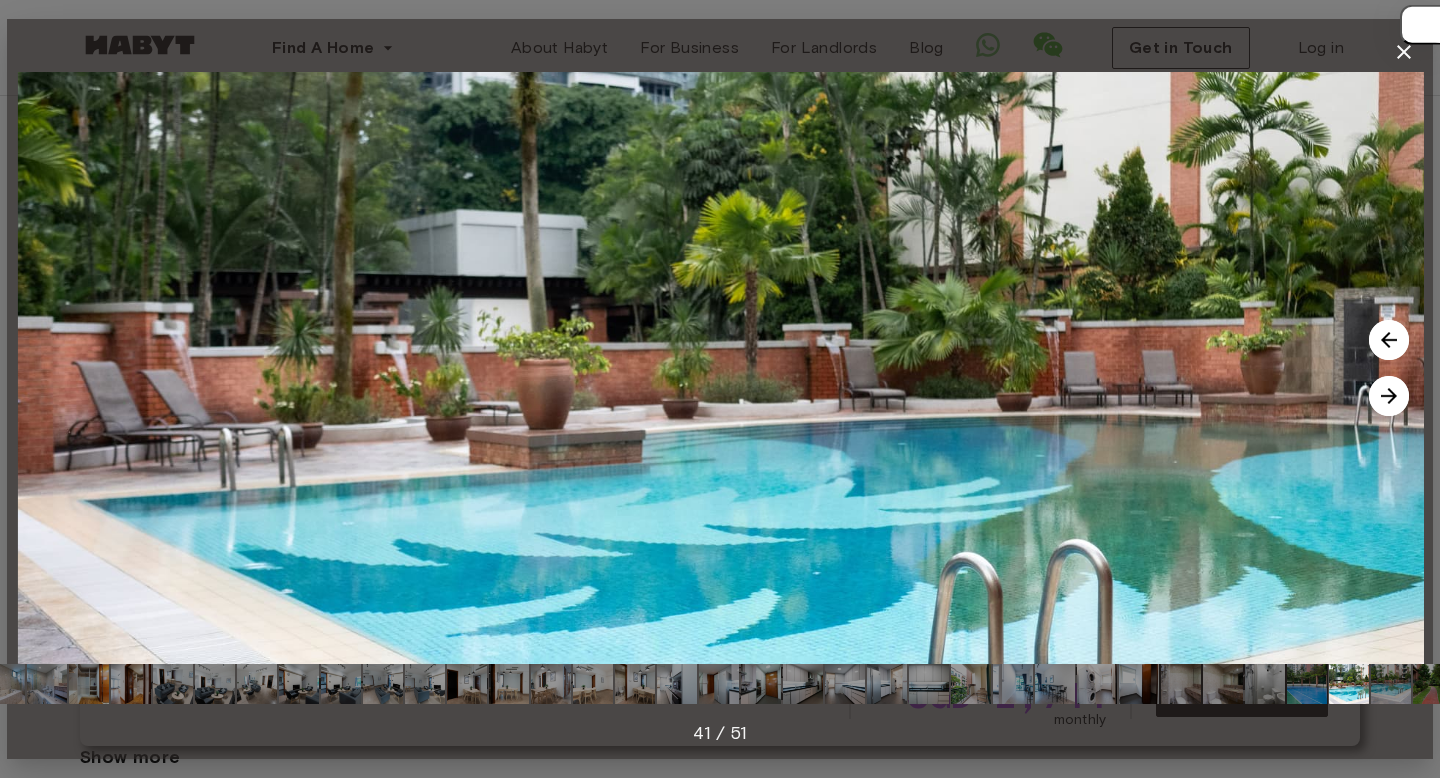 click at bounding box center (1389, 340) 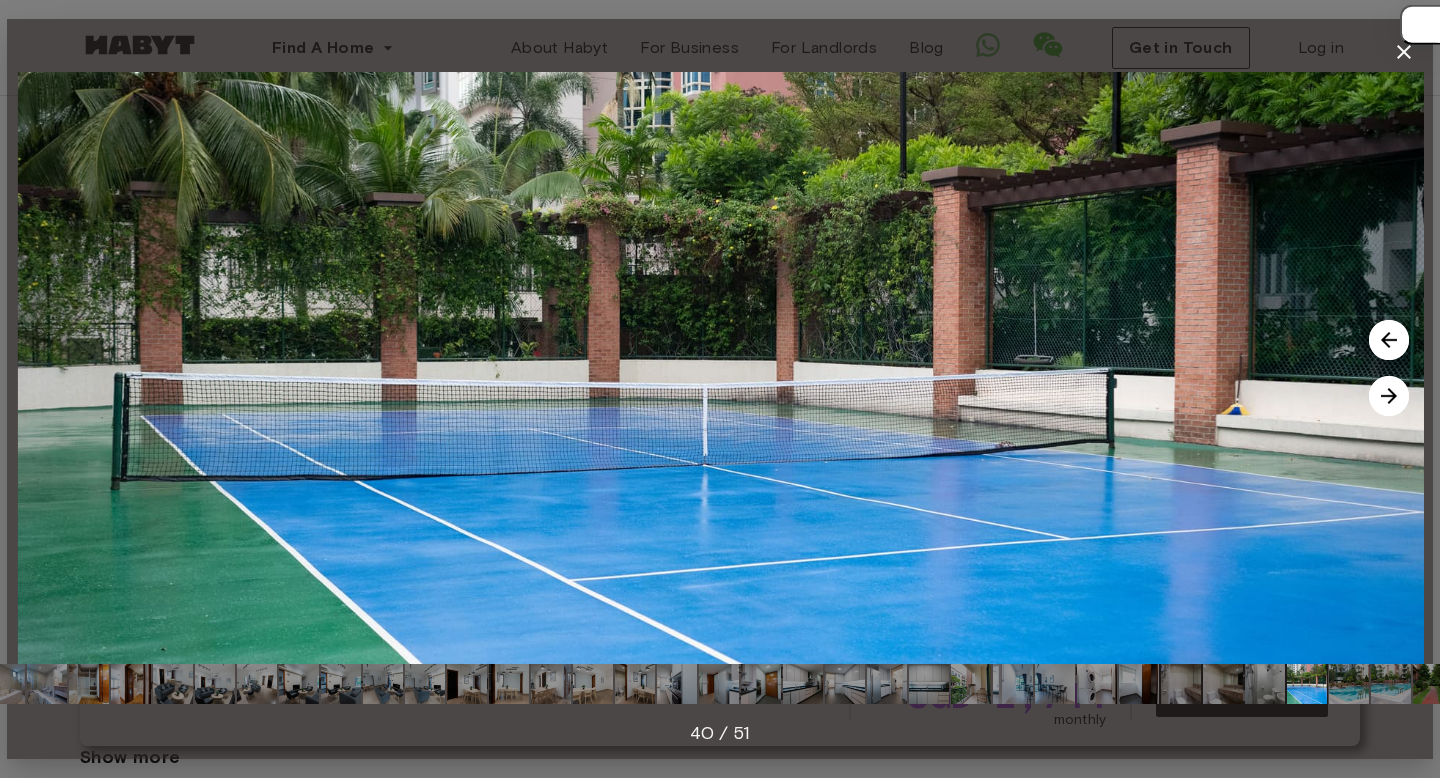 click at bounding box center [1389, 396] 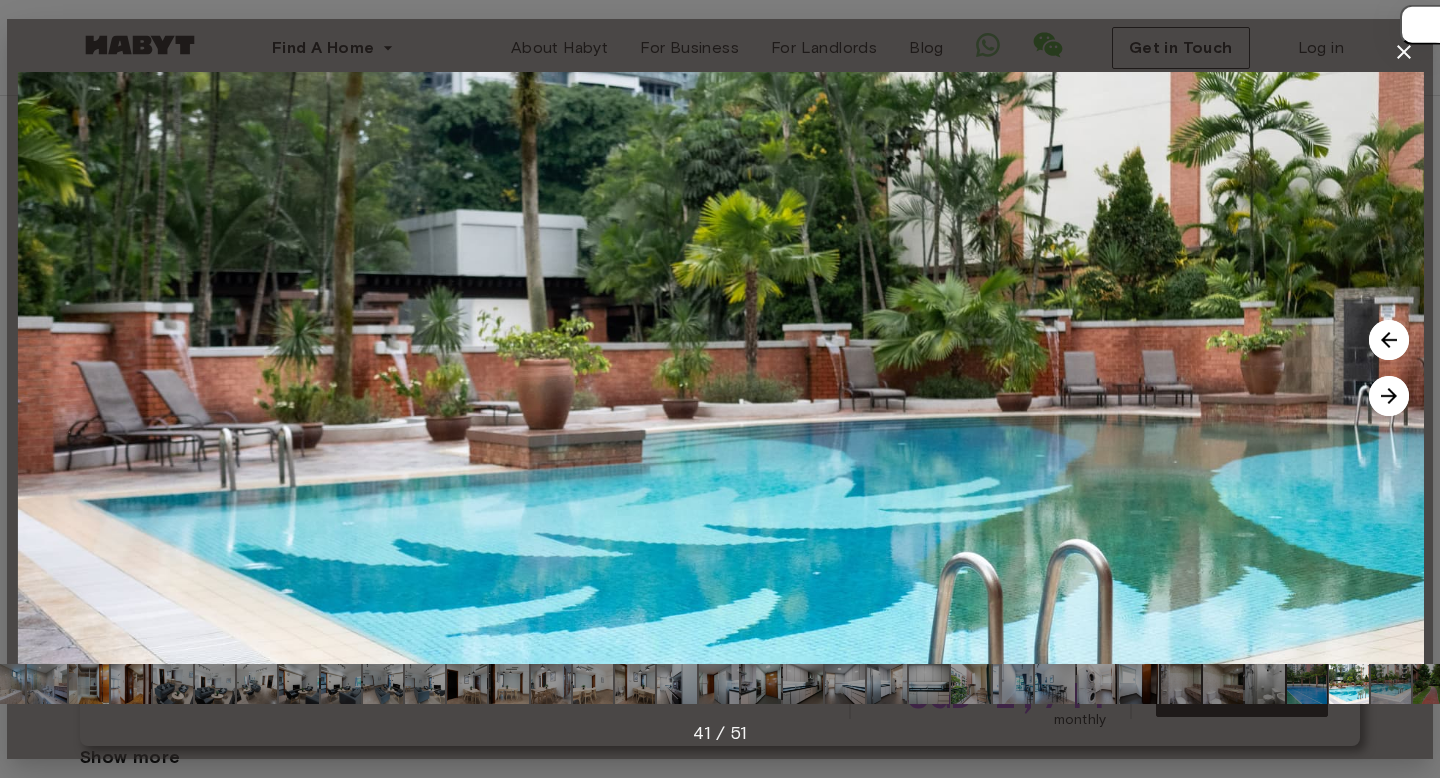 click at bounding box center (1389, 396) 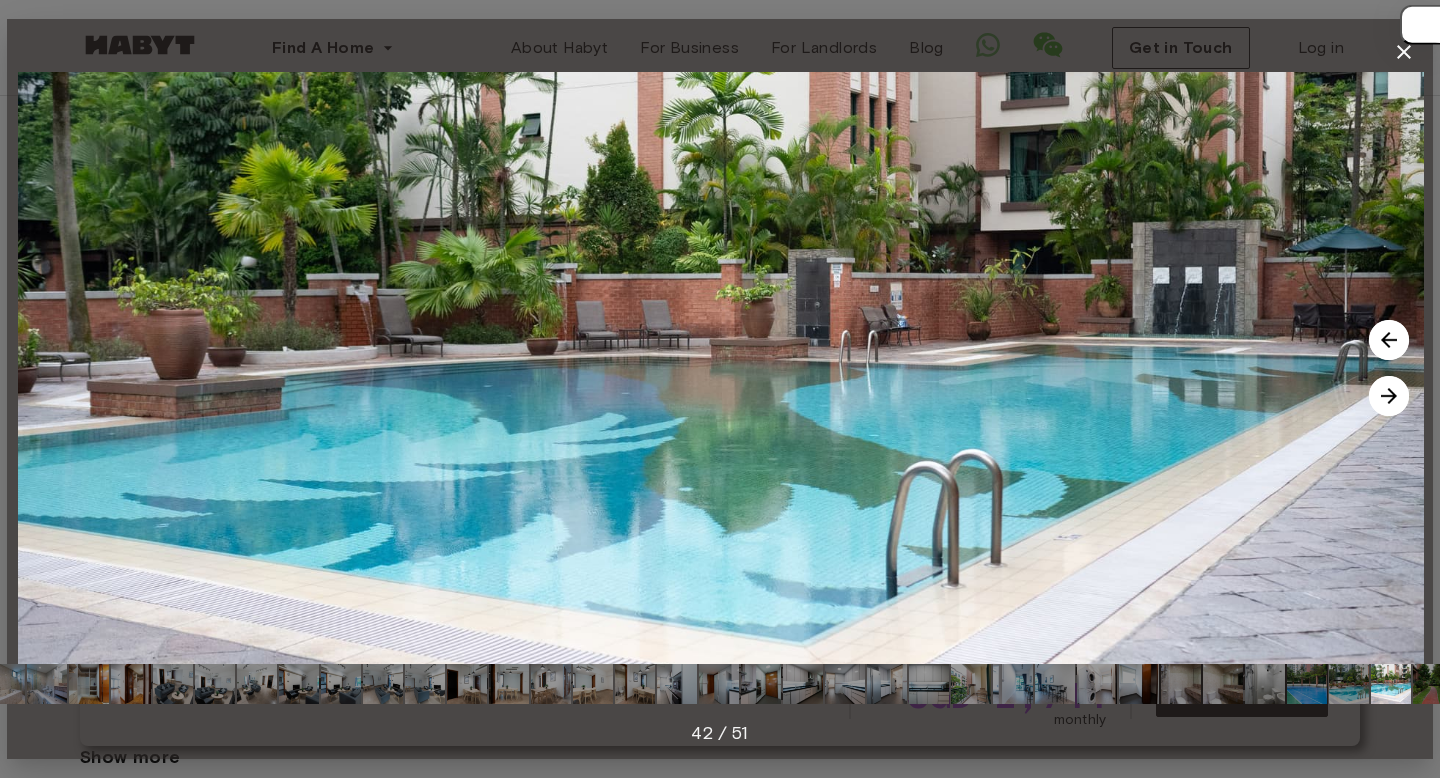 click at bounding box center [1389, 396] 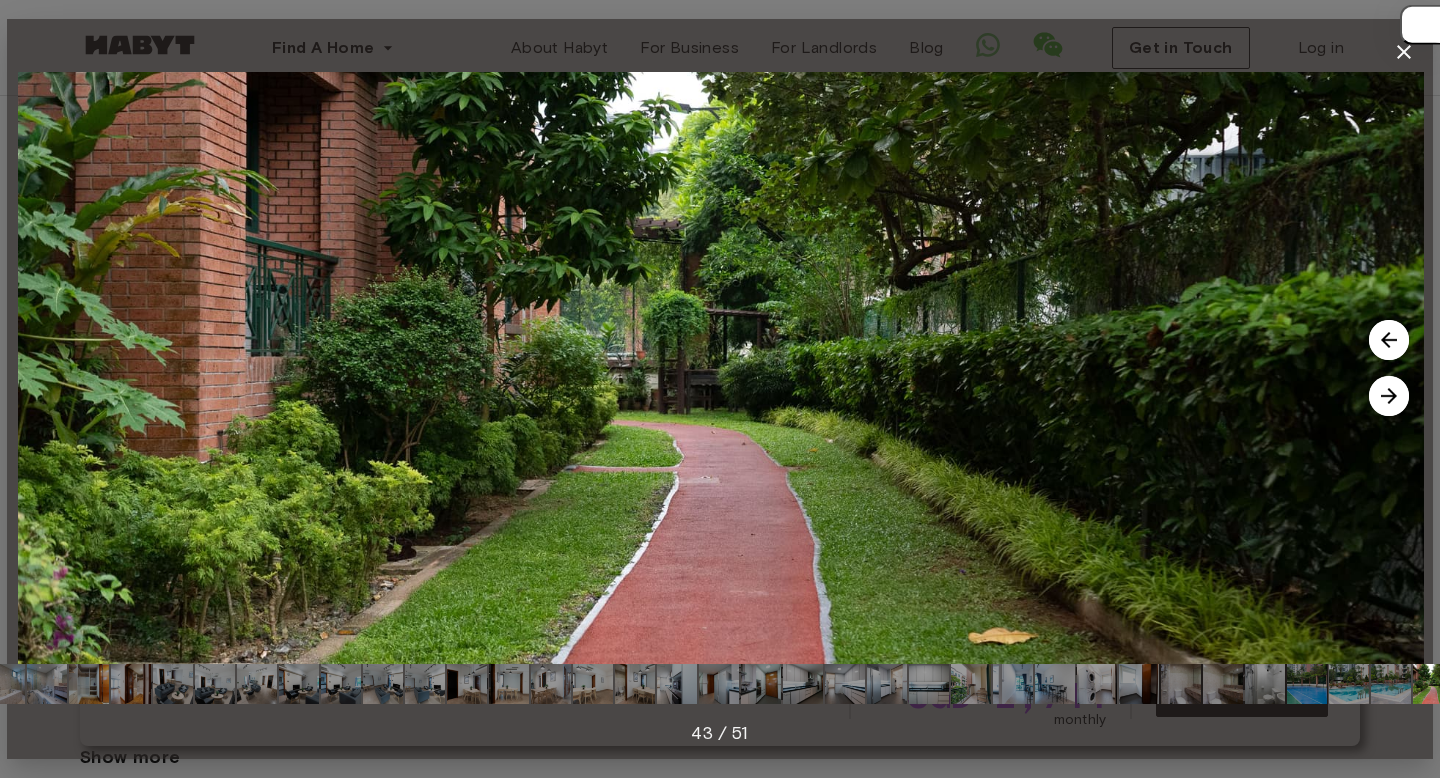 click at bounding box center (1389, 396) 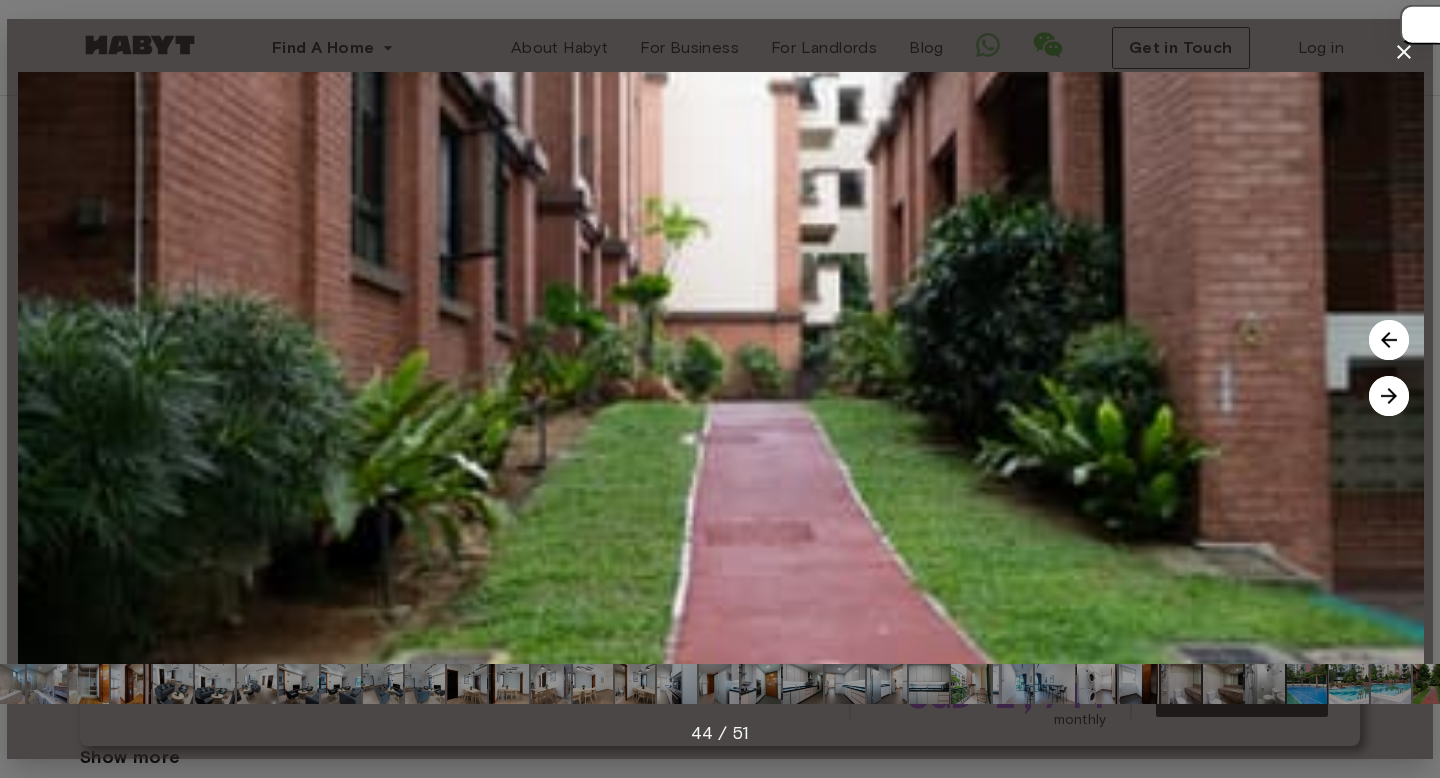 click at bounding box center (1389, 396) 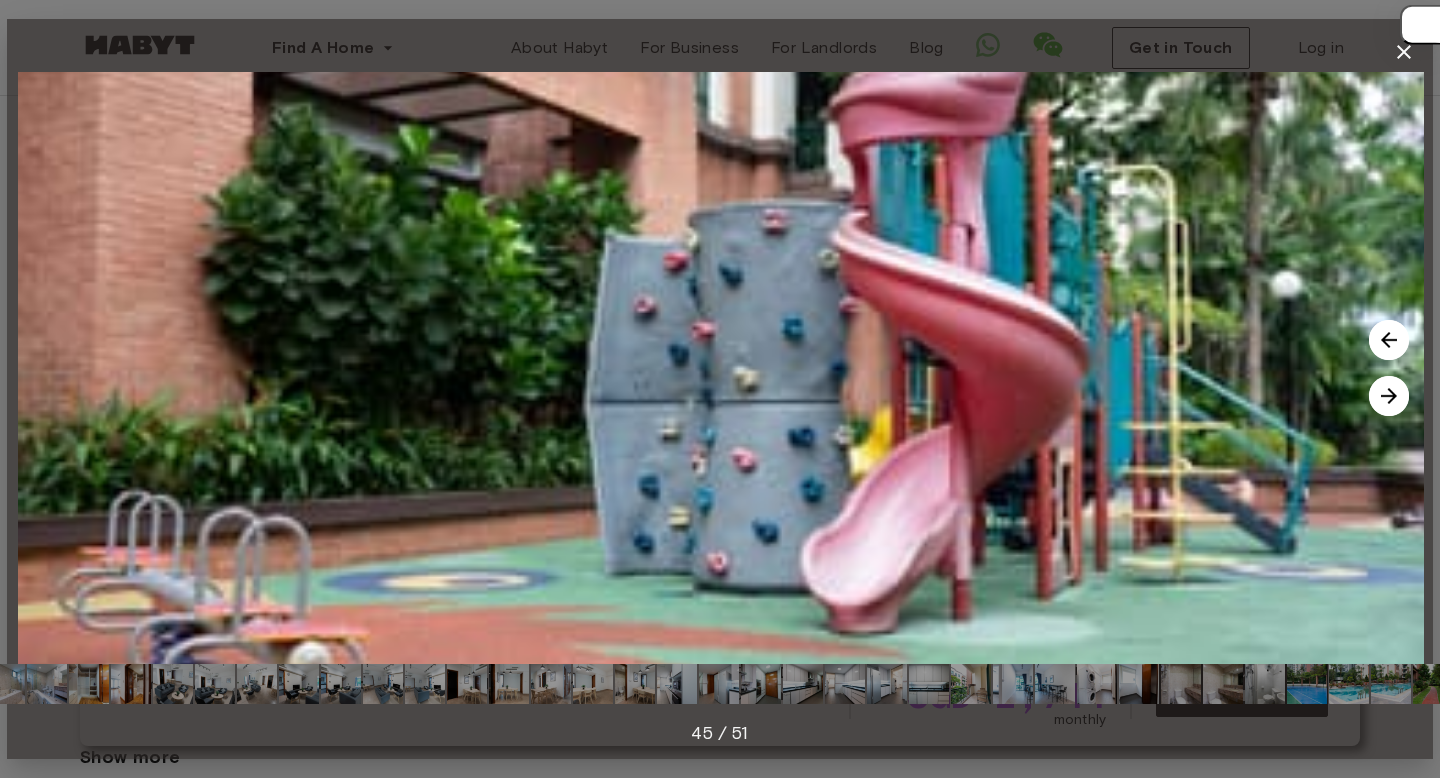 click at bounding box center [1389, 396] 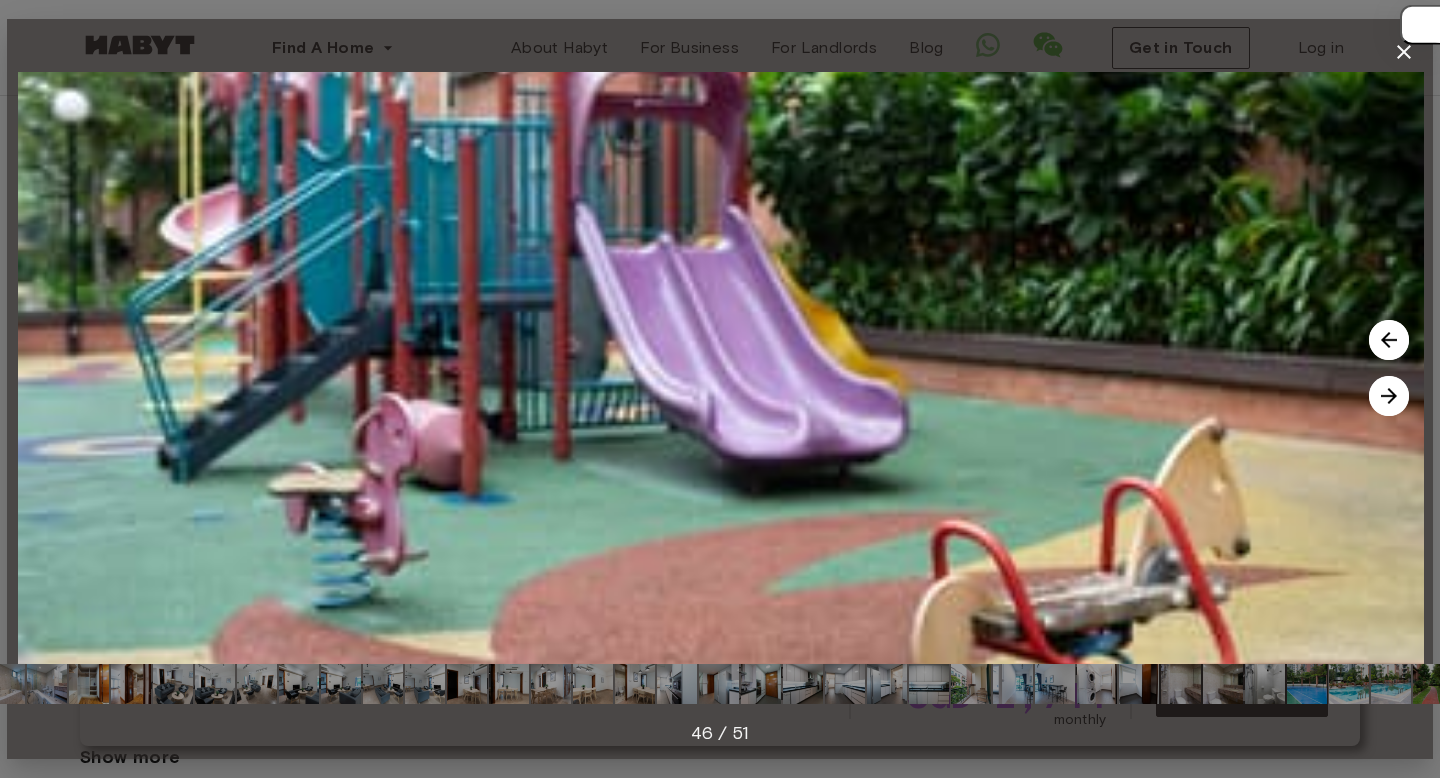 click at bounding box center [1389, 396] 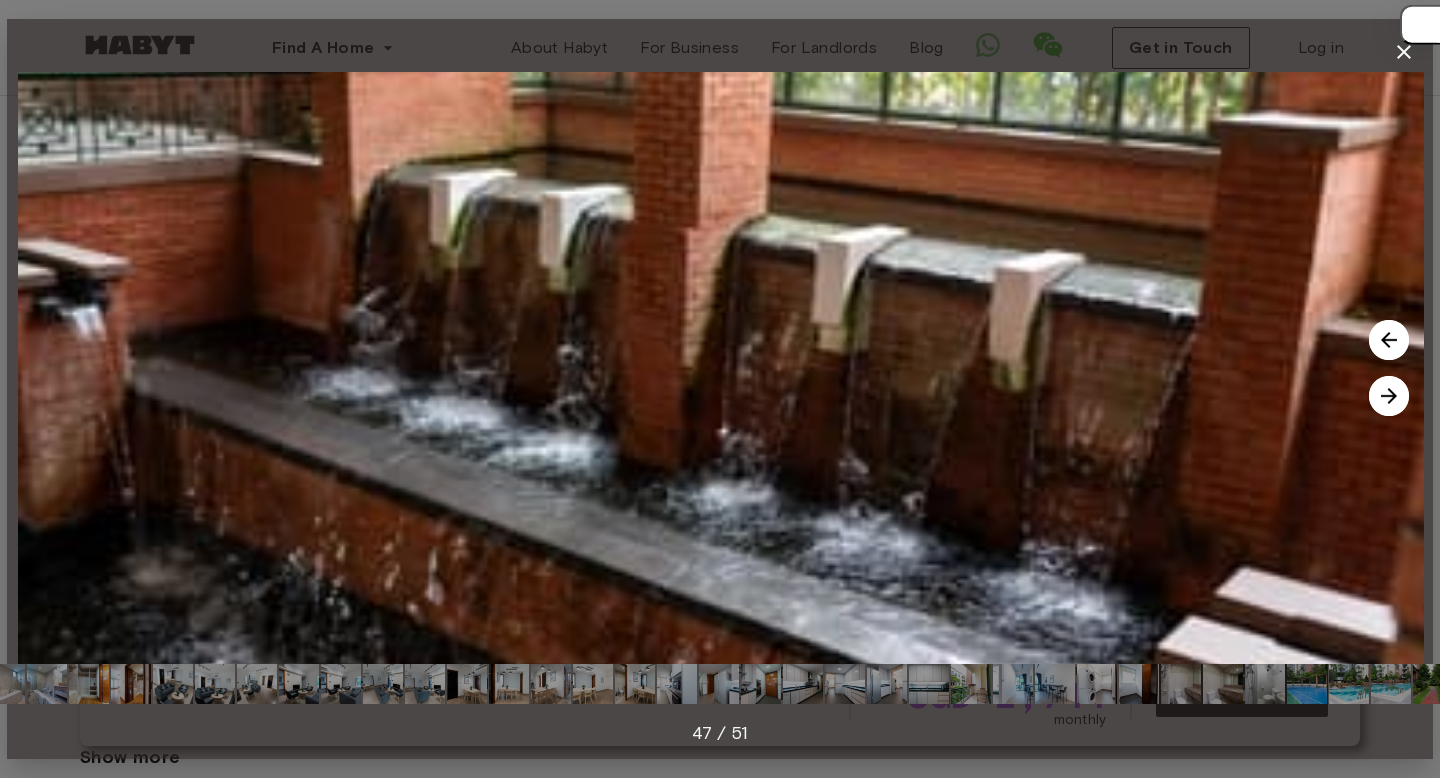 click at bounding box center [1389, 396] 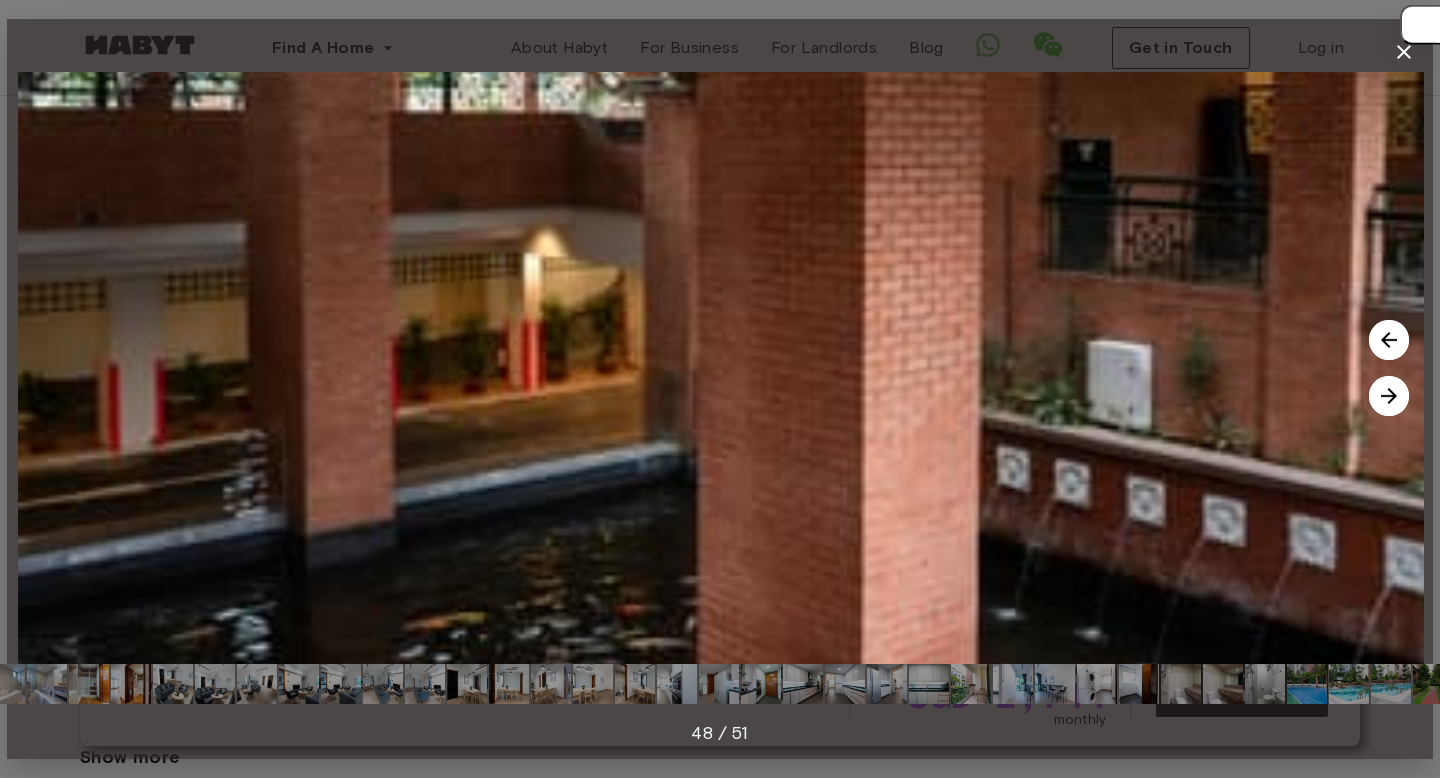 click at bounding box center [1389, 396] 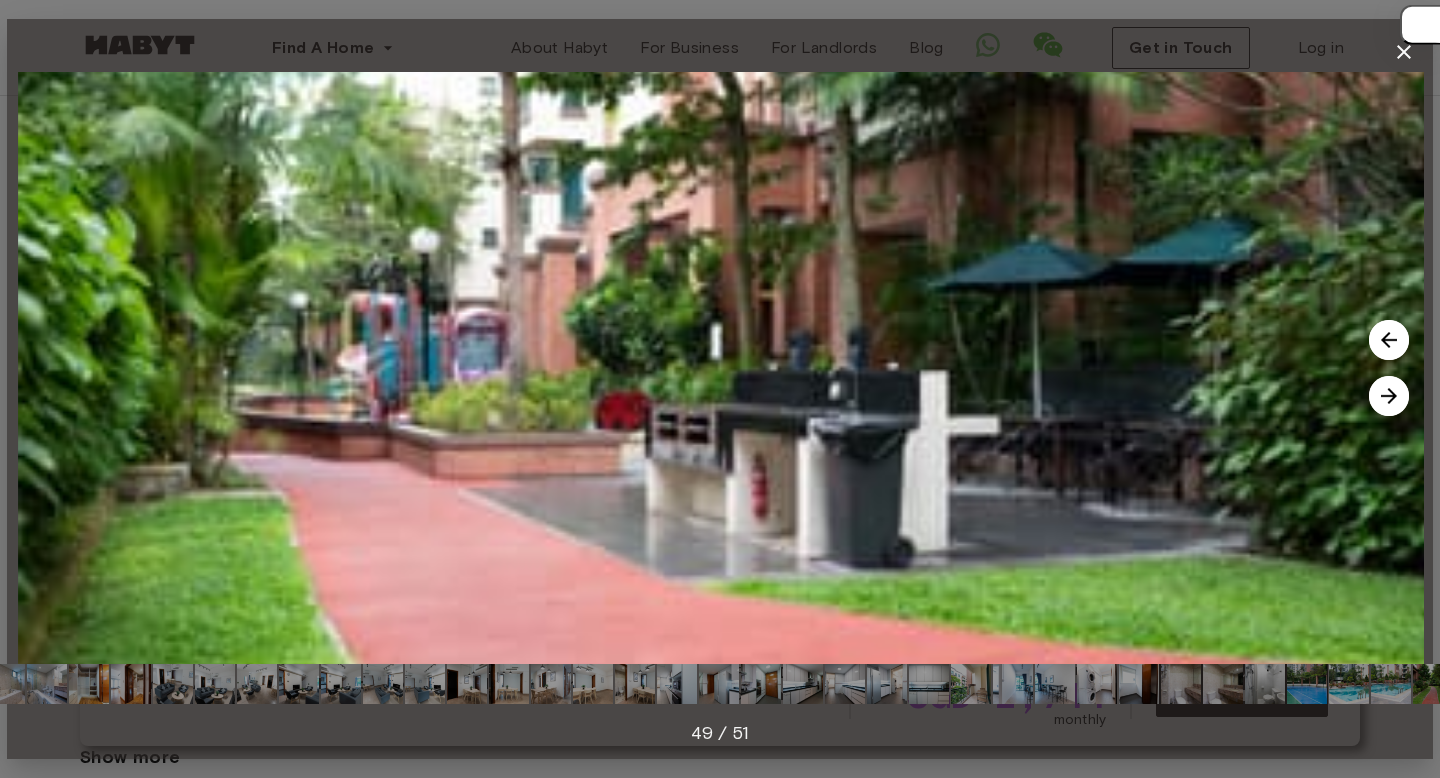 click at bounding box center [1389, 396] 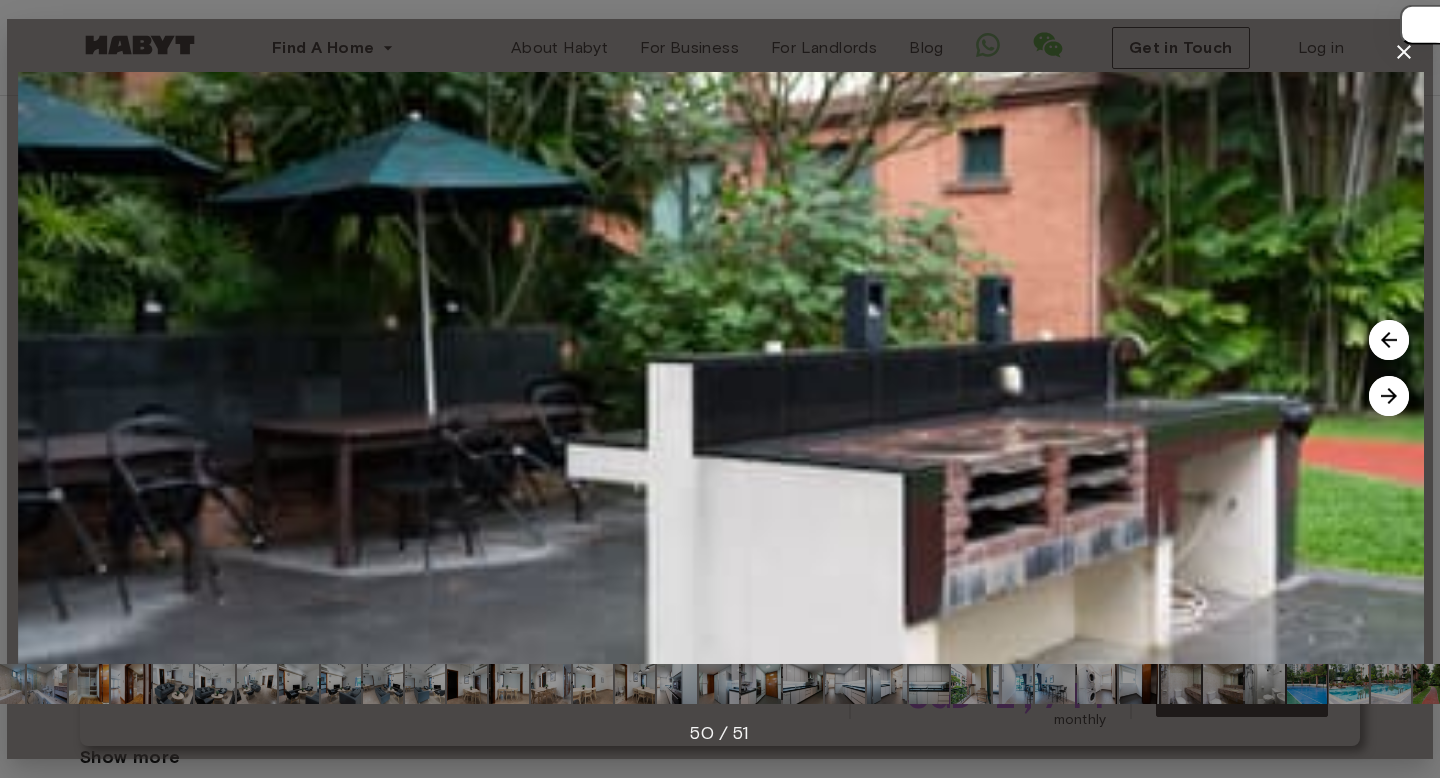 click at bounding box center [1389, 396] 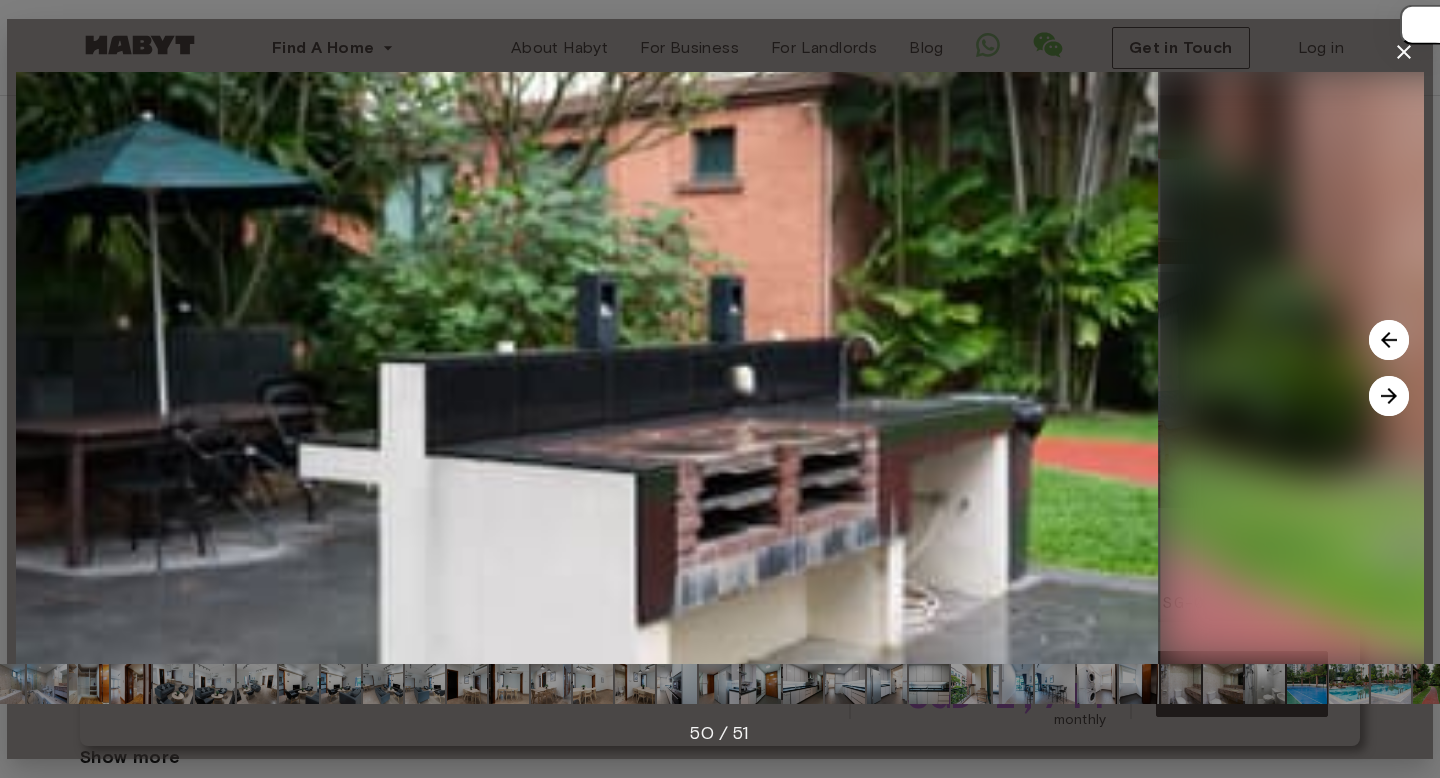 click at bounding box center [1389, 396] 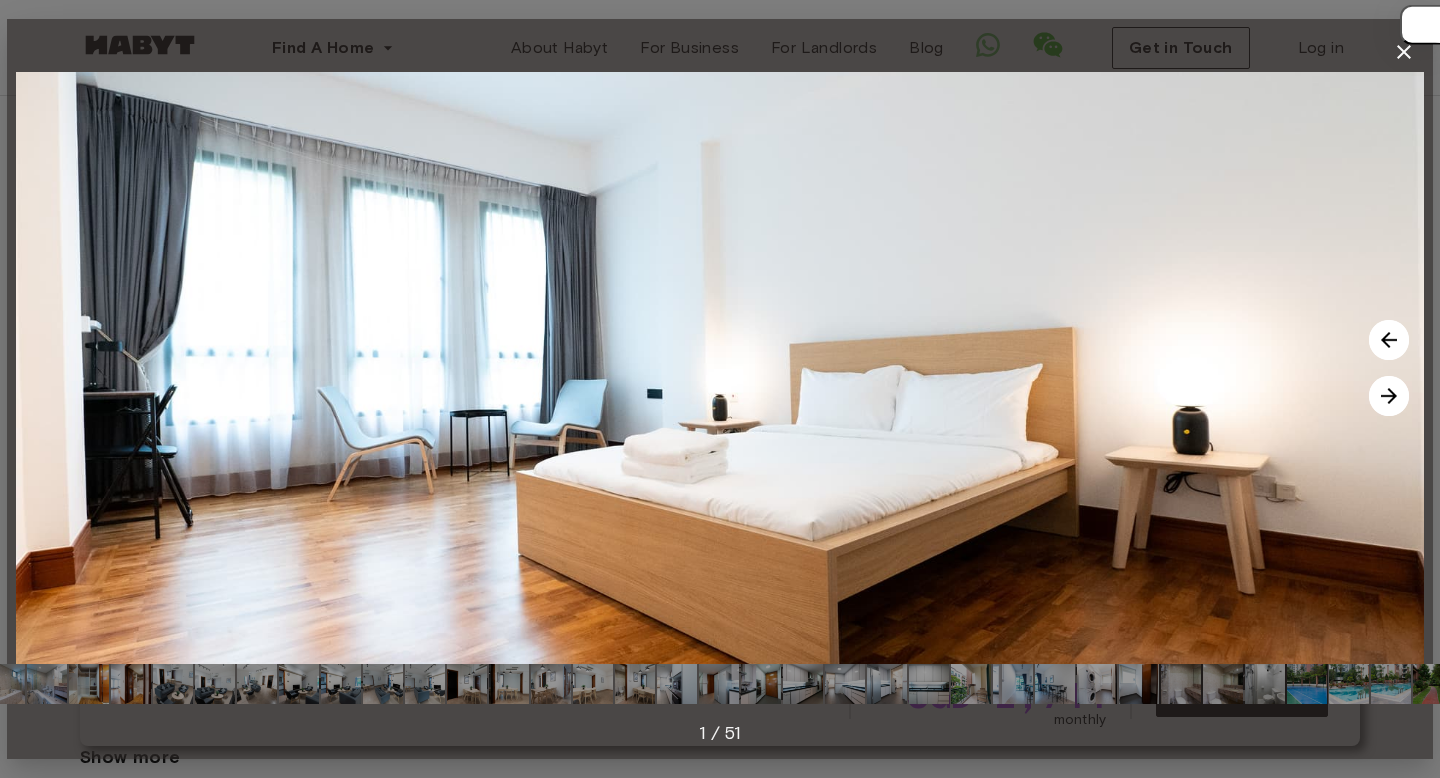 click 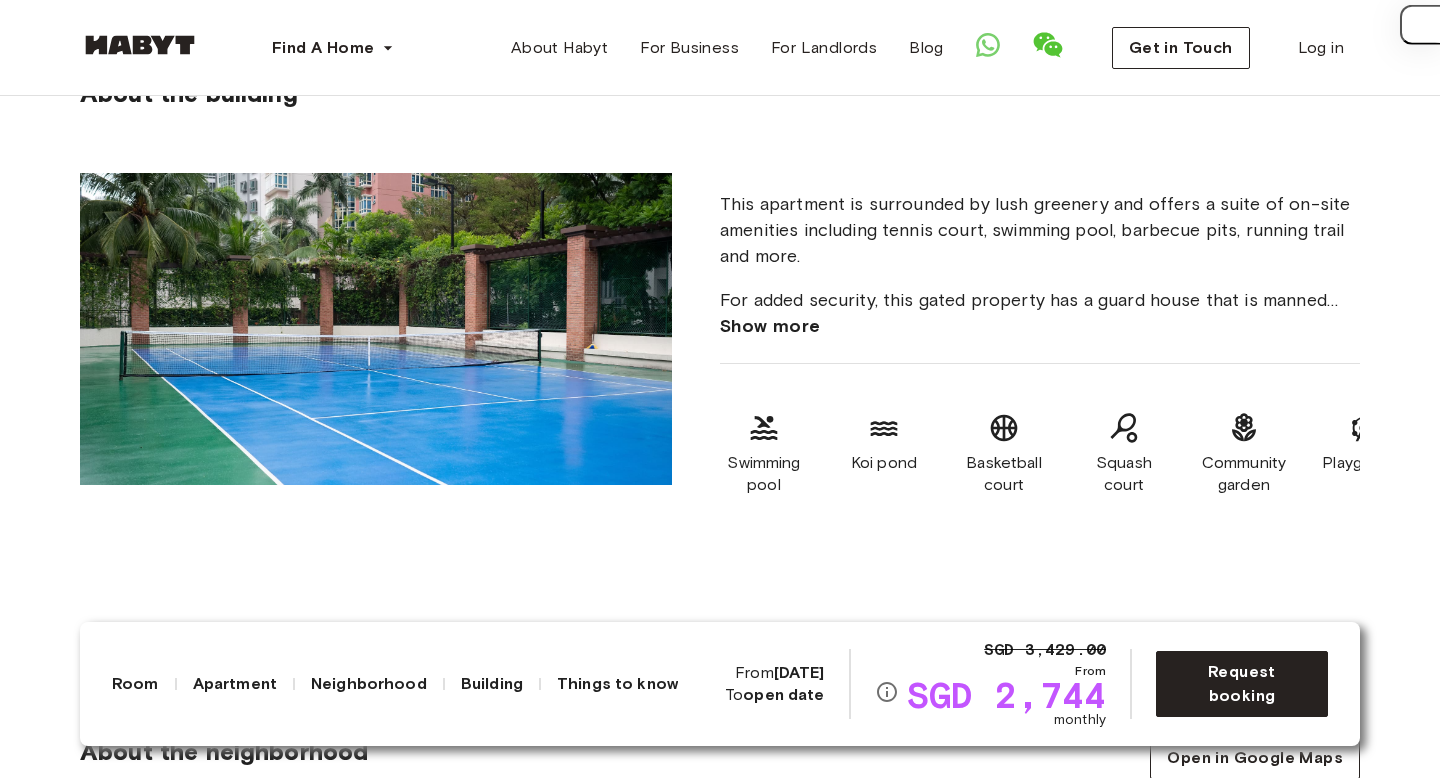 scroll, scrollTop: 2137, scrollLeft: 0, axis: vertical 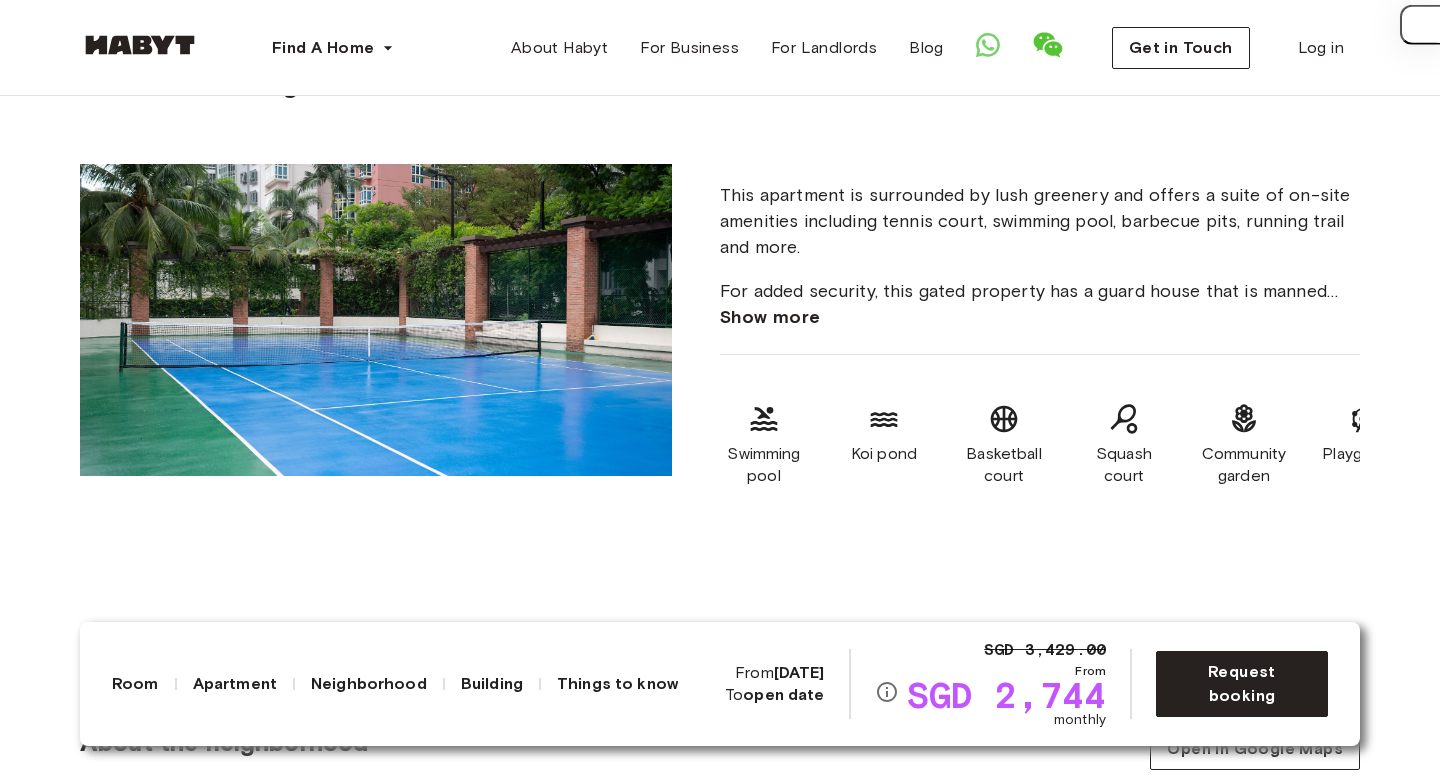 click on "Show more" at bounding box center (770, 317) 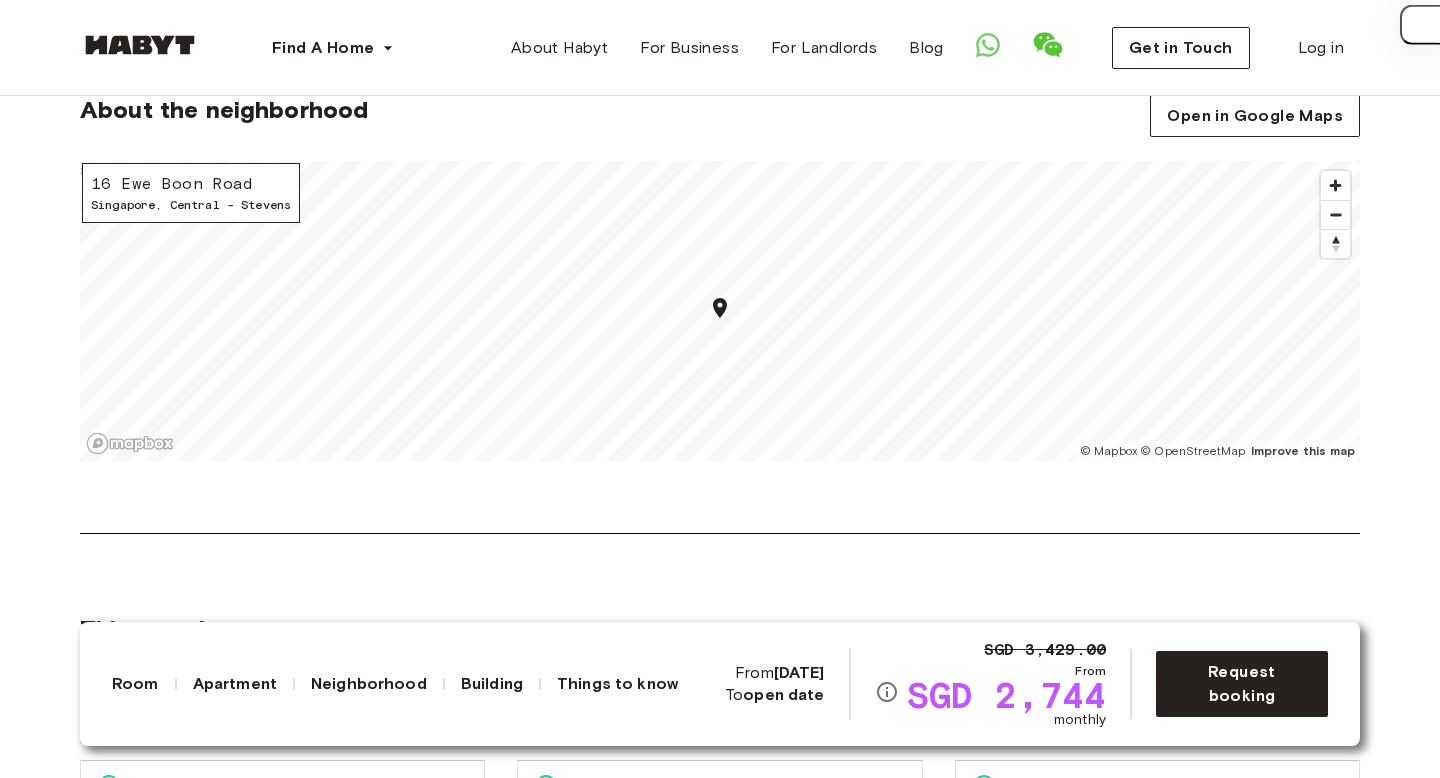 scroll, scrollTop: 2925, scrollLeft: 0, axis: vertical 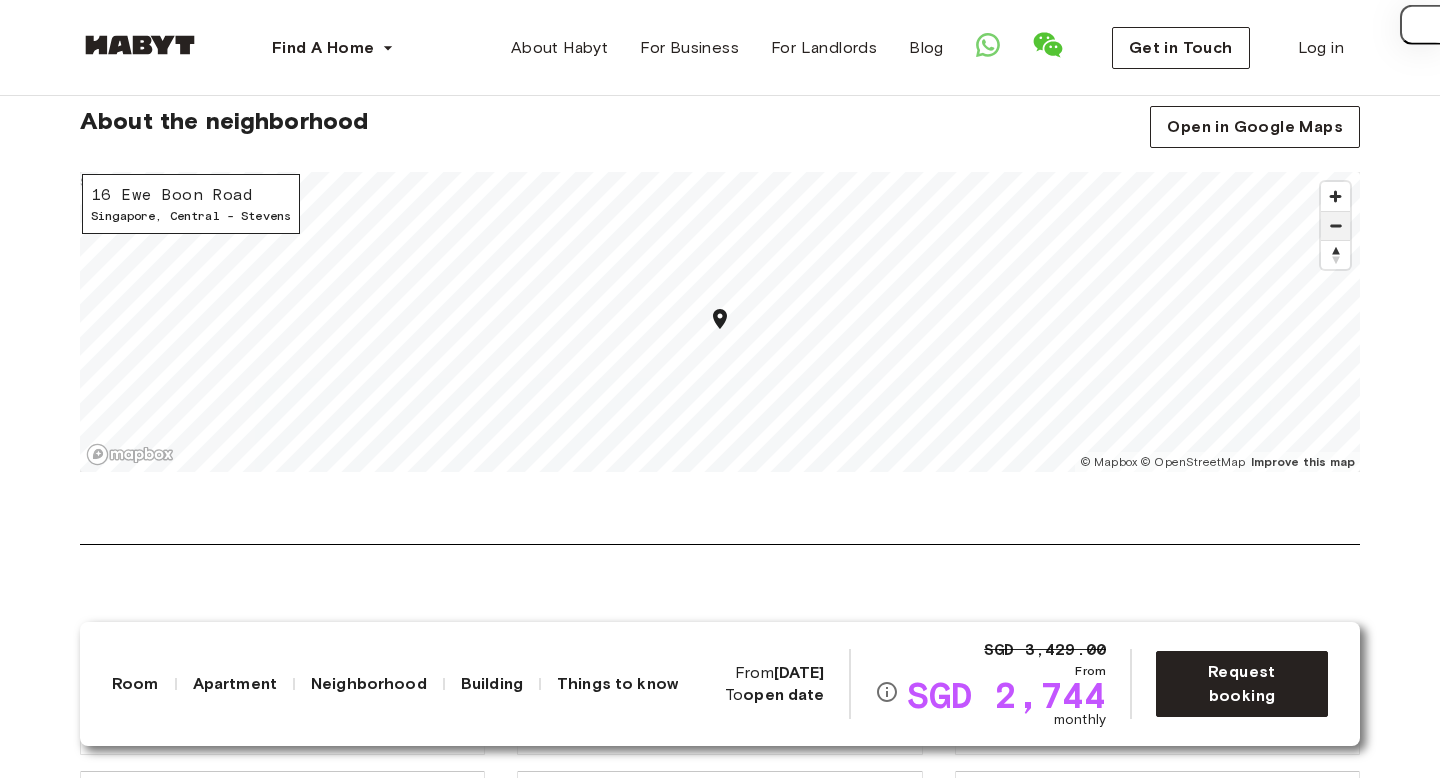 click at bounding box center [1335, 226] 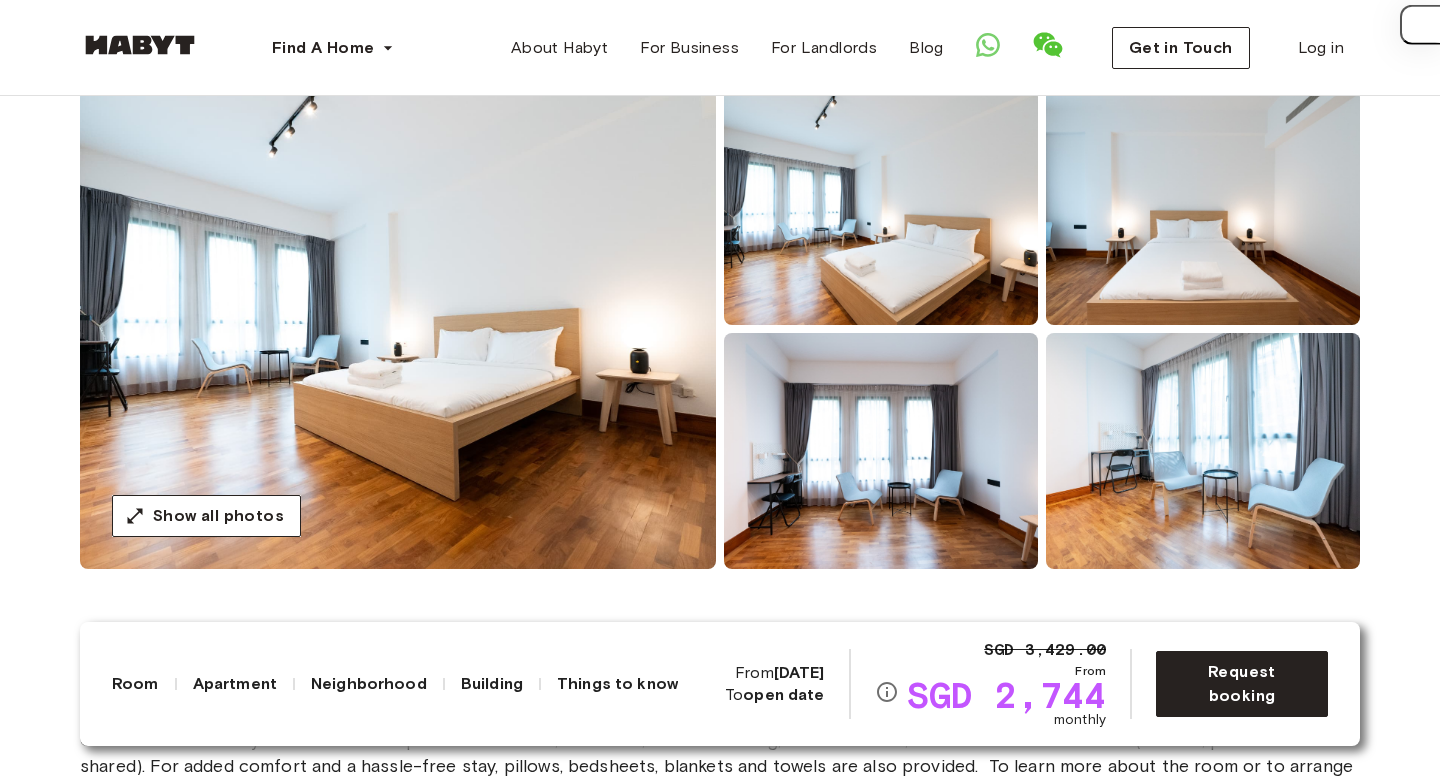 scroll, scrollTop: 182, scrollLeft: 0, axis: vertical 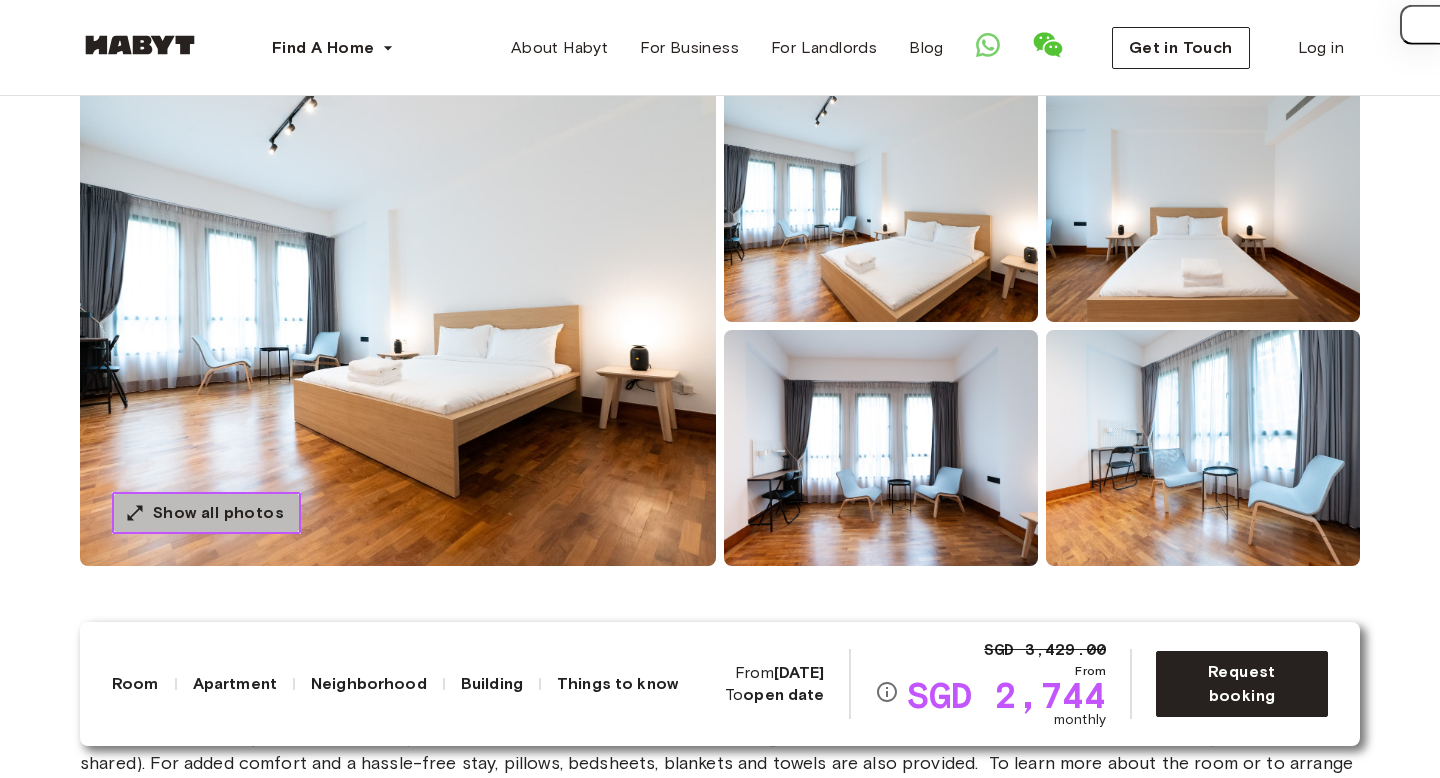 click on "Show all photos" at bounding box center [206, 513] 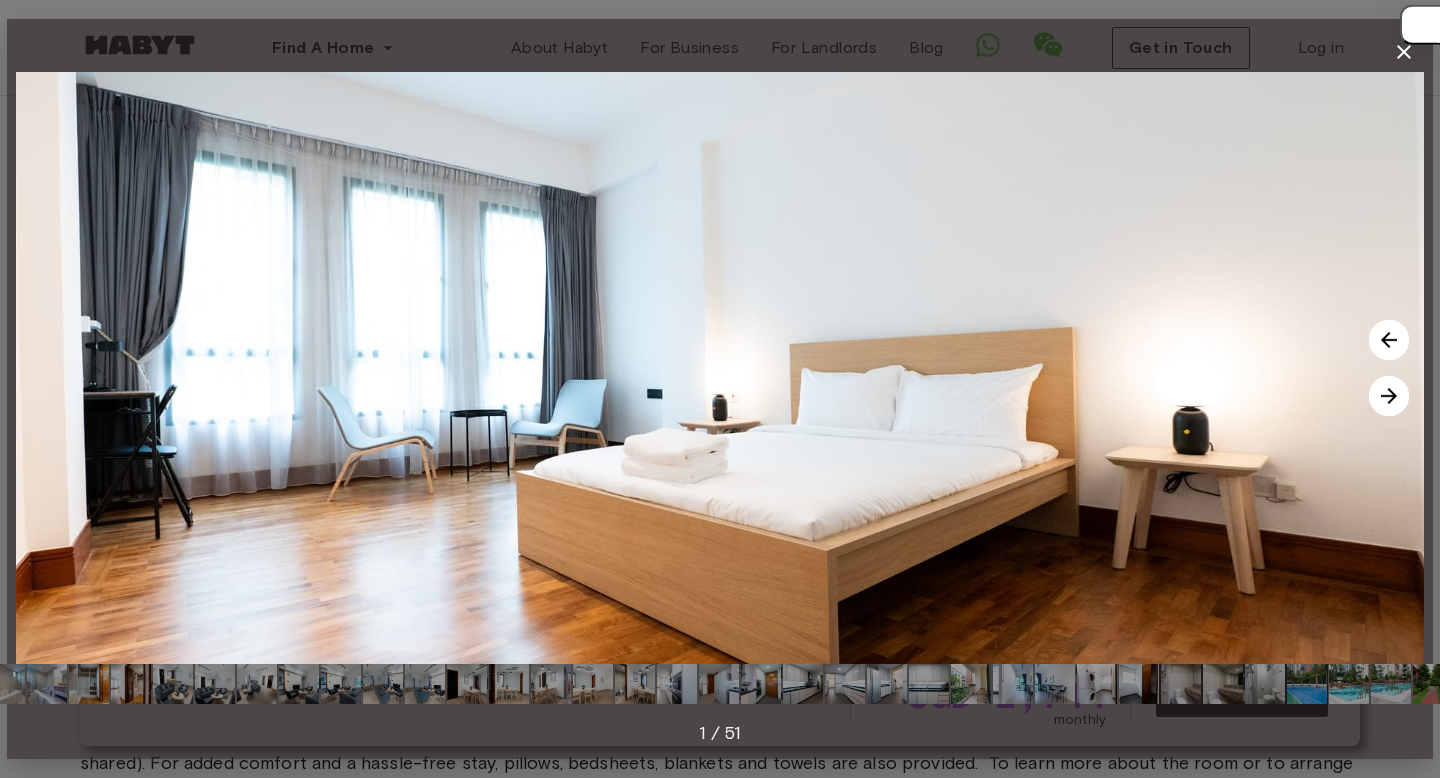 scroll, scrollTop: 311, scrollLeft: 0, axis: vertical 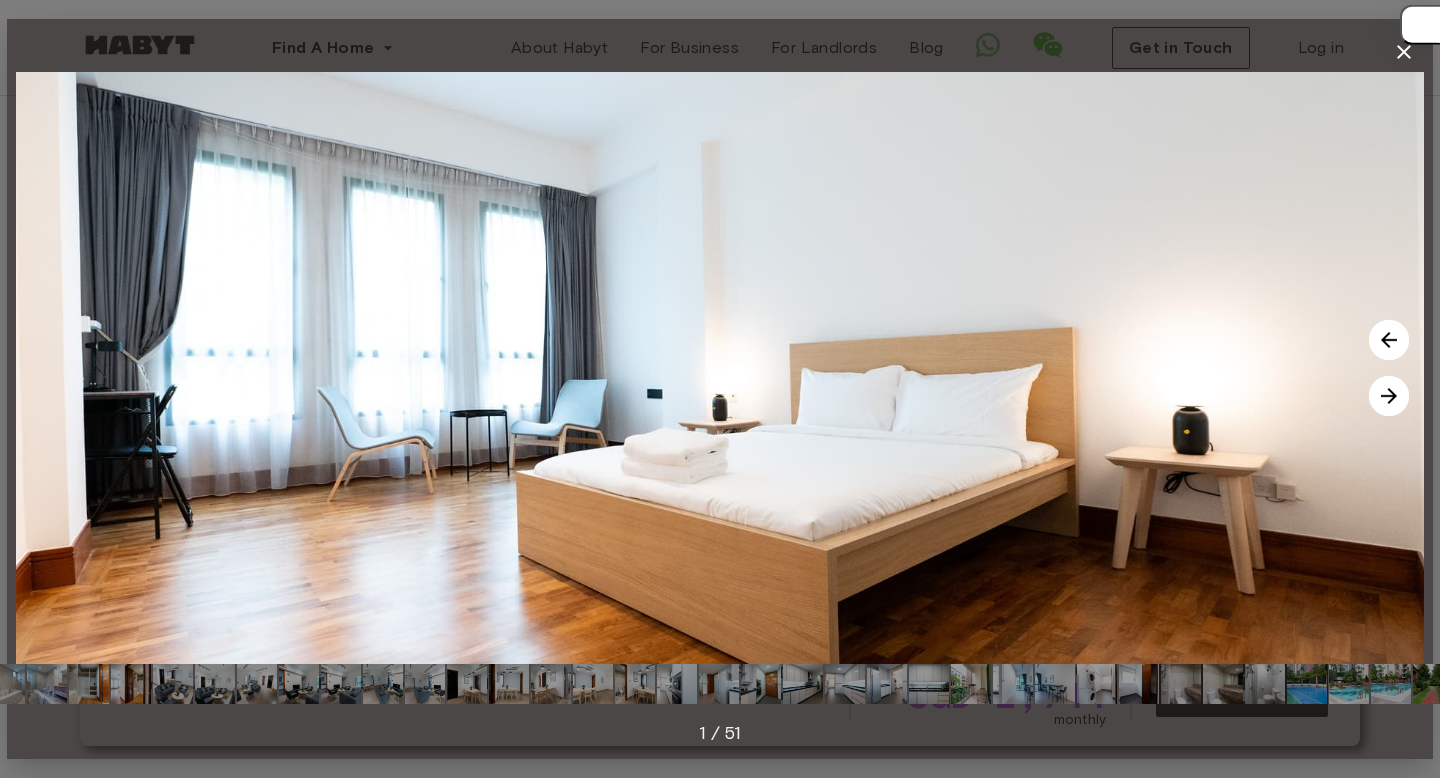 click on "1 / 51" at bounding box center [720, 389] 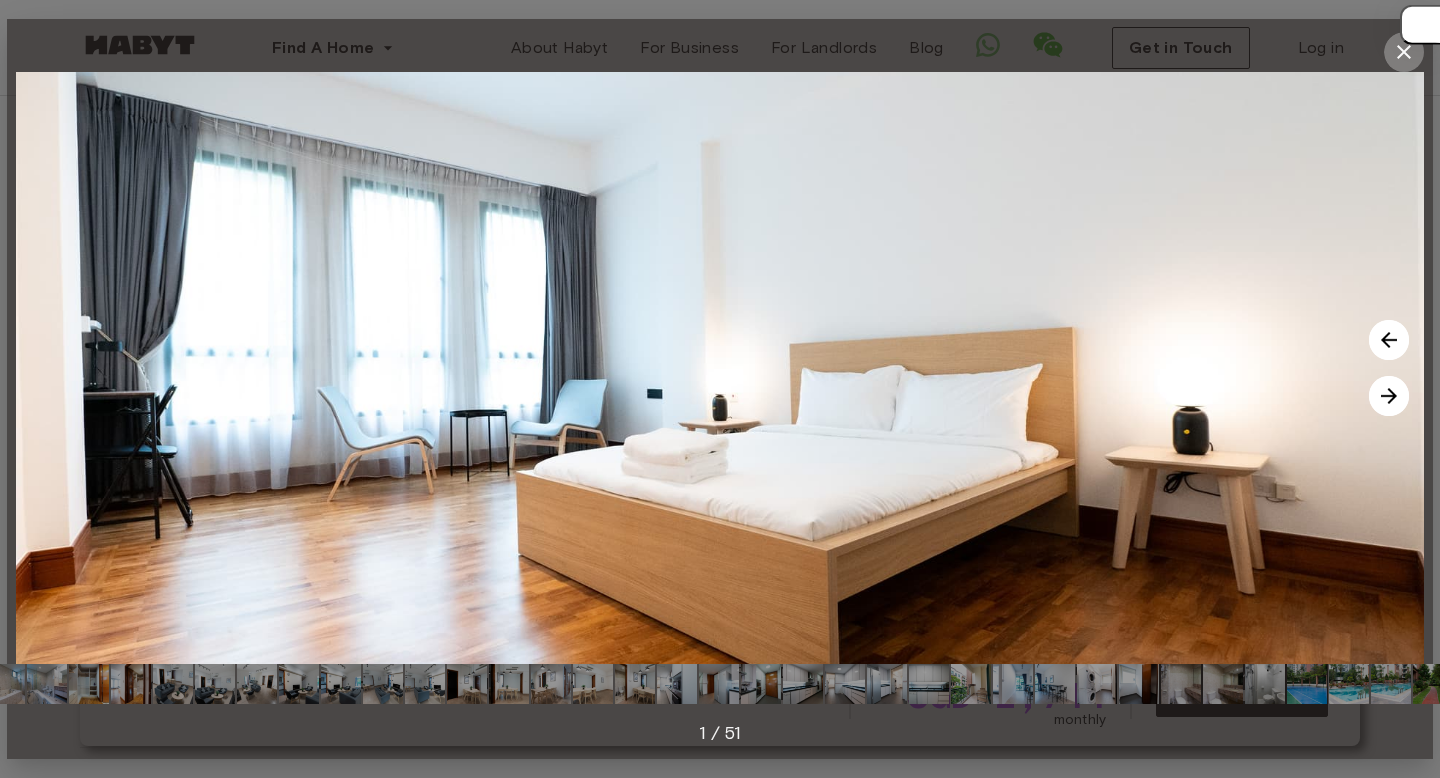 click 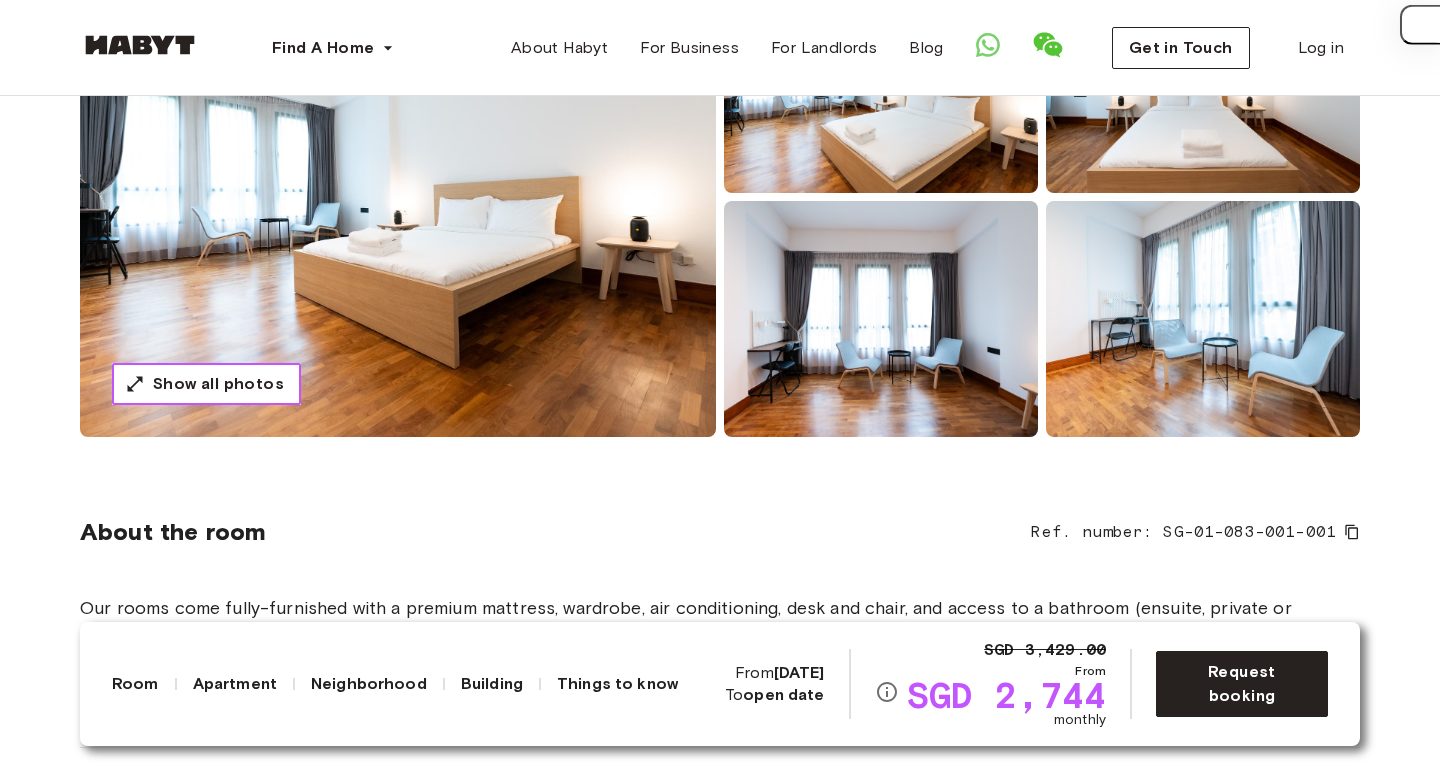 scroll, scrollTop: 0, scrollLeft: 0, axis: both 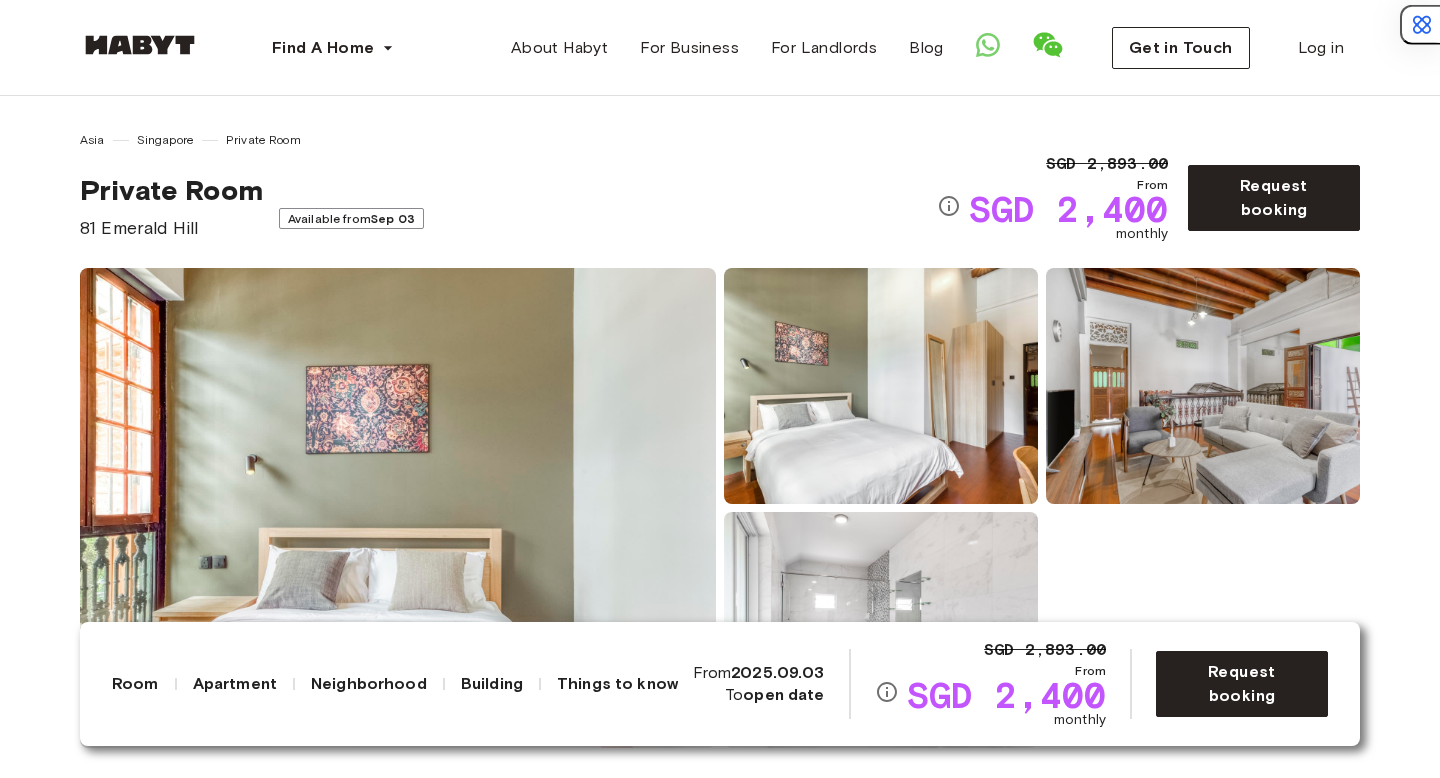 click at bounding box center (398, 508) 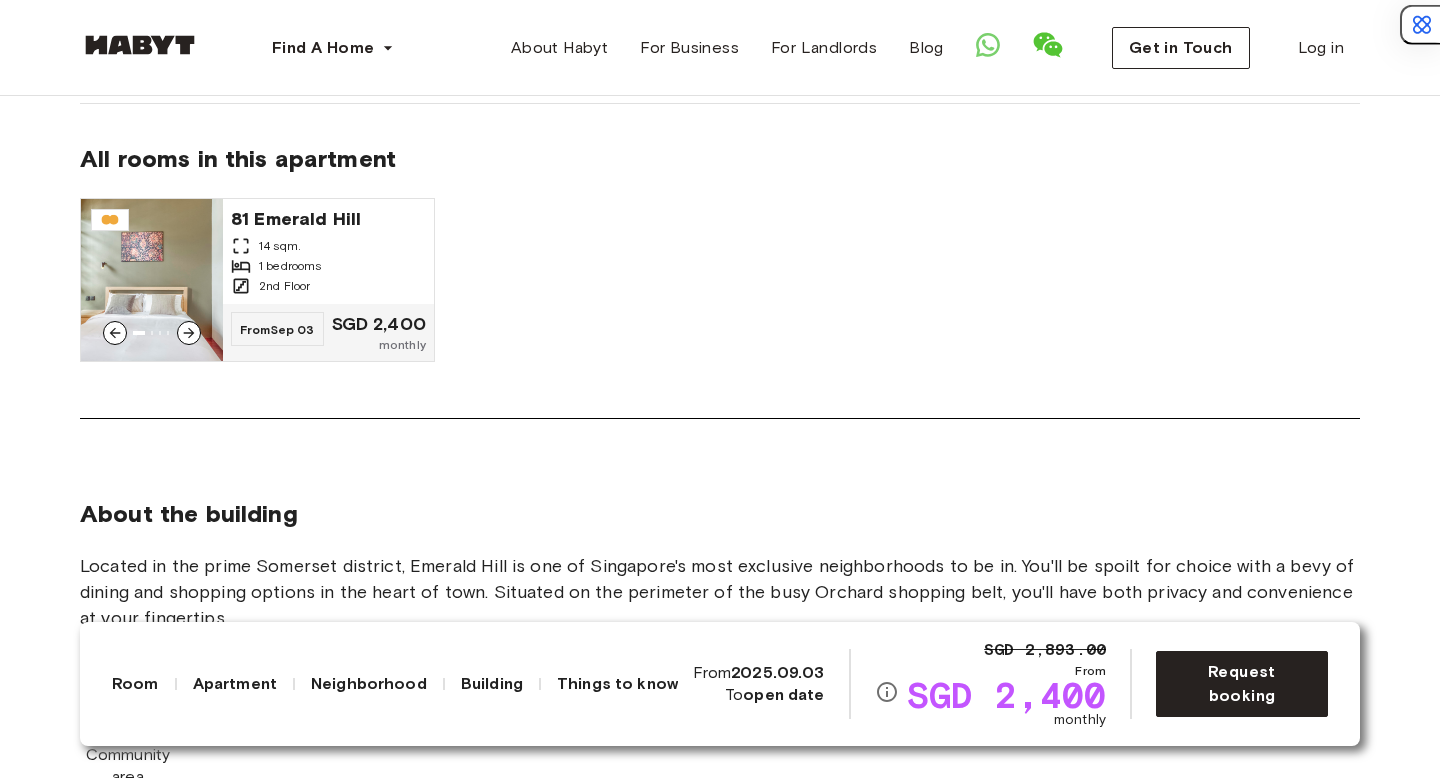 scroll, scrollTop: 1413, scrollLeft: 0, axis: vertical 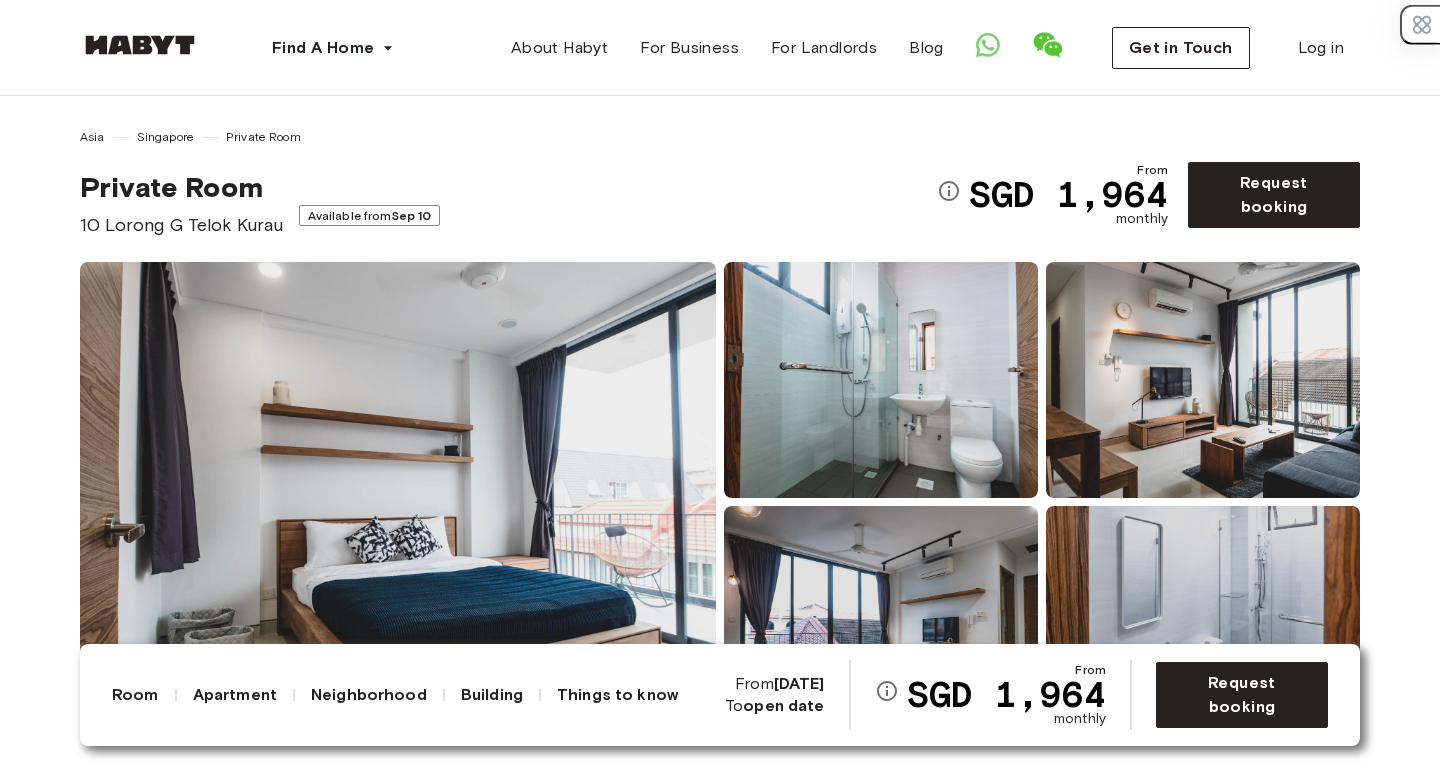 click at bounding box center [398, 502] 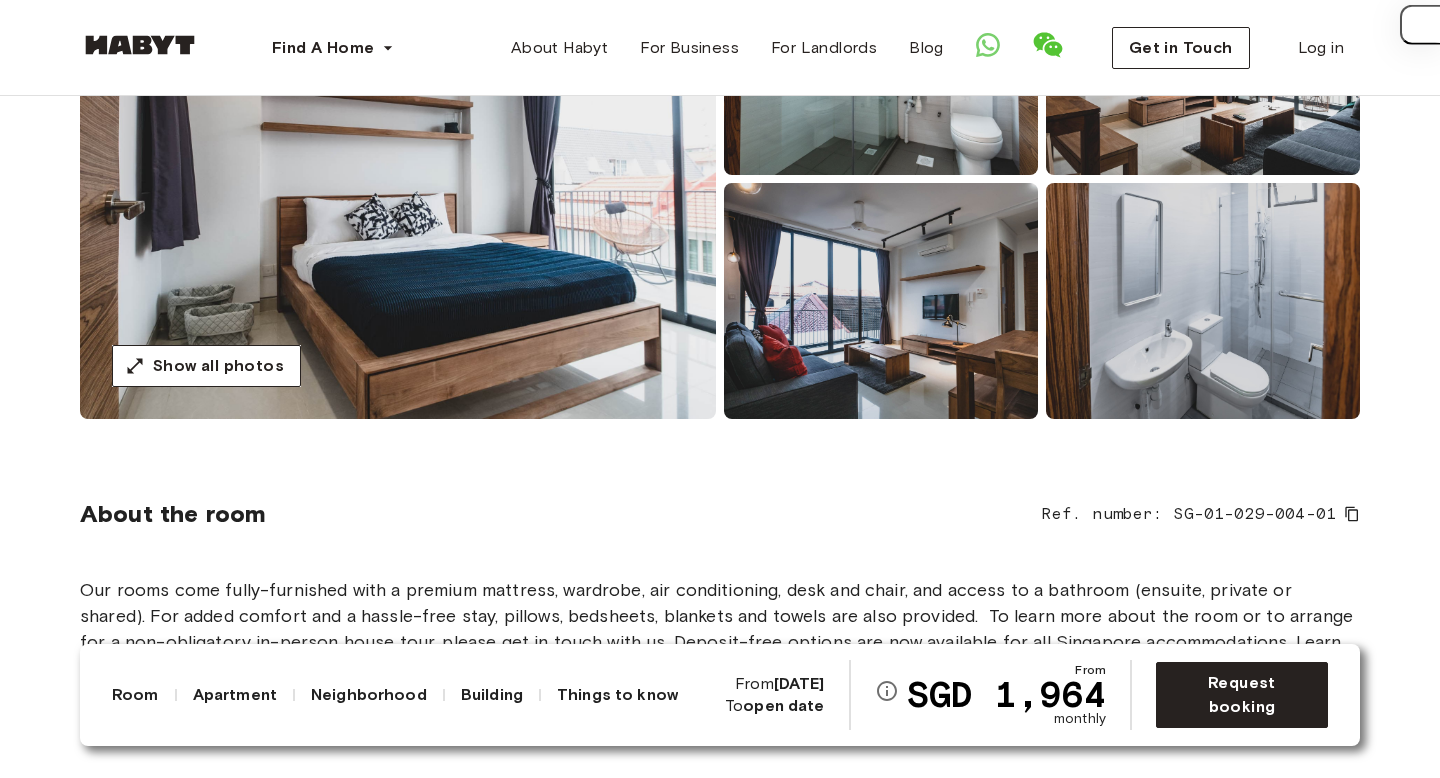 scroll, scrollTop: 341, scrollLeft: 0, axis: vertical 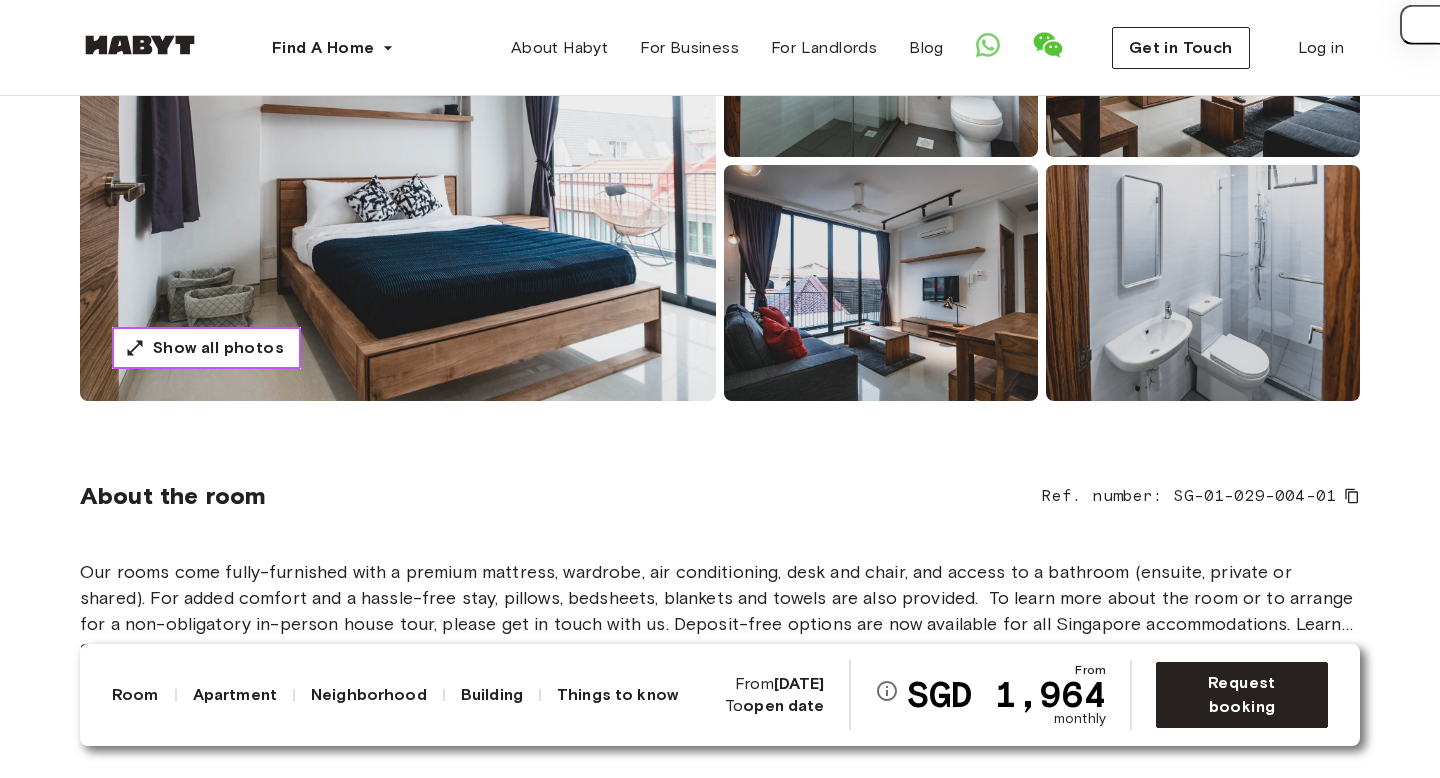 click on "Show all photos" at bounding box center (218, 348) 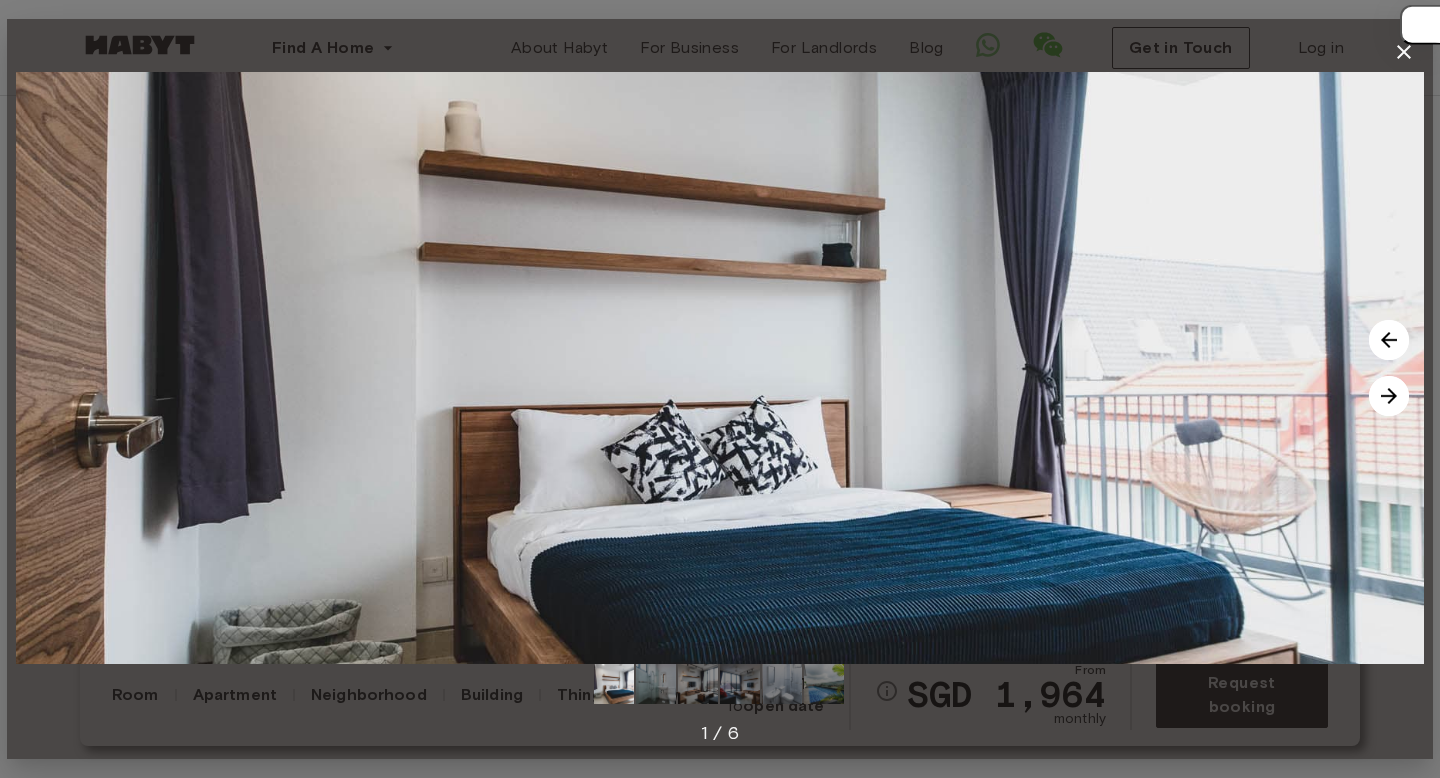 click at bounding box center [1389, 396] 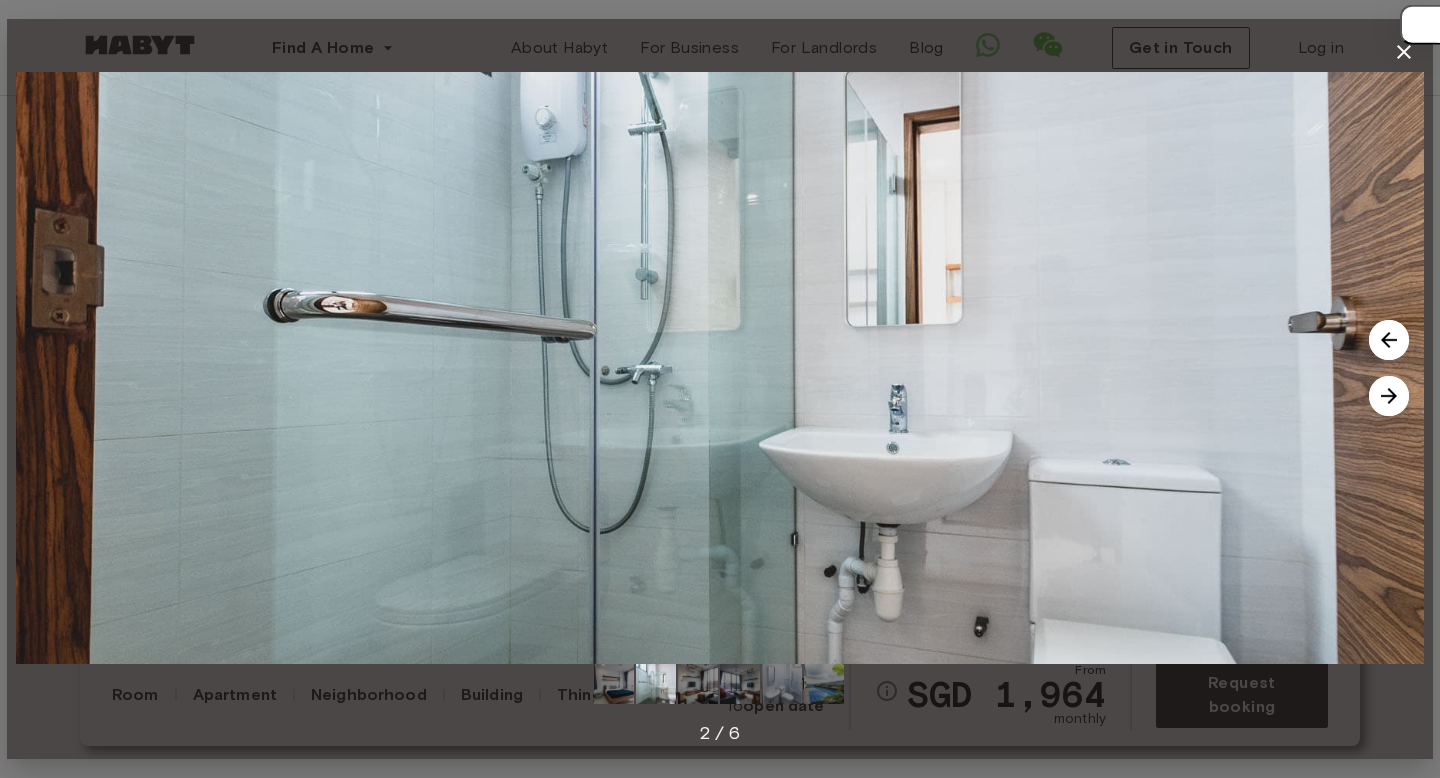 click at bounding box center [1389, 396] 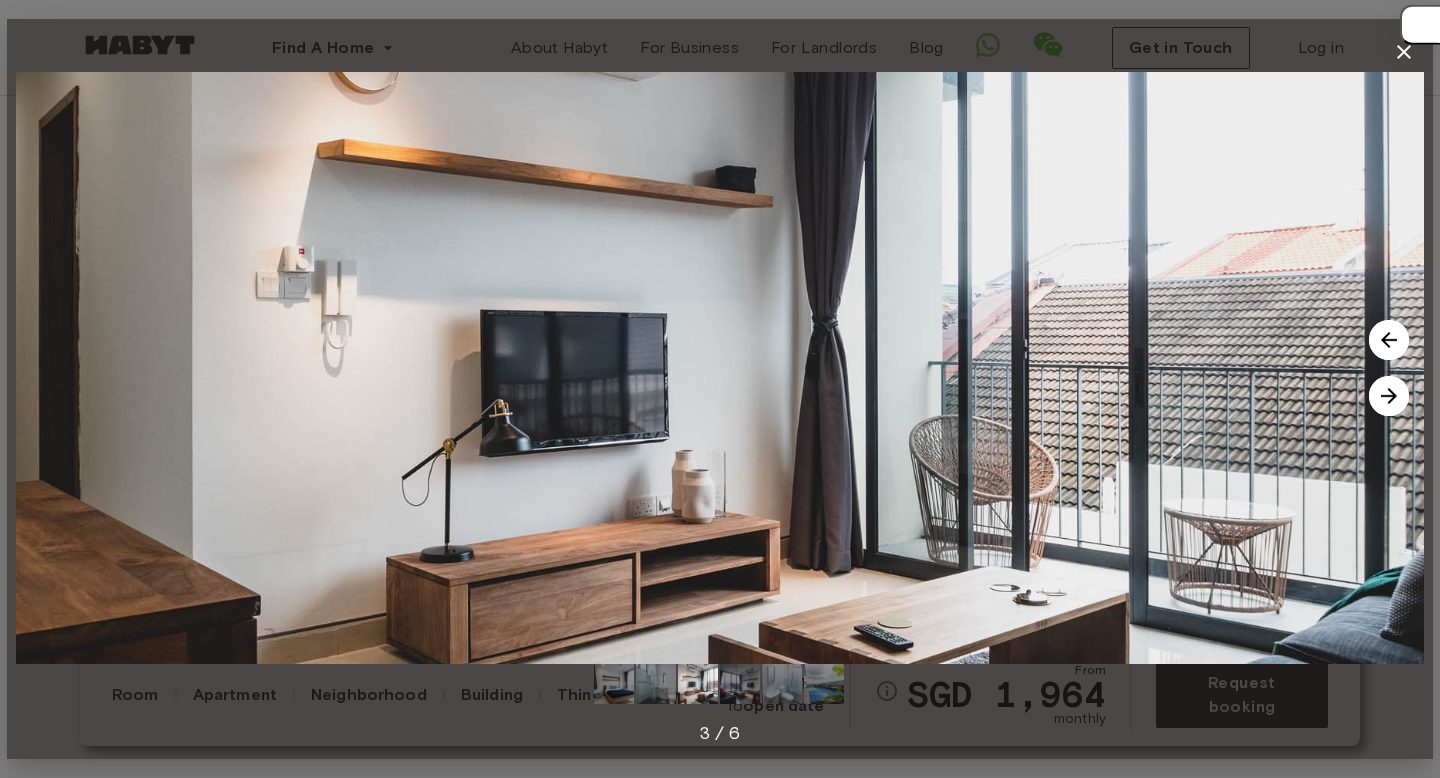 click at bounding box center [1389, 396] 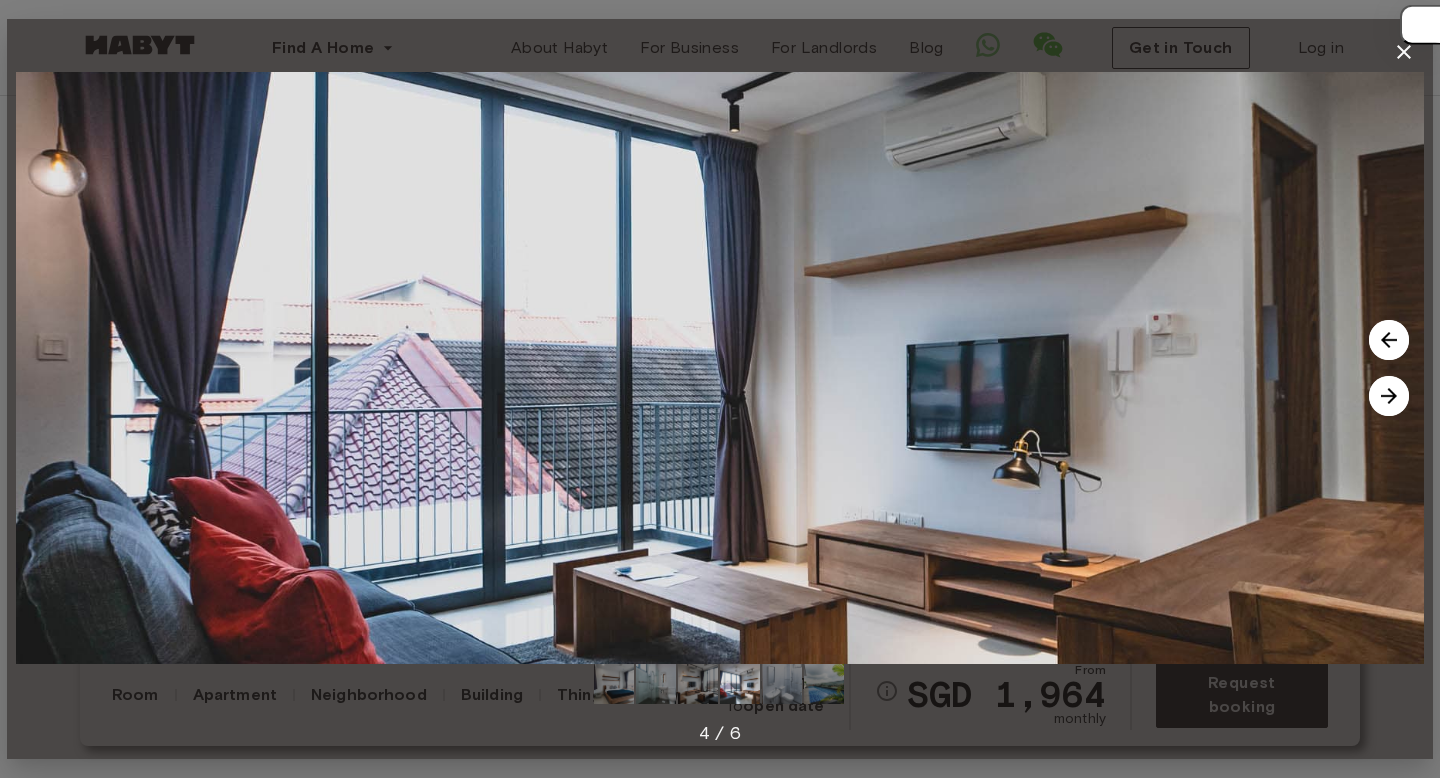 click at bounding box center [1389, 396] 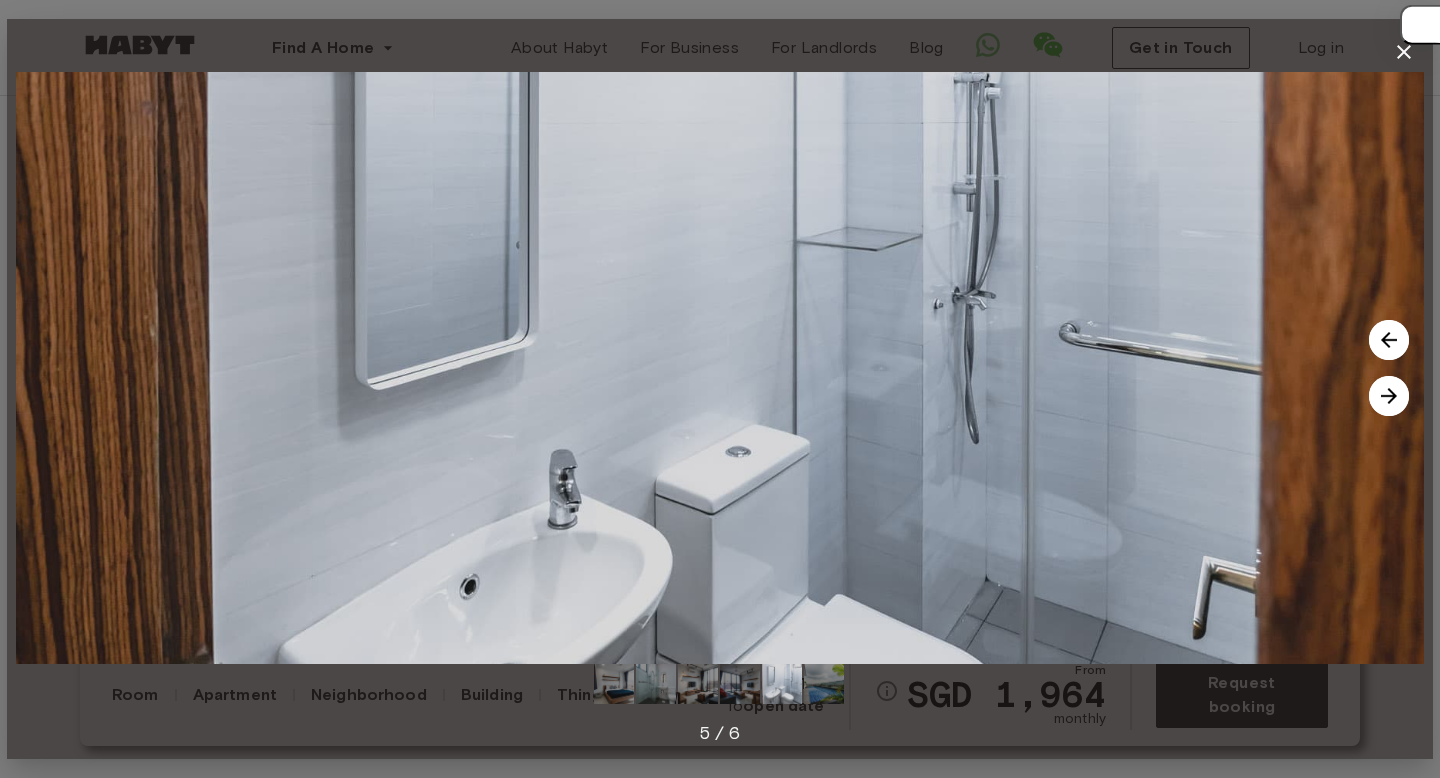click at bounding box center (1389, 396) 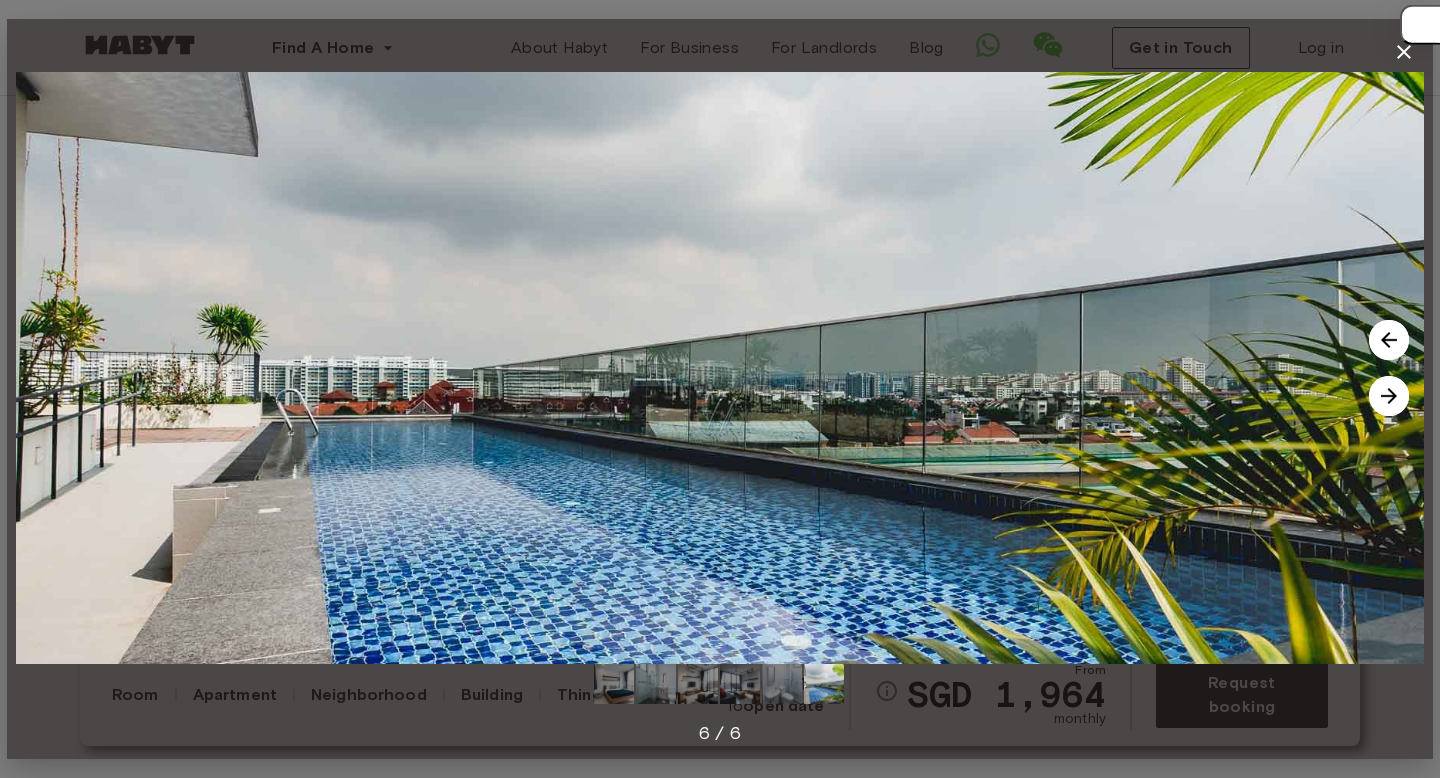 click at bounding box center [1389, 396] 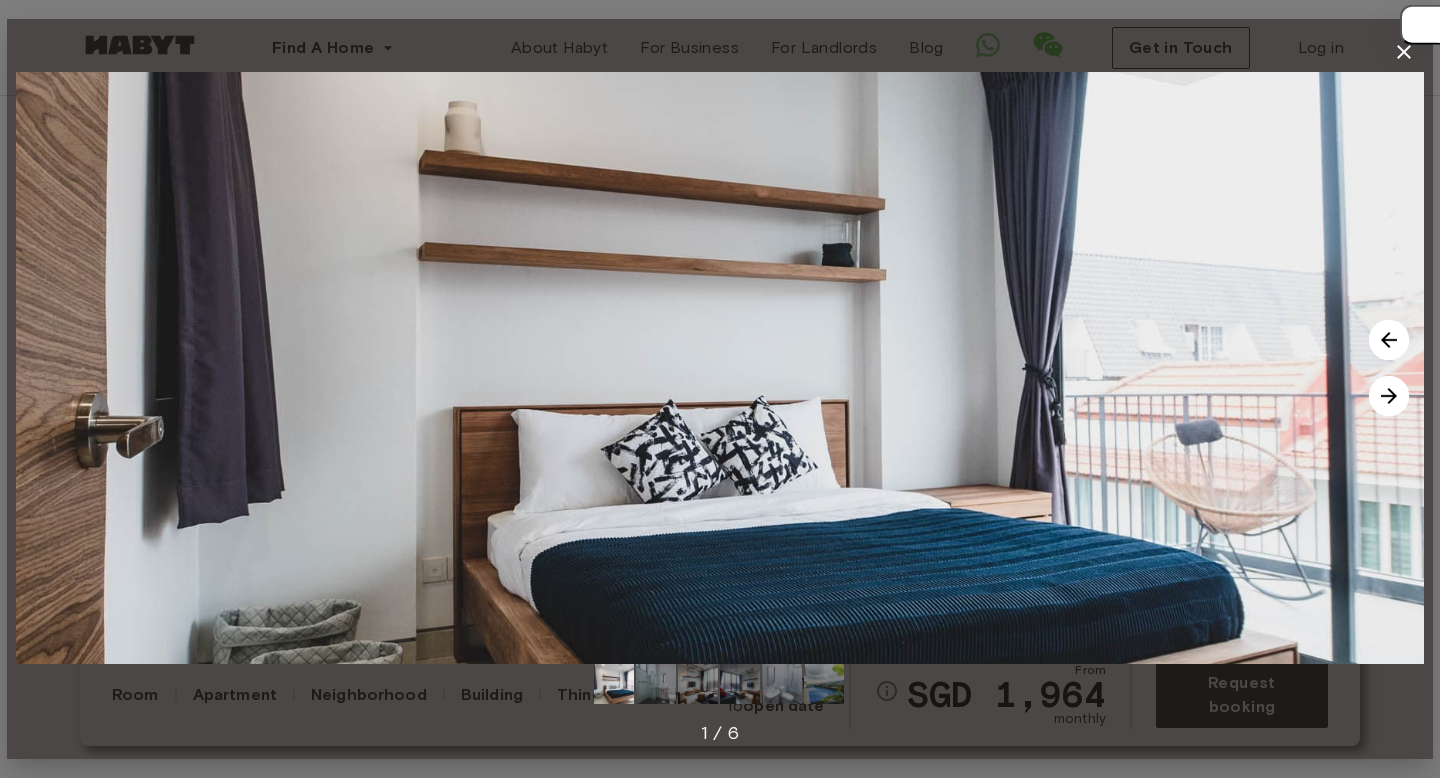 click at bounding box center [1389, 396] 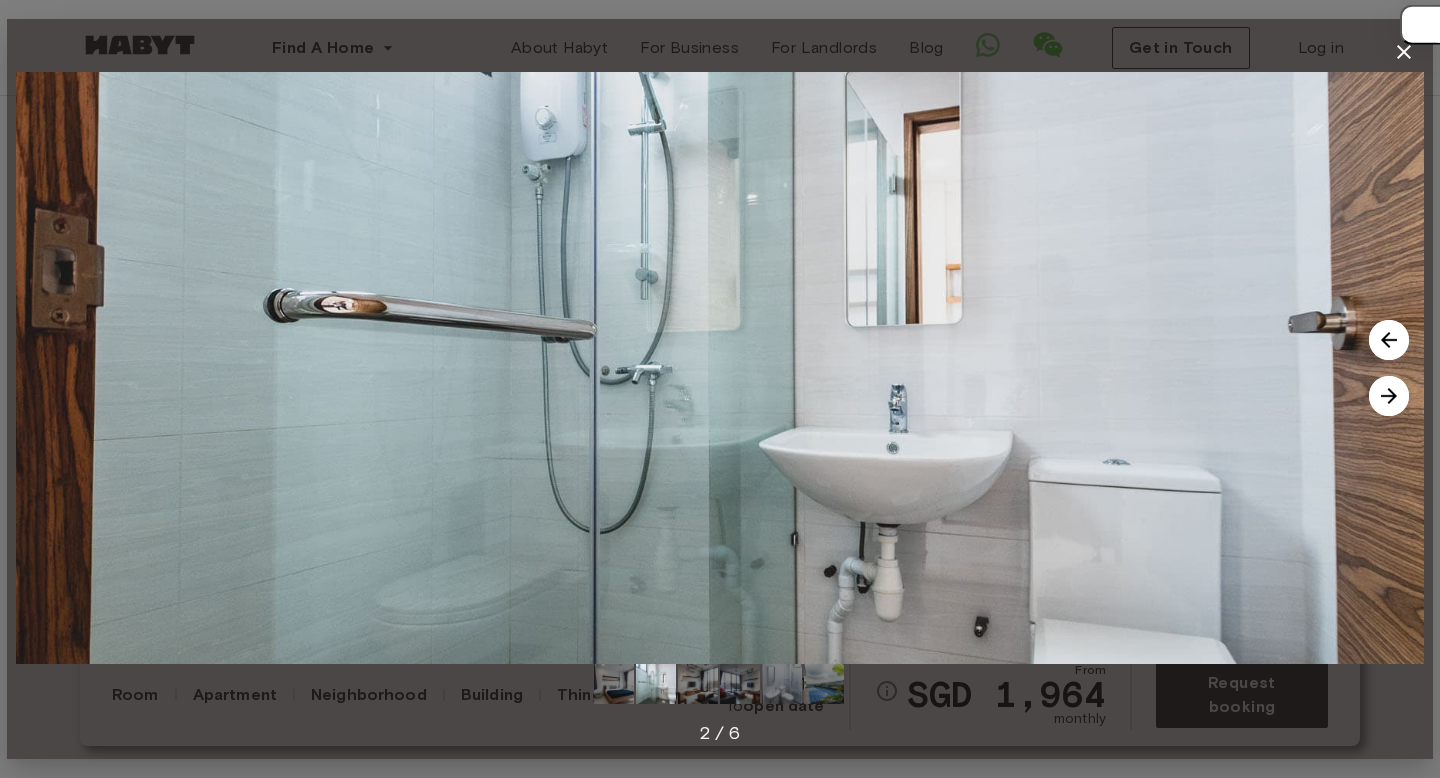 click at bounding box center (1389, 396) 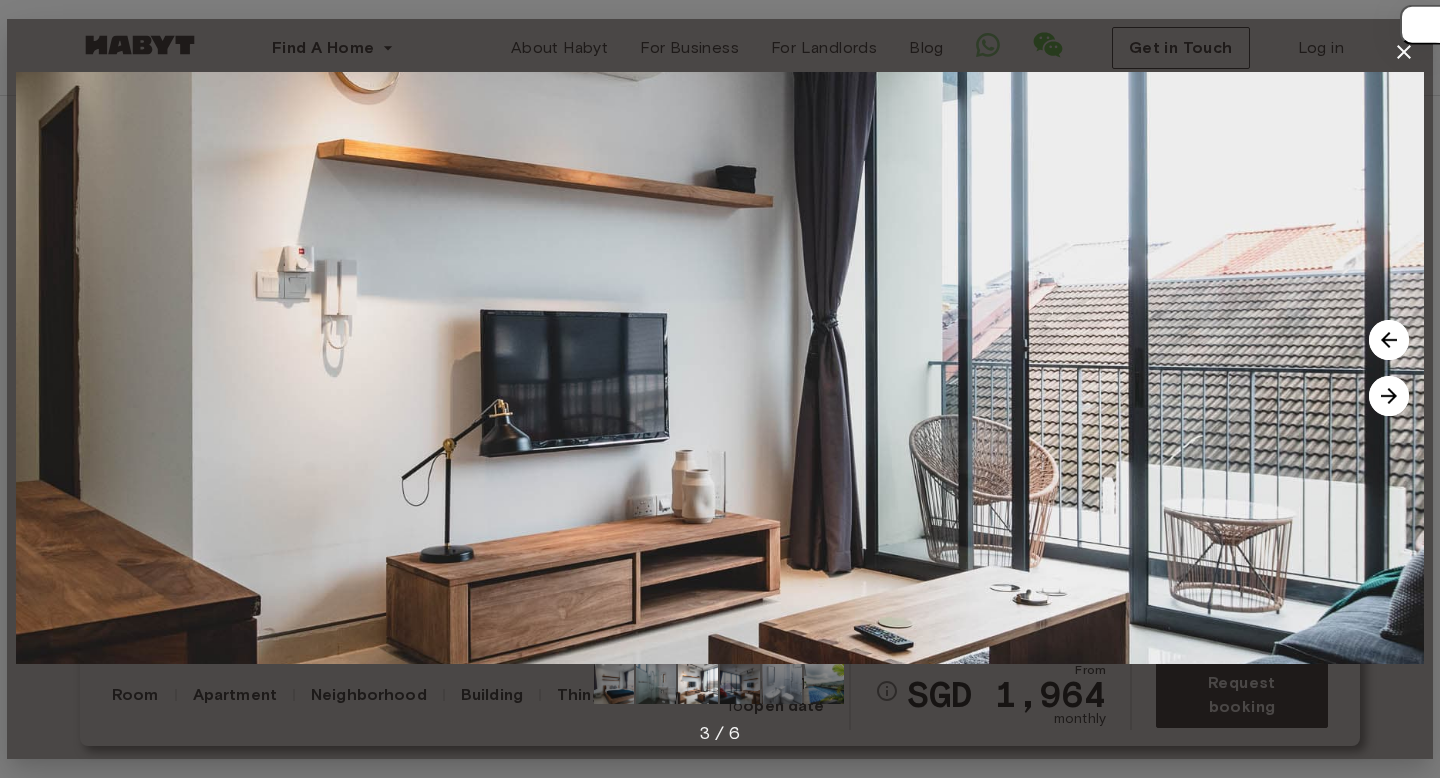 click at bounding box center [1389, 396] 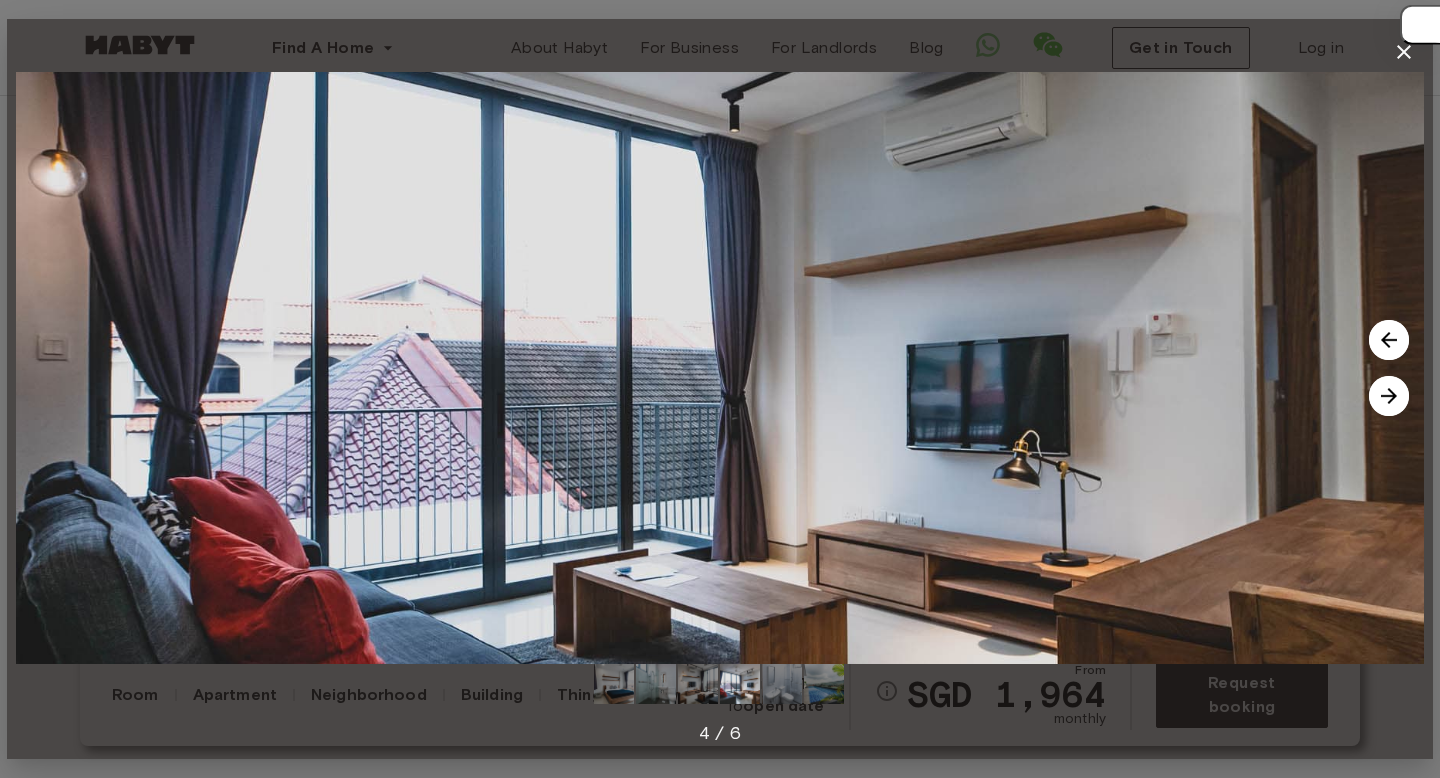 click 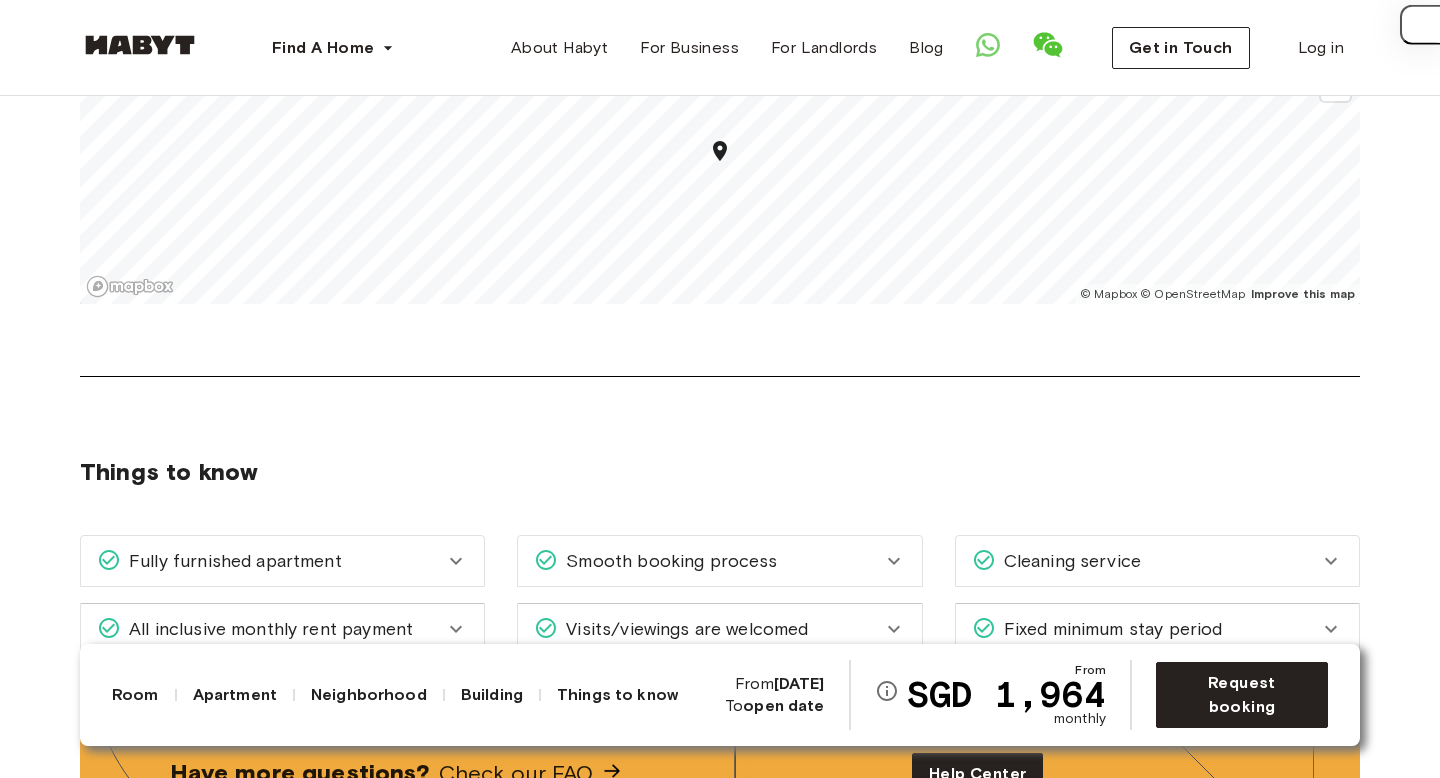 scroll, scrollTop: 2459, scrollLeft: 0, axis: vertical 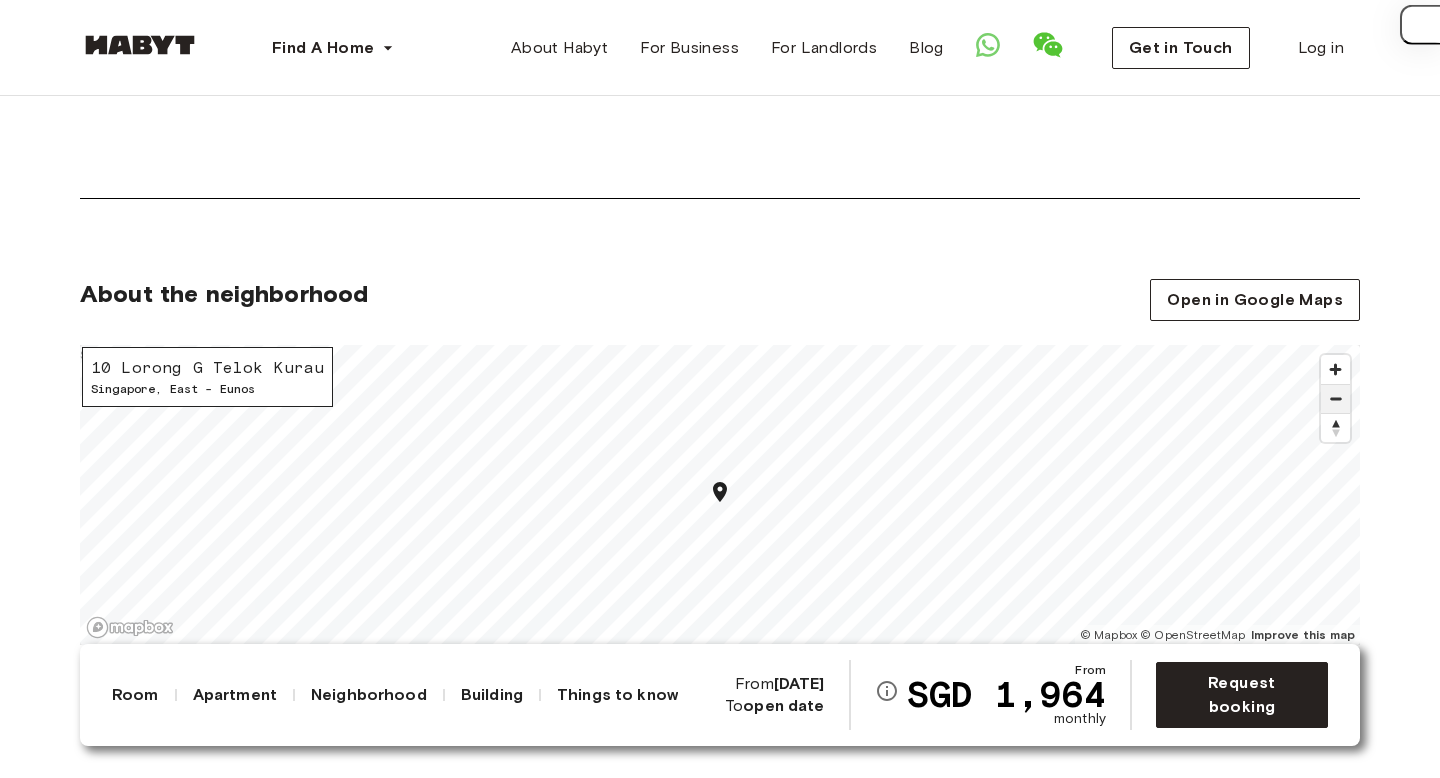 click at bounding box center (1335, 399) 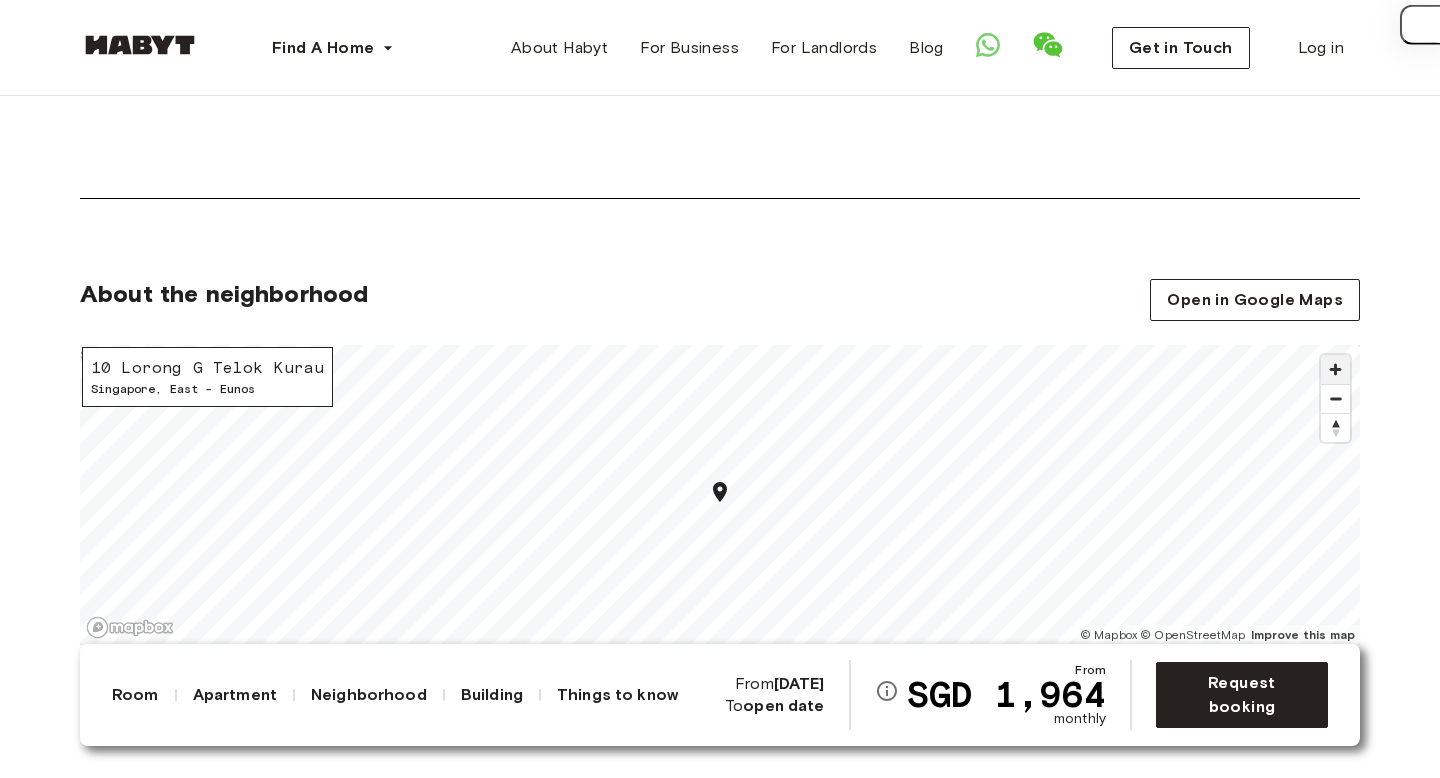 click at bounding box center [1335, 369] 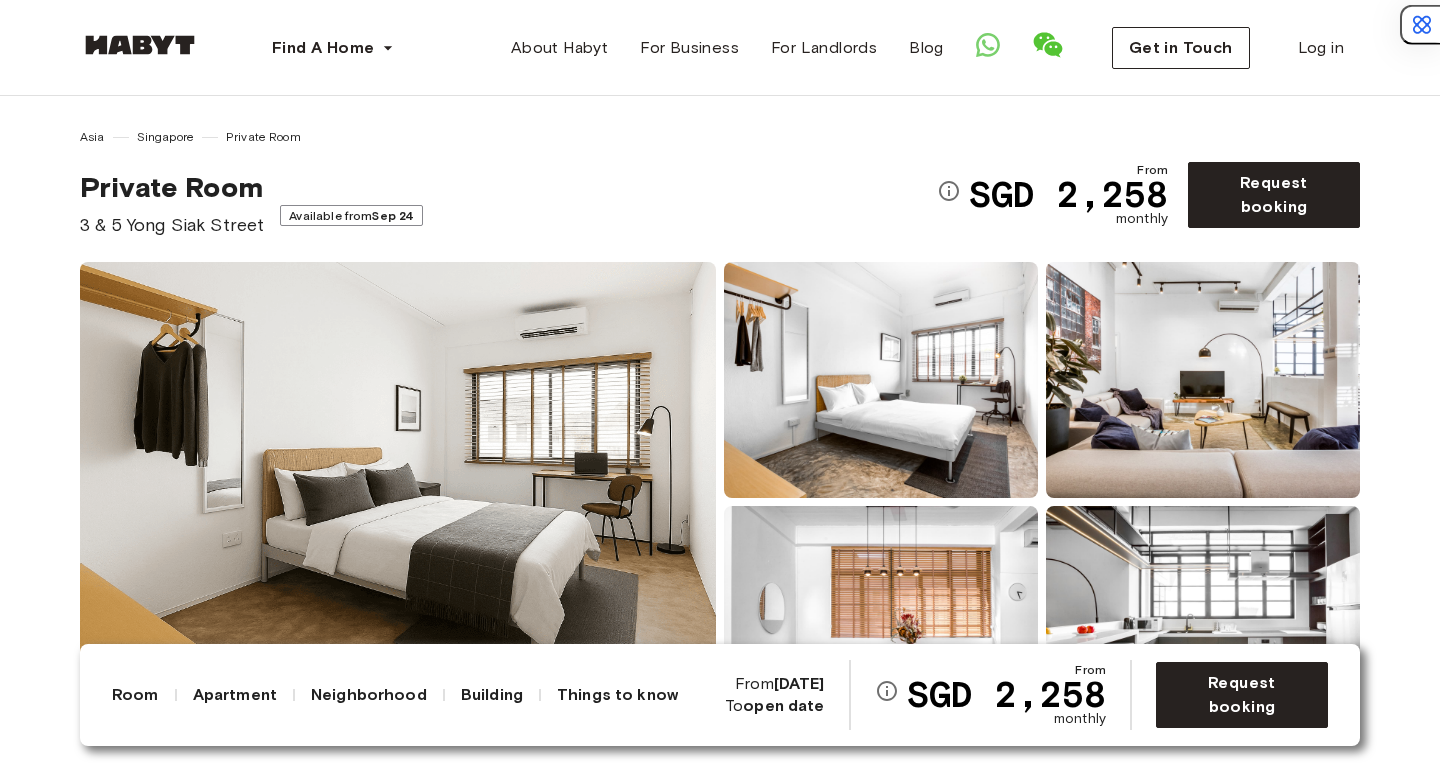 scroll, scrollTop: 0, scrollLeft: 0, axis: both 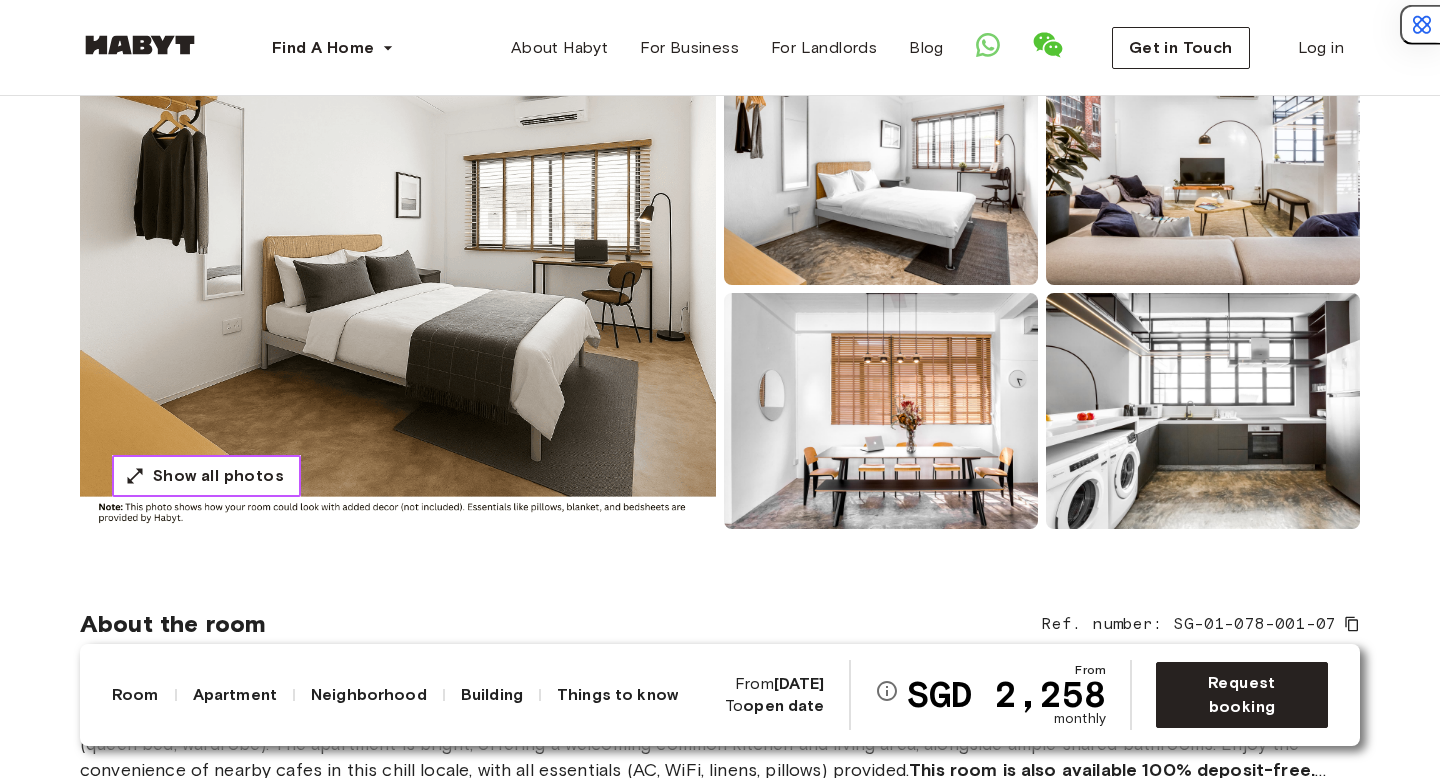 click on "Show all photos" at bounding box center [218, 476] 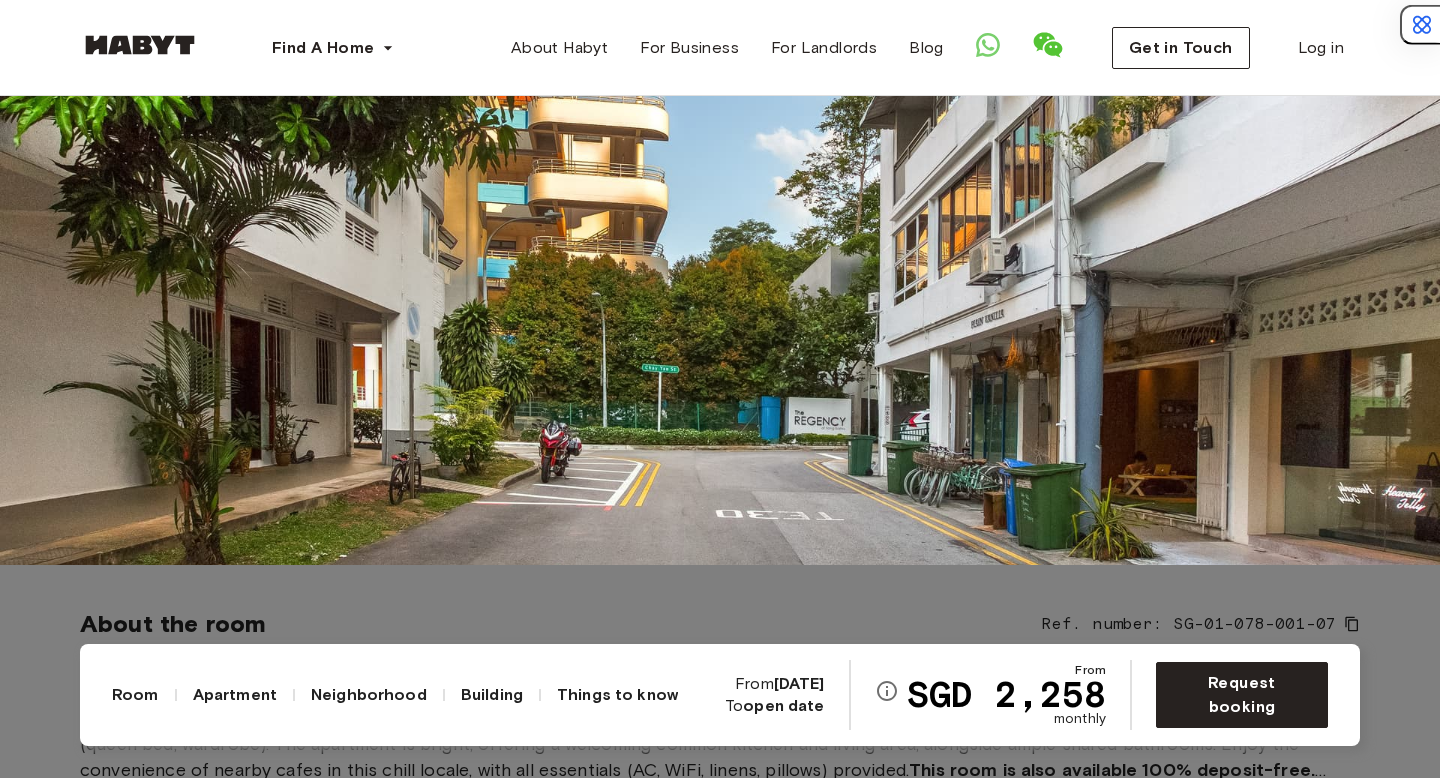 click at bounding box center [720, 176] 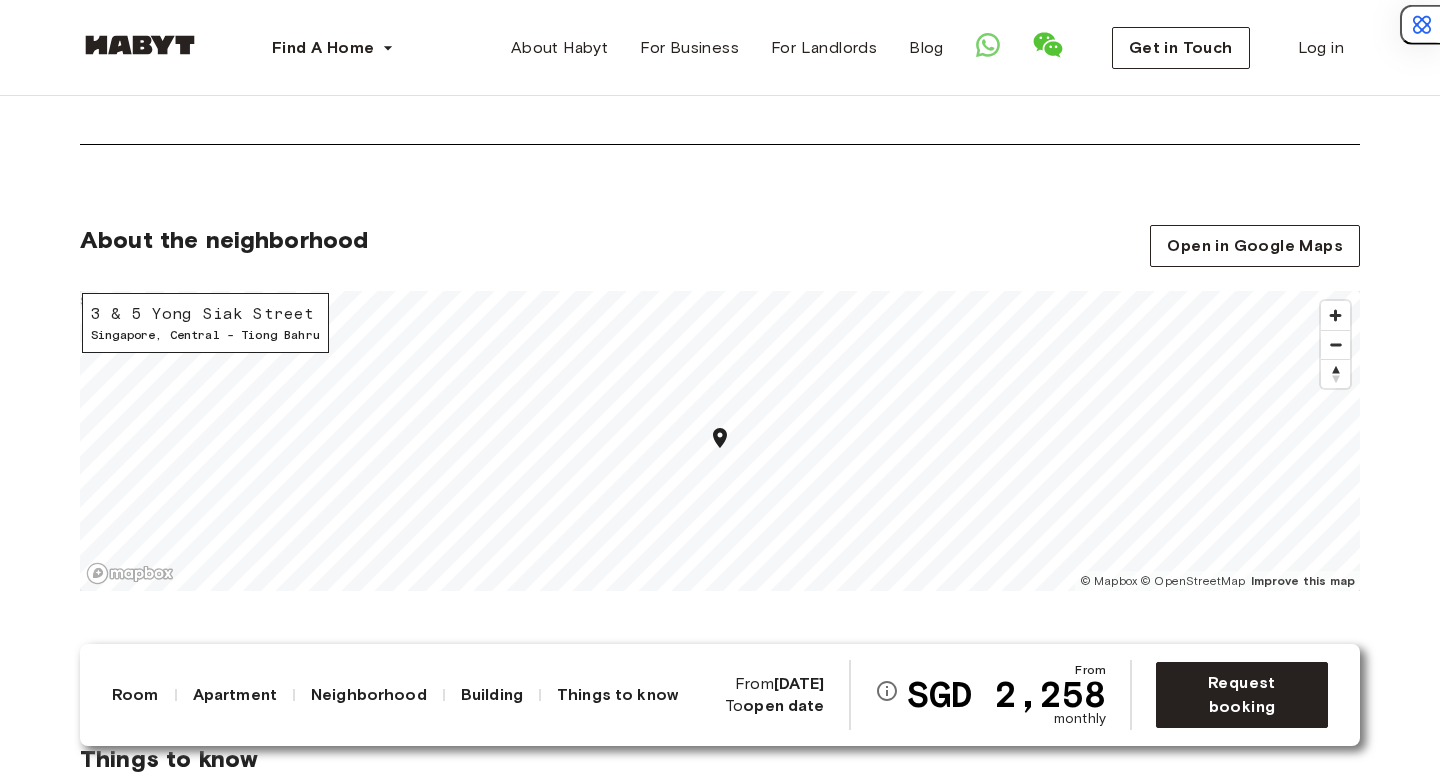 scroll, scrollTop: 2743, scrollLeft: 0, axis: vertical 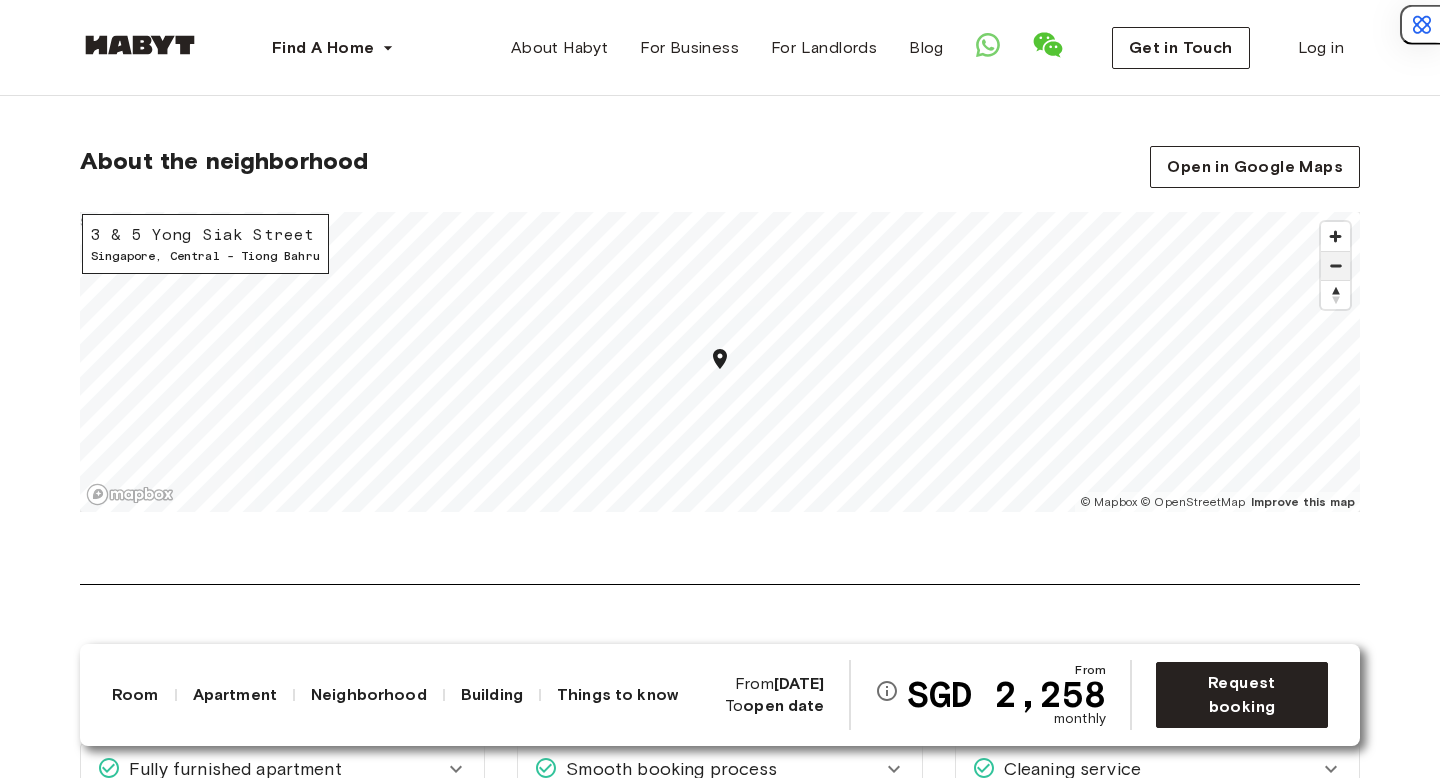 click at bounding box center (1335, 266) 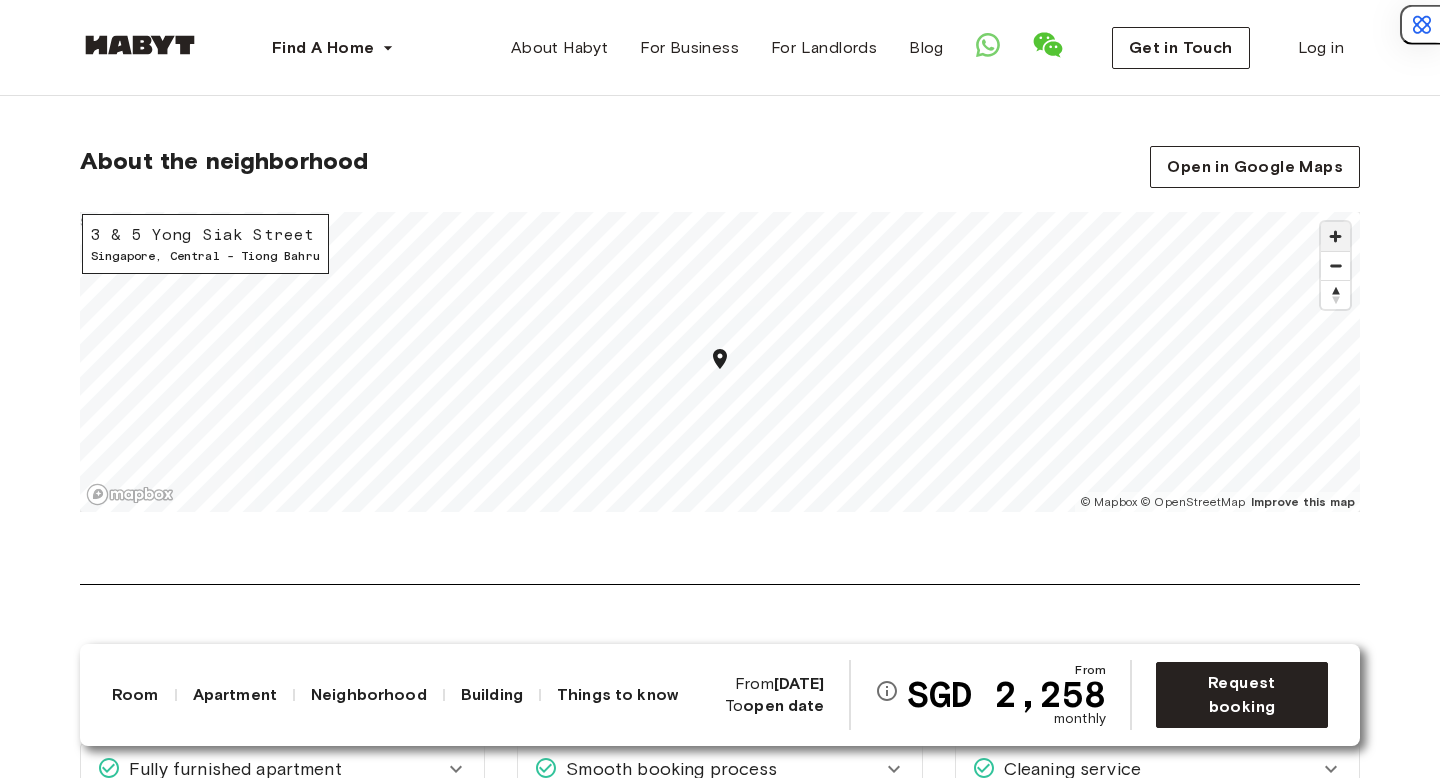 click at bounding box center (1335, 236) 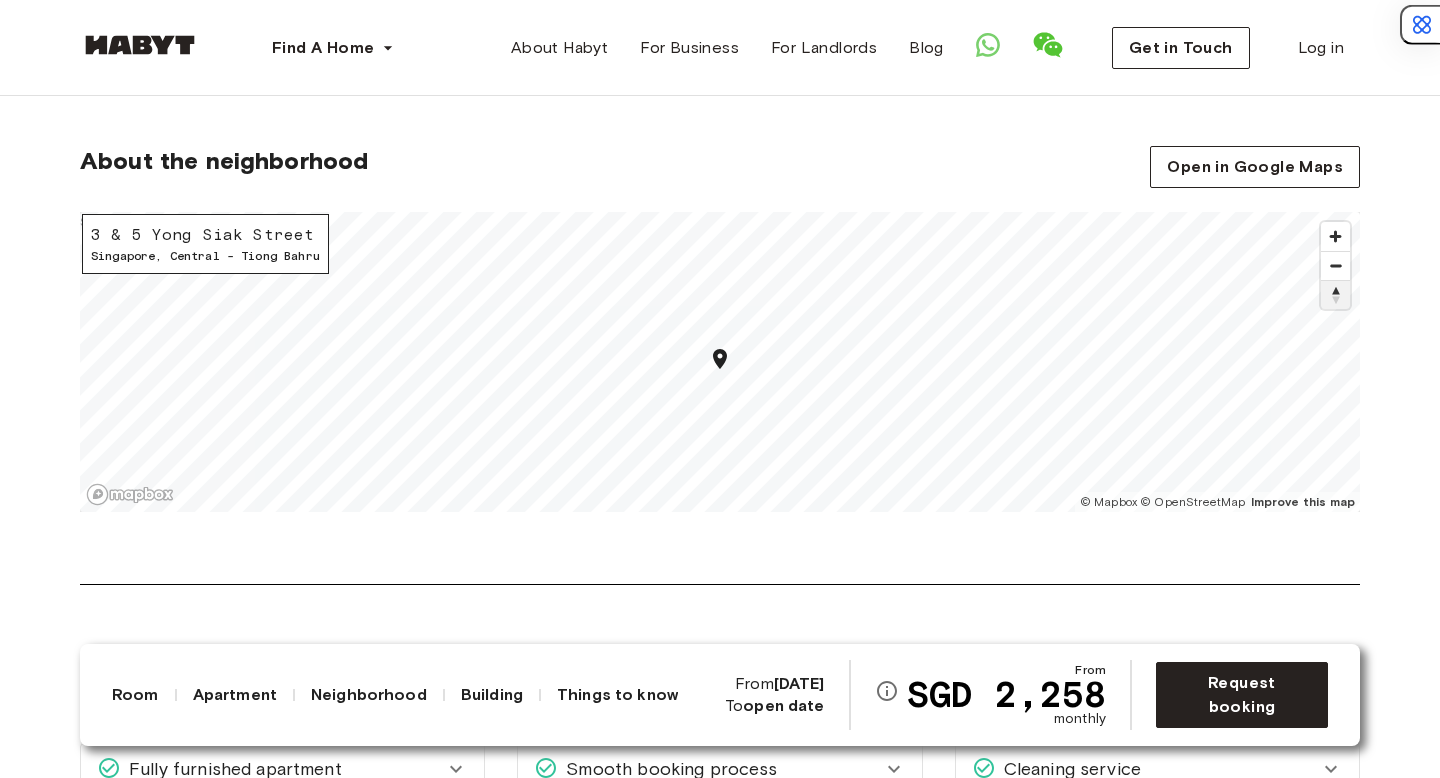 click at bounding box center [1335, 295] 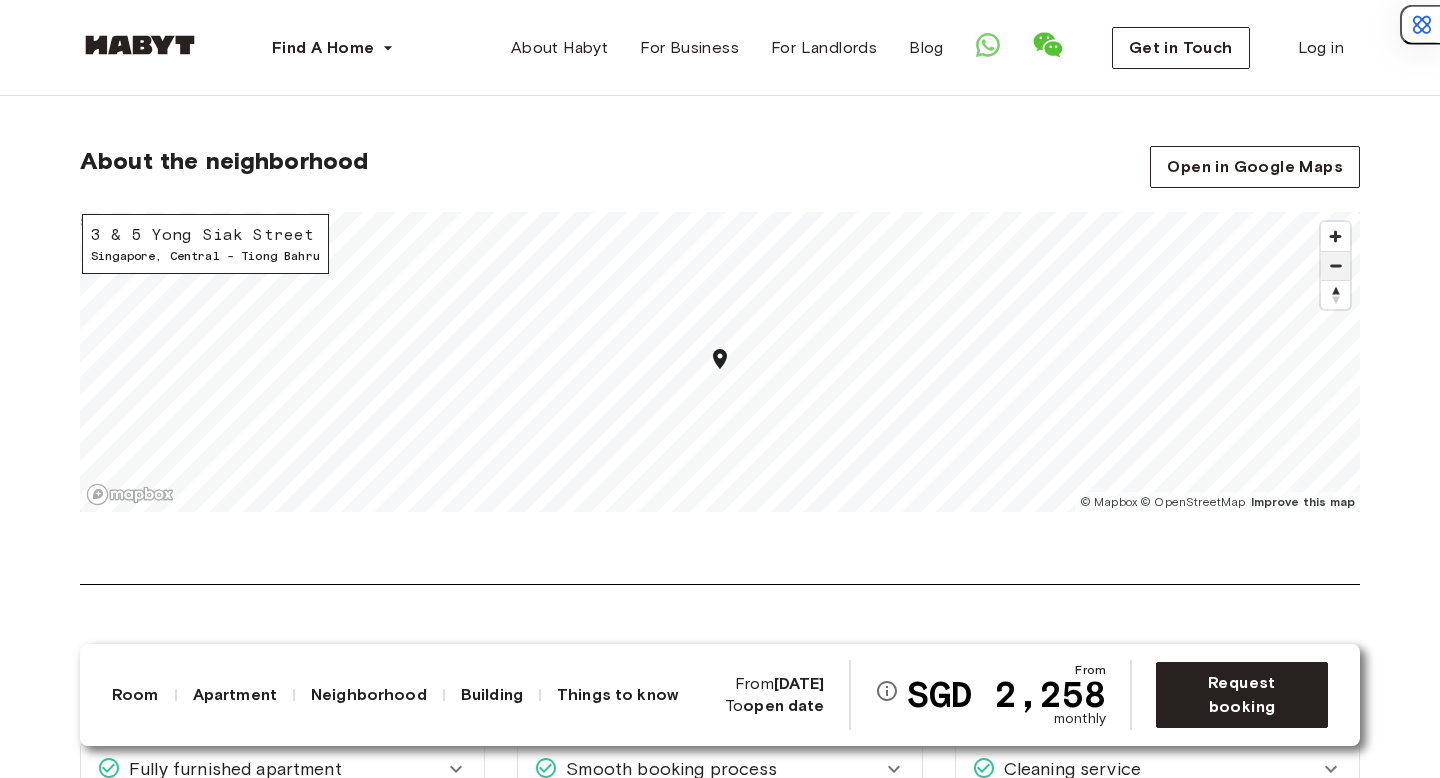 click at bounding box center (1335, 266) 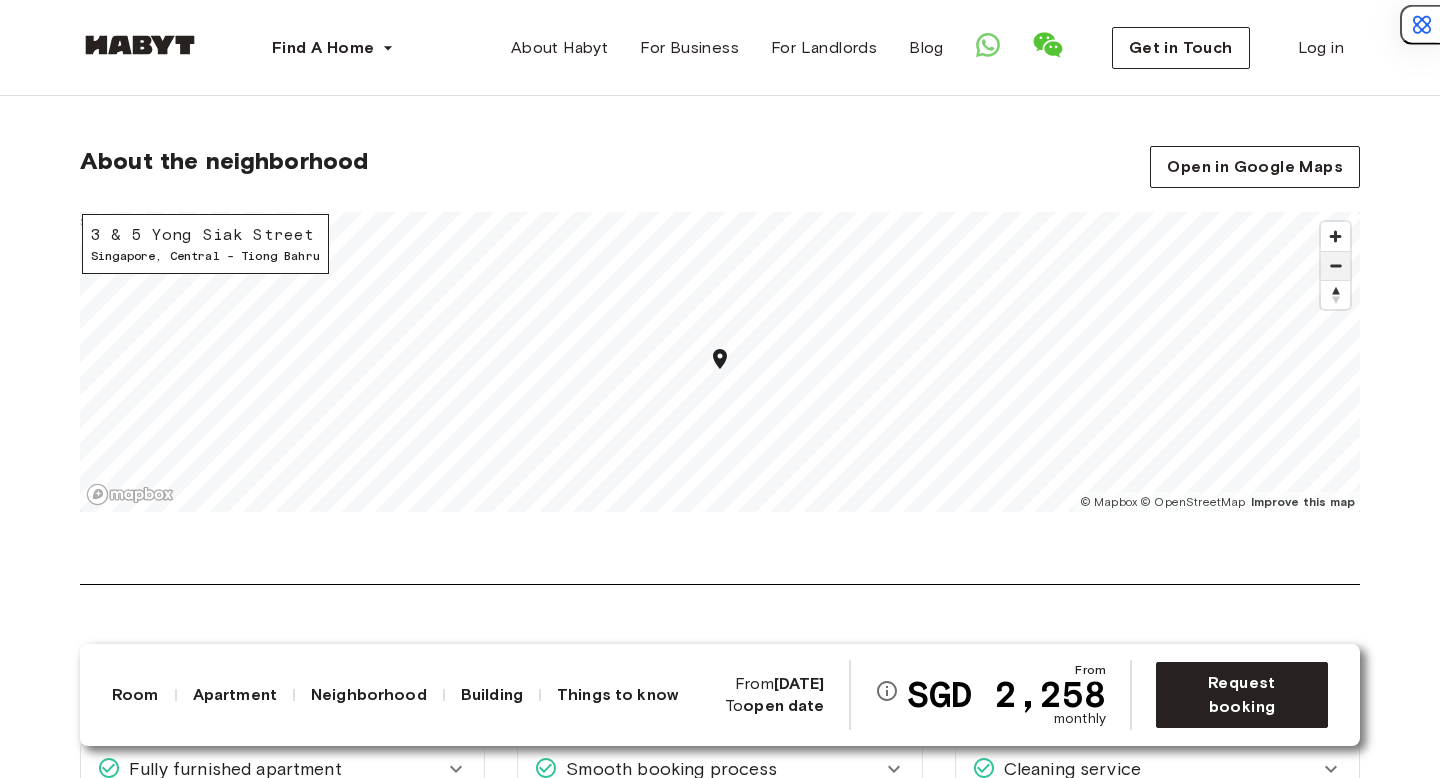 click at bounding box center [1335, 266] 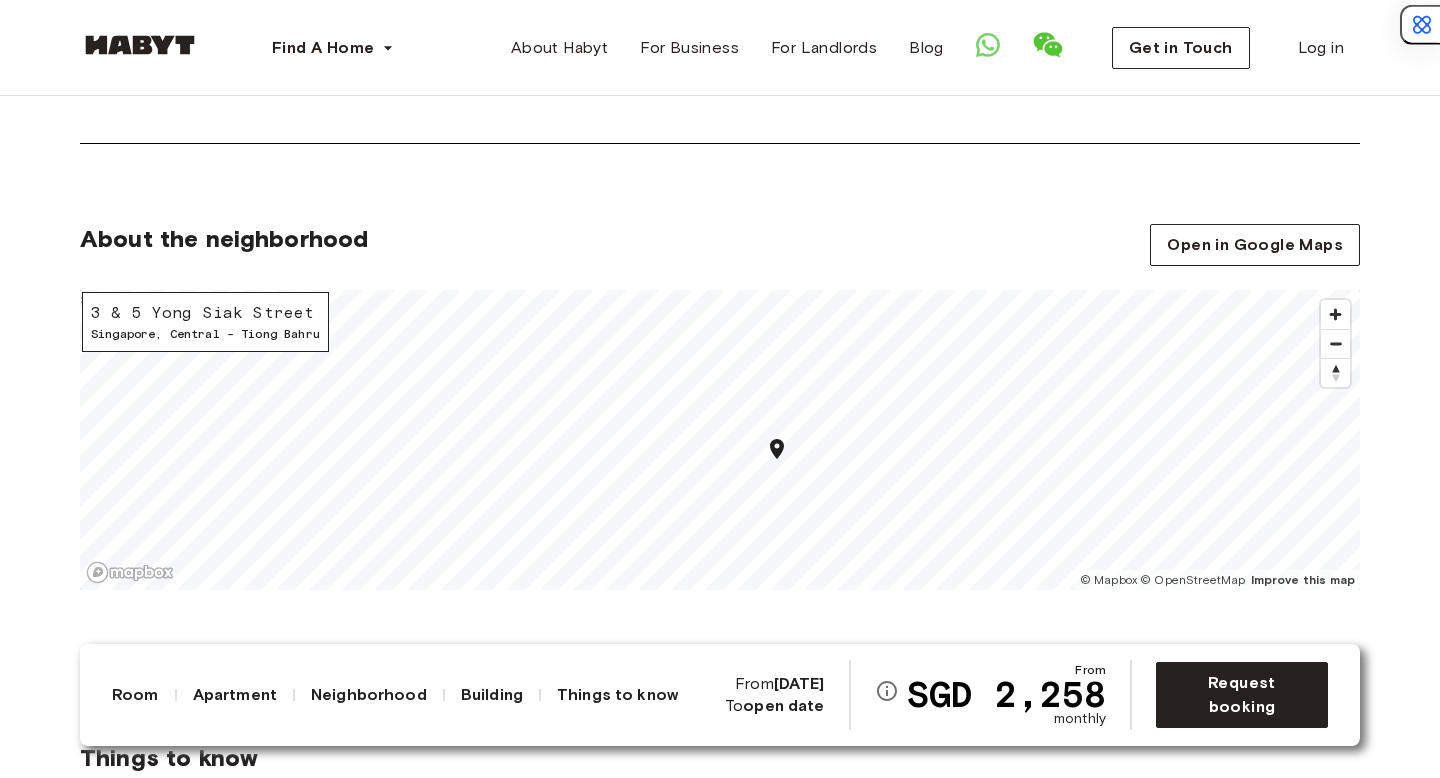 scroll, scrollTop: 2679, scrollLeft: 0, axis: vertical 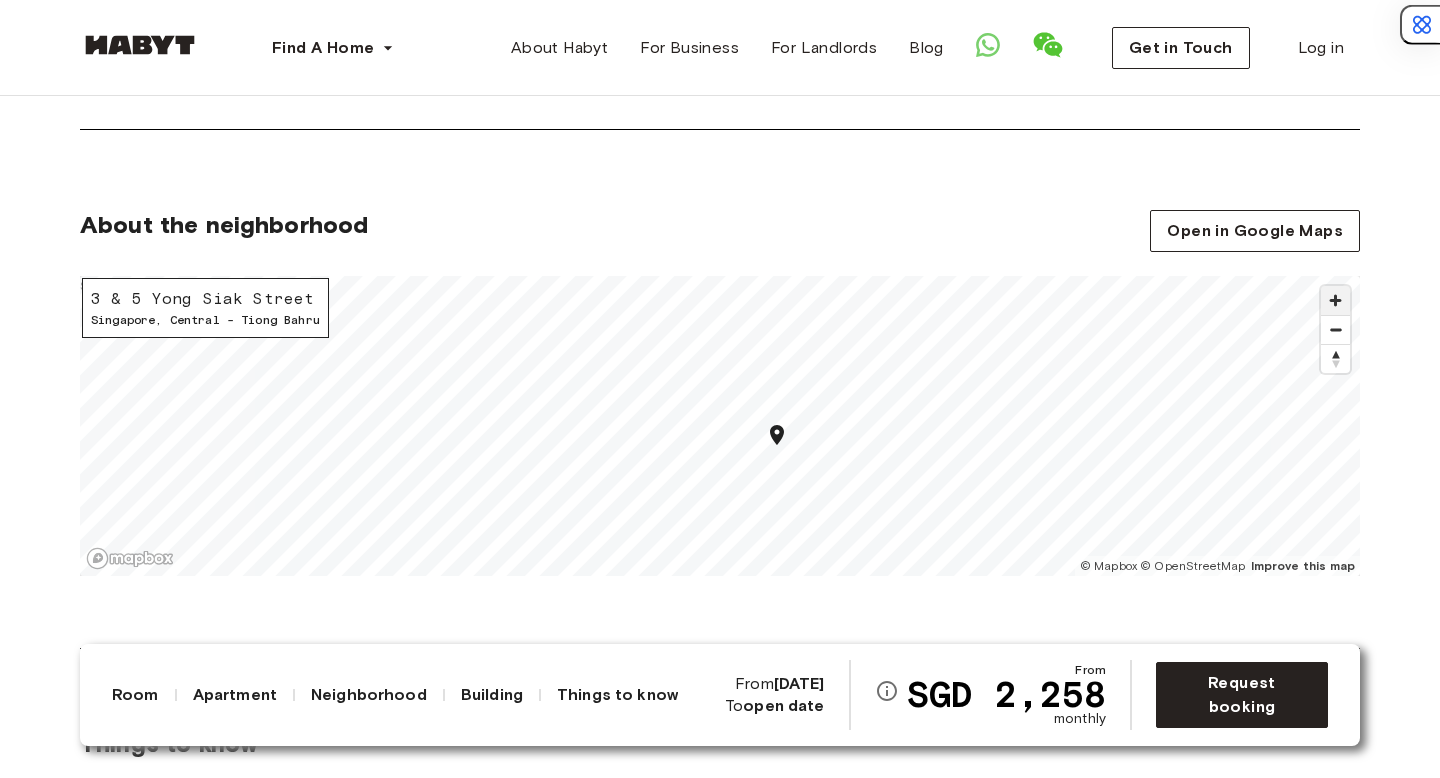 click at bounding box center (1335, 300) 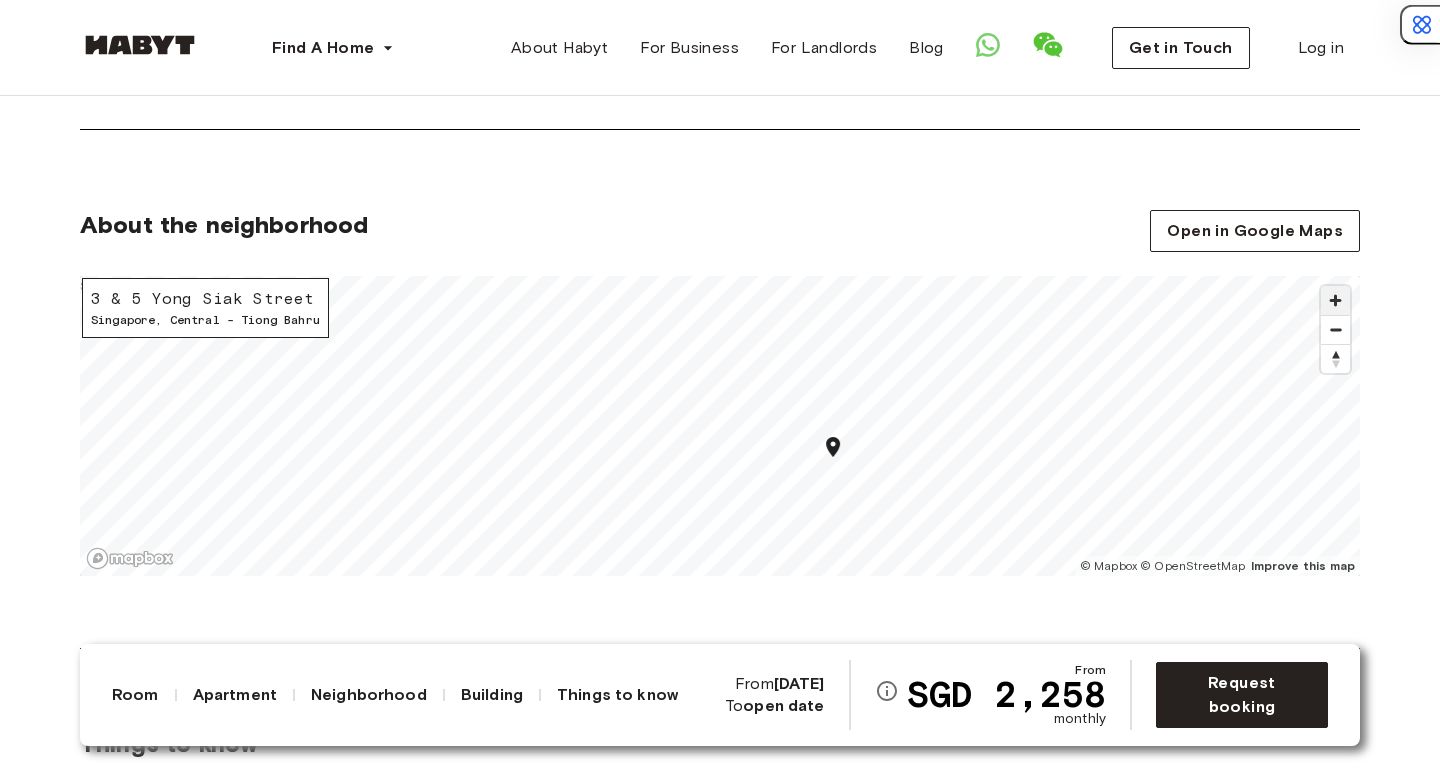 click at bounding box center [1335, 300] 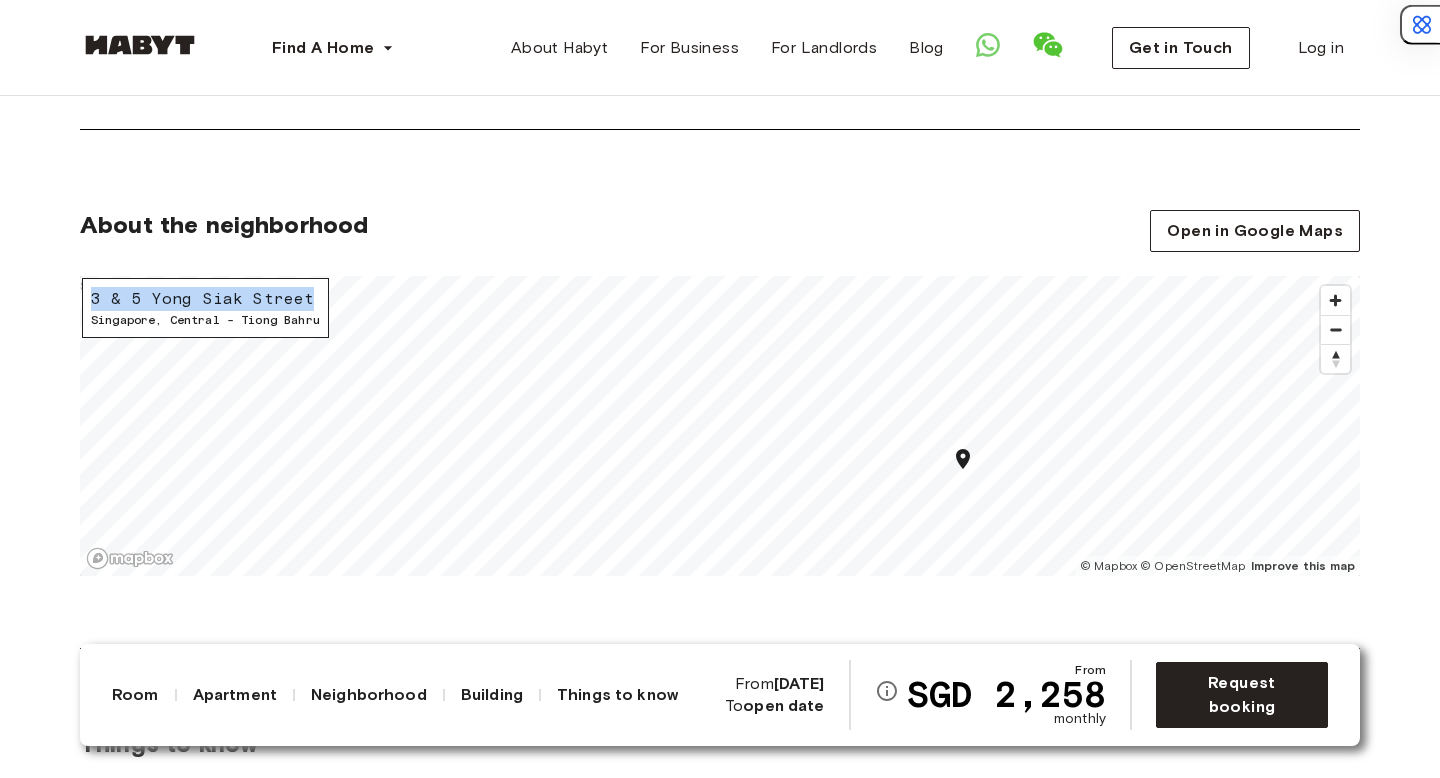 drag, startPoint x: 91, startPoint y: 296, endPoint x: 304, endPoint y: 295, distance: 213.00235 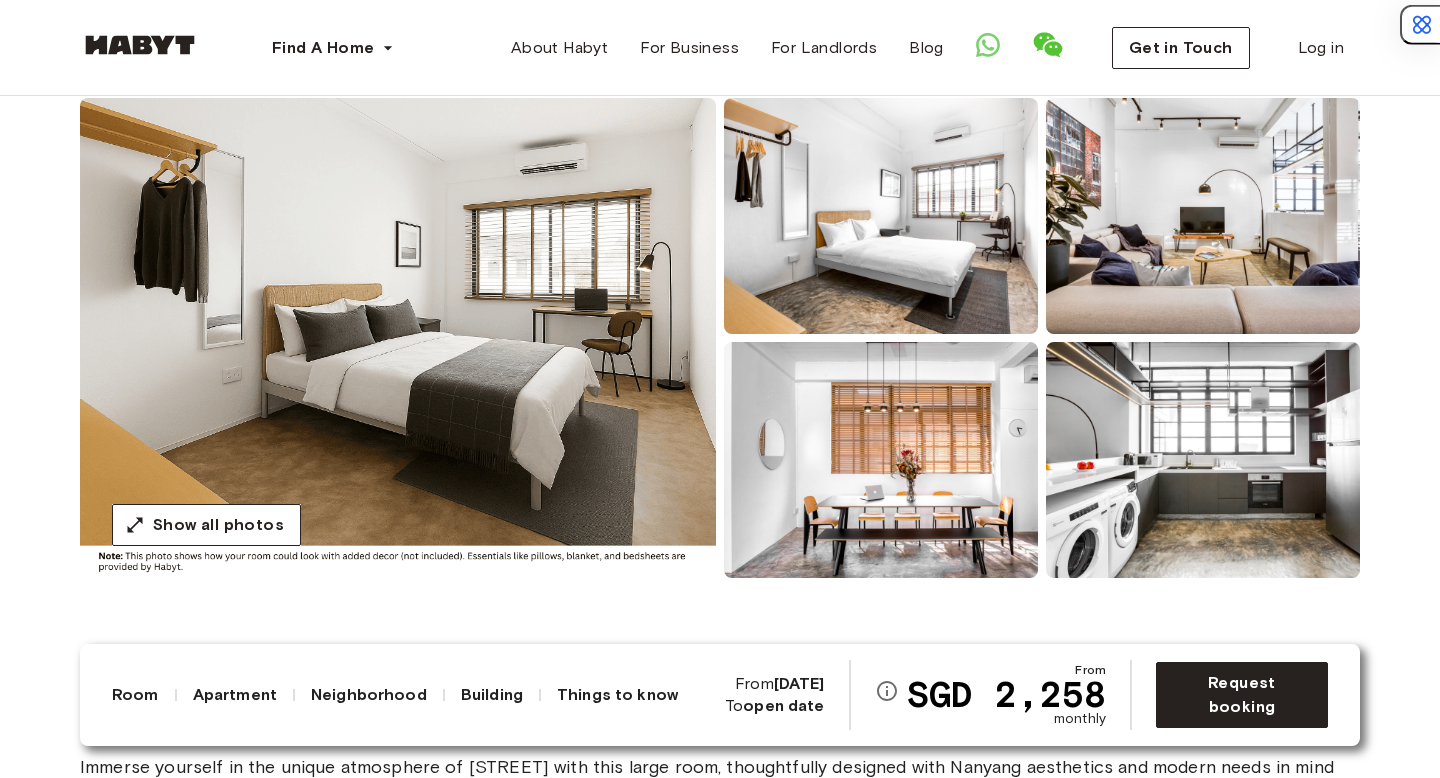 scroll, scrollTop: 205, scrollLeft: 0, axis: vertical 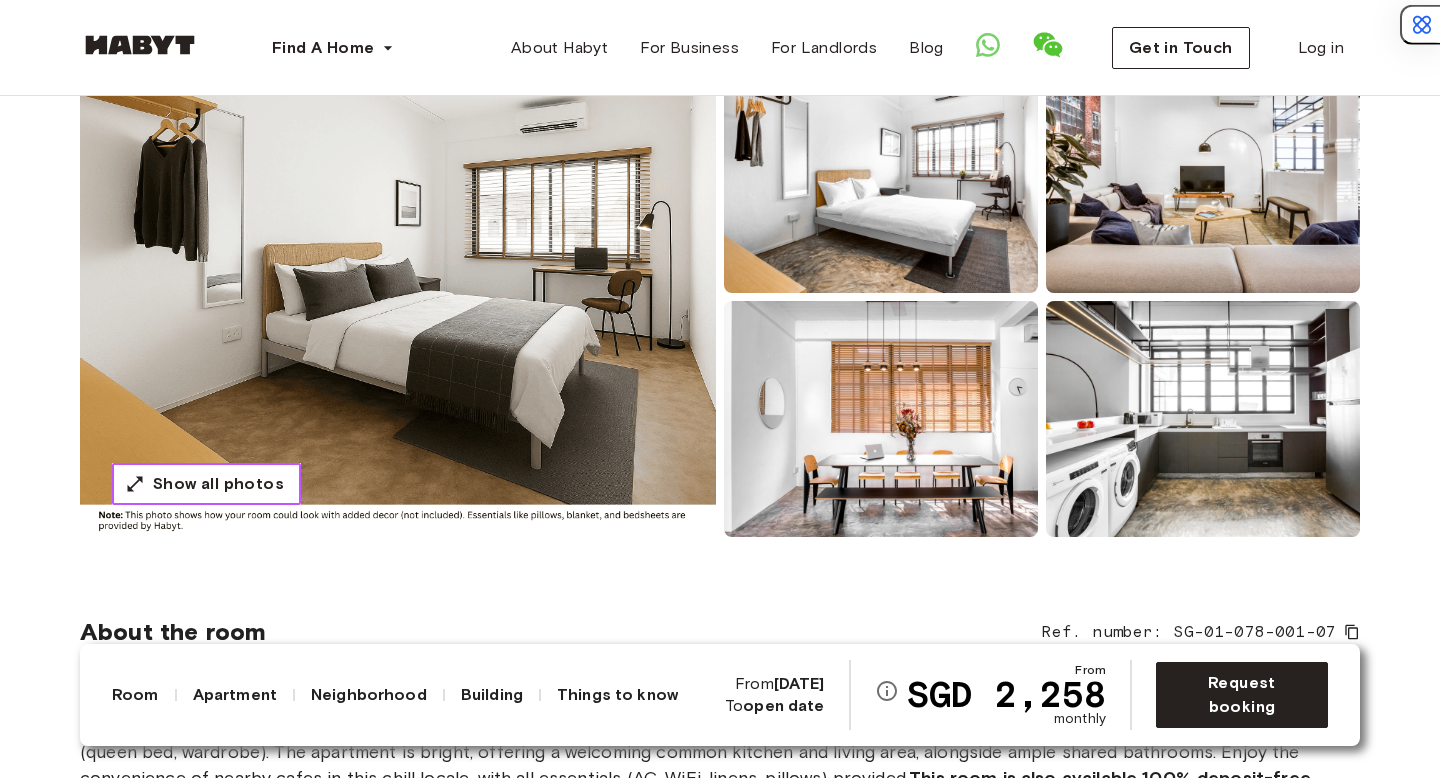click on "Show all photos" at bounding box center (218, 484) 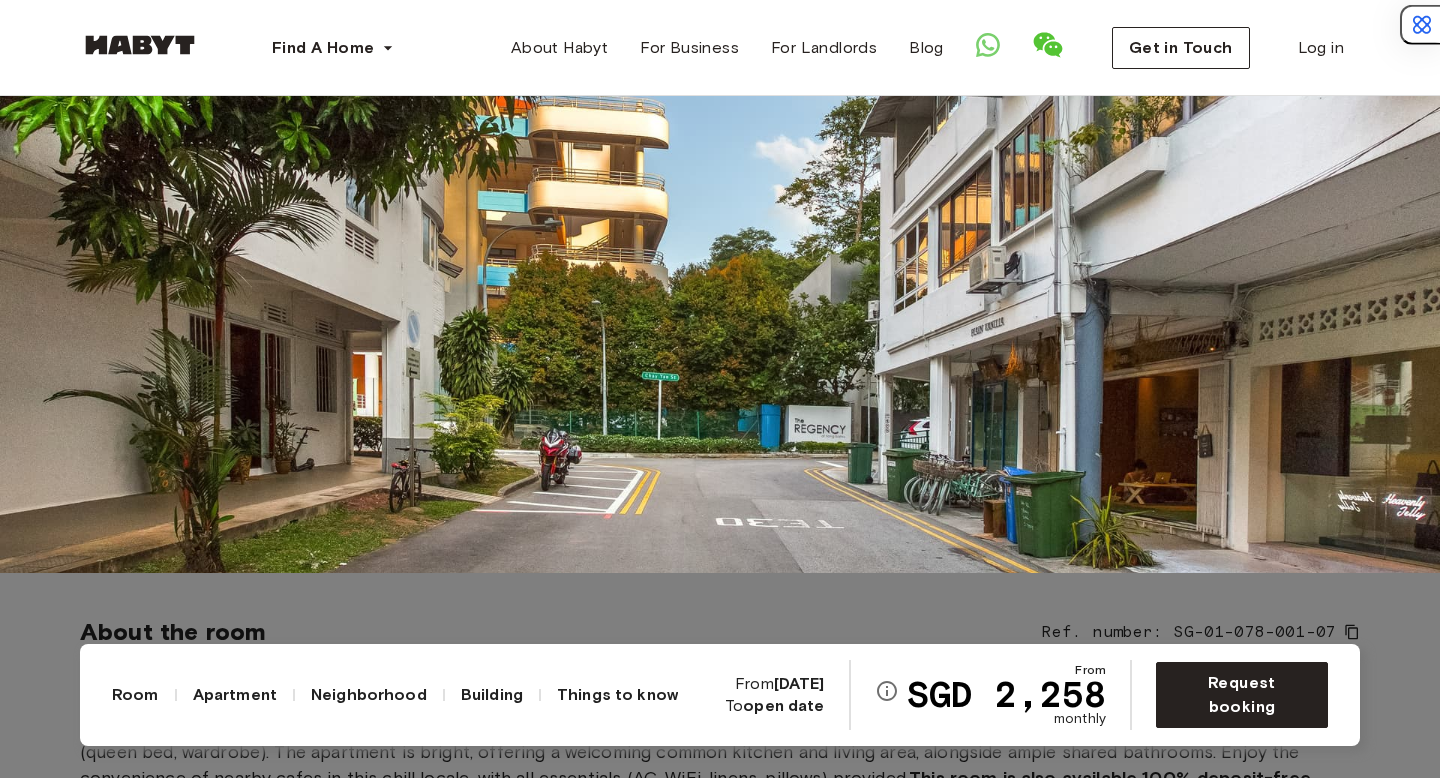 click at bounding box center (720, 184) 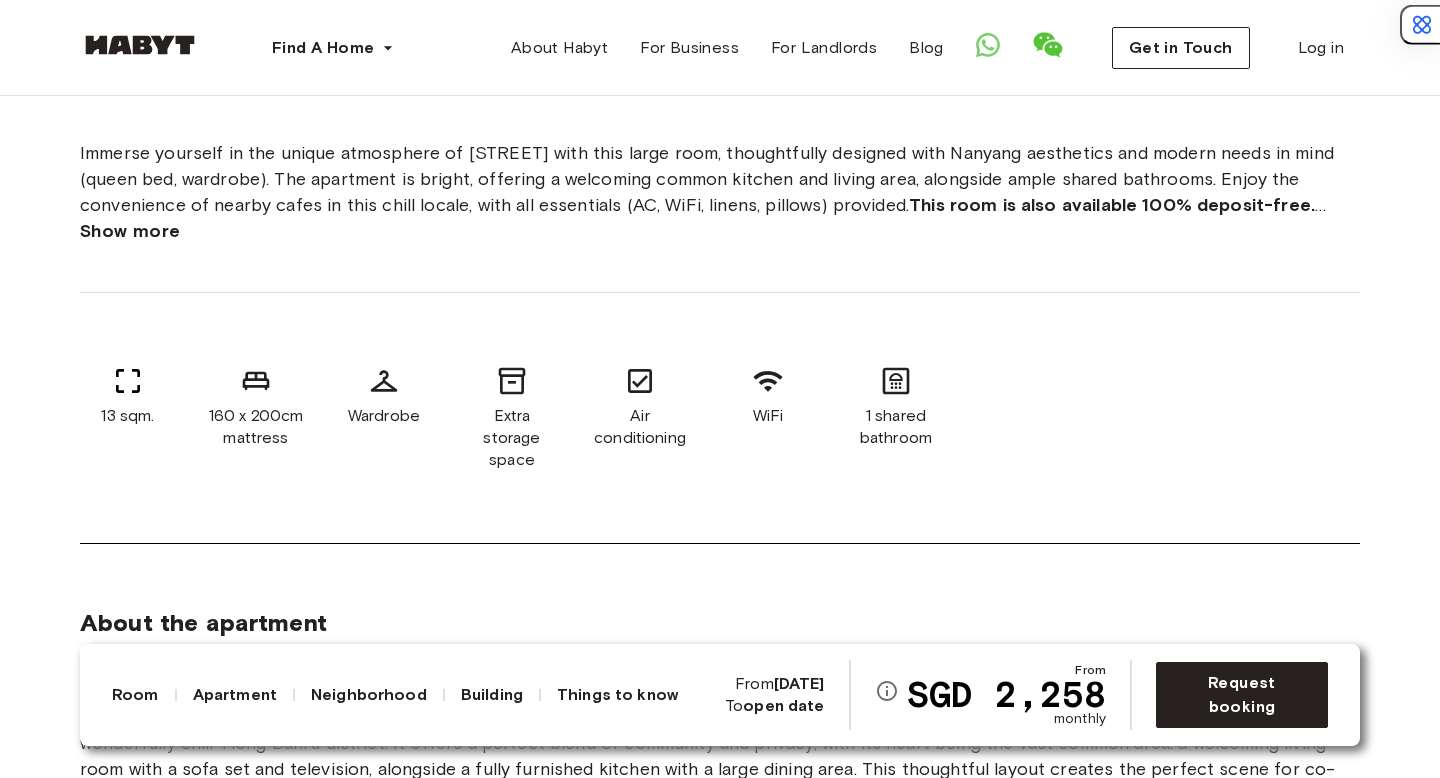 scroll, scrollTop: 785, scrollLeft: 0, axis: vertical 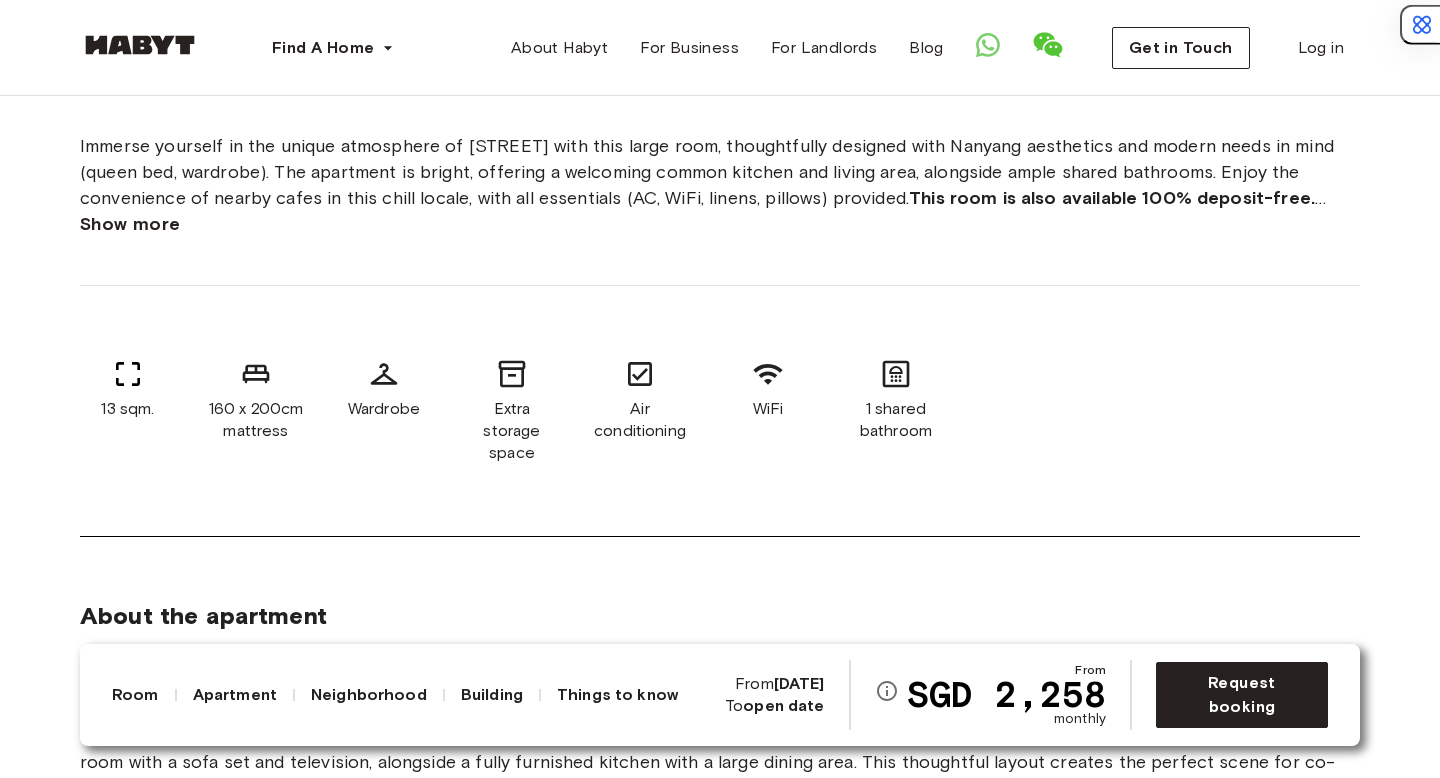 click on "Show more" at bounding box center [130, 224] 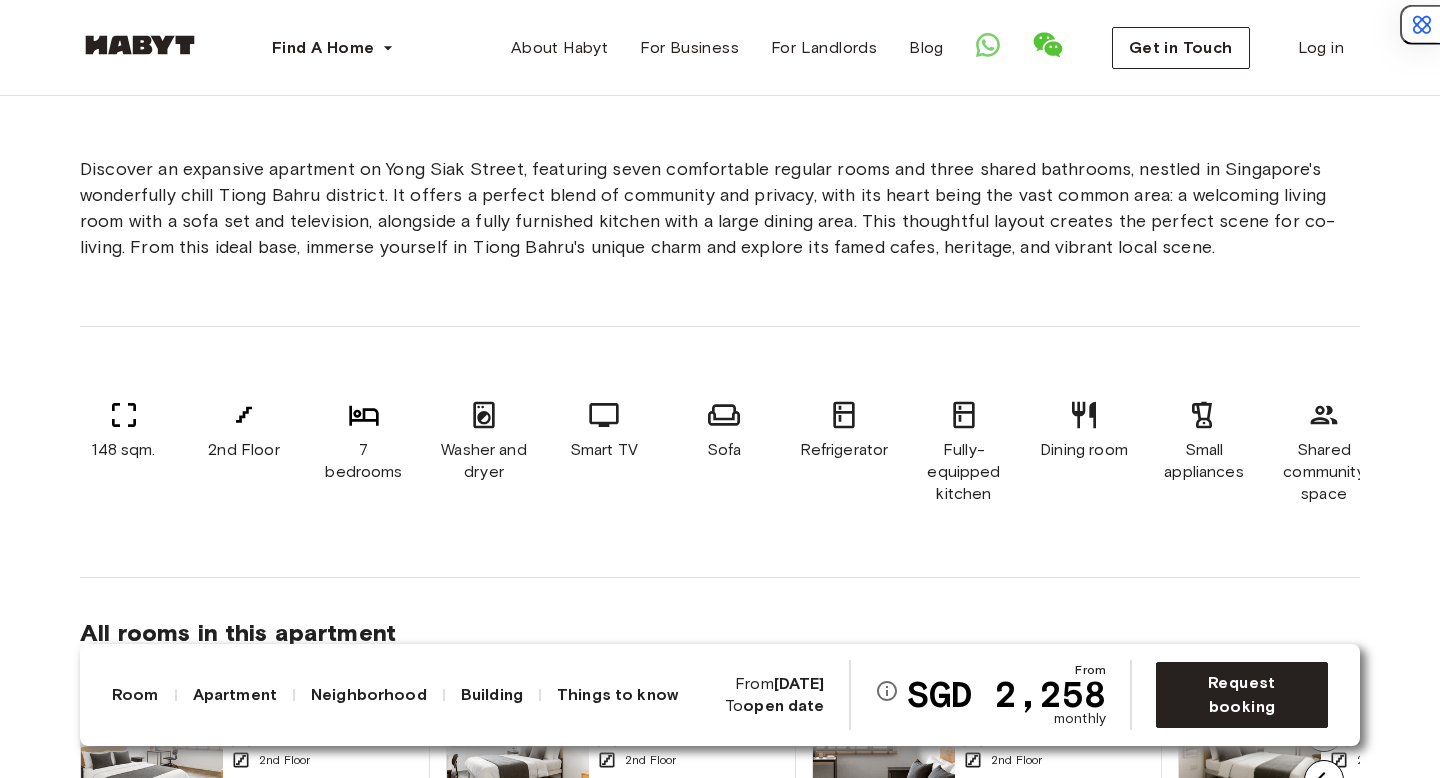 scroll, scrollTop: 1433, scrollLeft: 0, axis: vertical 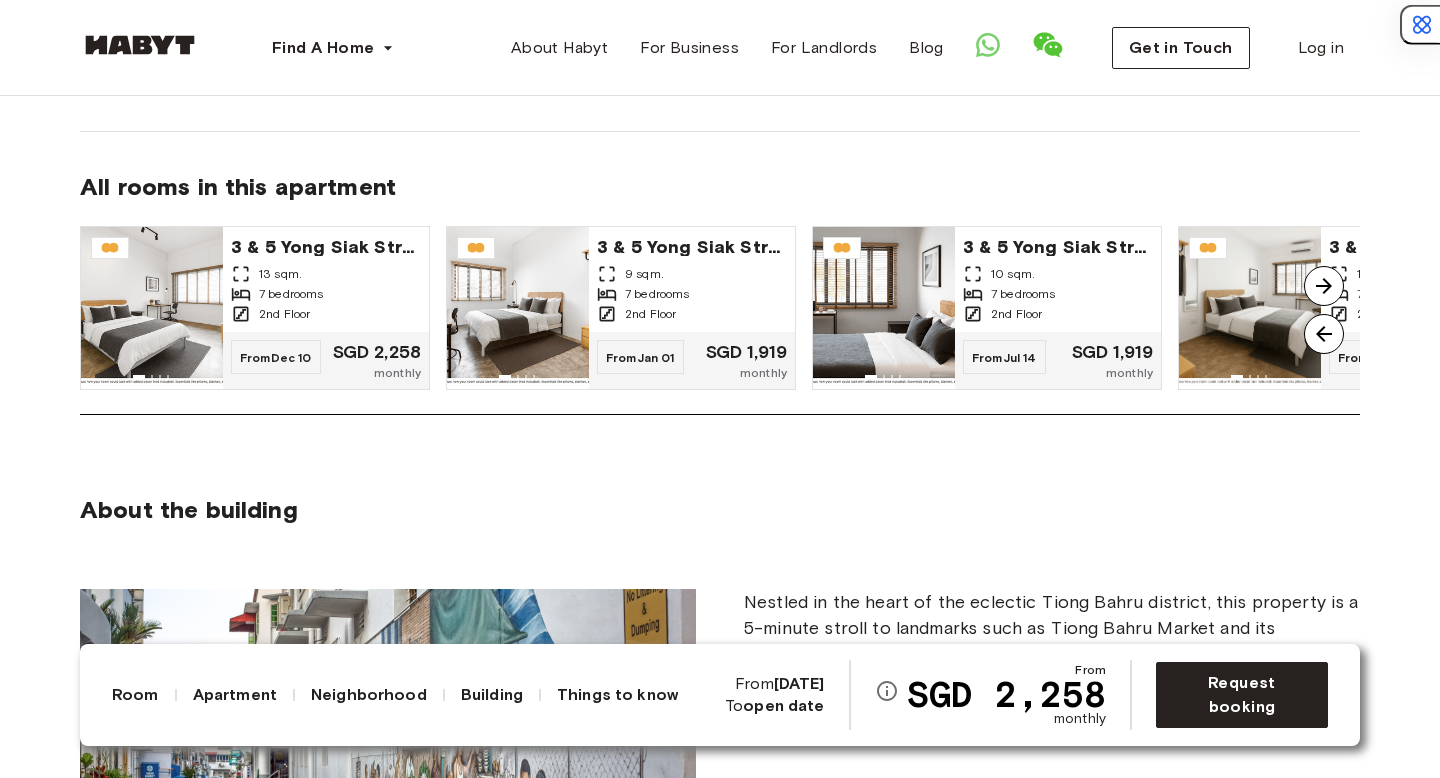 click at bounding box center (1324, 286) 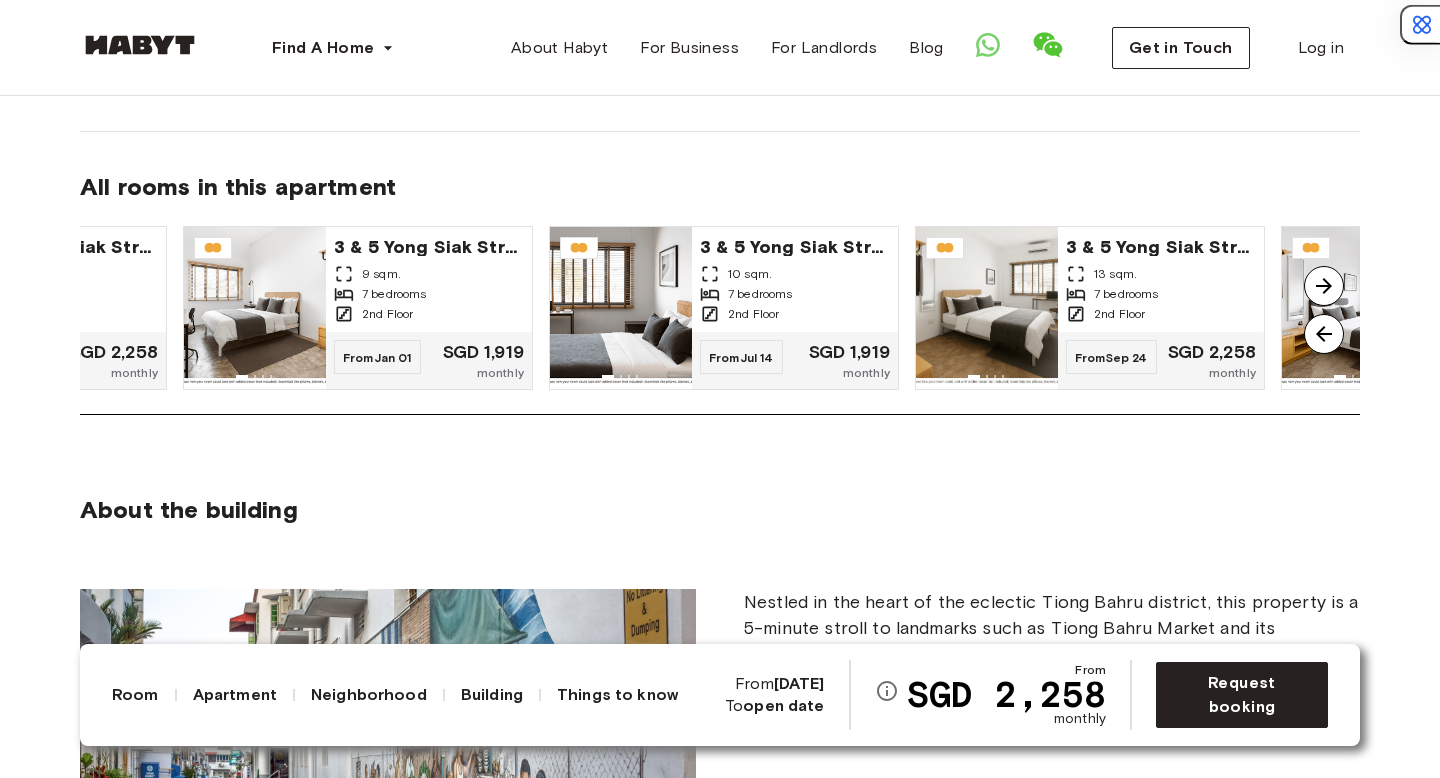 click at bounding box center (1324, 286) 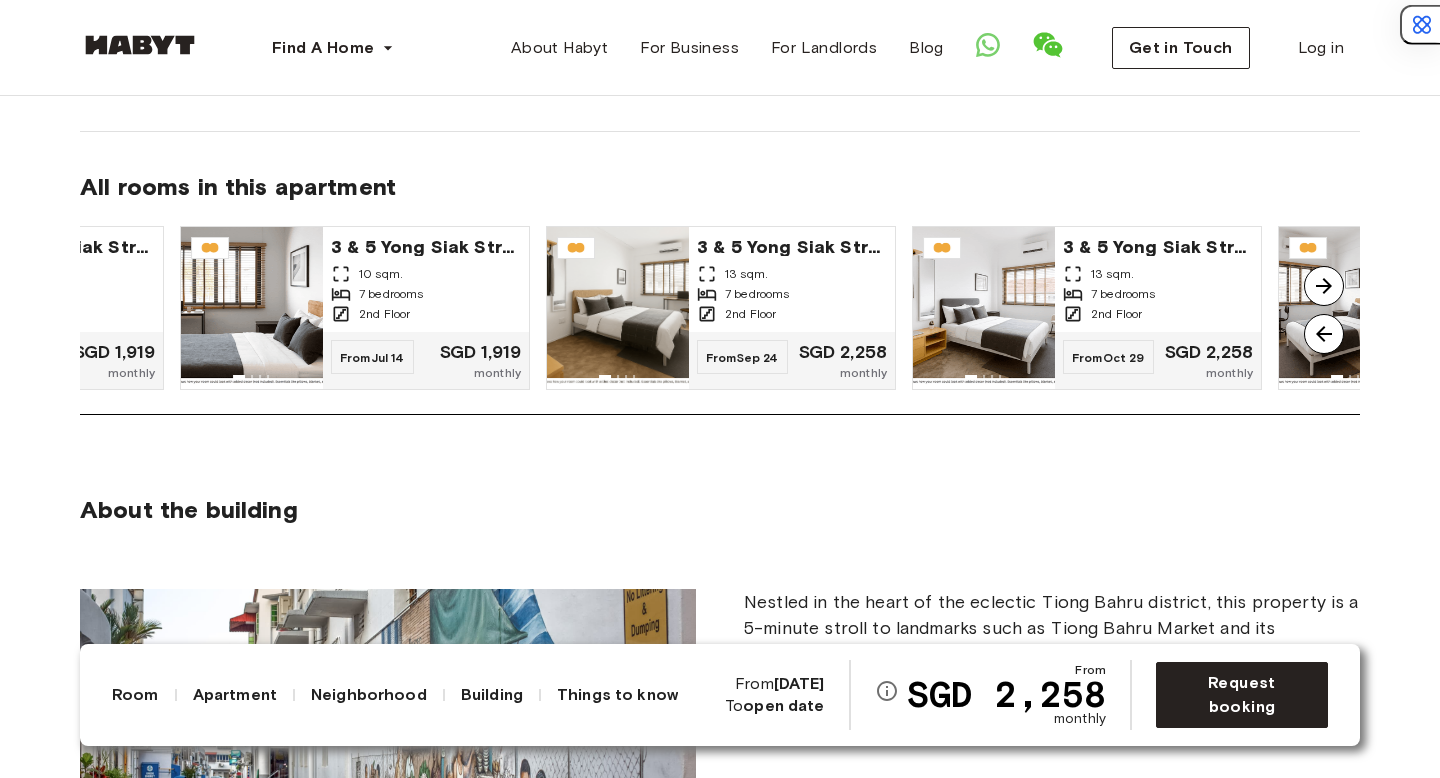 click at bounding box center (1324, 286) 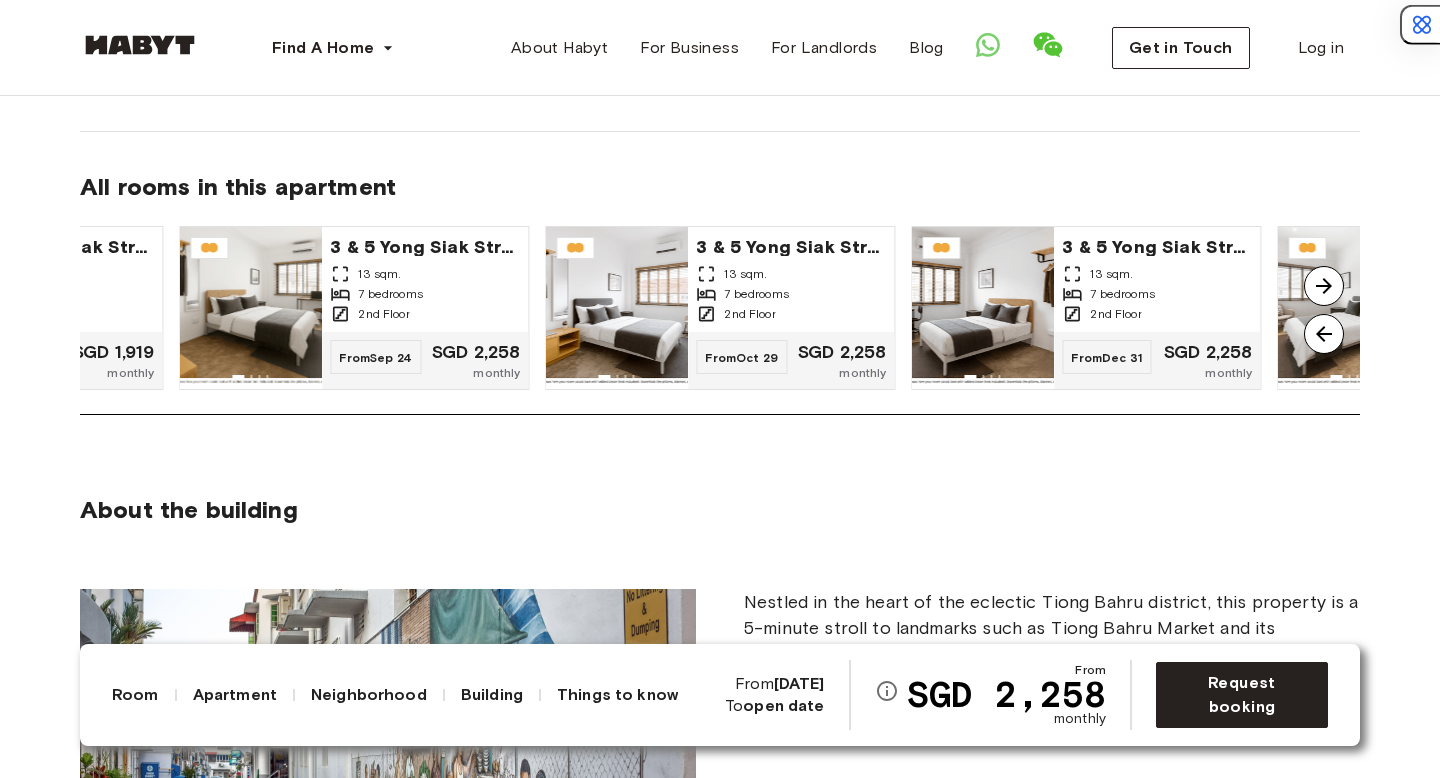 click at bounding box center (1324, 286) 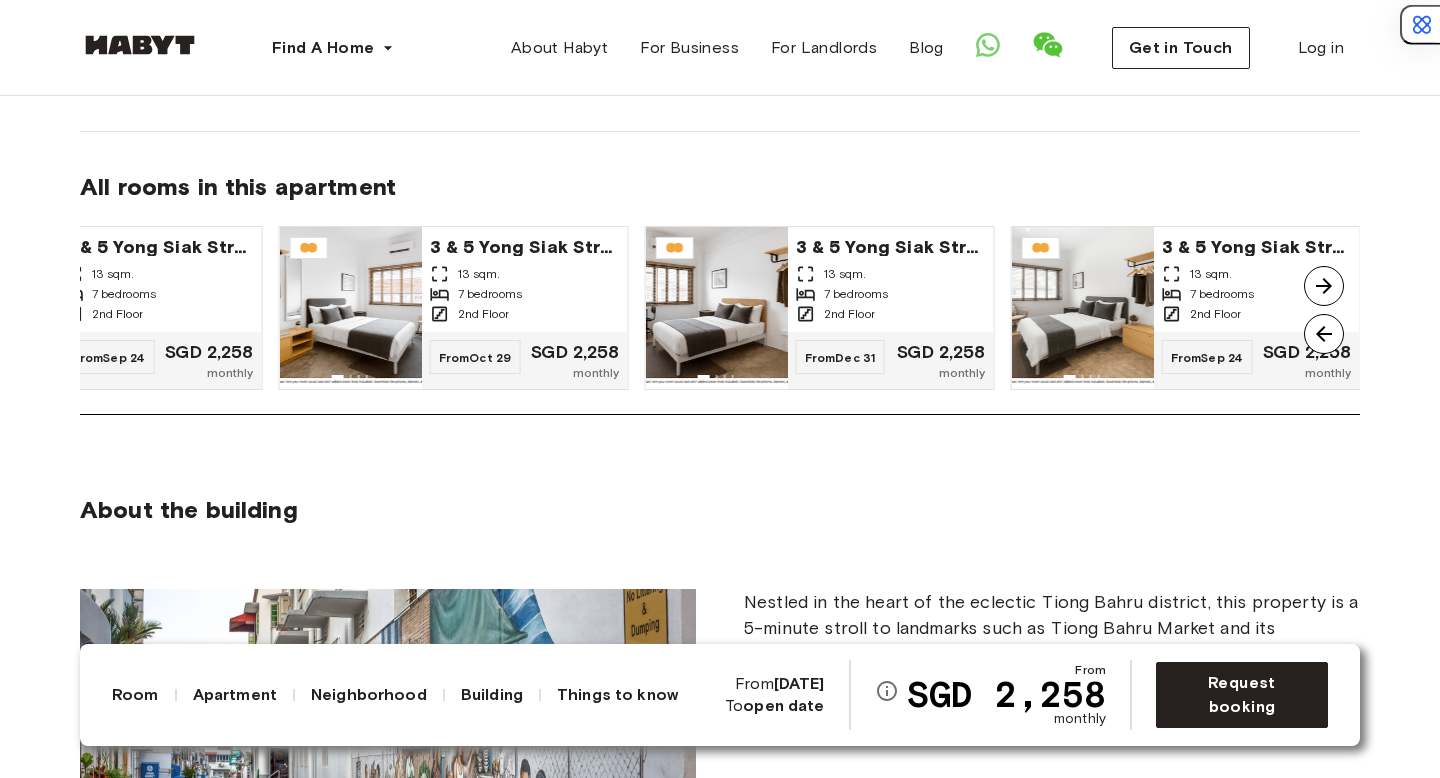 click at bounding box center [1324, 286] 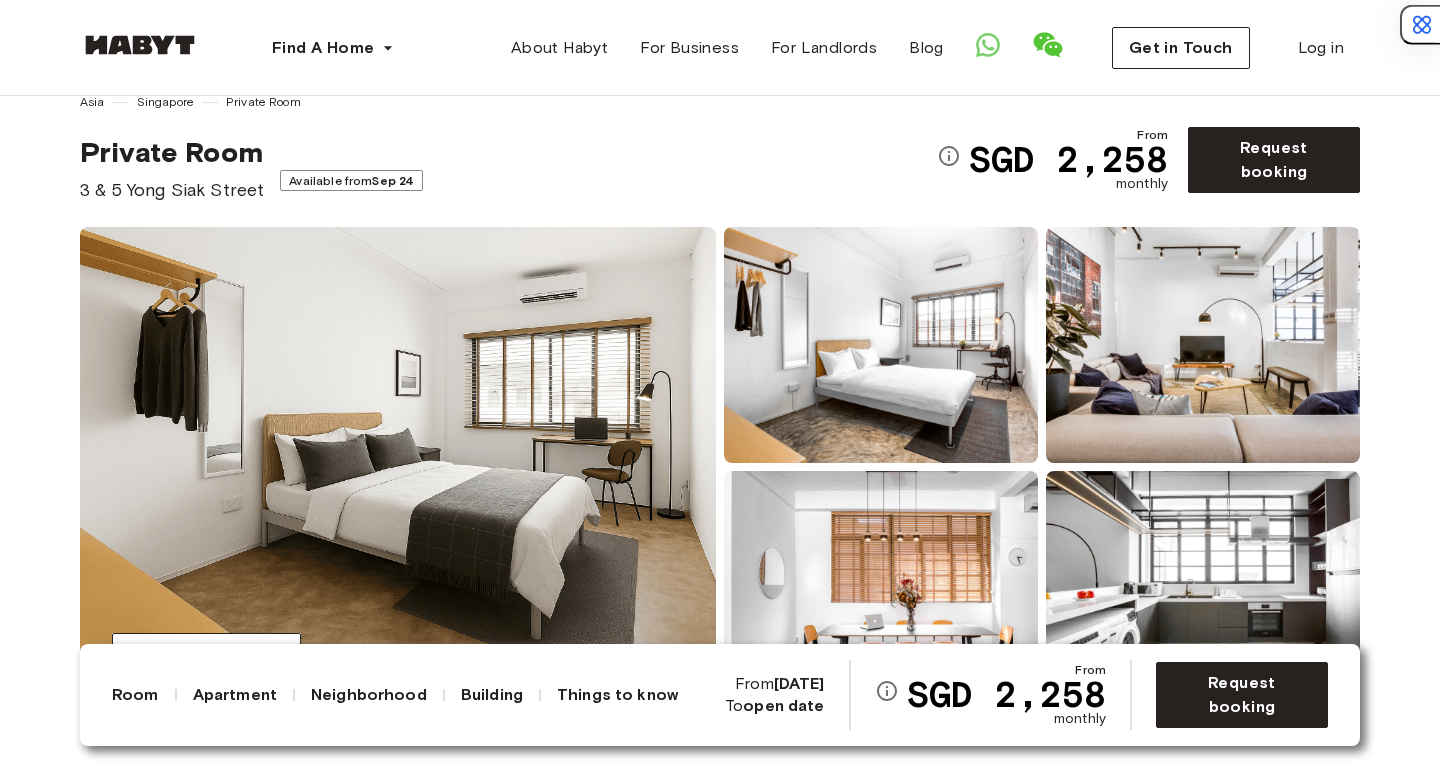 scroll, scrollTop: 0, scrollLeft: 0, axis: both 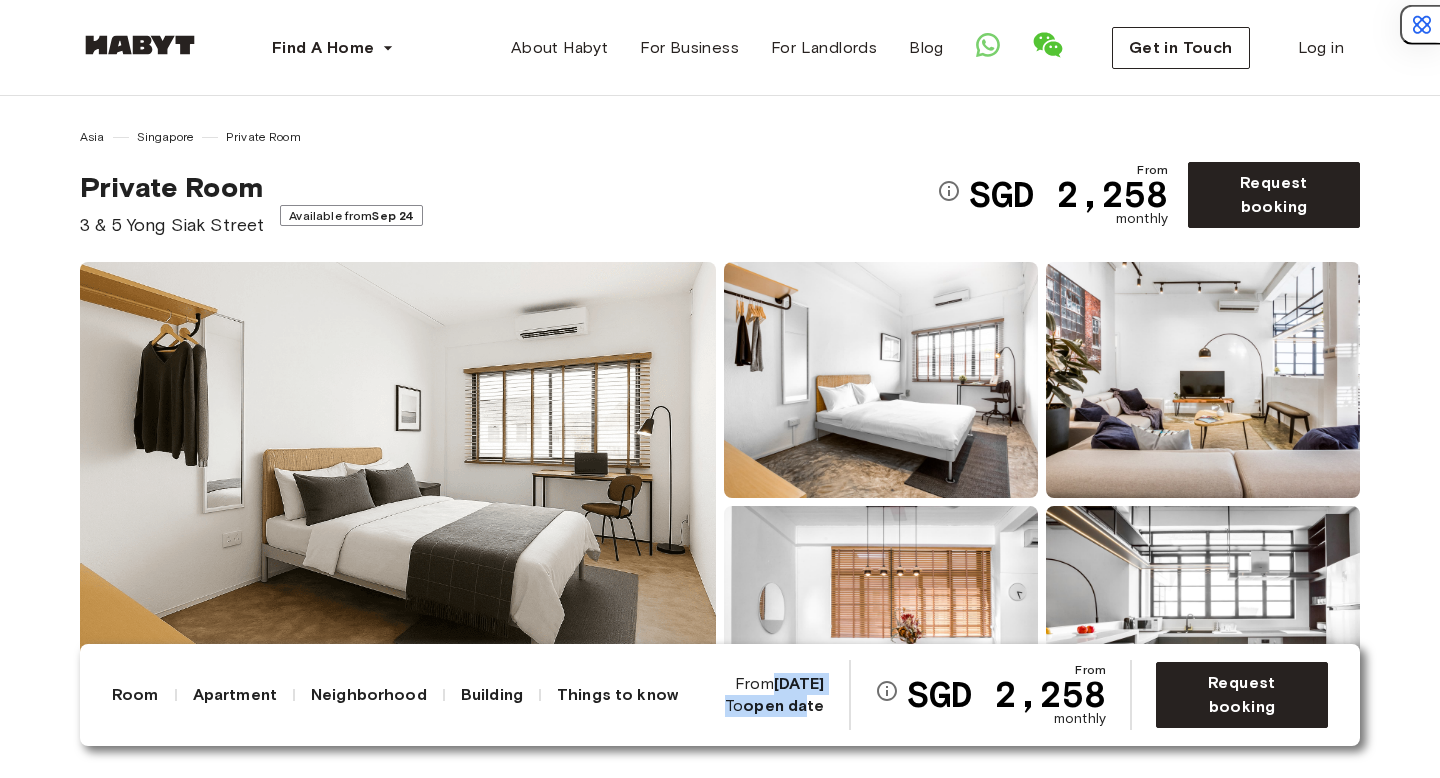 drag, startPoint x: 735, startPoint y: 694, endPoint x: 813, endPoint y: 700, distance: 78.23043 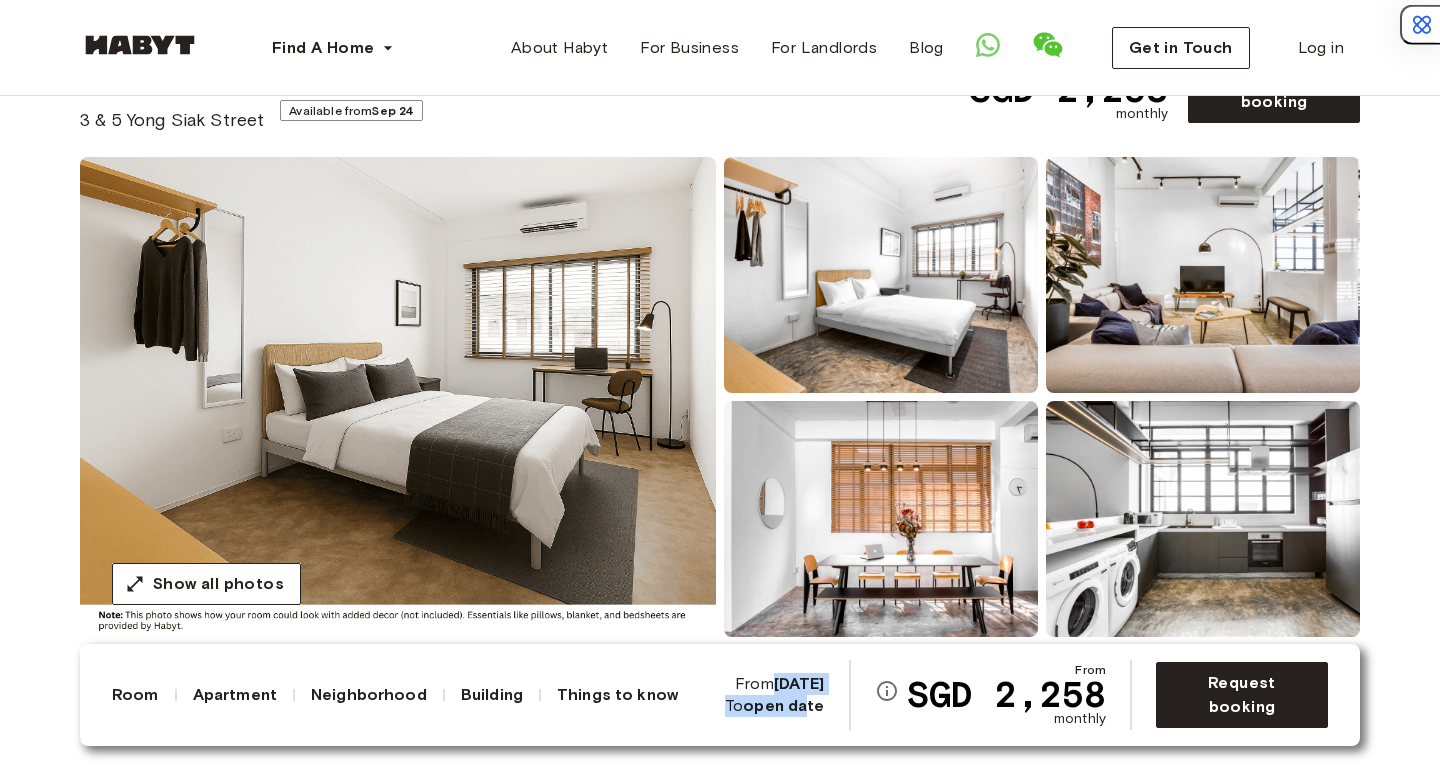 scroll, scrollTop: 83, scrollLeft: 0, axis: vertical 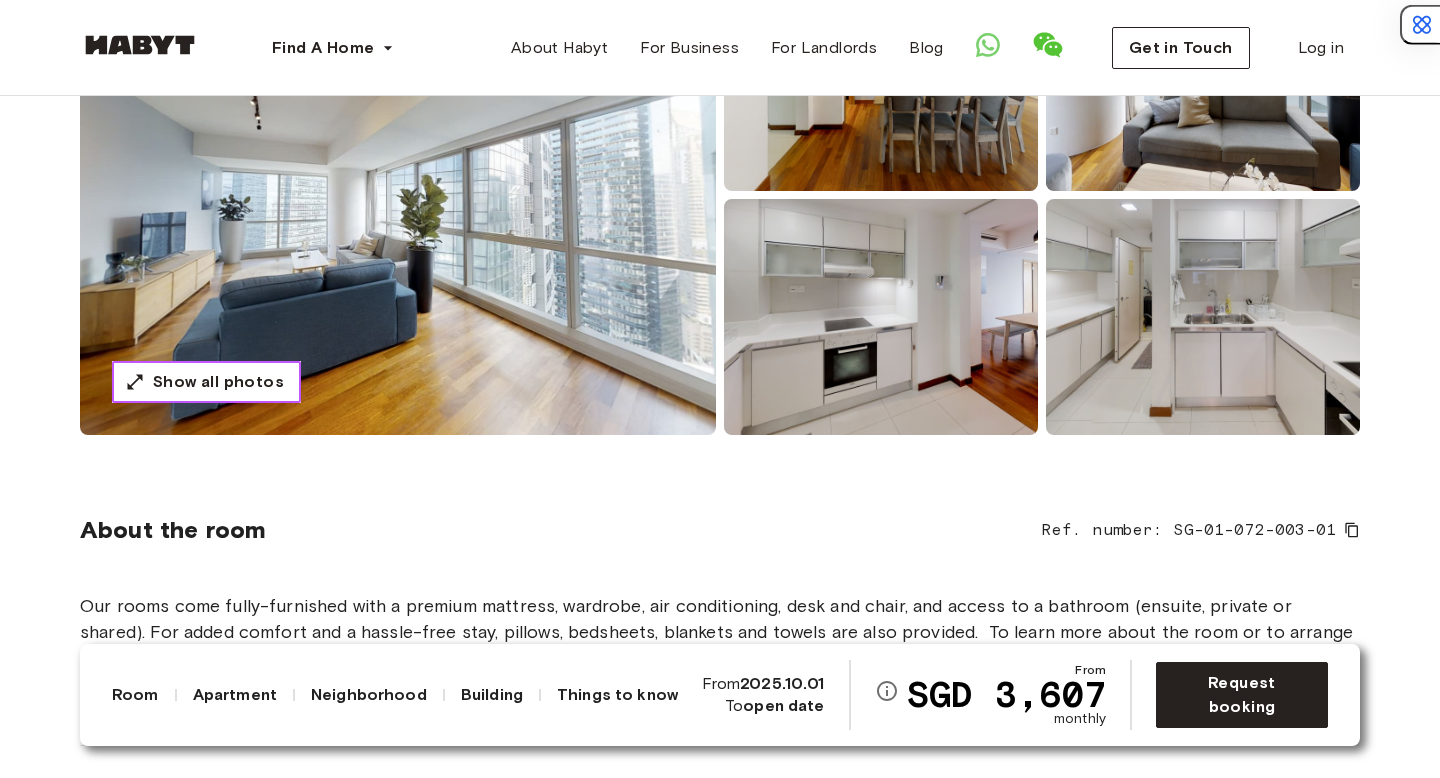 click on "Show all photos" at bounding box center [218, 382] 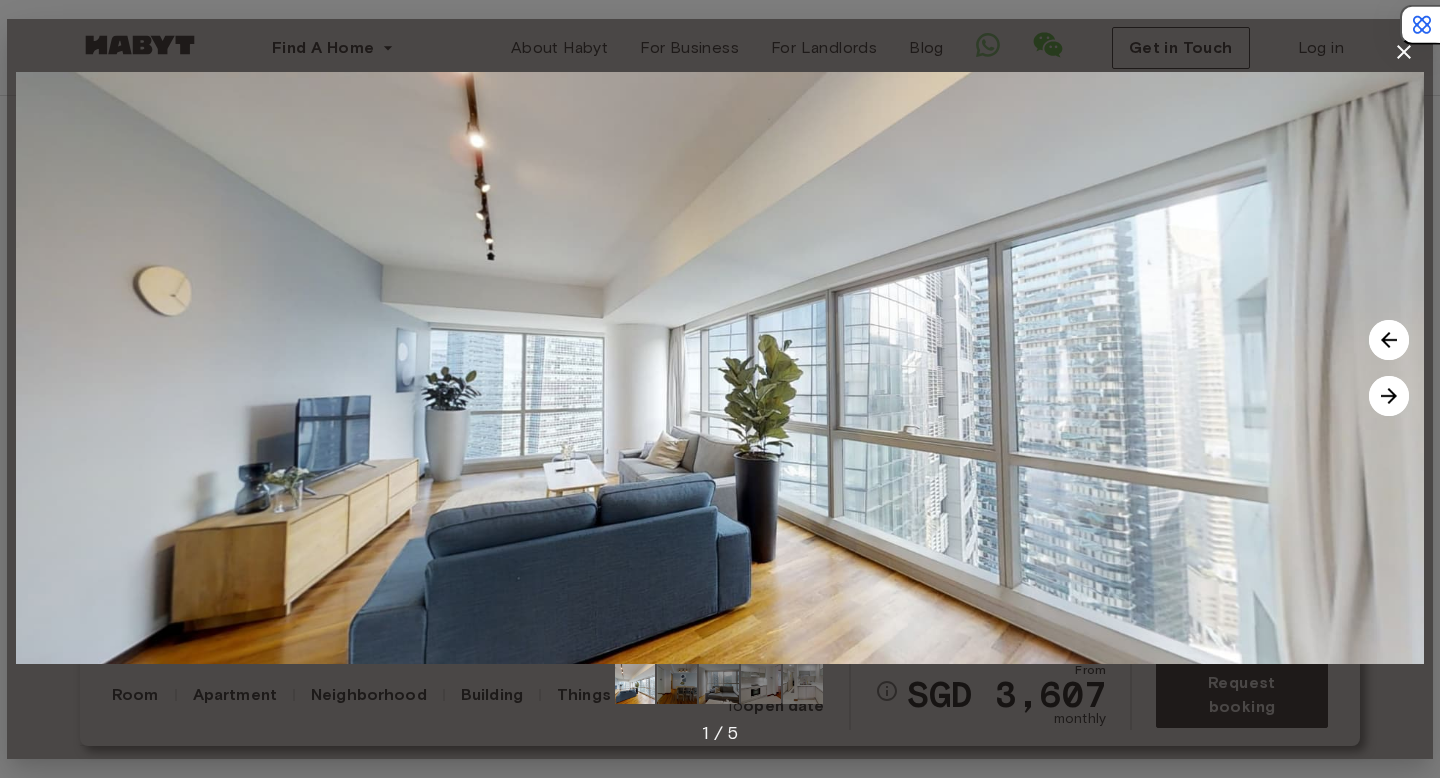 click at bounding box center [1389, 396] 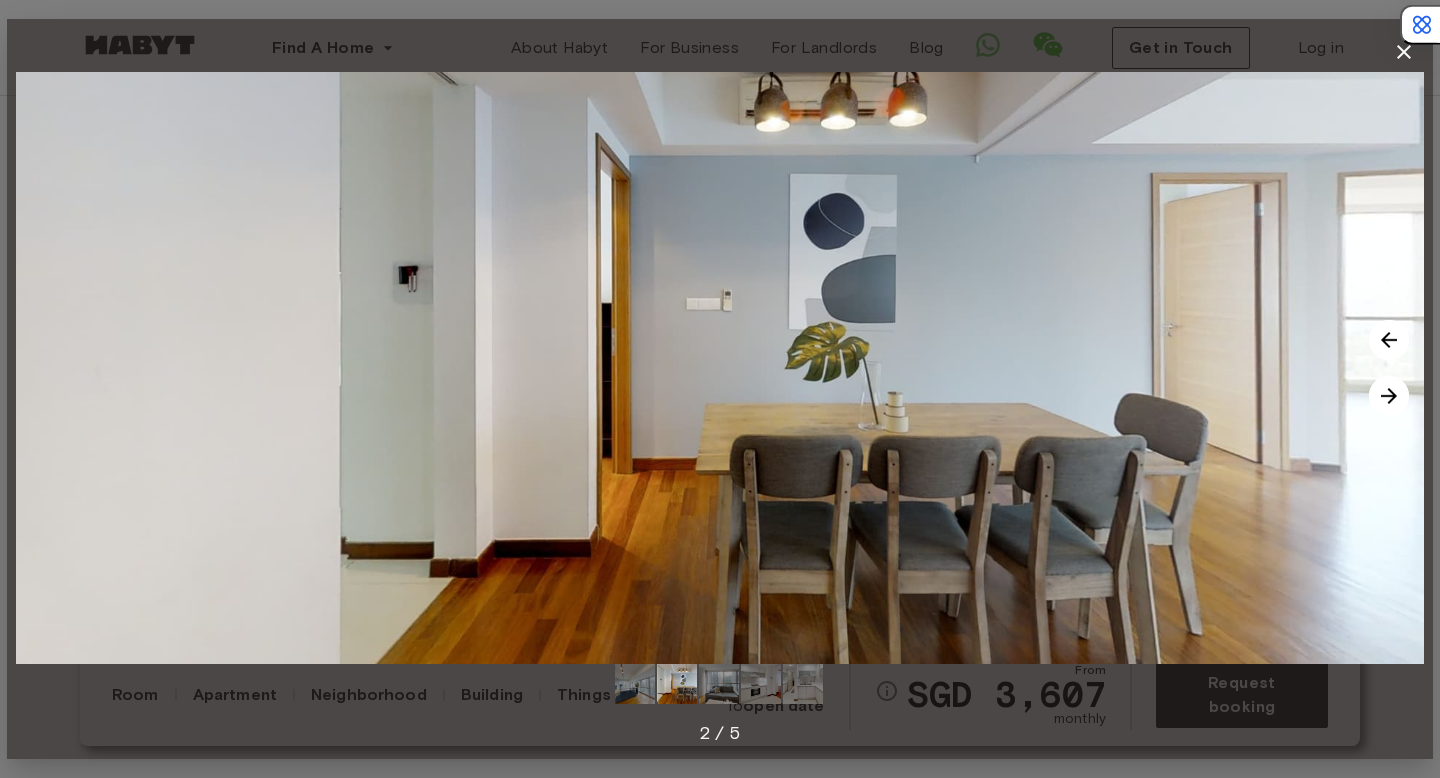 click at bounding box center [1389, 396] 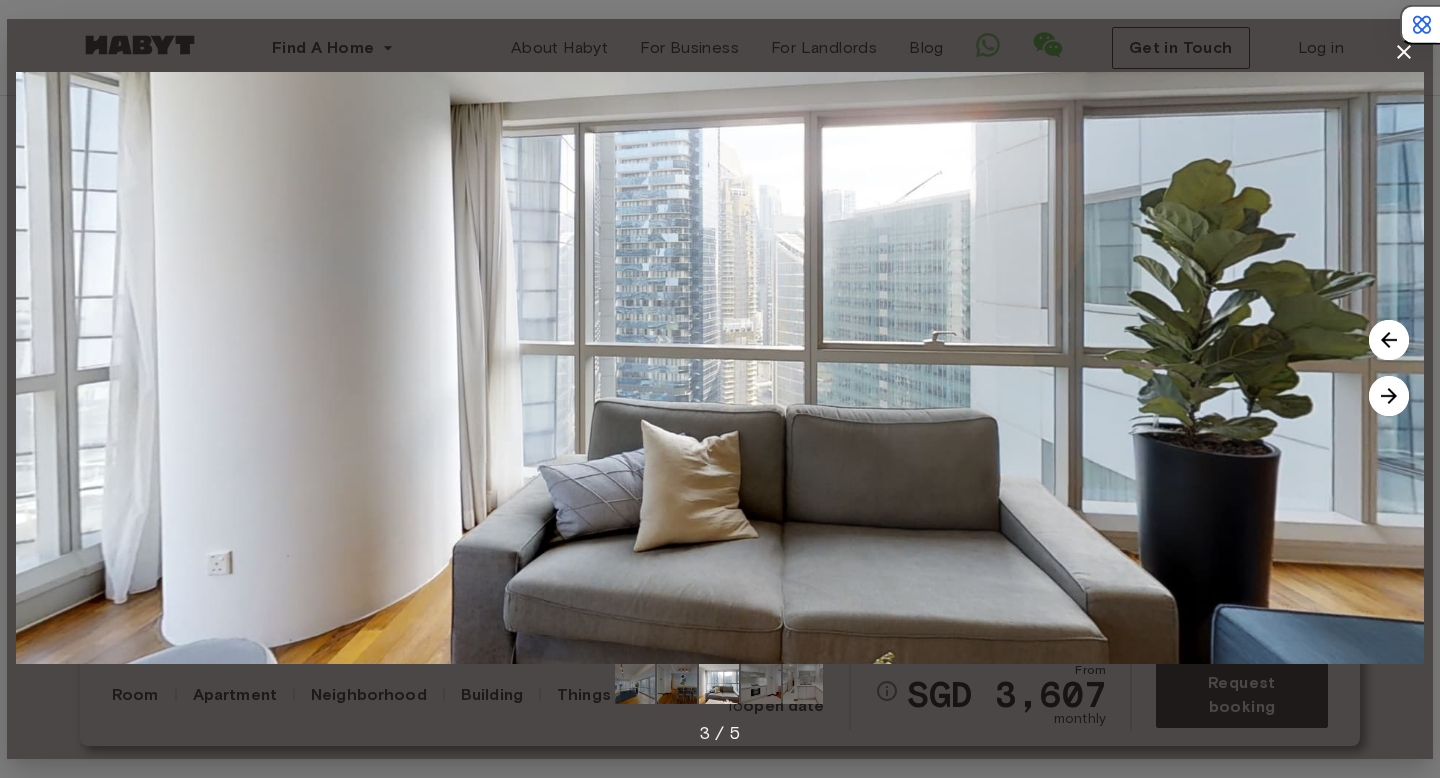 click at bounding box center (1389, 396) 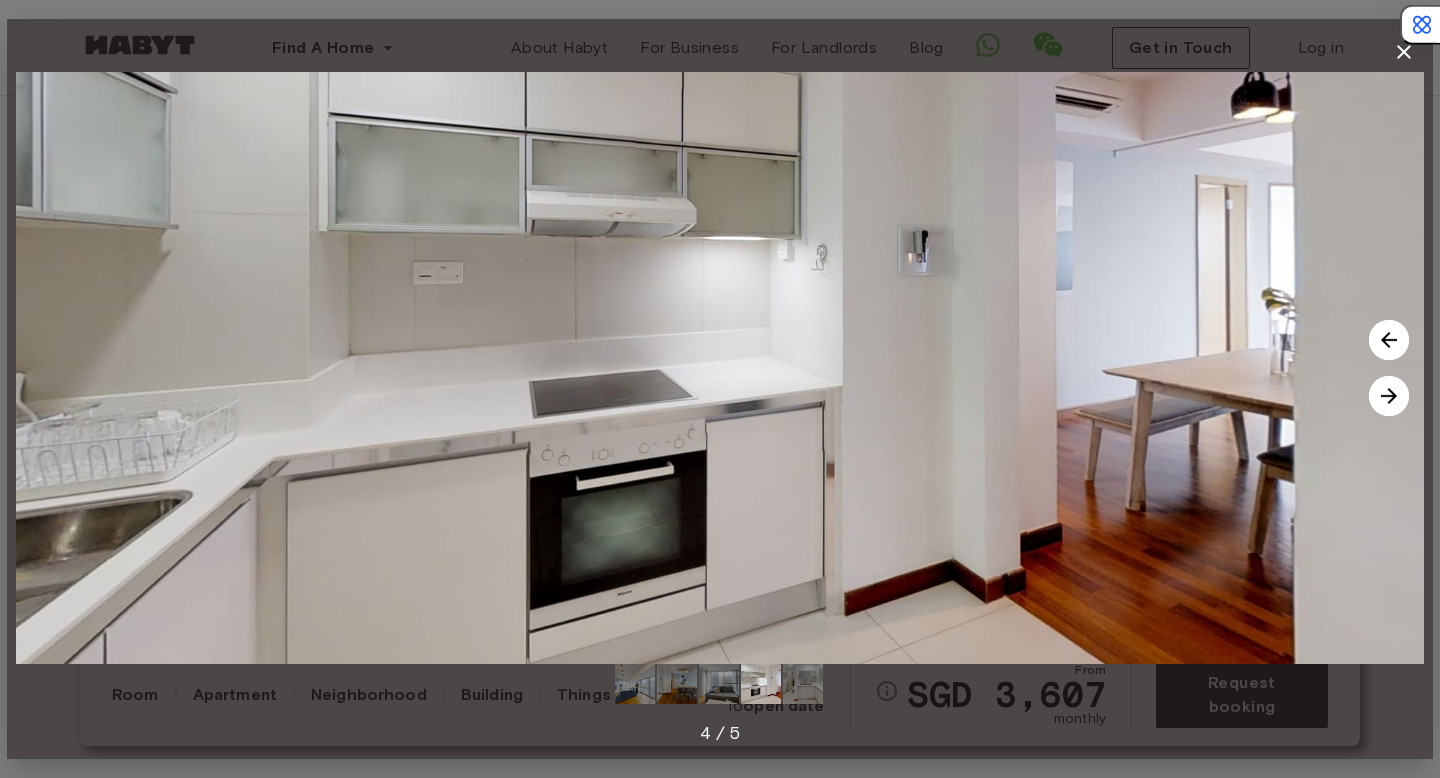 click at bounding box center (1389, 396) 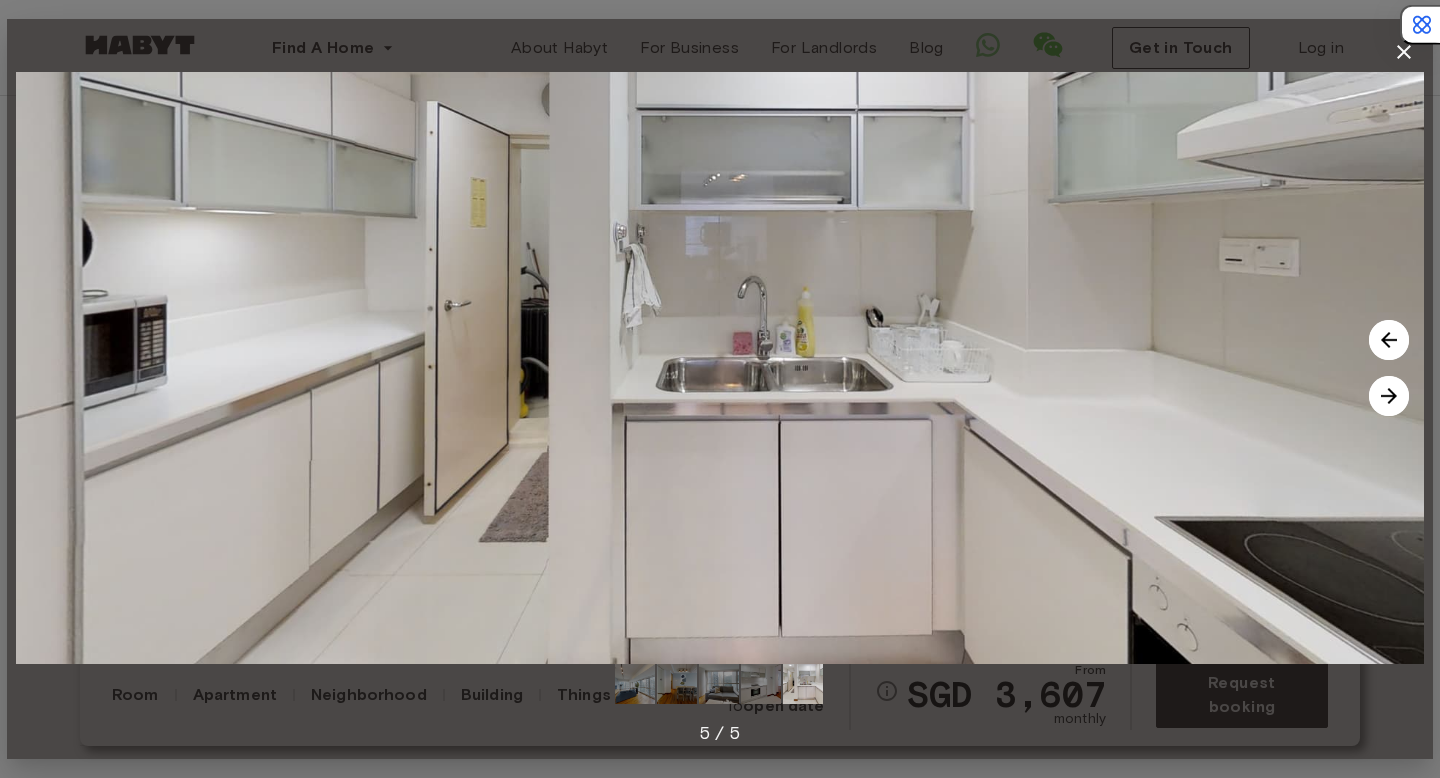 click at bounding box center [1389, 396] 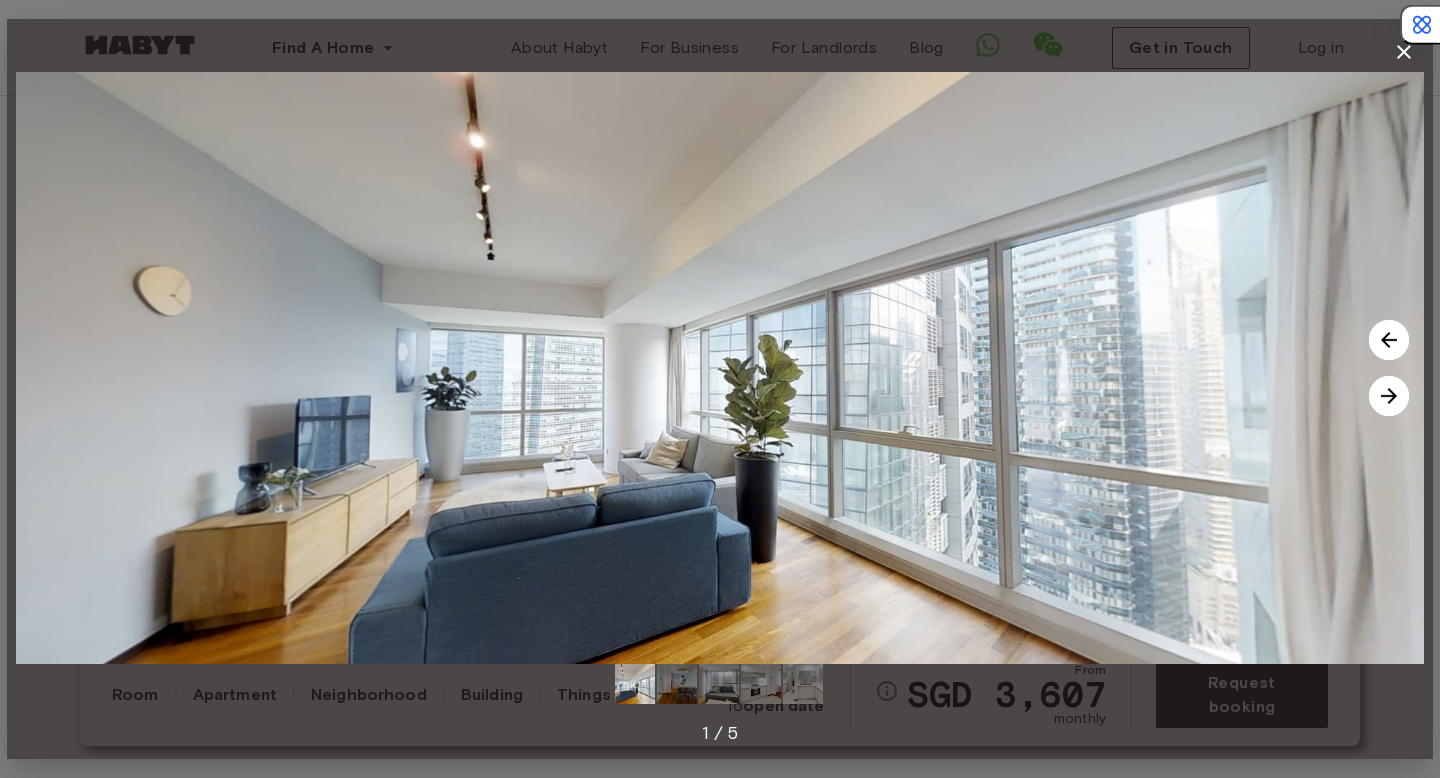 click at bounding box center [1389, 396] 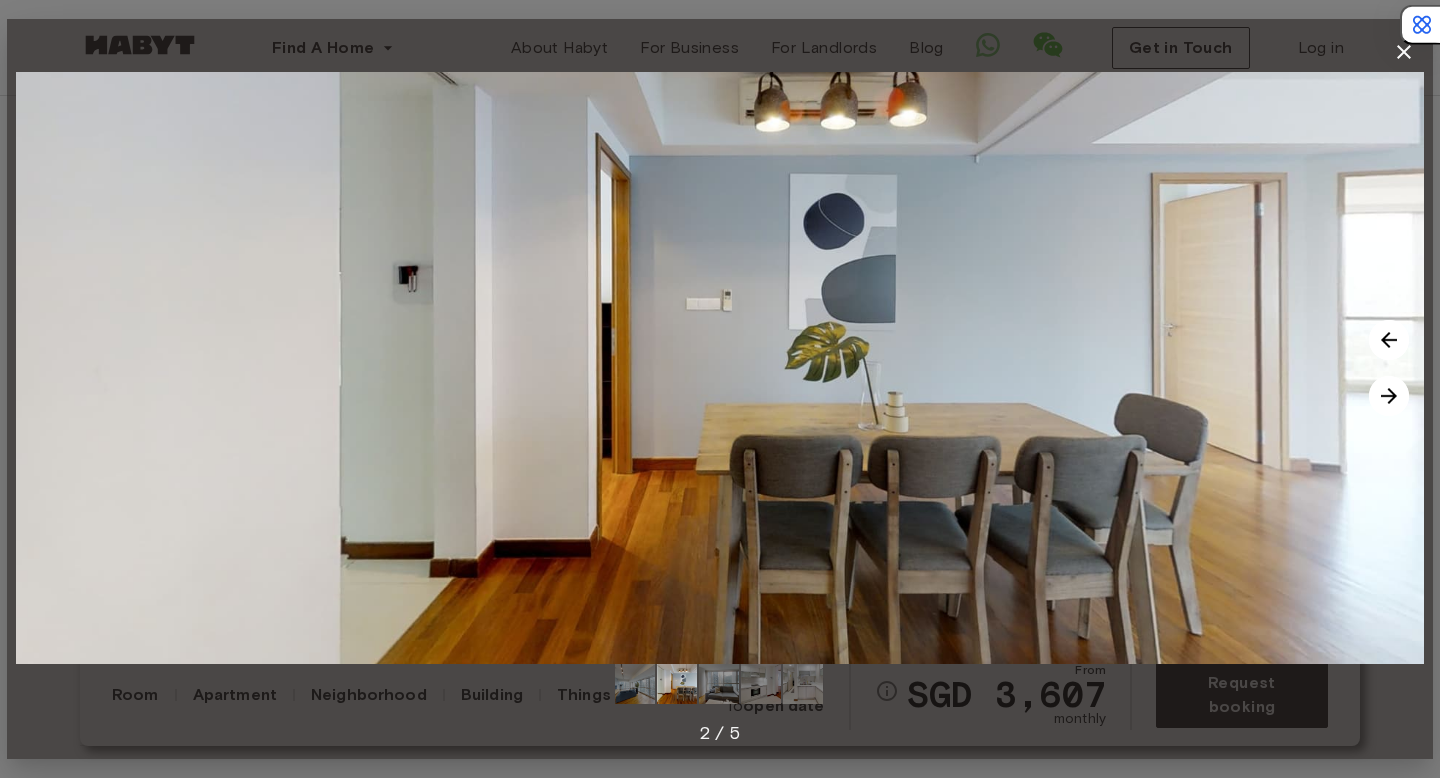 click at bounding box center [1389, 396] 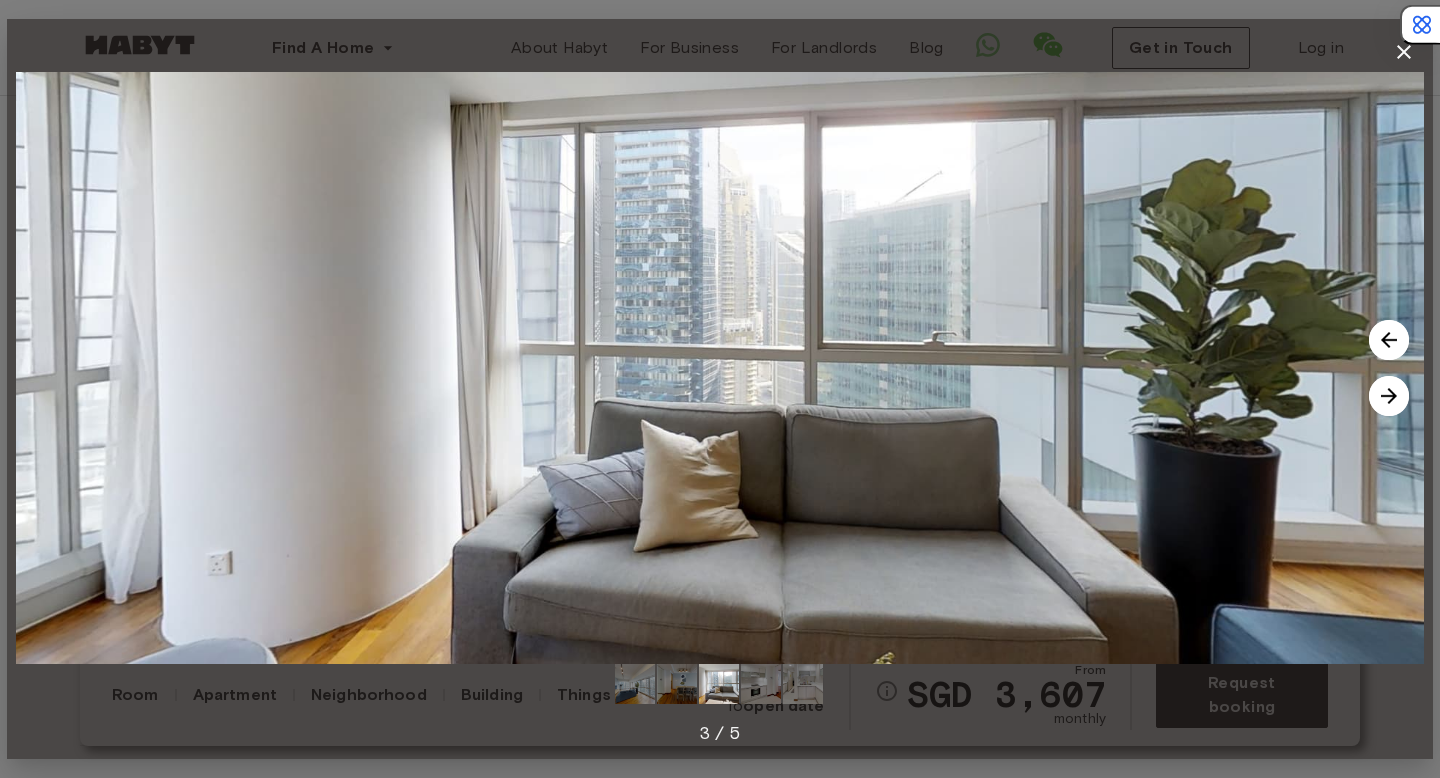 click 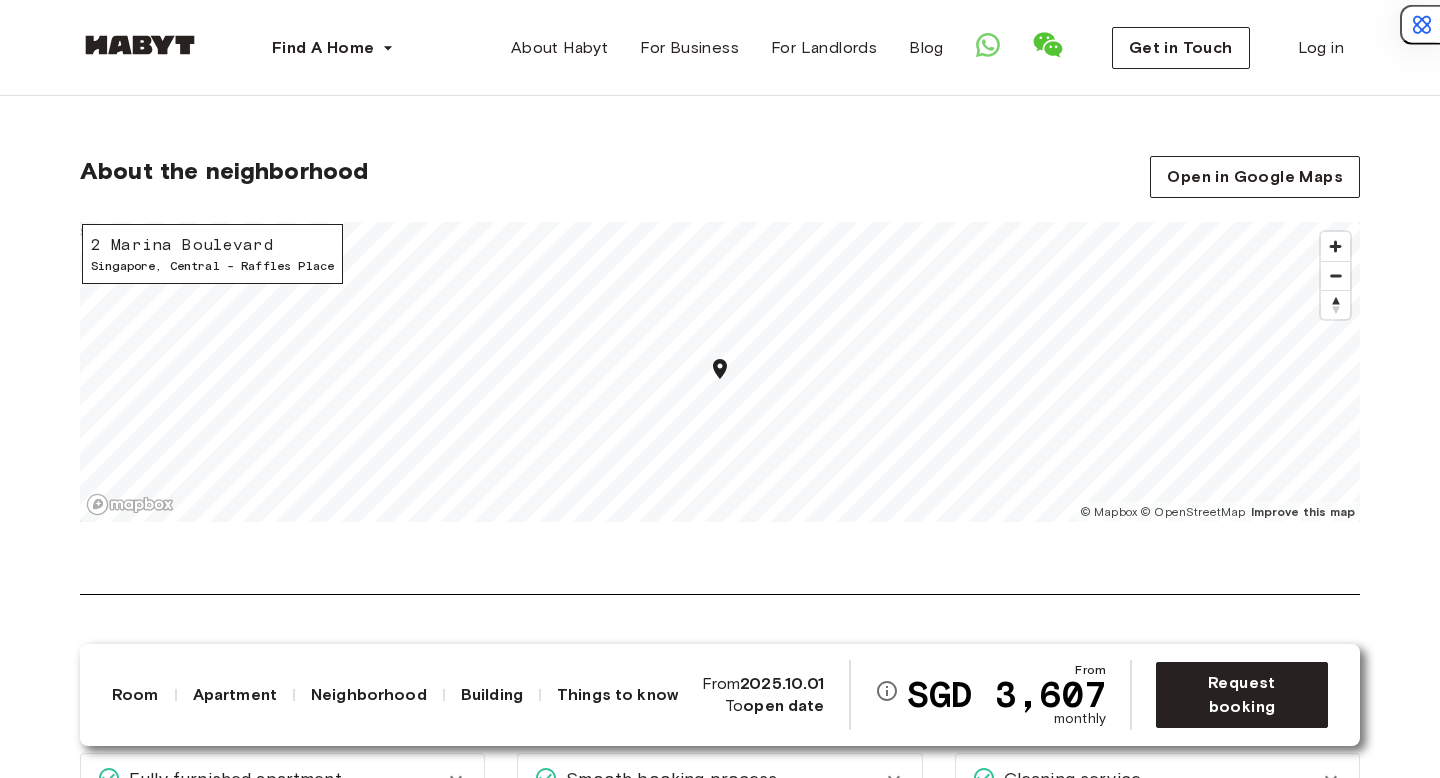 scroll, scrollTop: 2391, scrollLeft: 0, axis: vertical 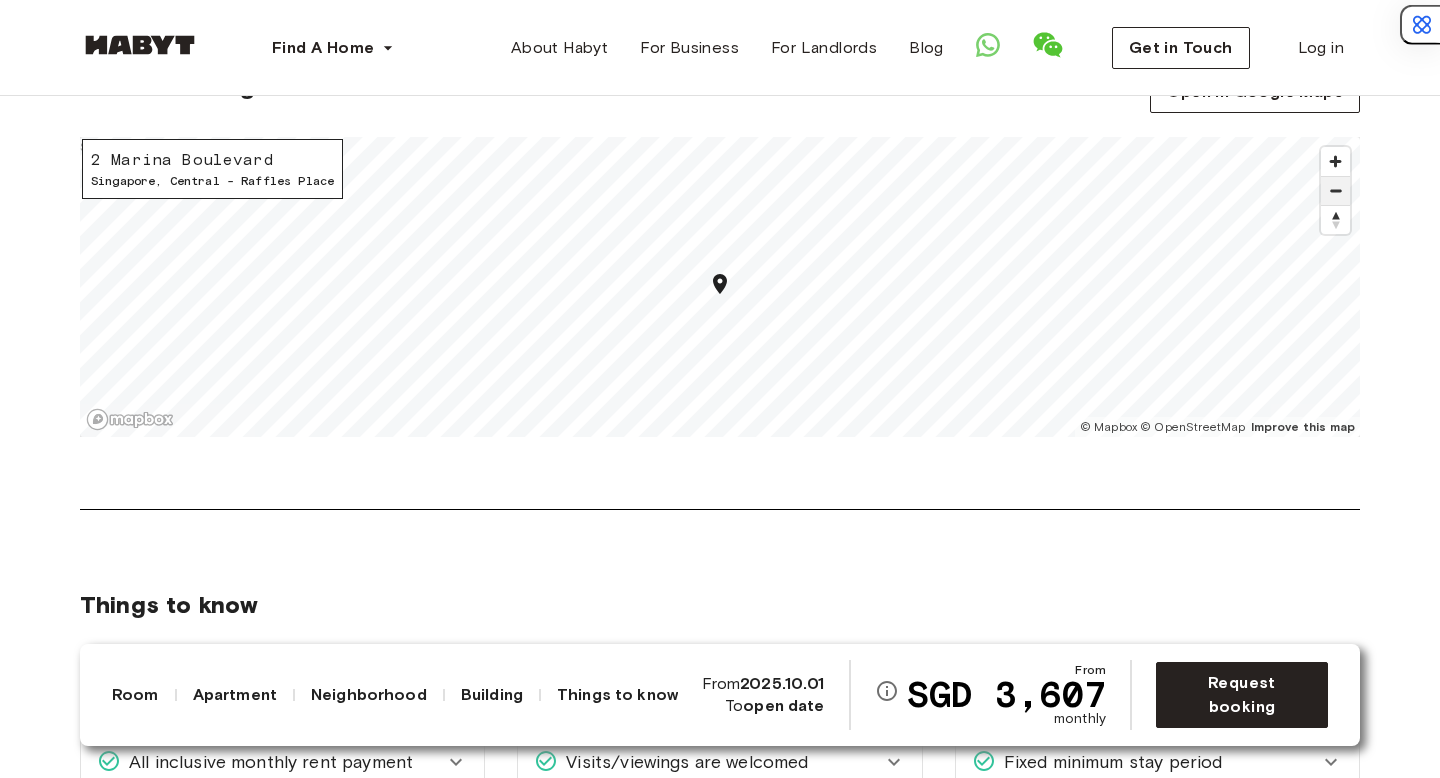 click at bounding box center (1335, 191) 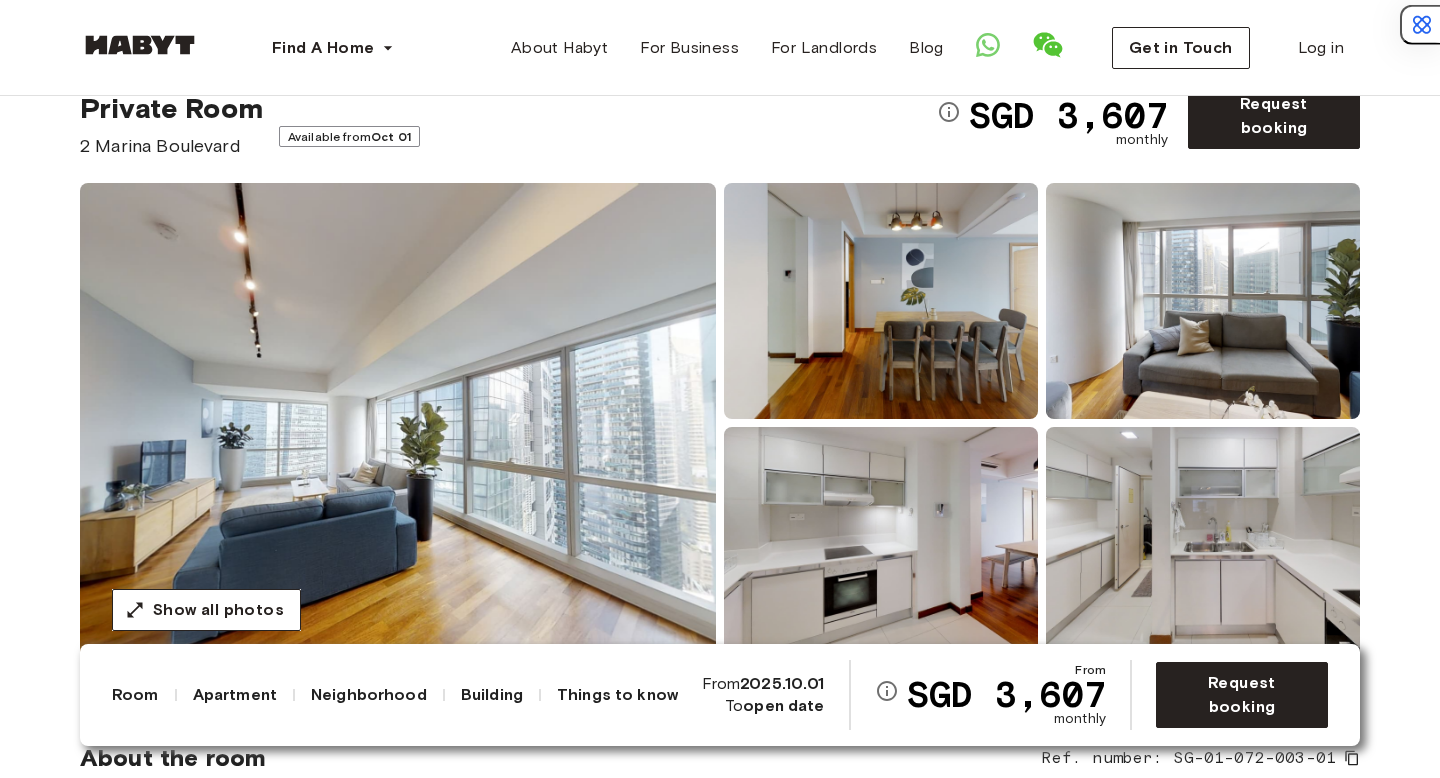 scroll, scrollTop: 29, scrollLeft: 0, axis: vertical 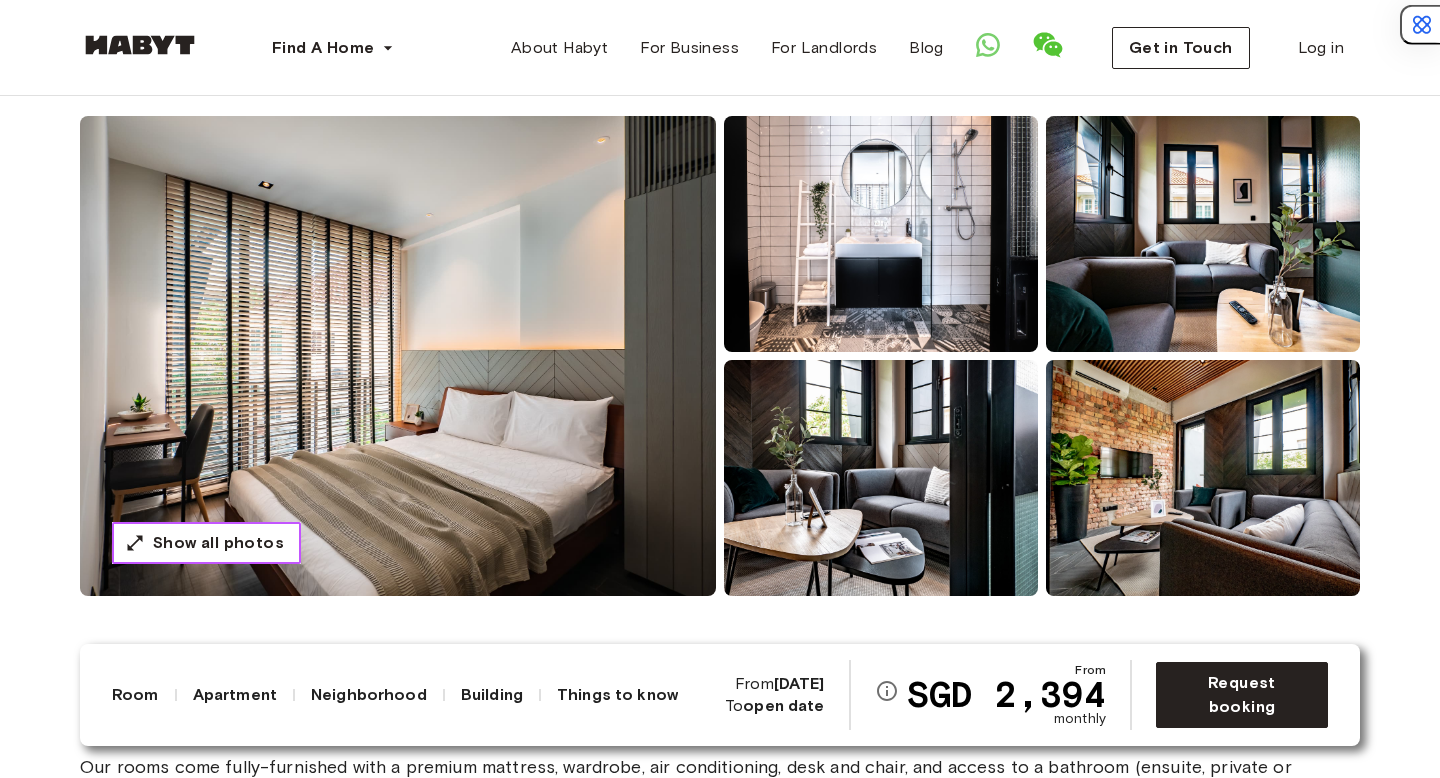 click on "Show all photos" at bounding box center [218, 543] 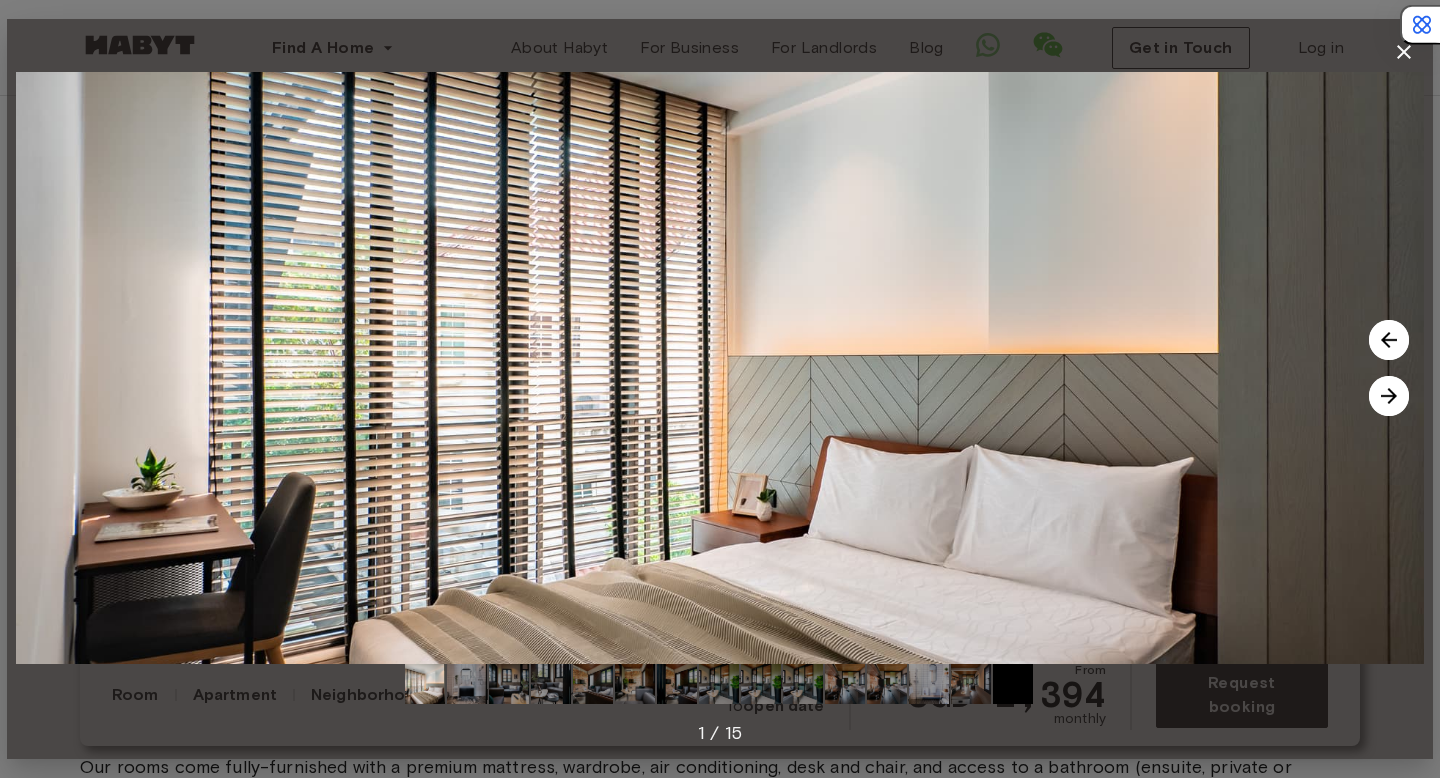 click at bounding box center (1389, 396) 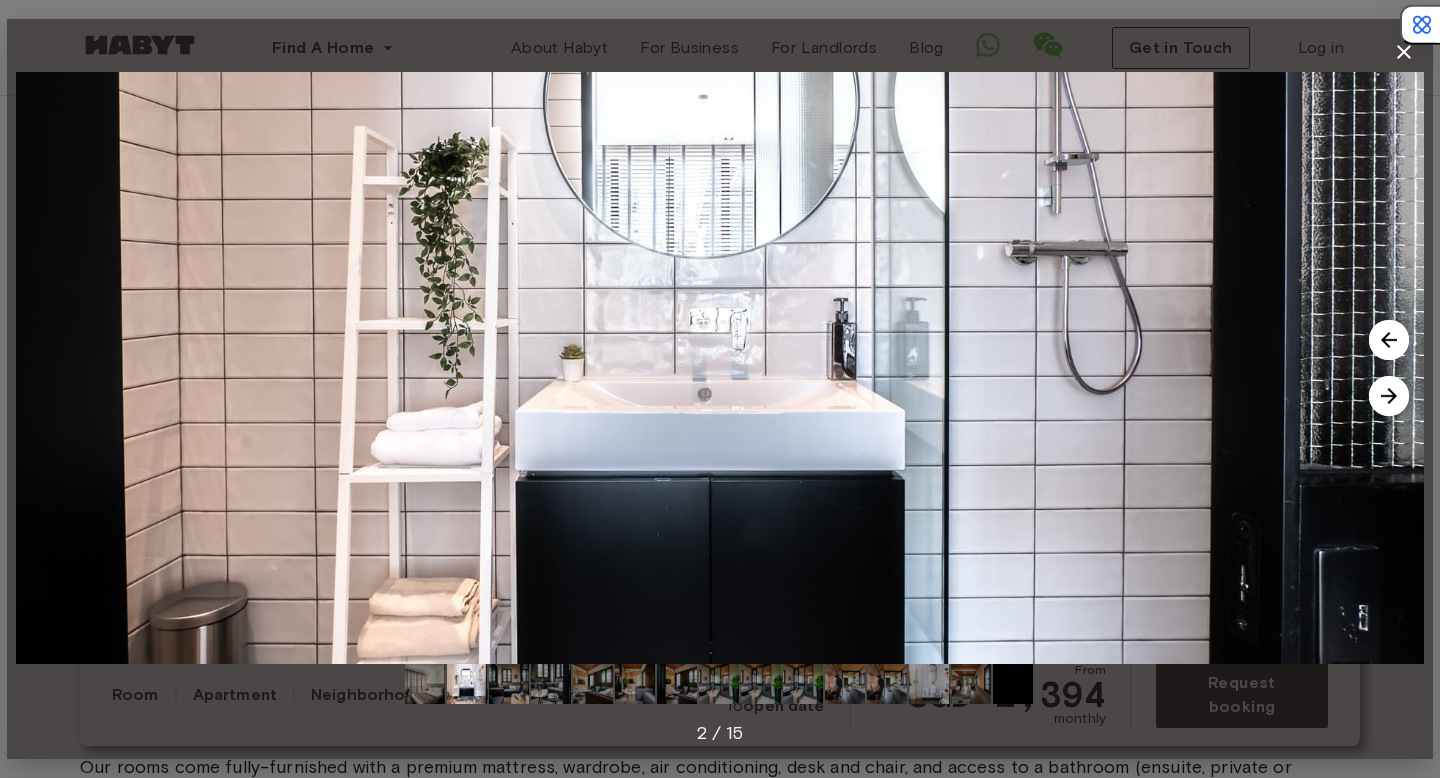 click at bounding box center (1389, 396) 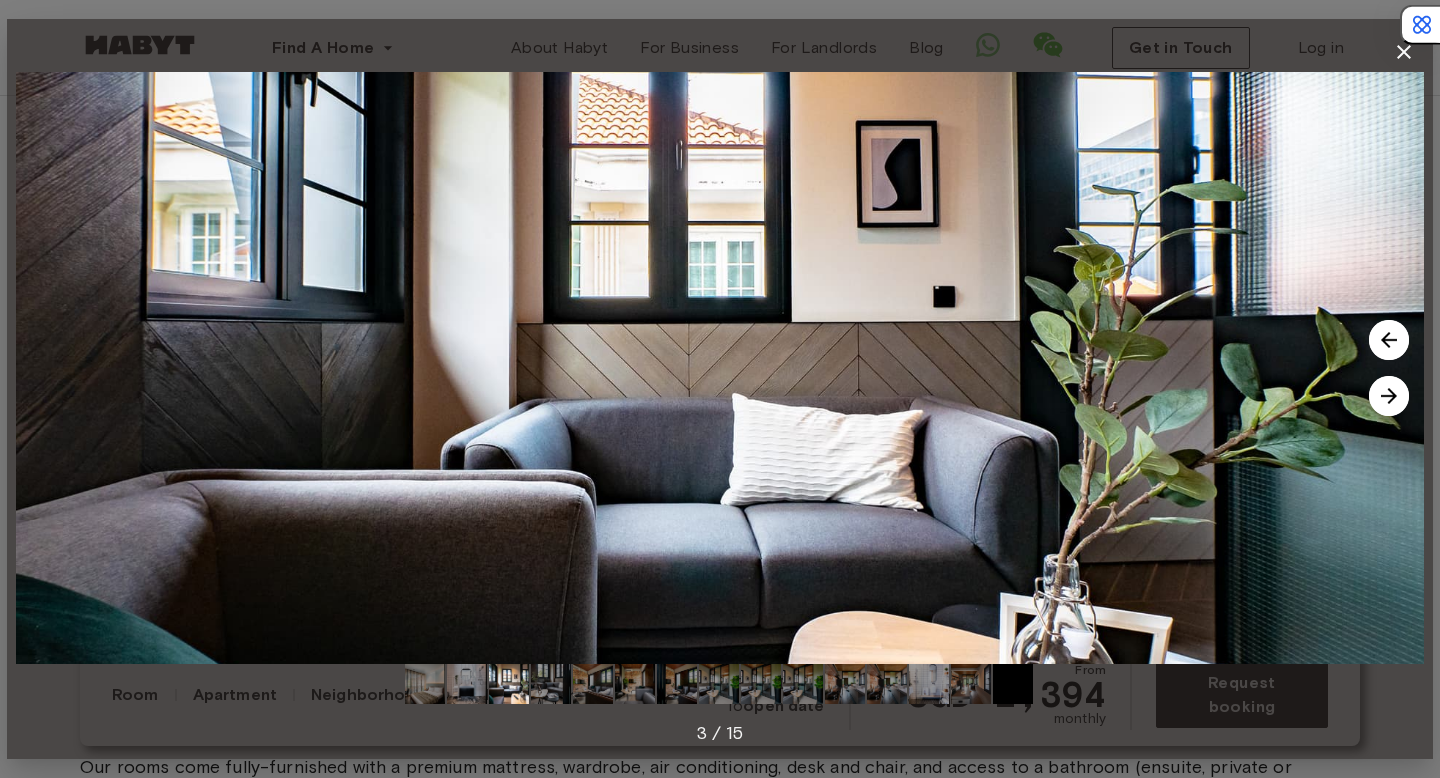 click at bounding box center [1389, 396] 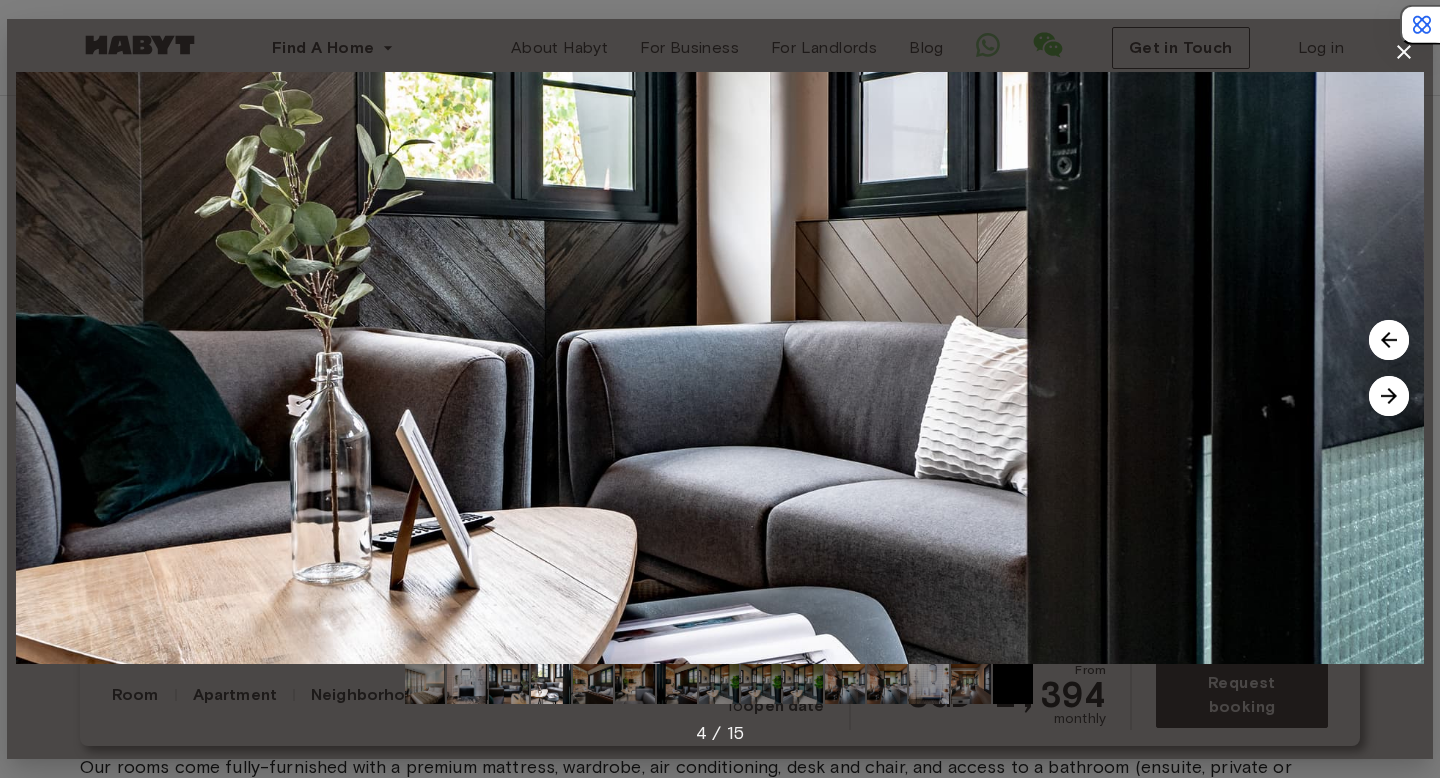 click at bounding box center (1389, 396) 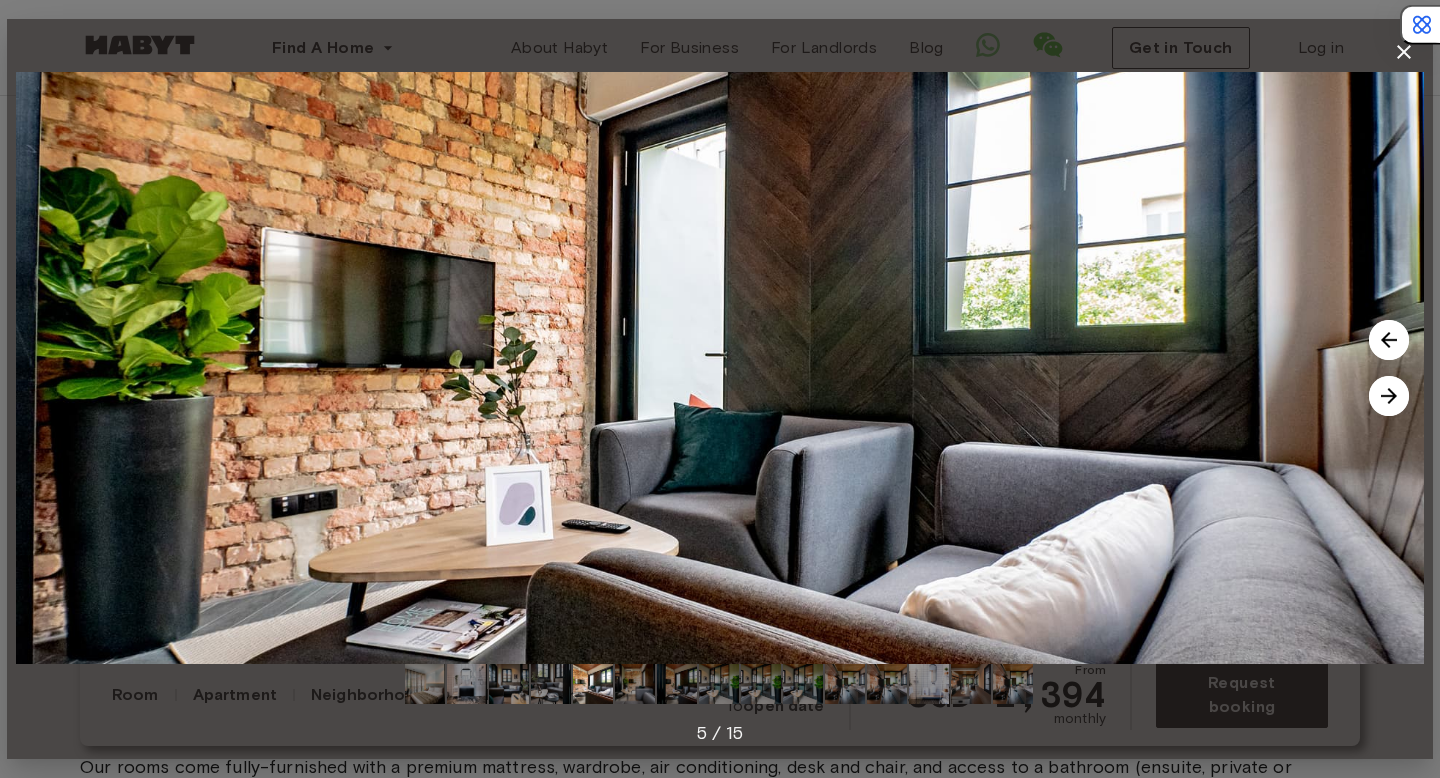 click at bounding box center (1389, 396) 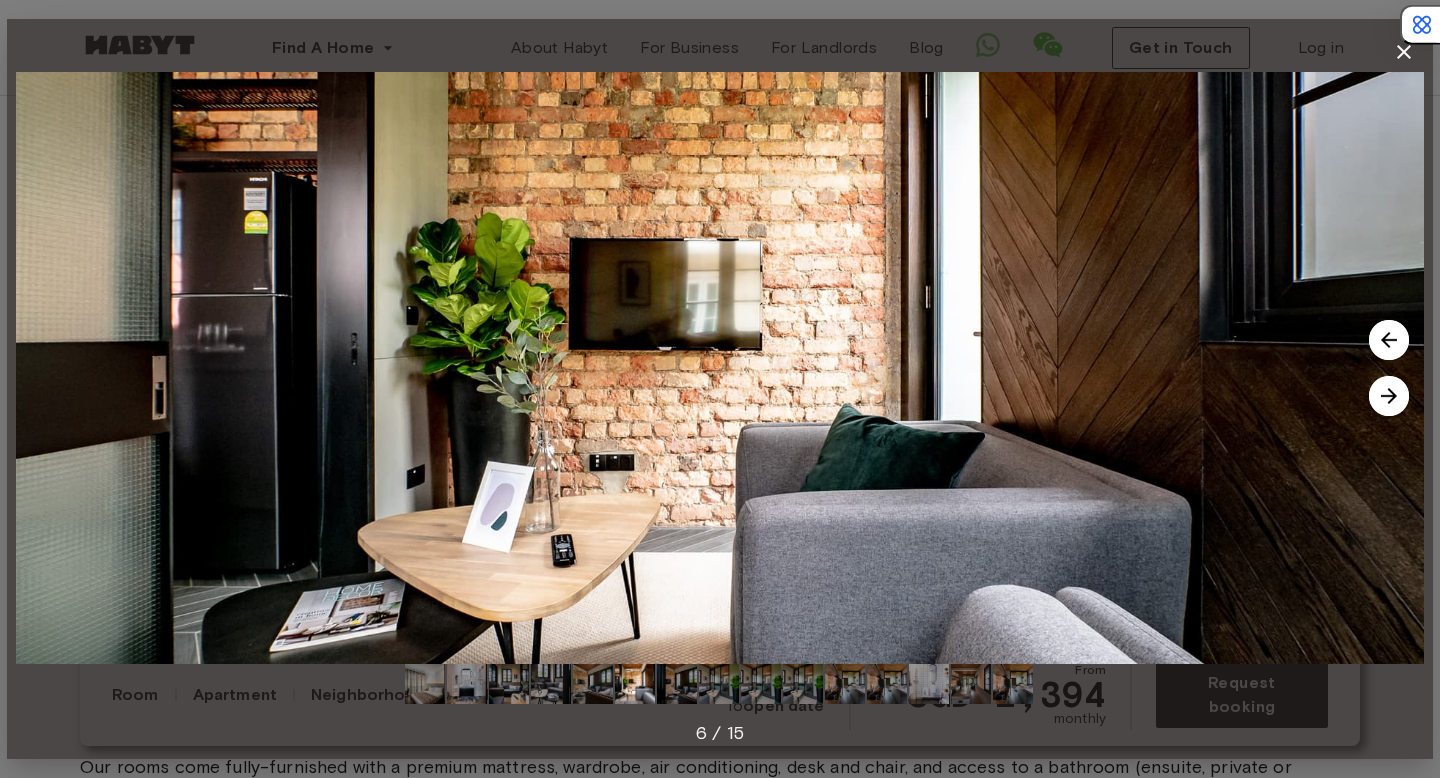 click at bounding box center [1389, 396] 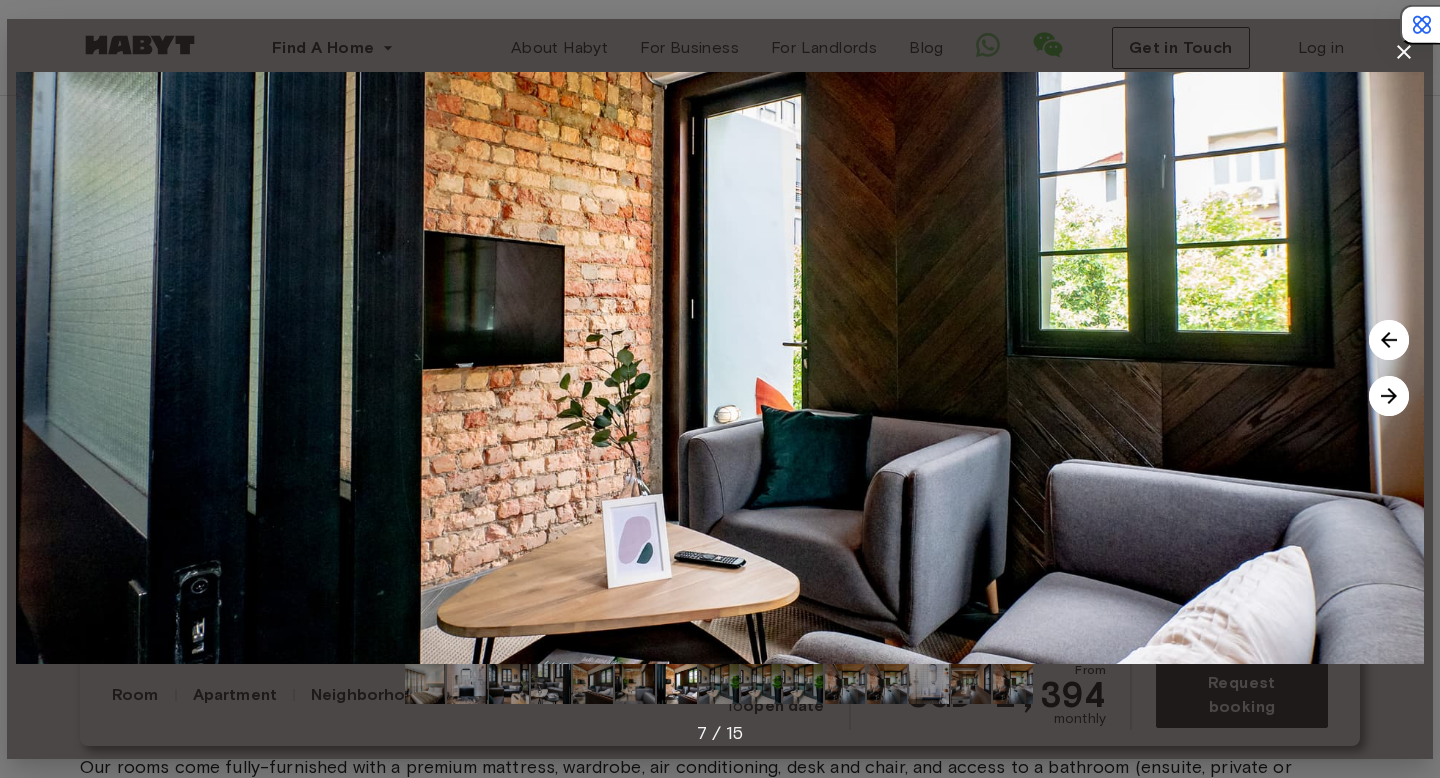 click at bounding box center [1389, 396] 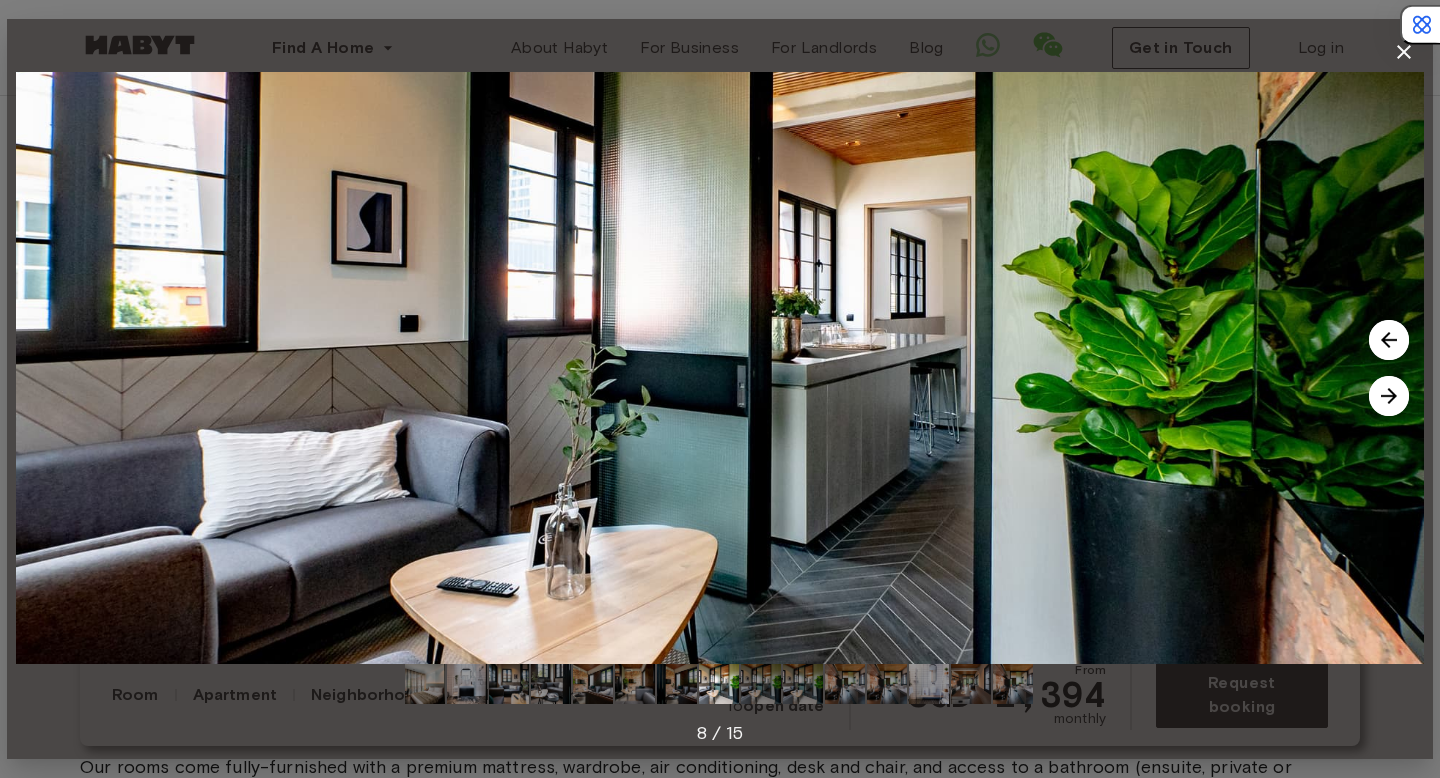click at bounding box center [1389, 396] 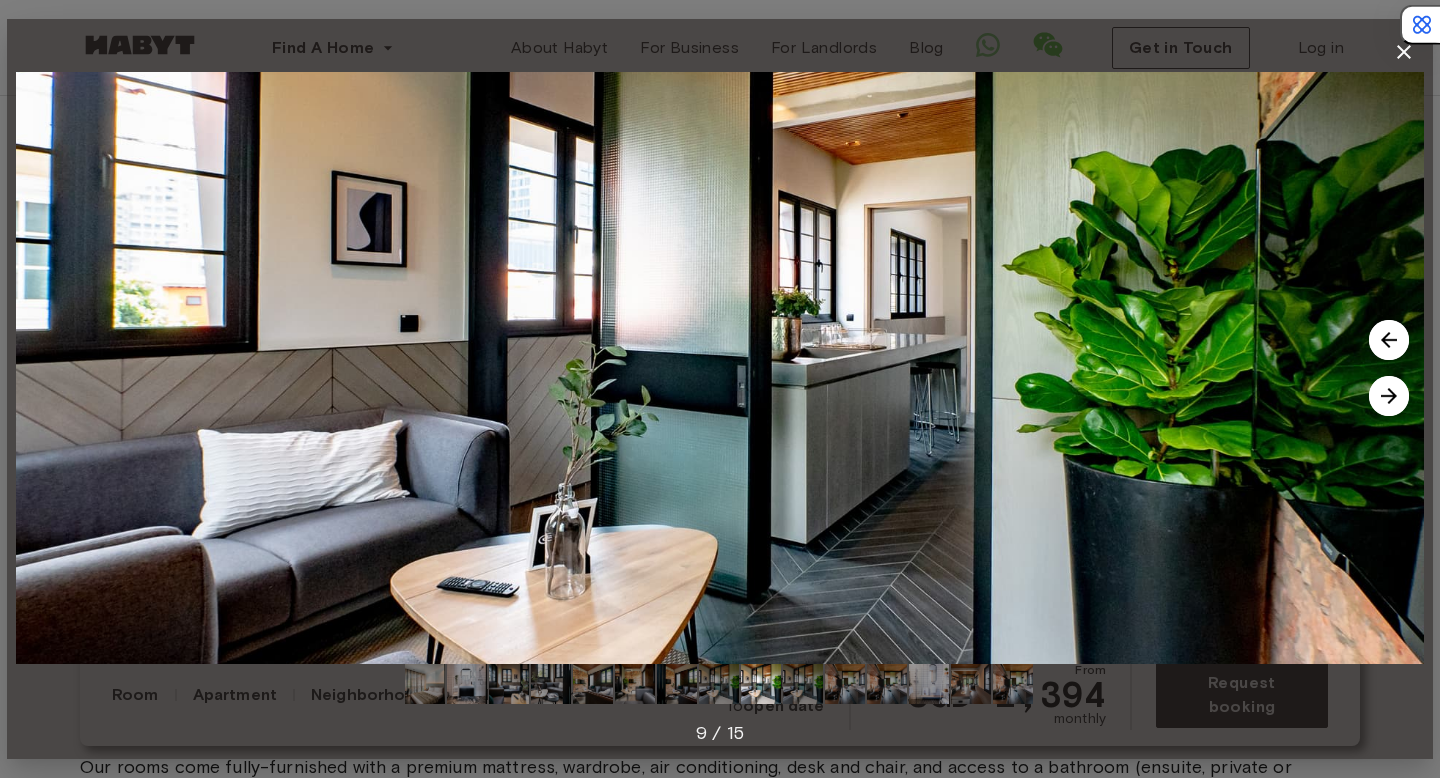 click at bounding box center [1389, 396] 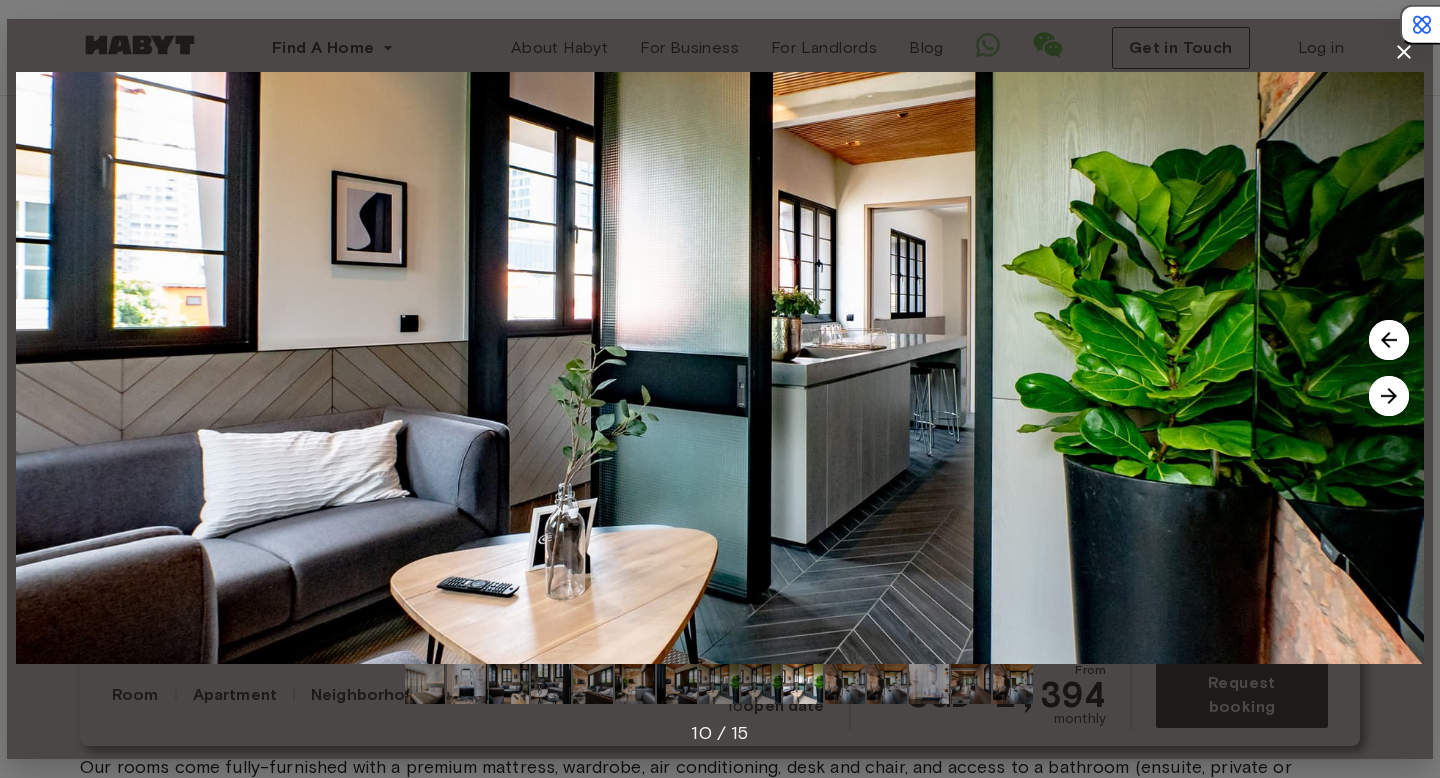 click at bounding box center (1389, 396) 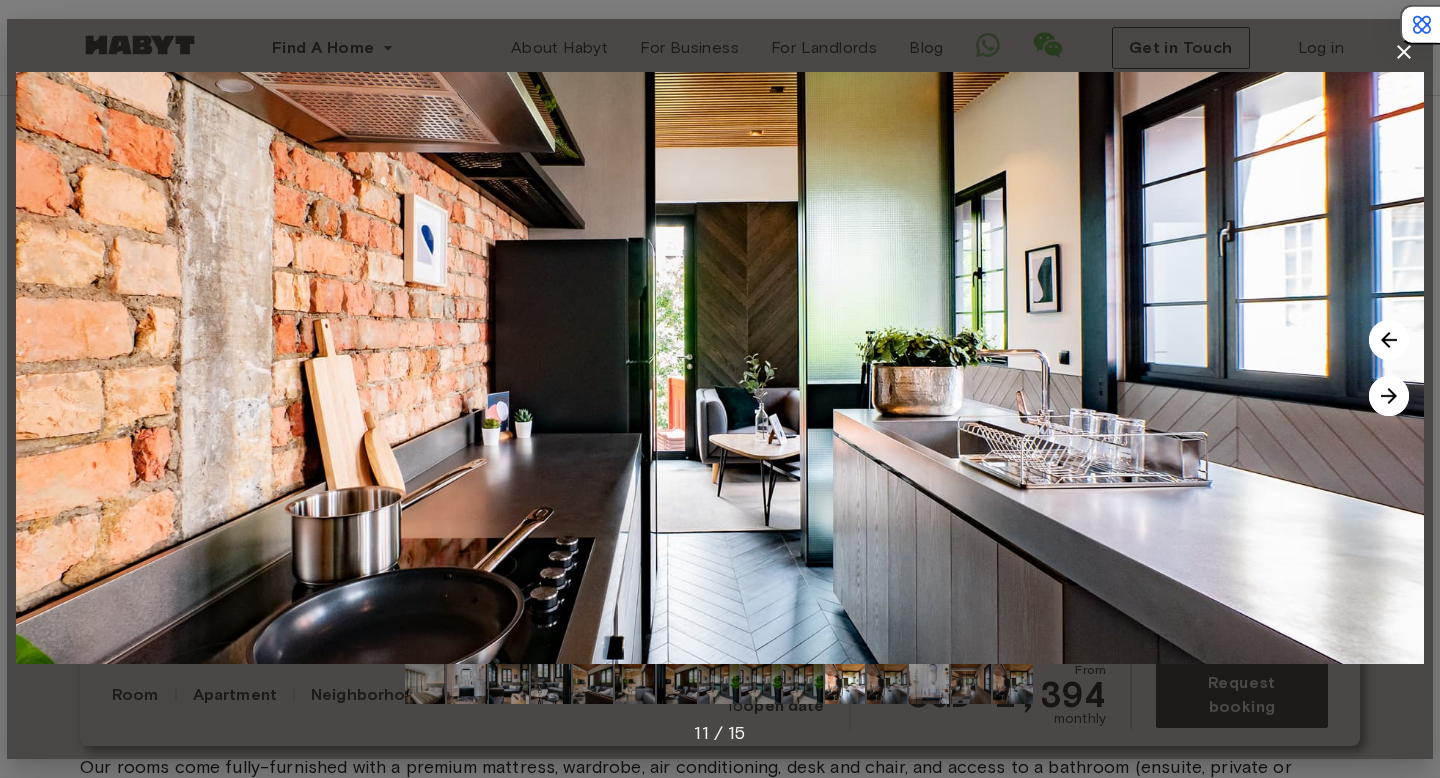 click at bounding box center [1389, 396] 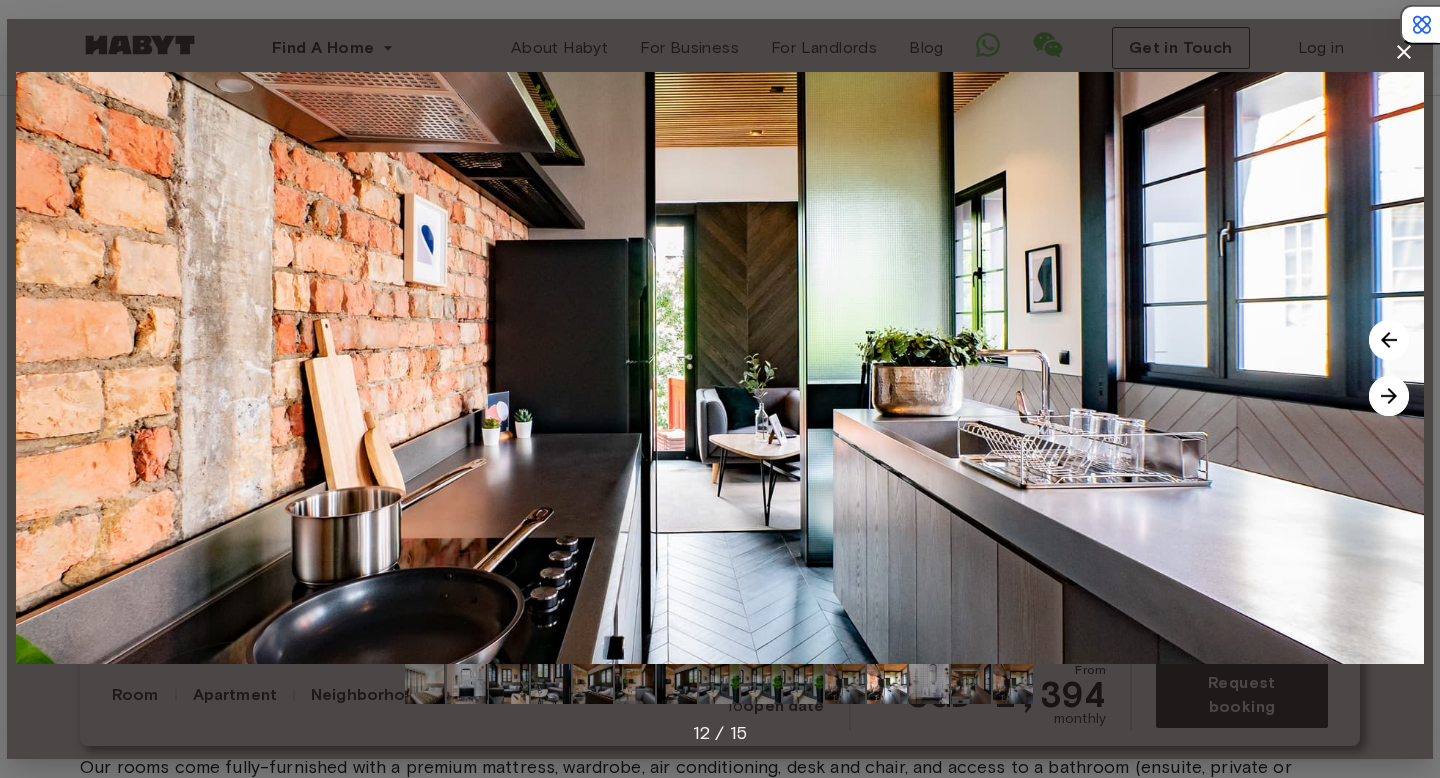 click at bounding box center (1389, 396) 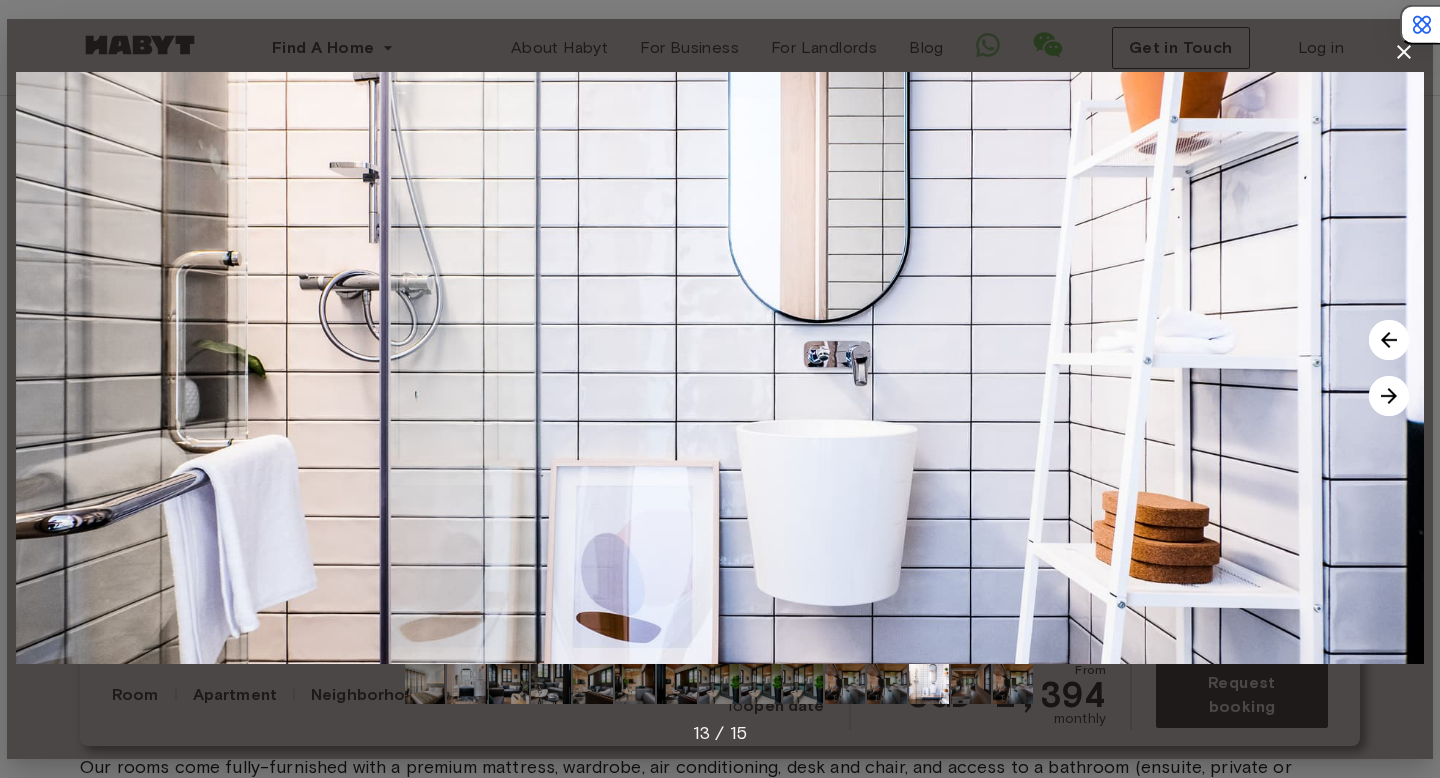 click at bounding box center (1389, 396) 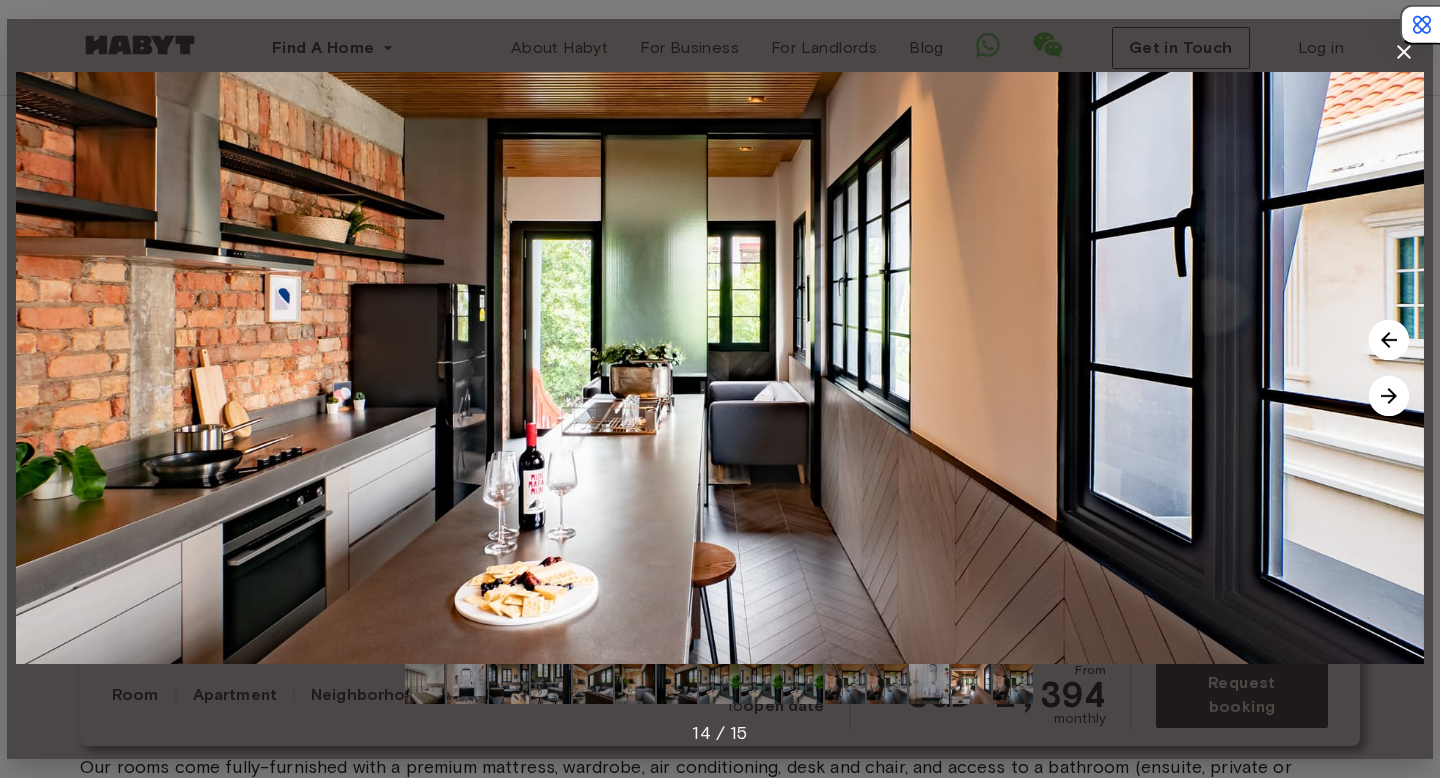 click at bounding box center [1389, 396] 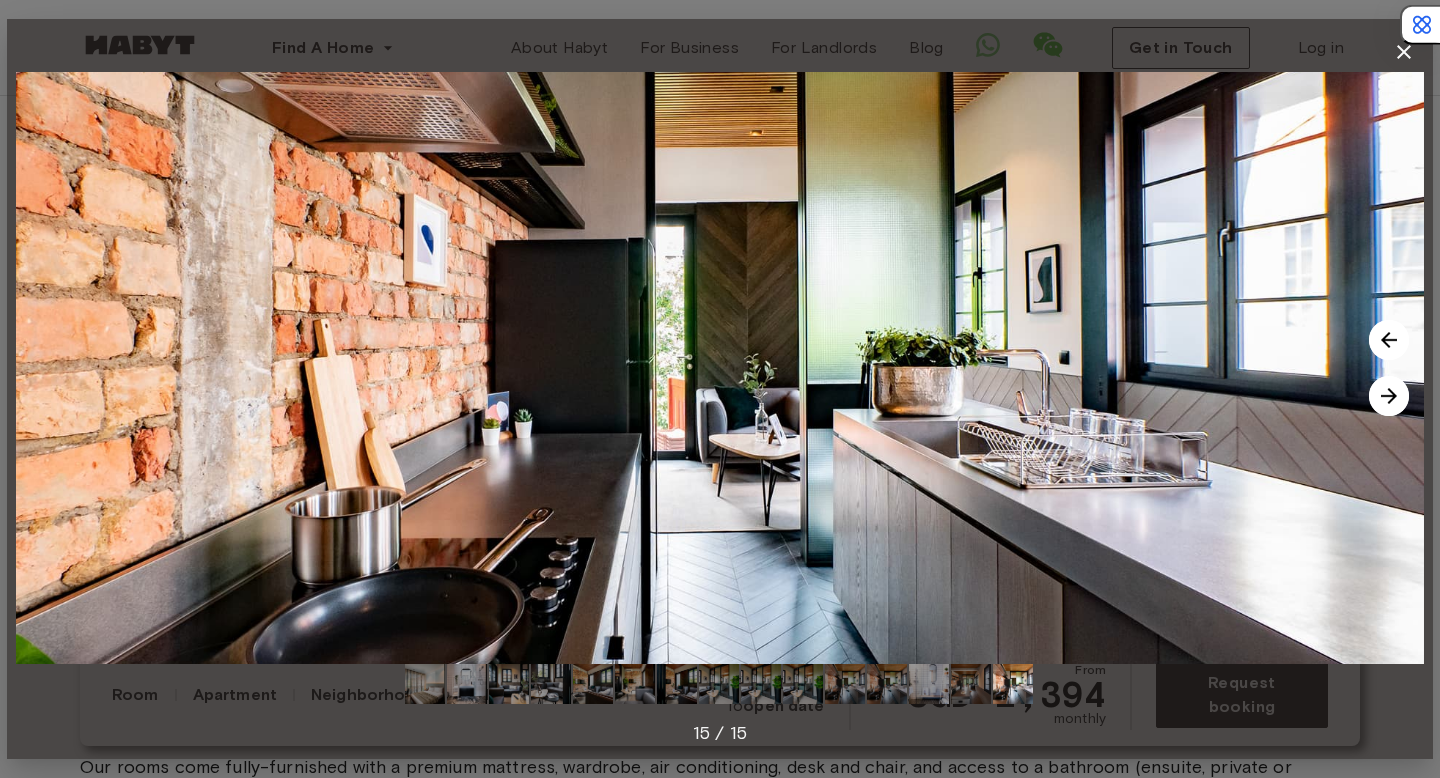 click at bounding box center (1389, 396) 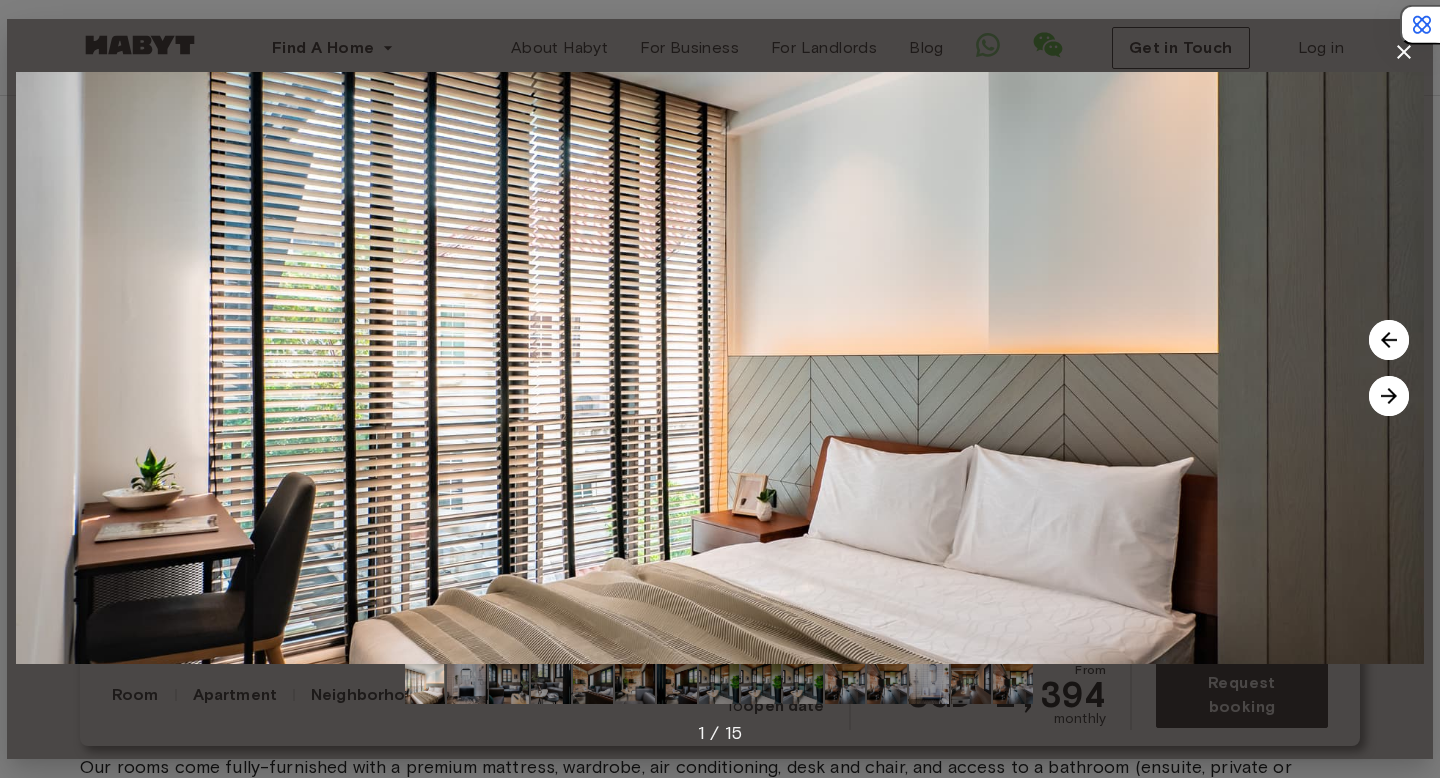 click at bounding box center (1389, 396) 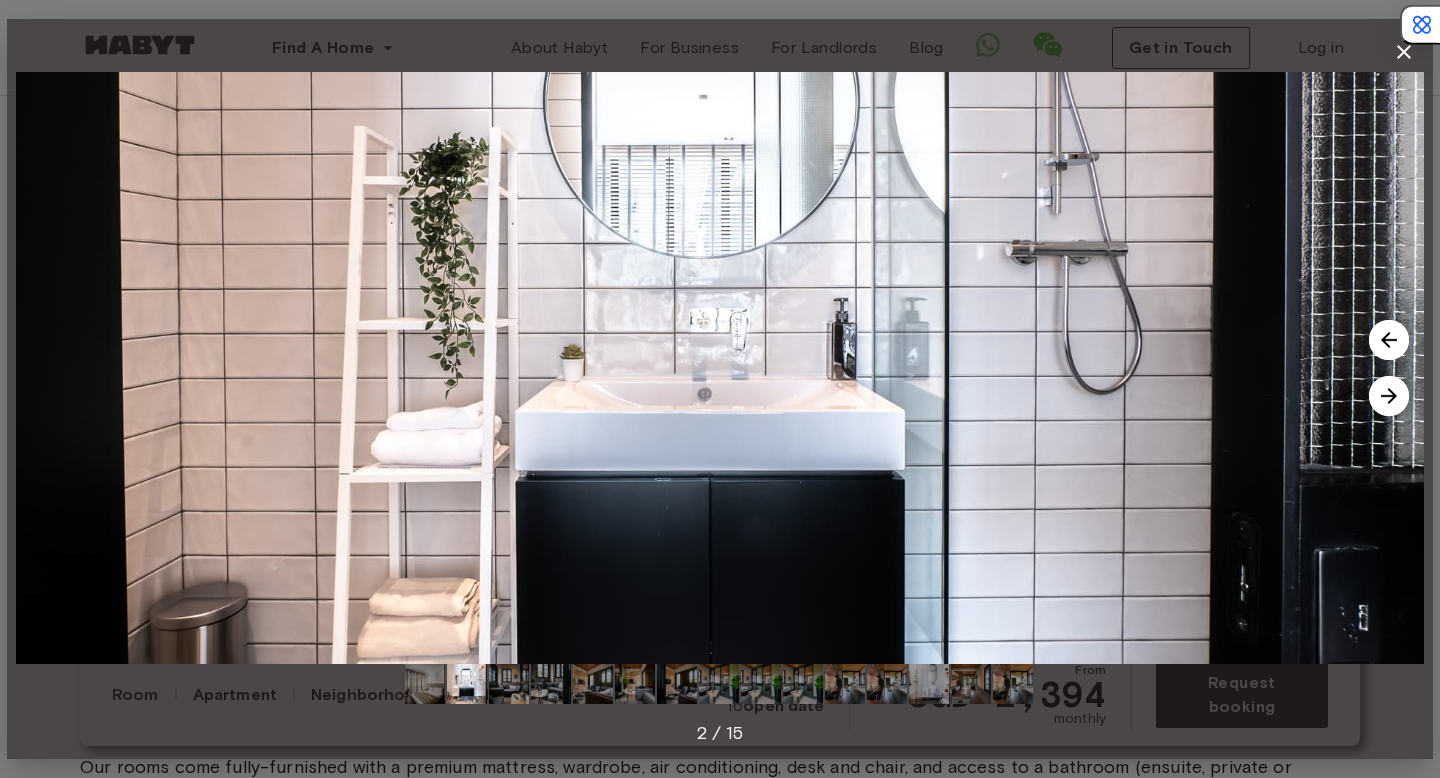 click at bounding box center (1389, 396) 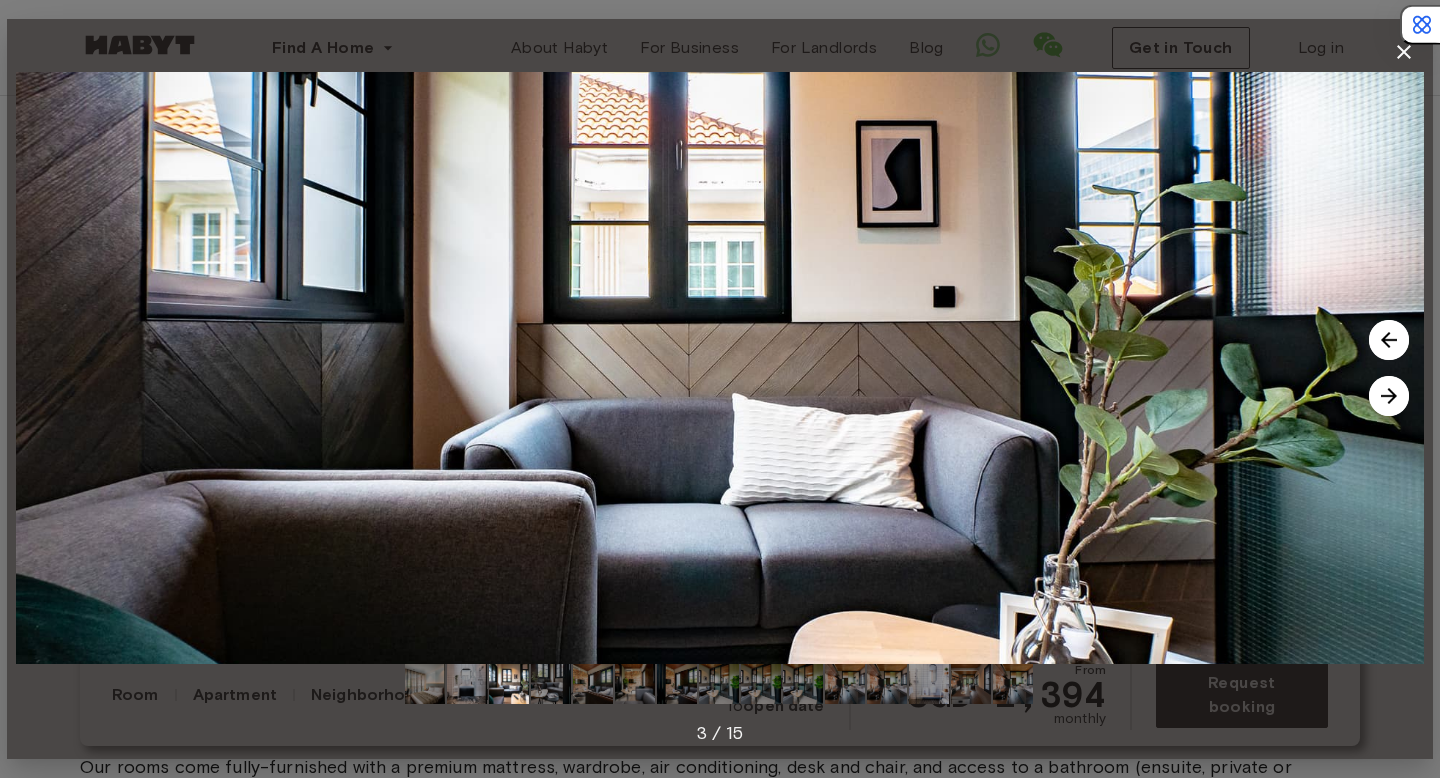 click 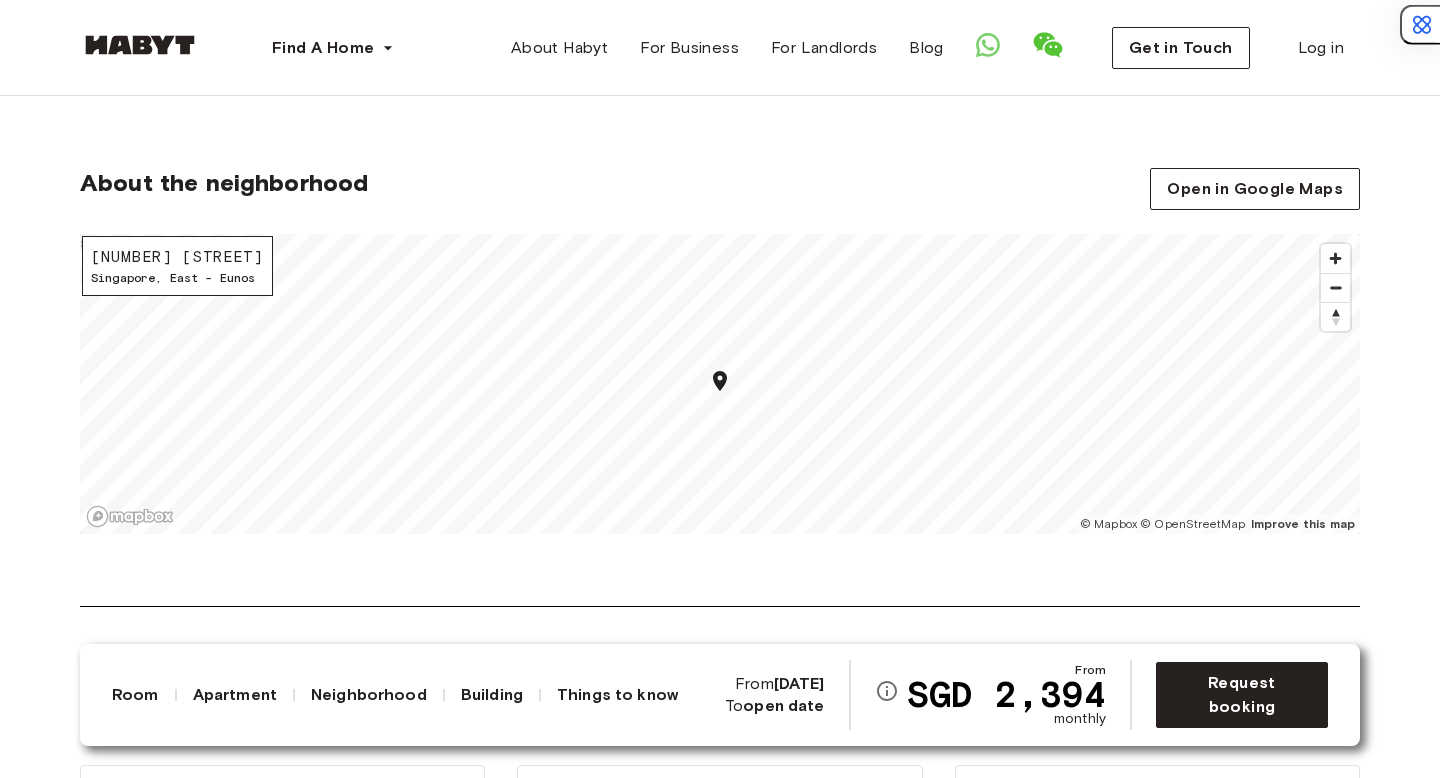 scroll, scrollTop: 2032, scrollLeft: 0, axis: vertical 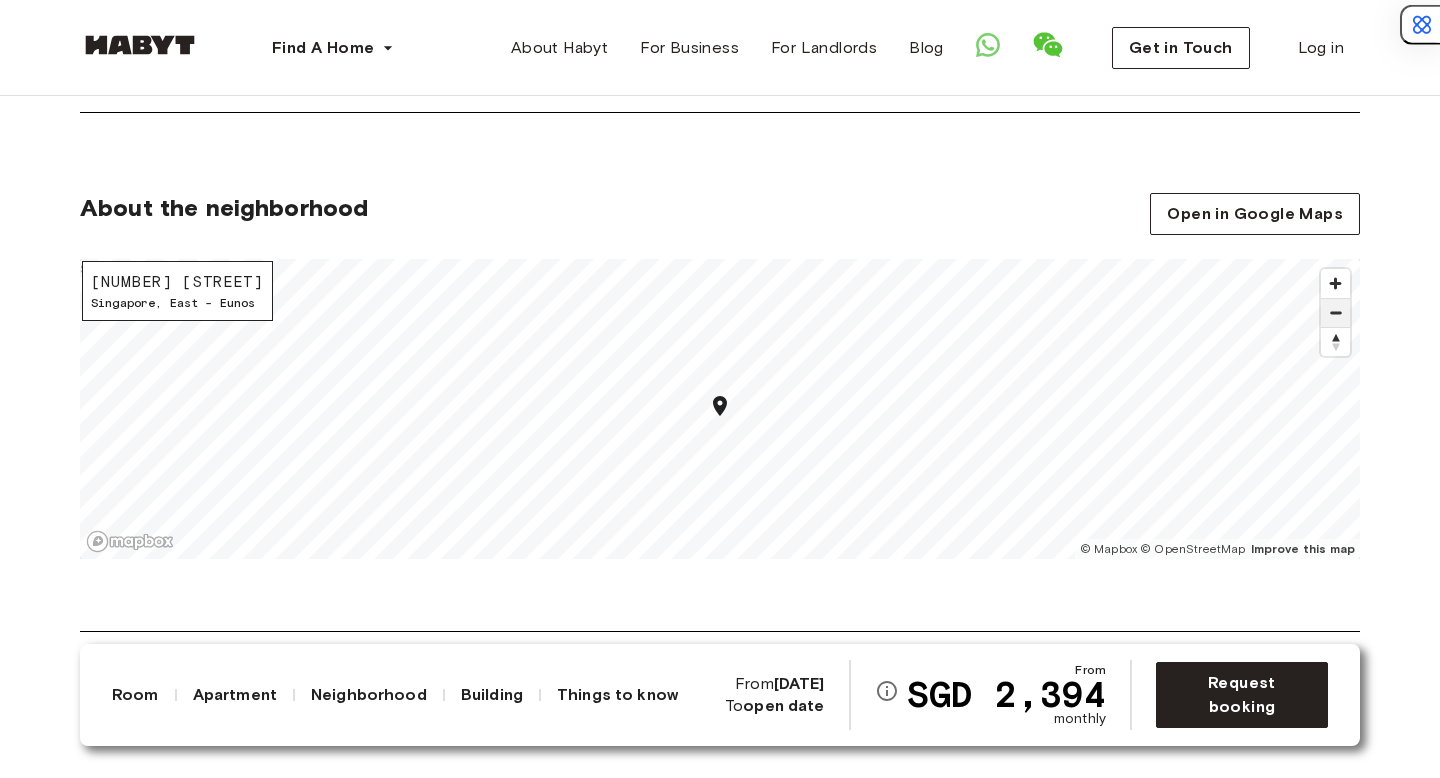click at bounding box center [1335, 313] 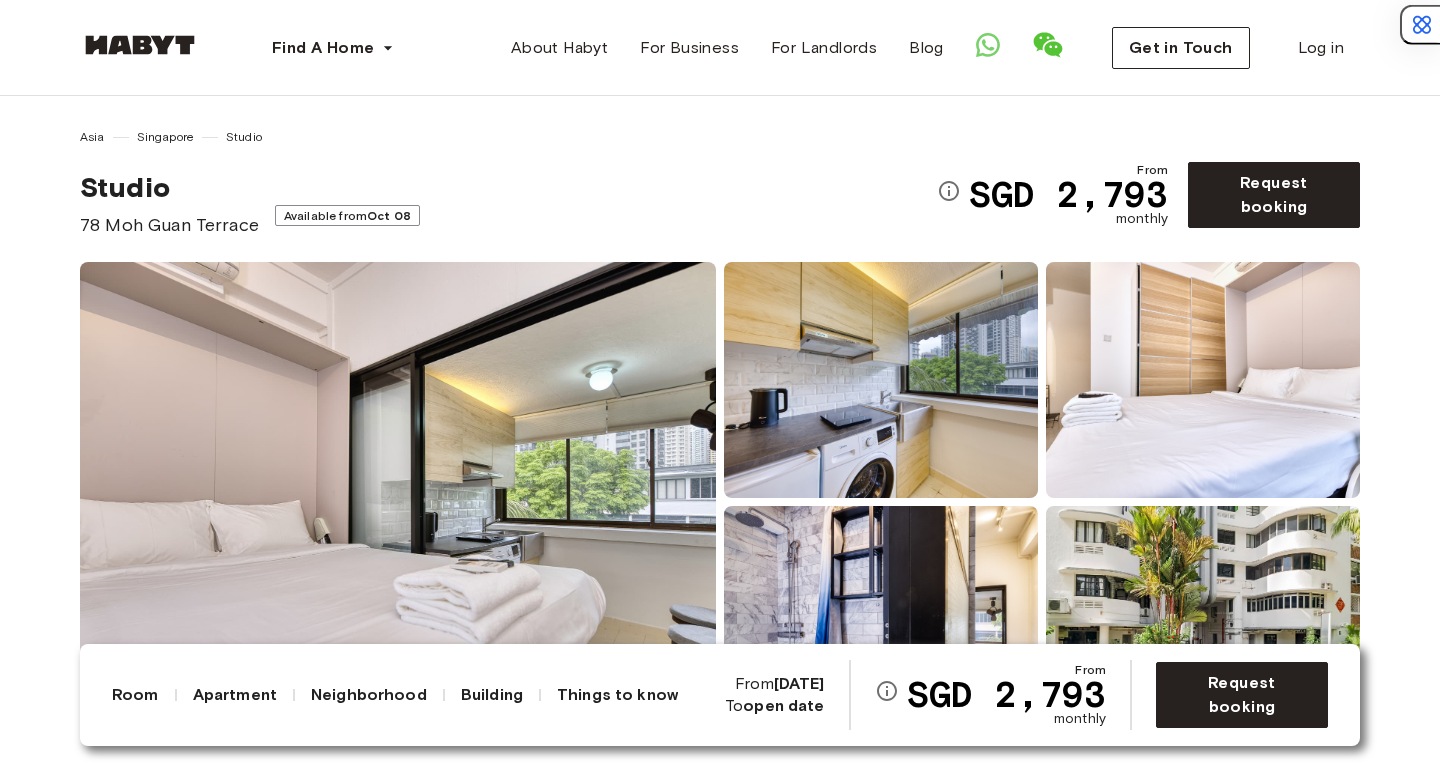 scroll, scrollTop: 0, scrollLeft: 0, axis: both 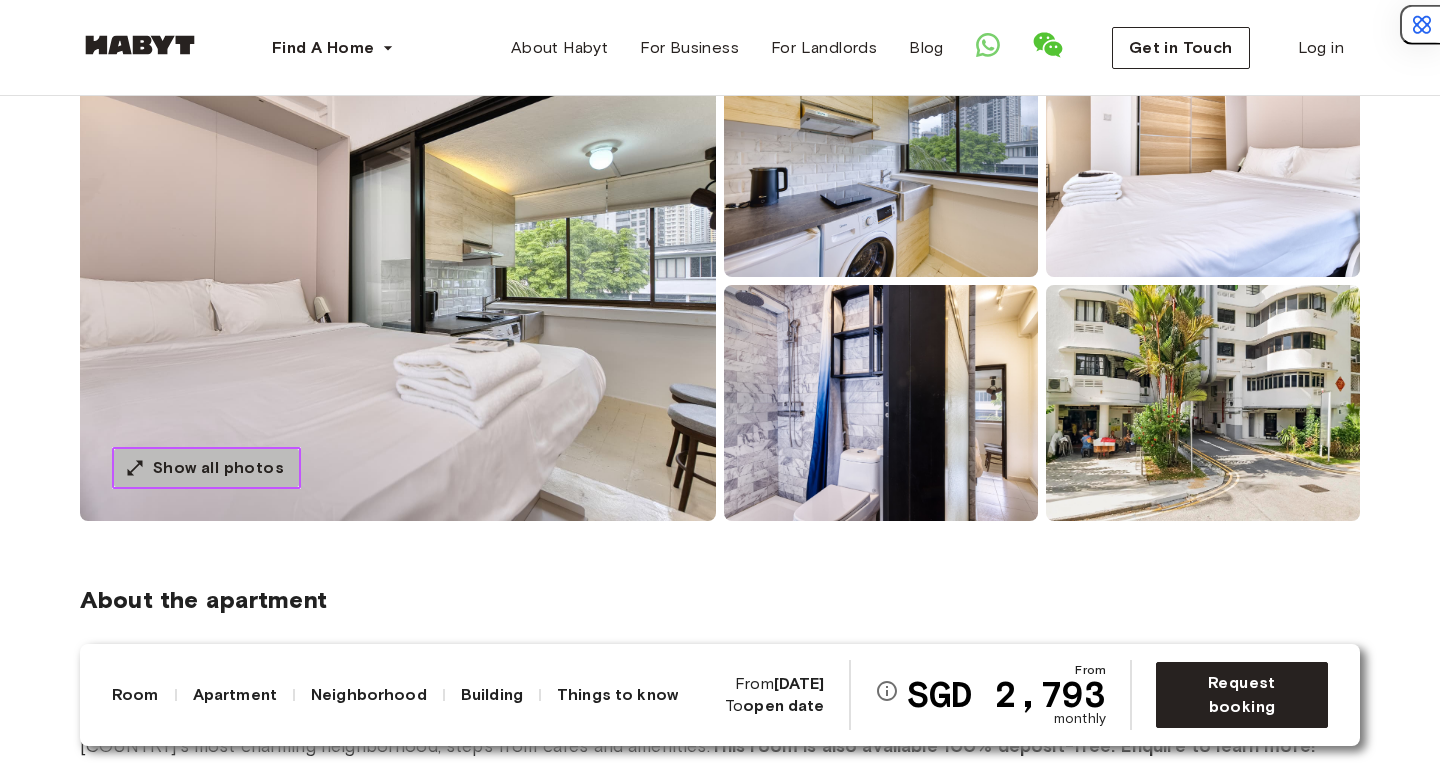 click on "Show all photos" at bounding box center [206, 468] 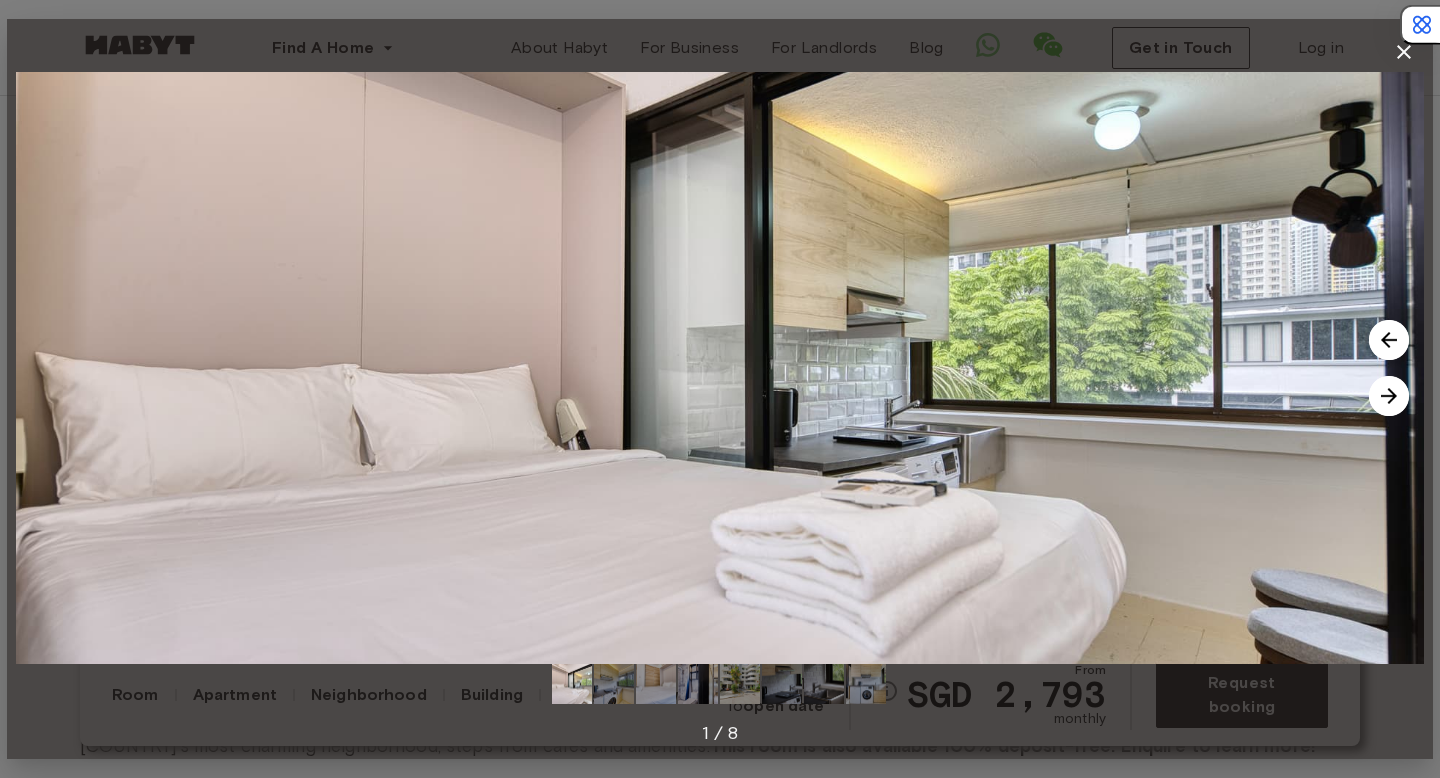 click at bounding box center [1389, 396] 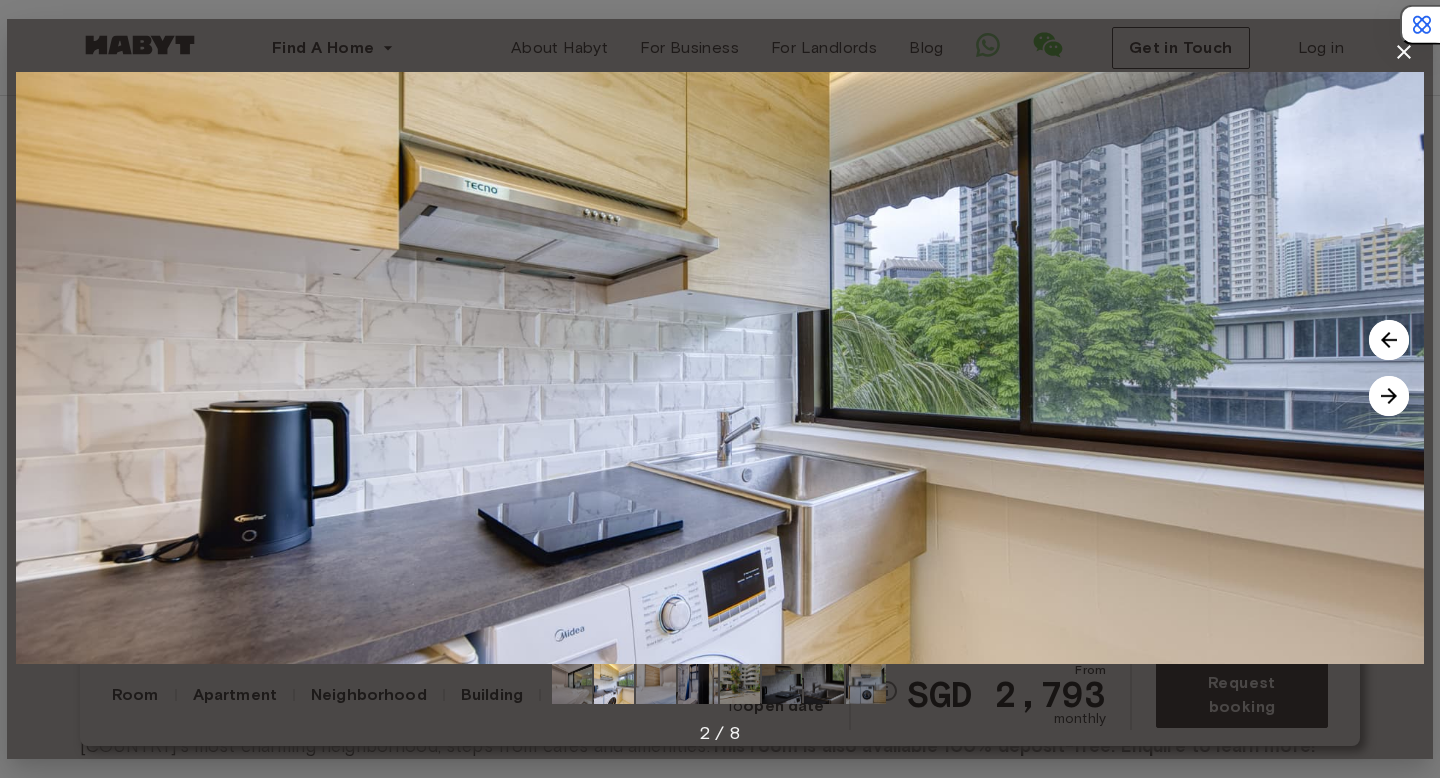 click at bounding box center (1389, 396) 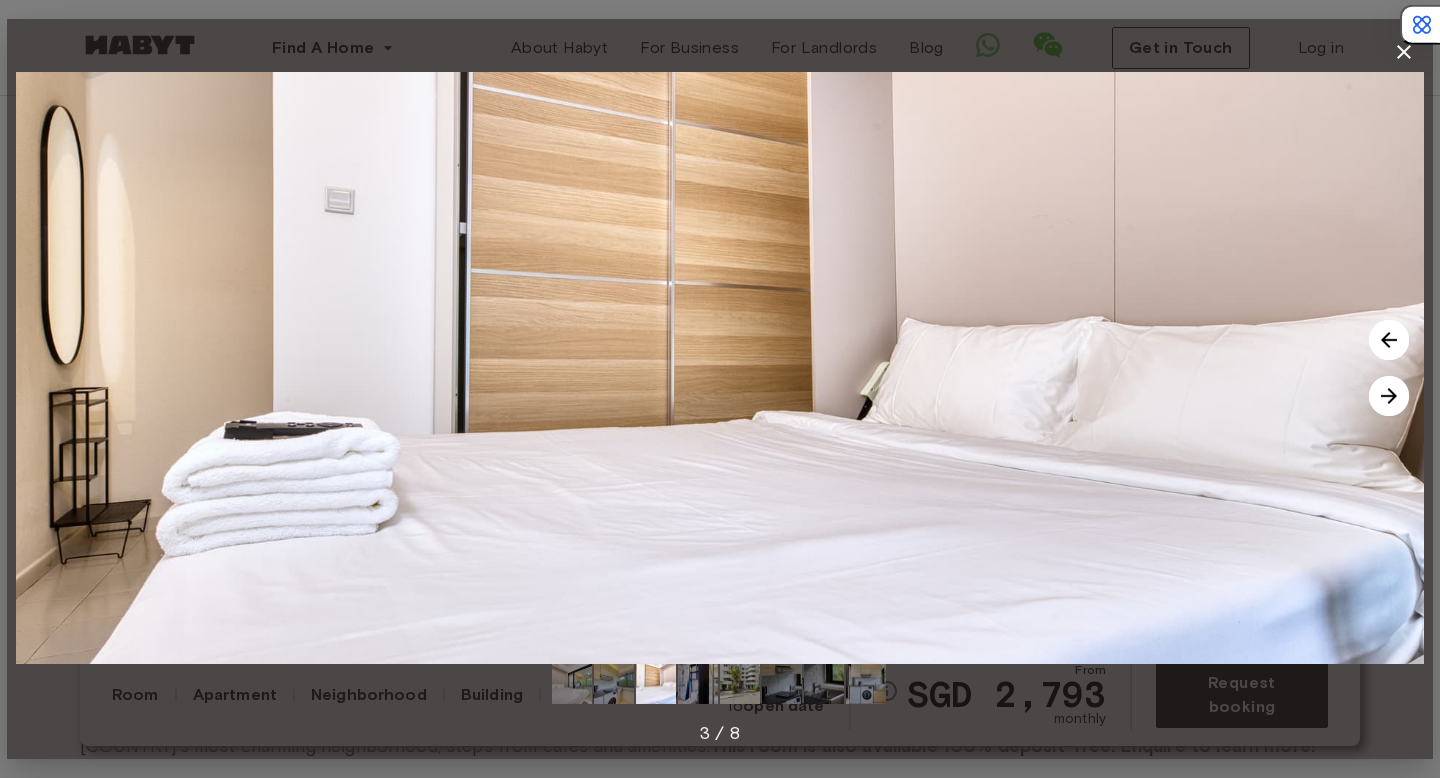 click at bounding box center (1389, 396) 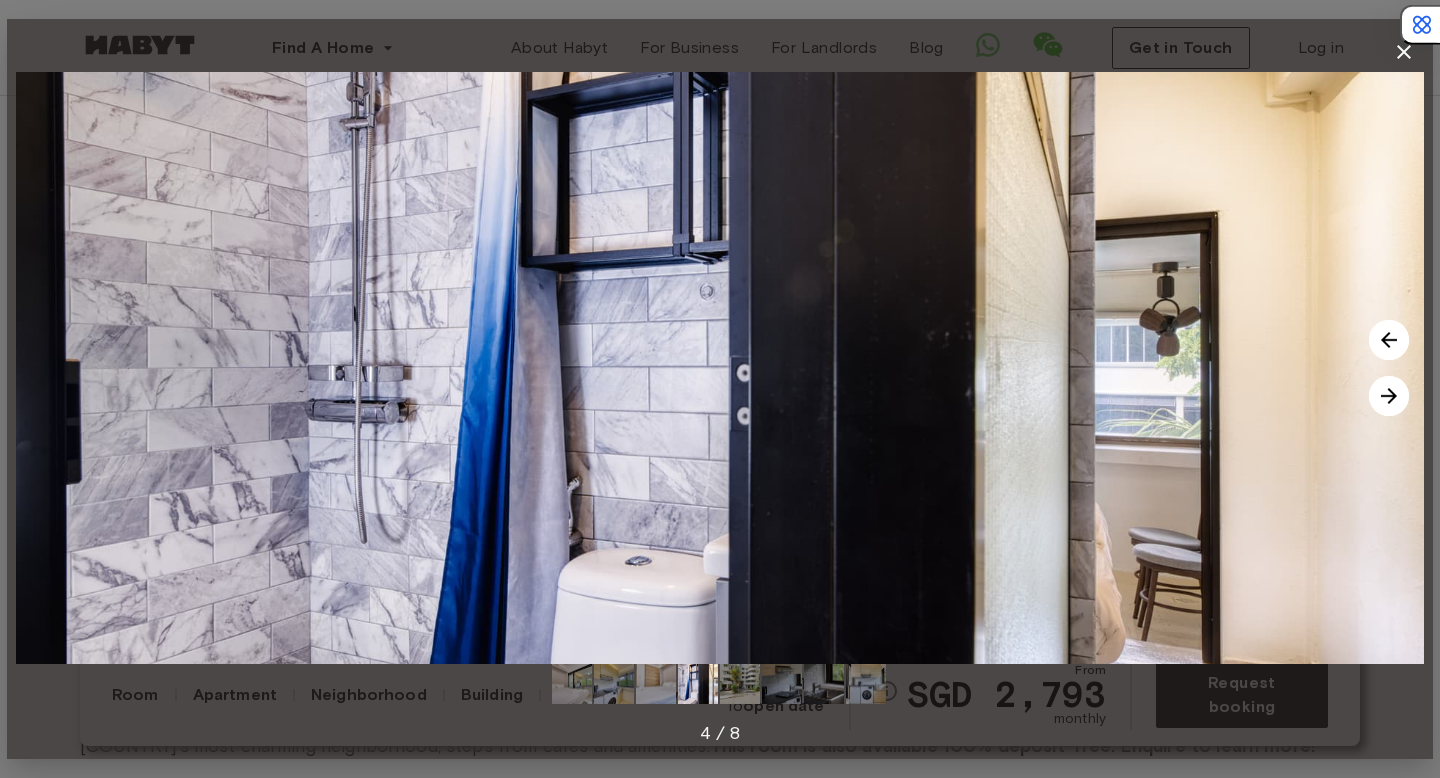 click at bounding box center [1389, 396] 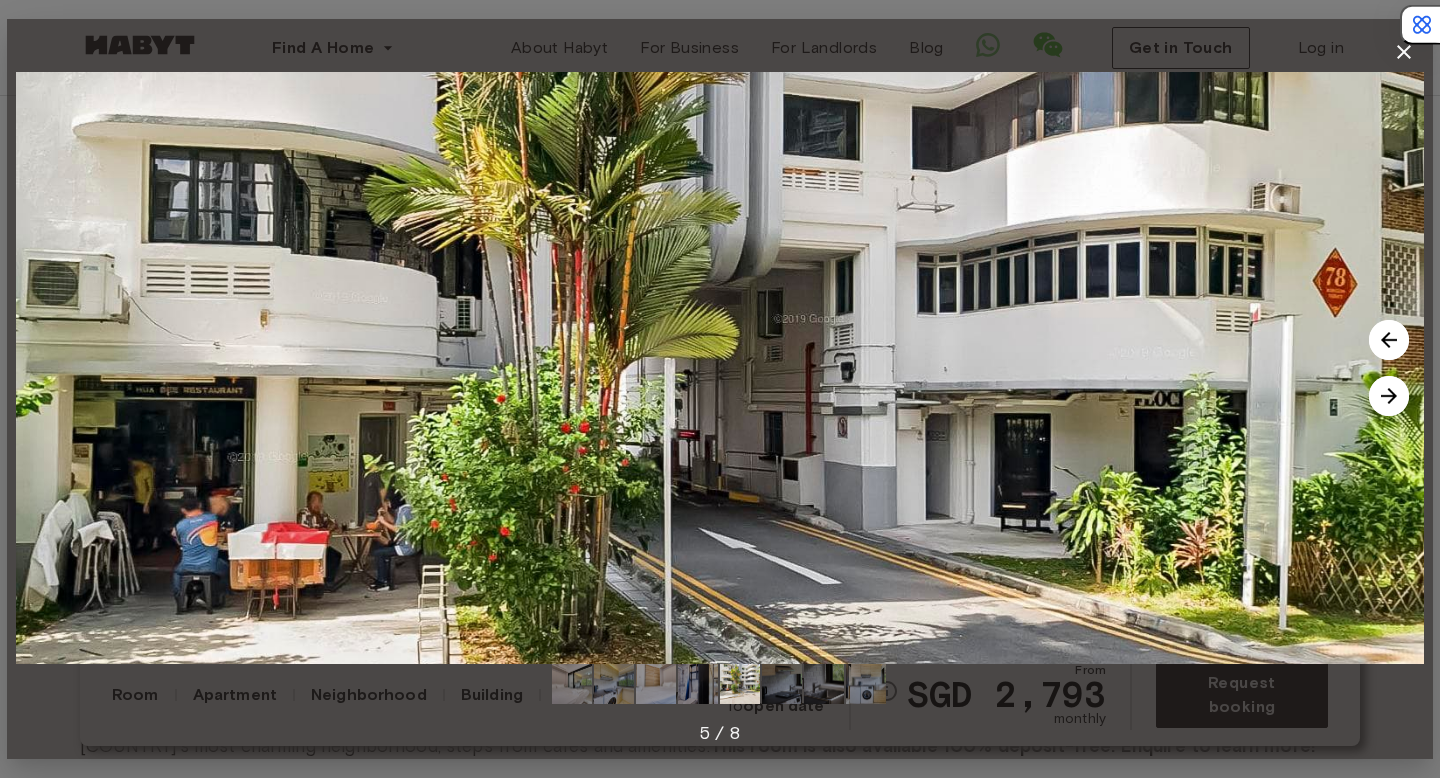 click at bounding box center [1389, 396] 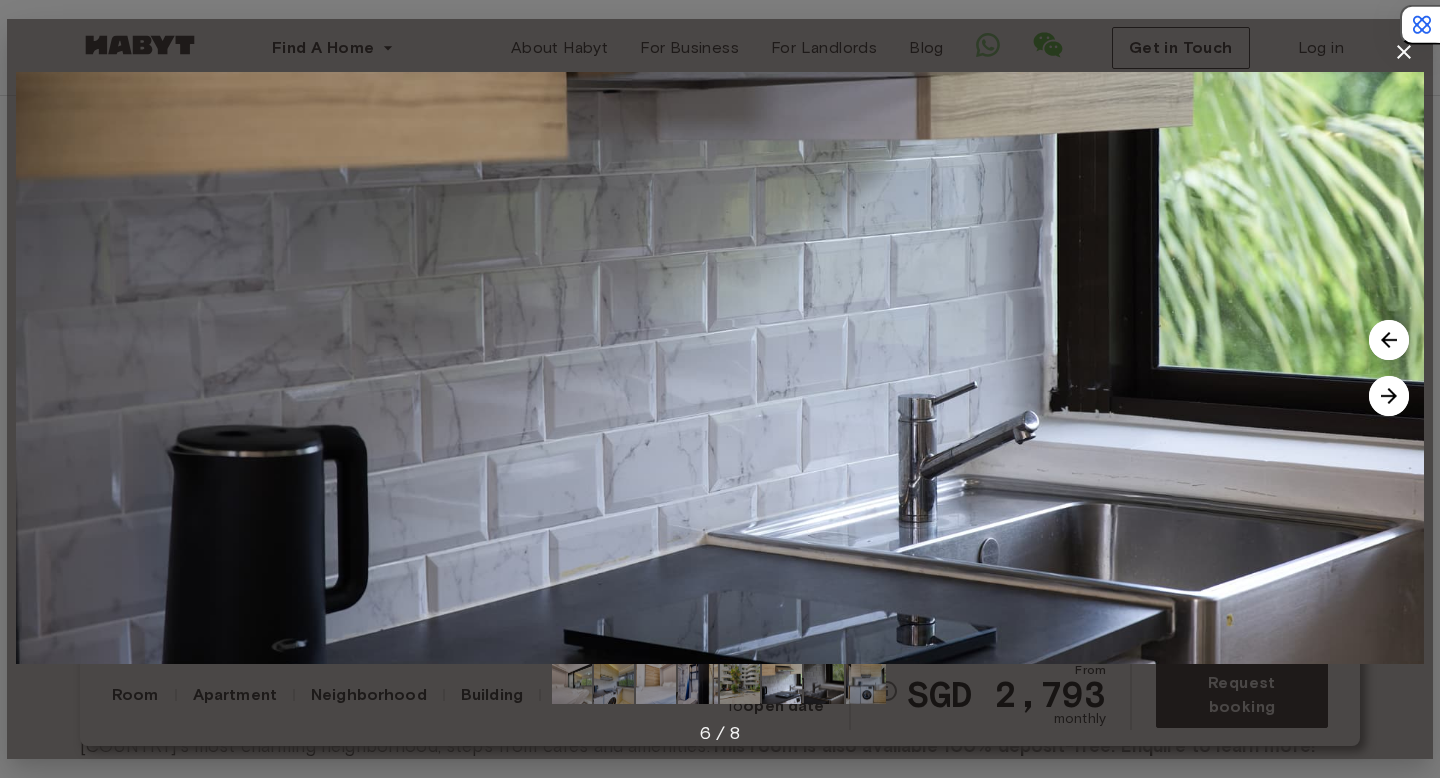 click at bounding box center [1389, 396] 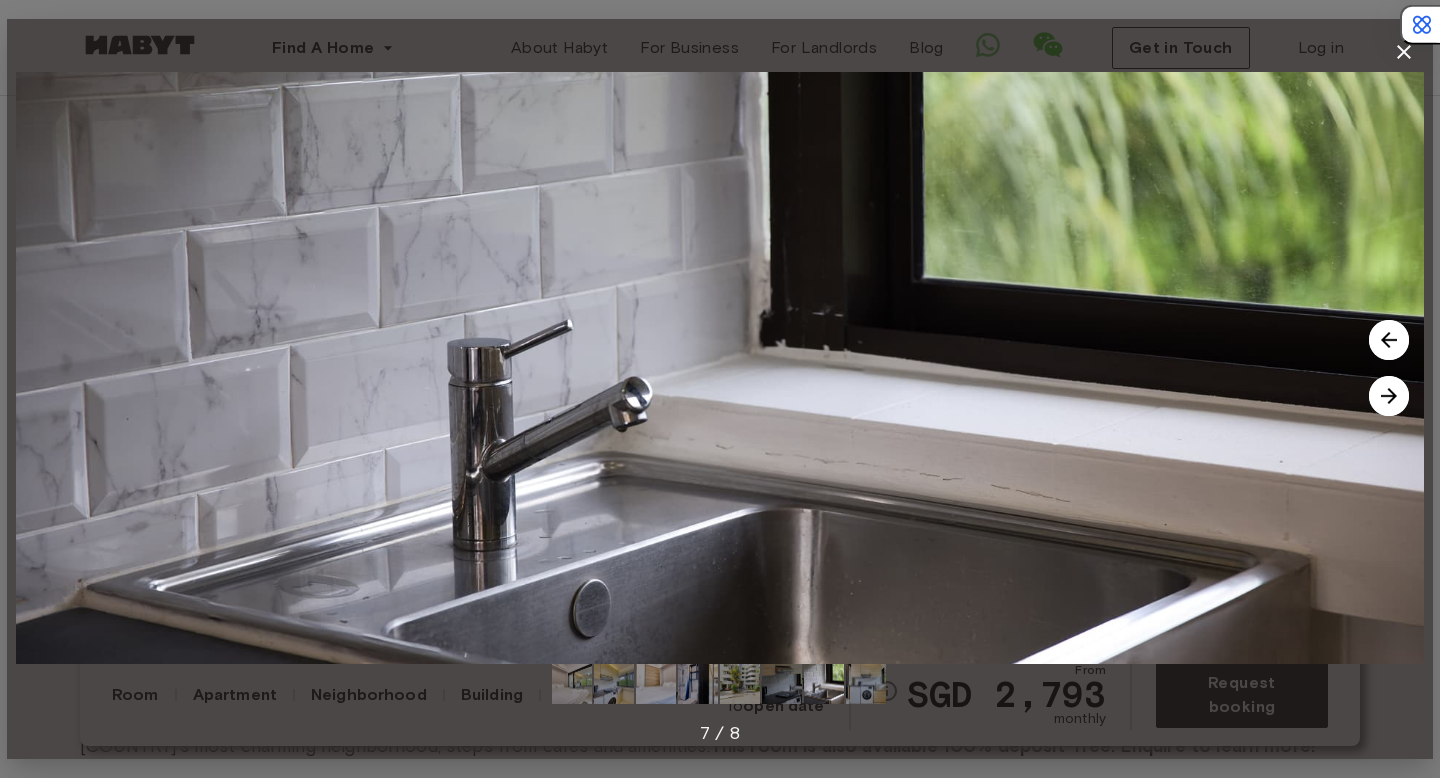 click at bounding box center [1389, 396] 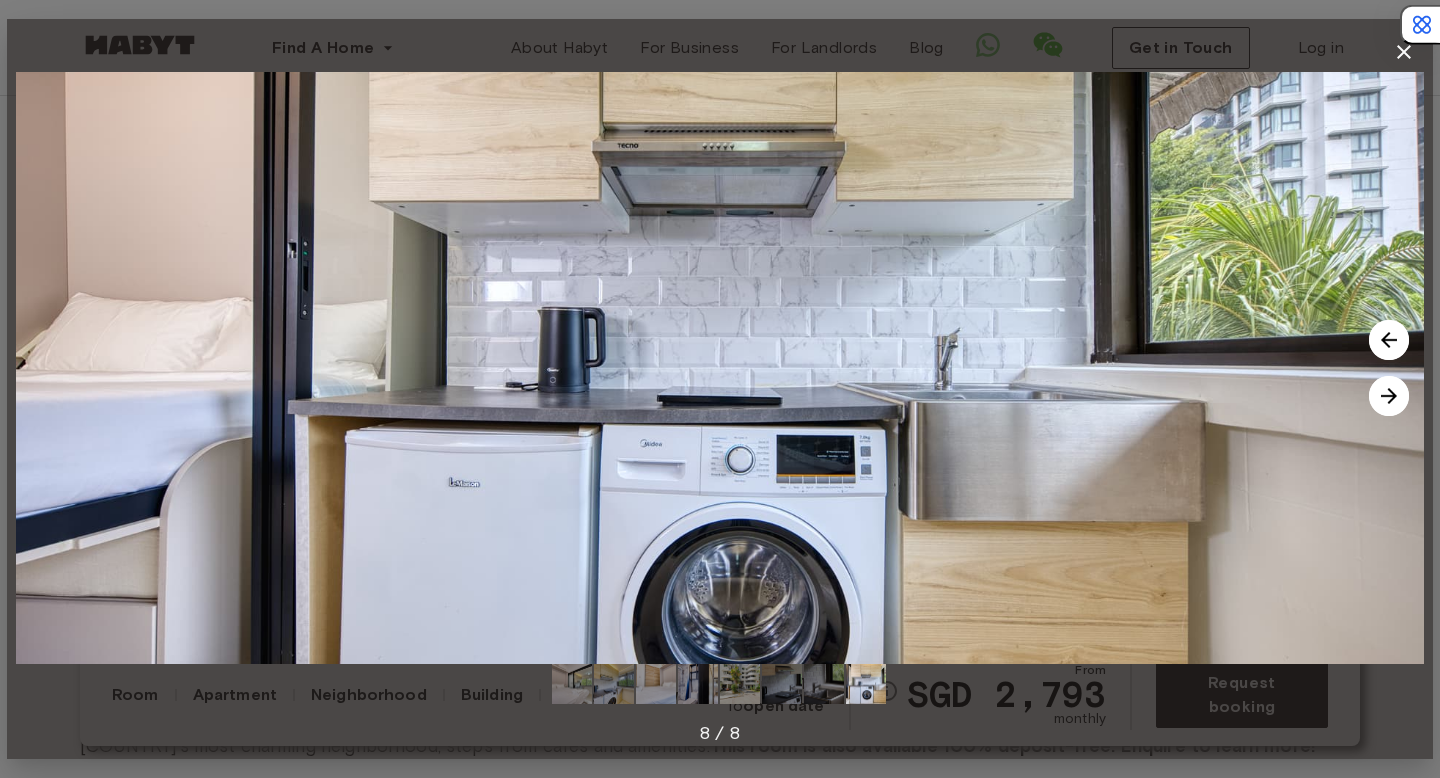 click at bounding box center [1389, 396] 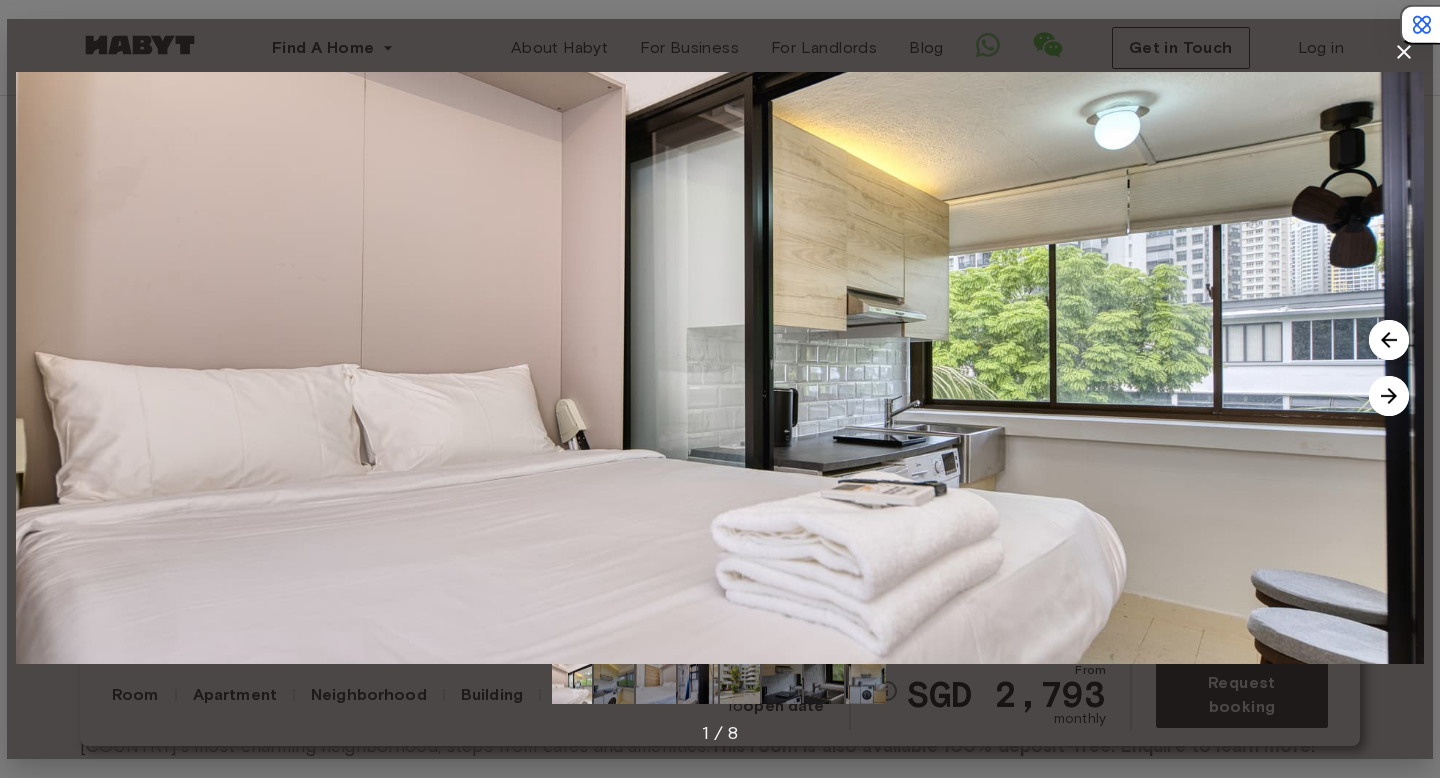 click at bounding box center [1389, 396] 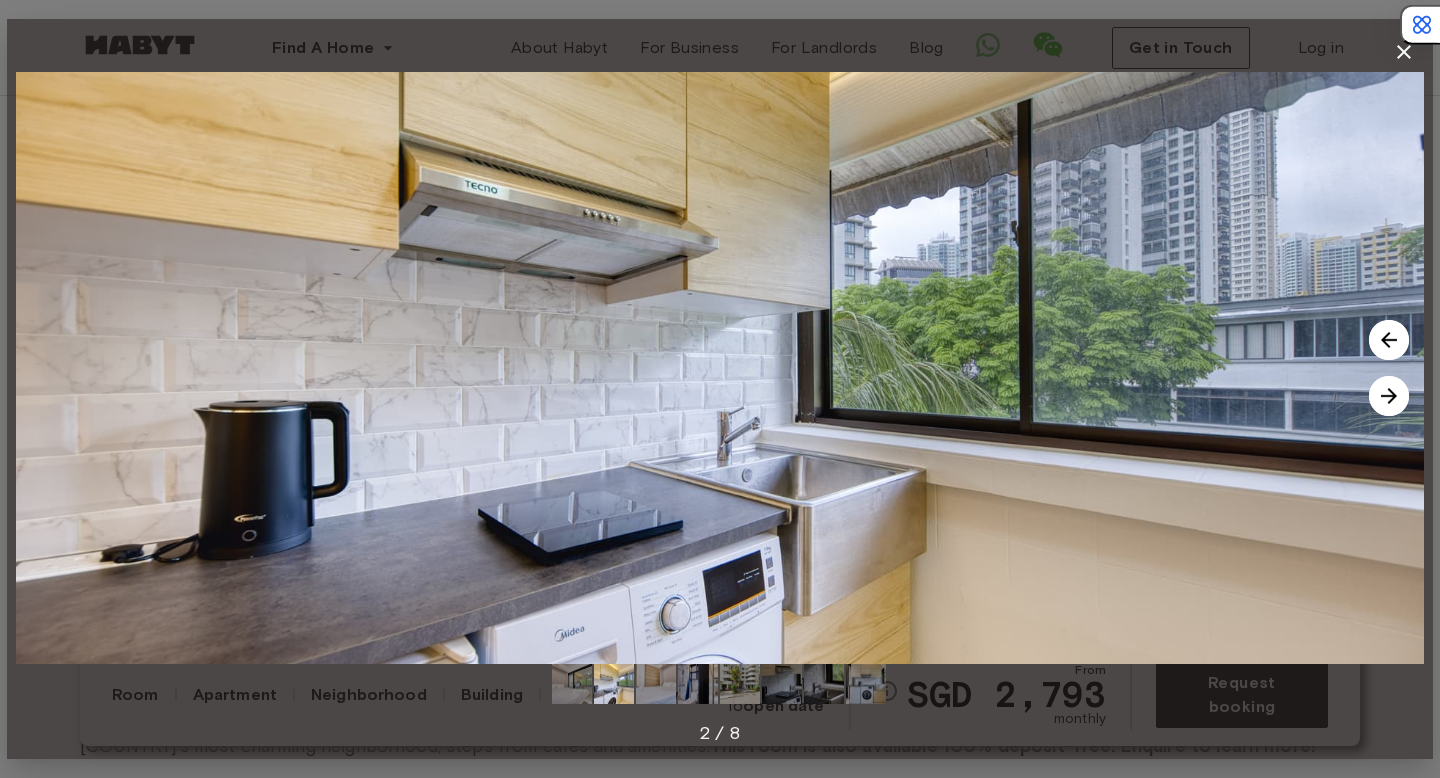 click at bounding box center (1389, 396) 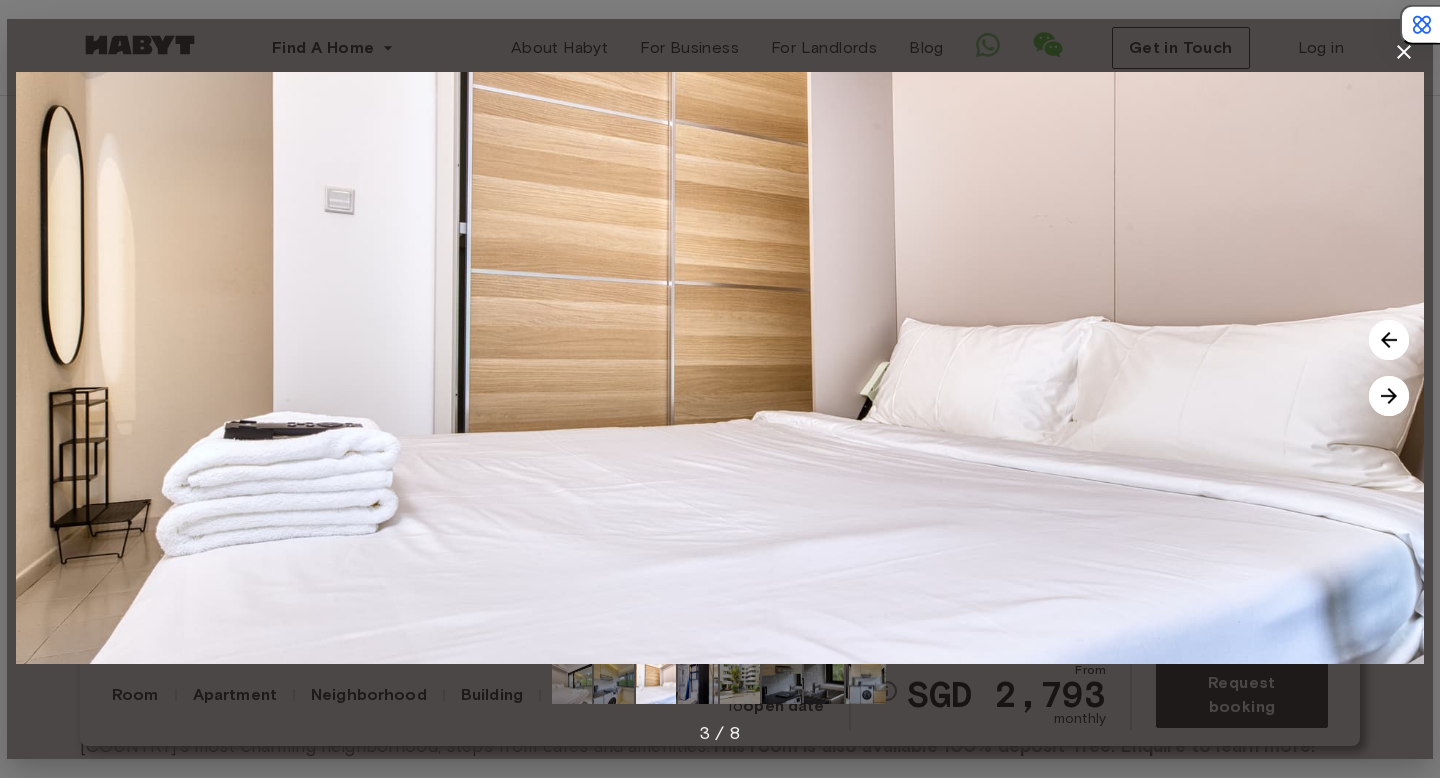 click at bounding box center (1389, 396) 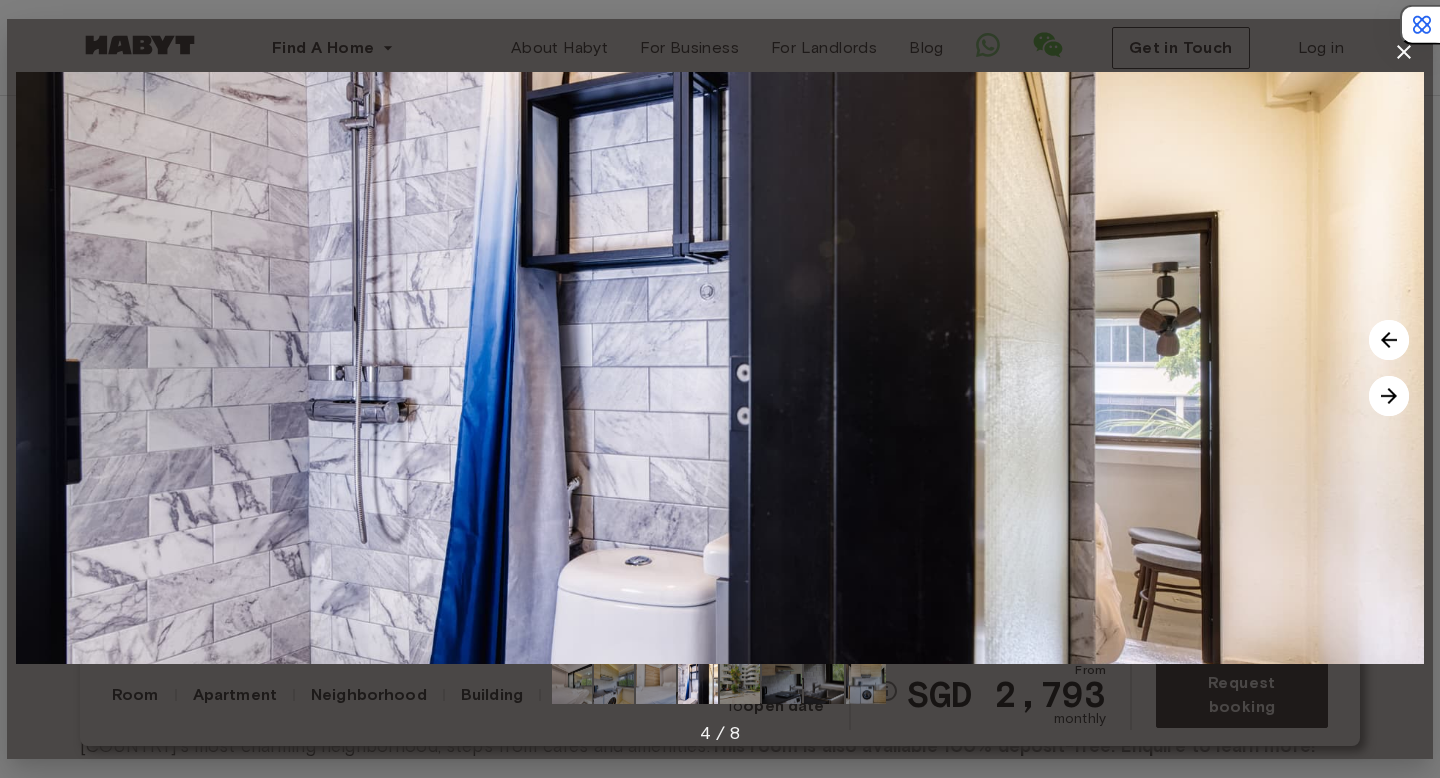 click 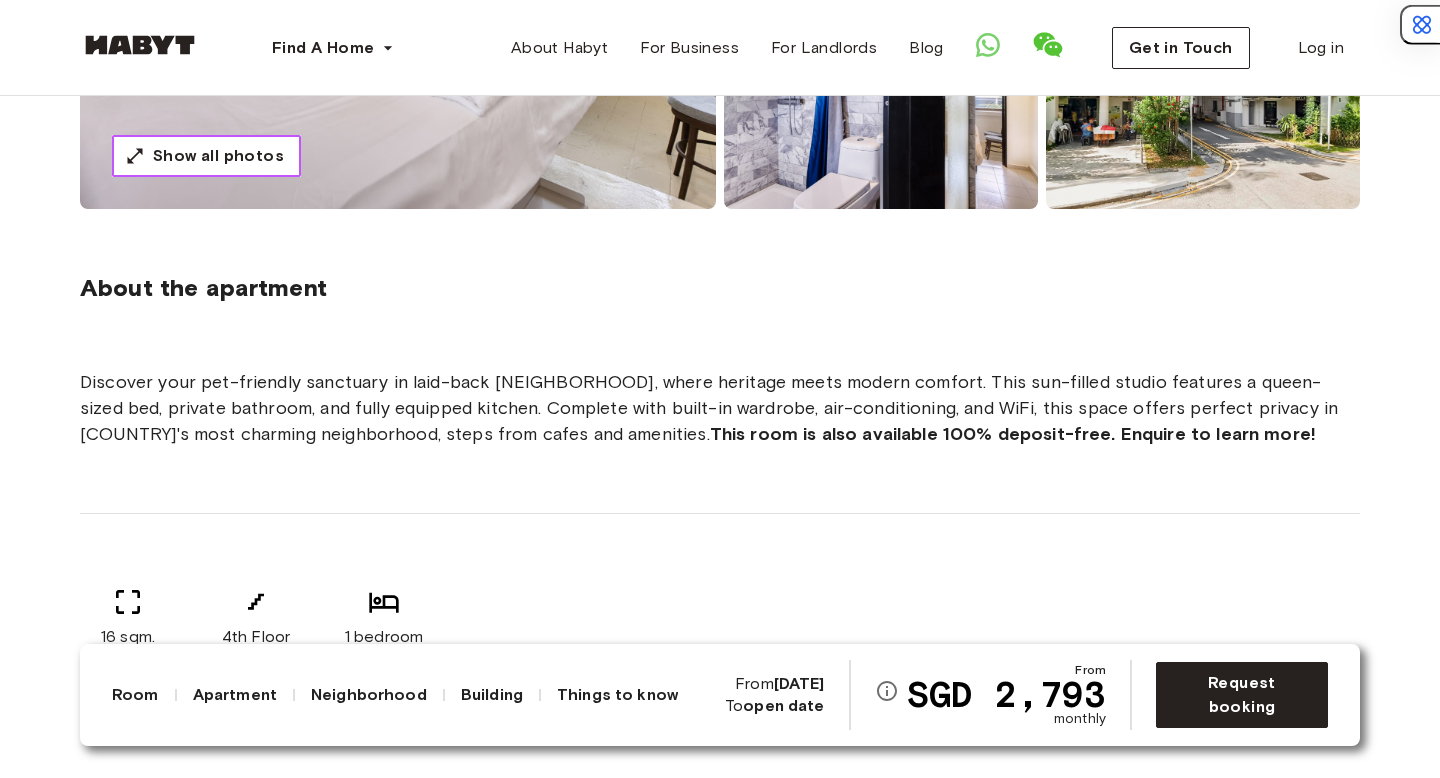 scroll, scrollTop: 568, scrollLeft: 0, axis: vertical 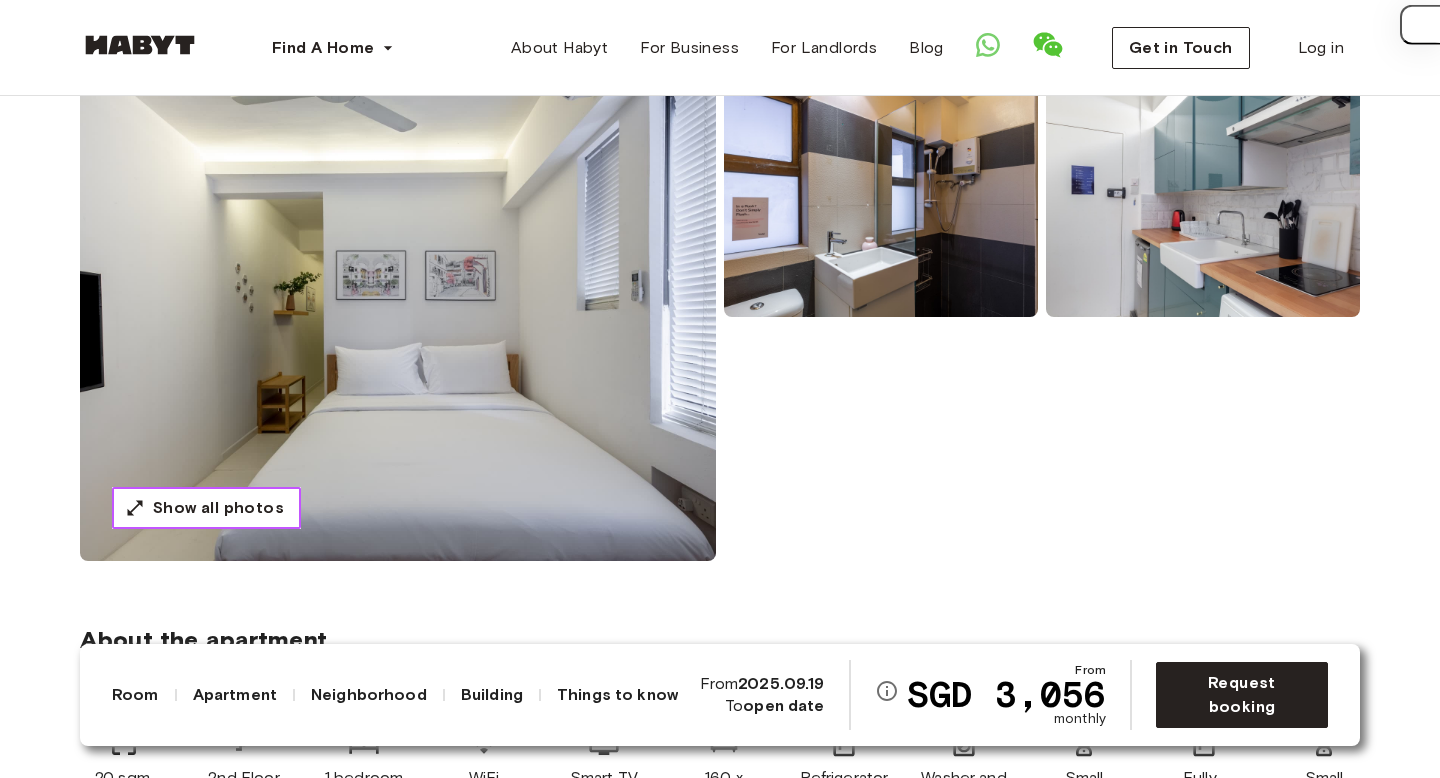 click on "Show all photos" at bounding box center [218, 508] 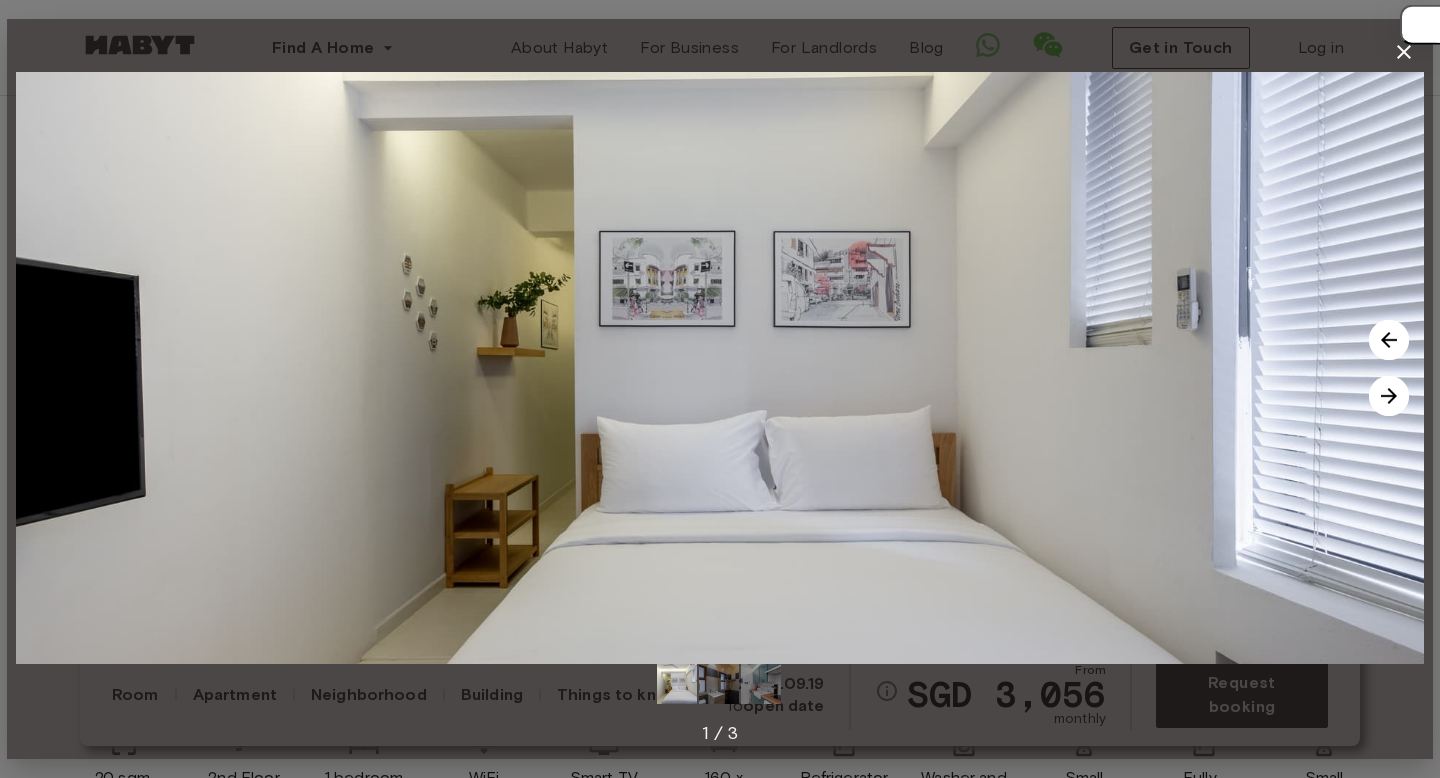 click at bounding box center [1389, 396] 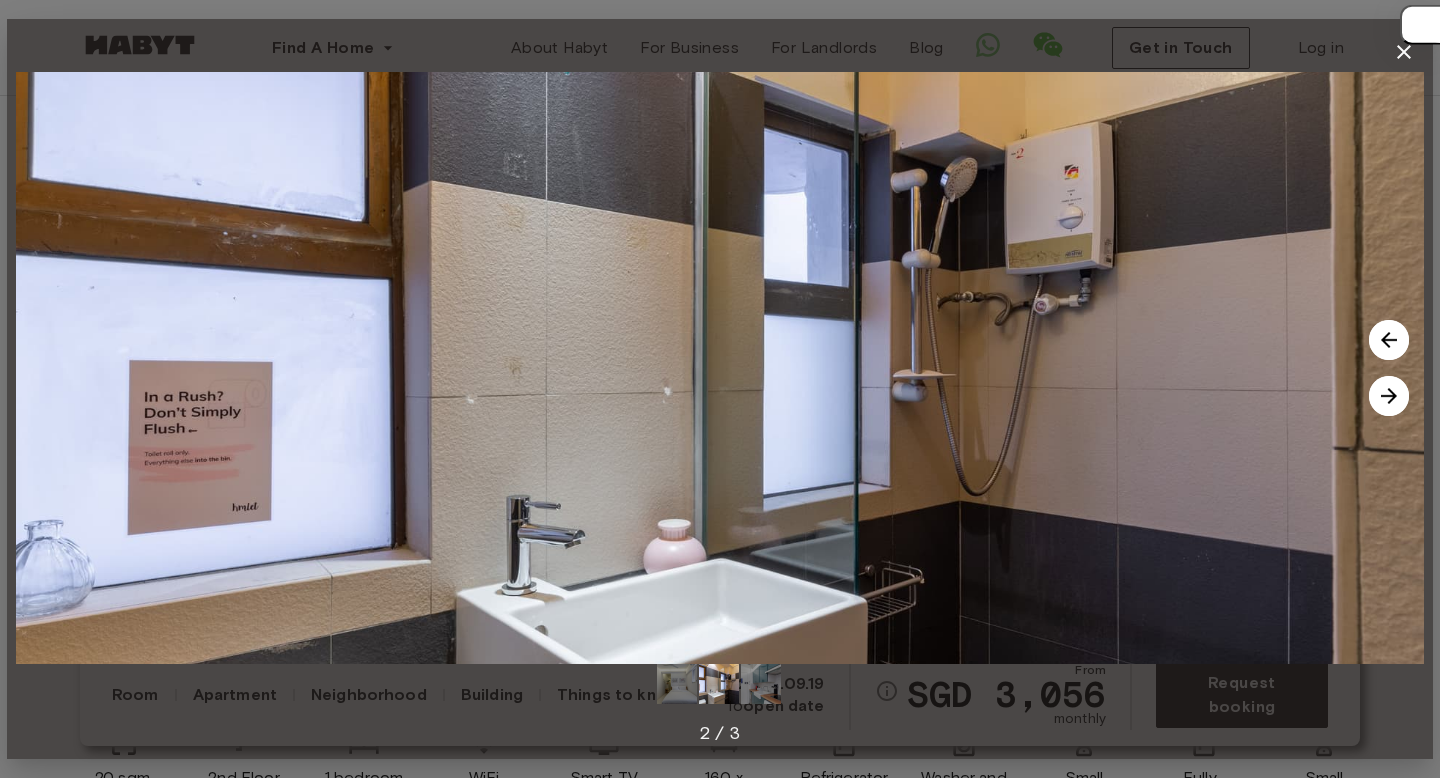 click at bounding box center [1389, 396] 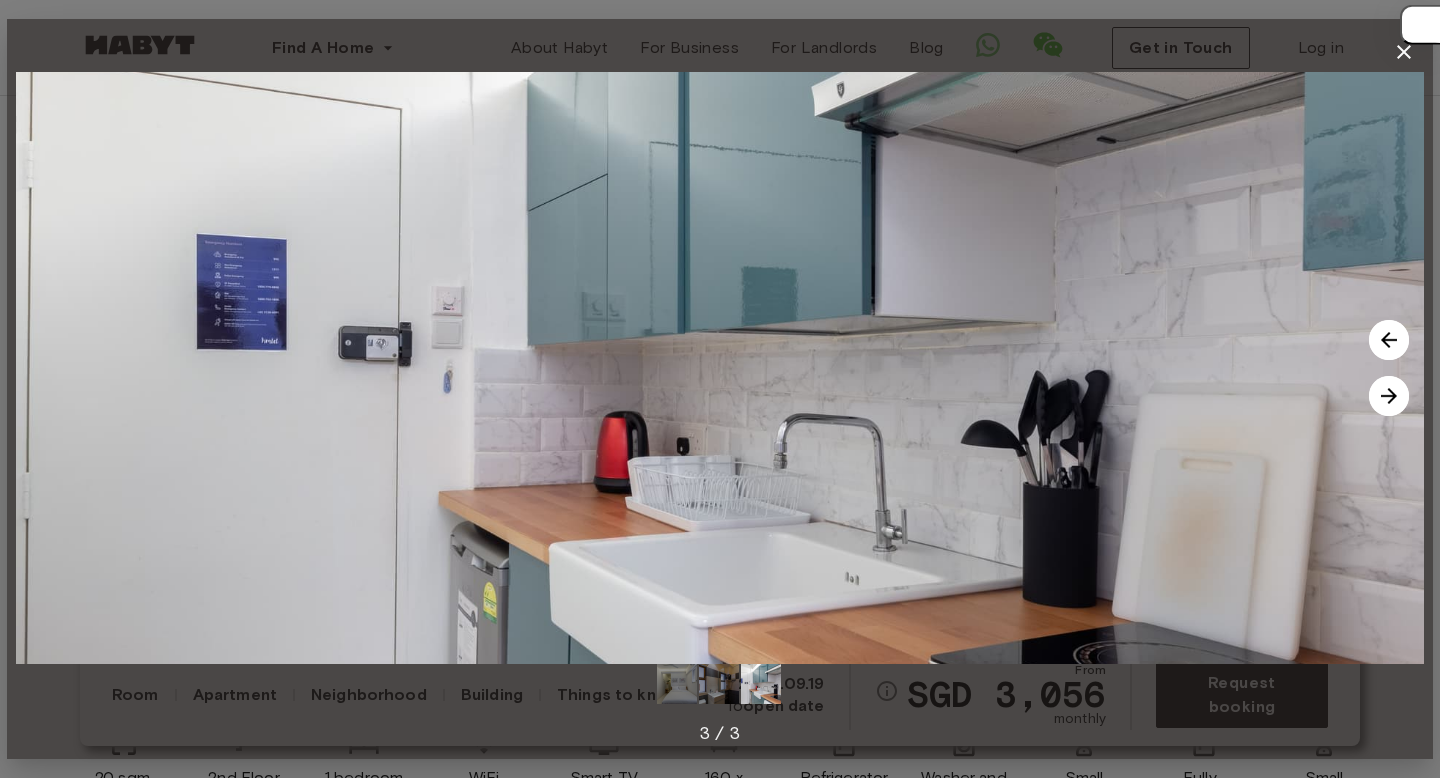 click at bounding box center (1389, 396) 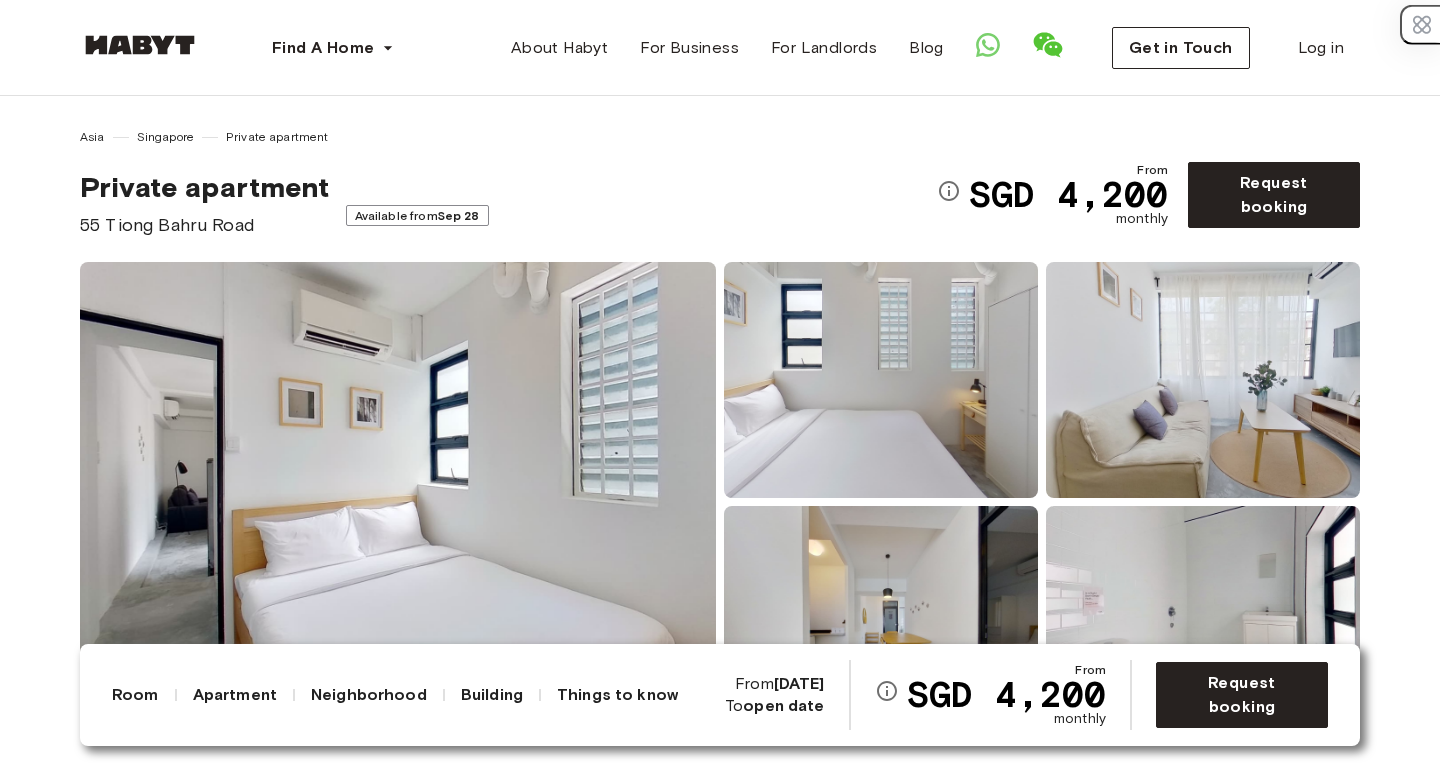 scroll, scrollTop: 0, scrollLeft: 0, axis: both 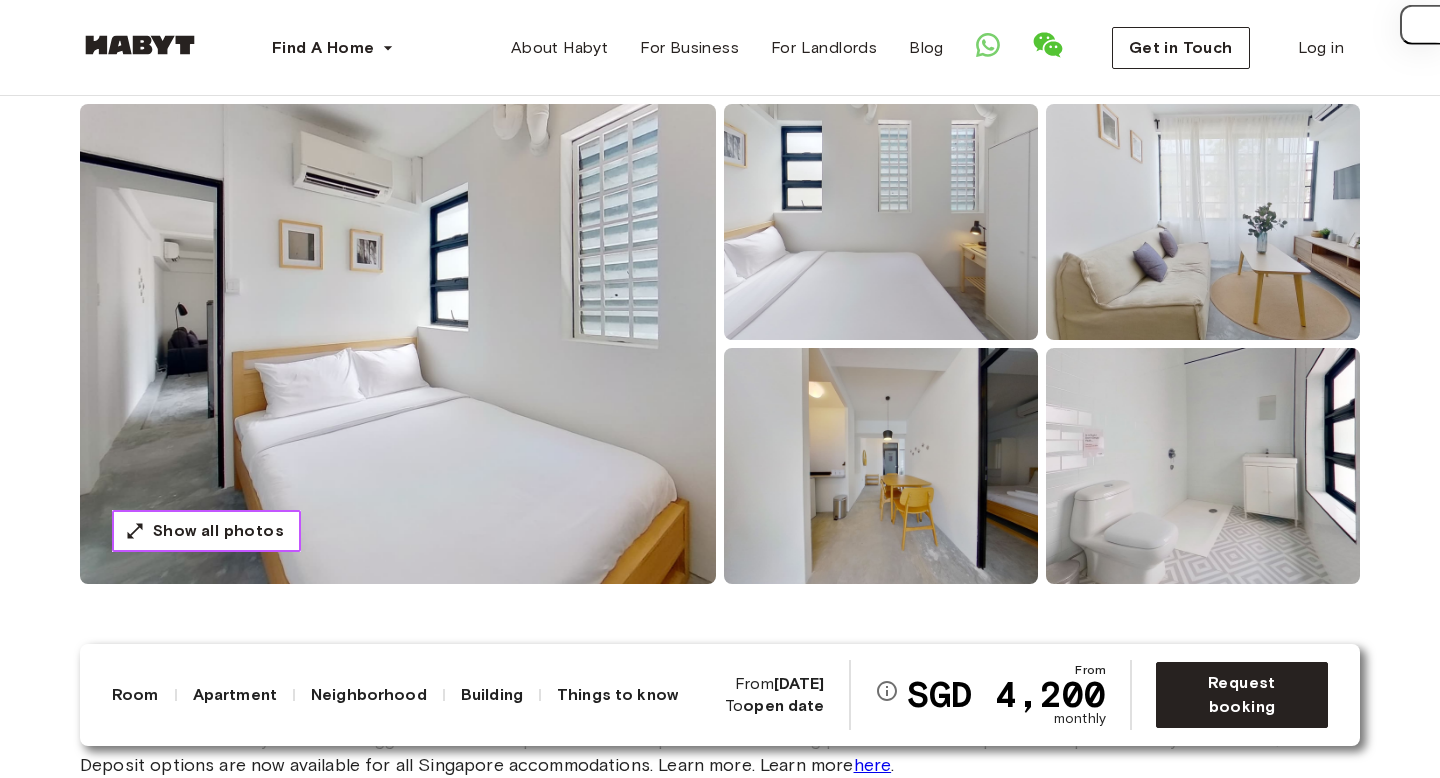 click on "Show all photos" at bounding box center [218, 531] 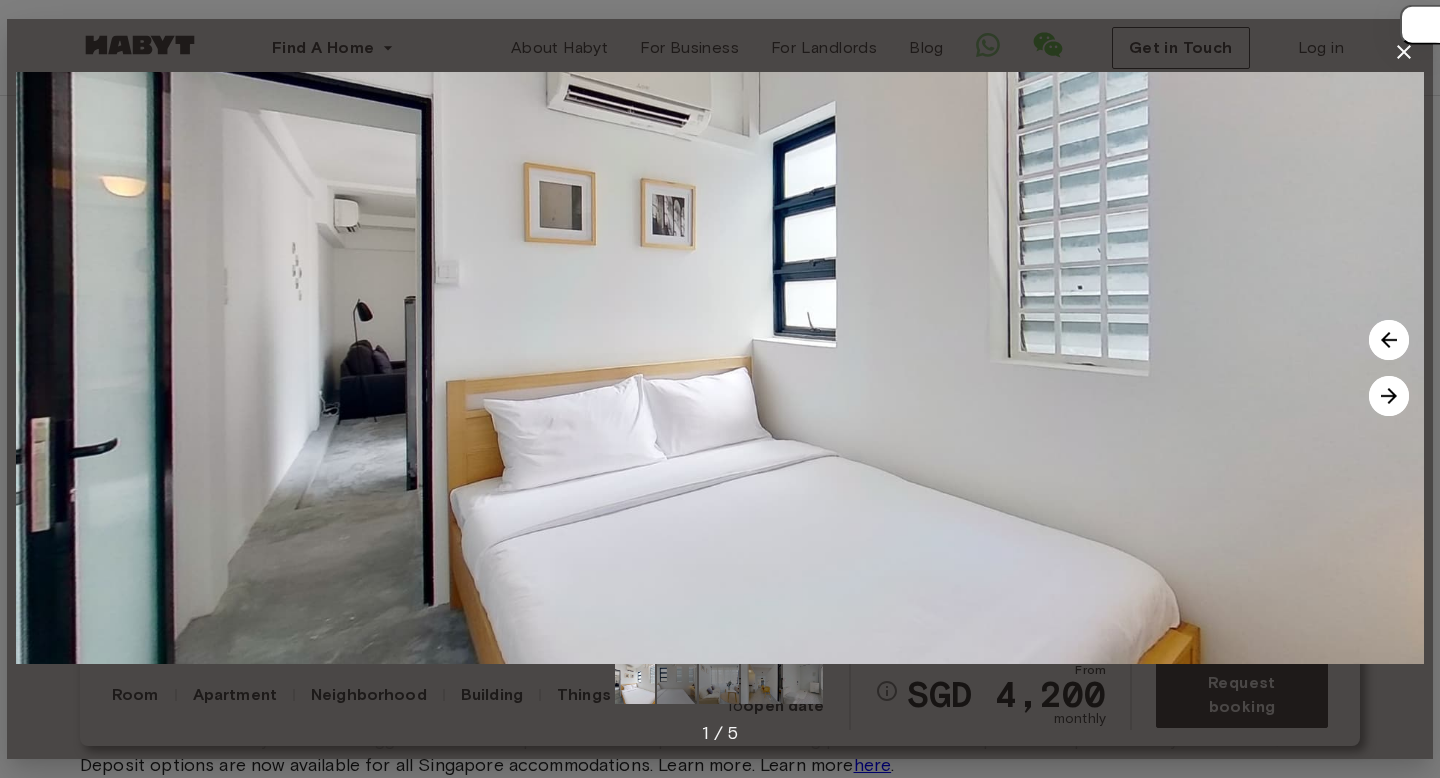 click at bounding box center [1389, 396] 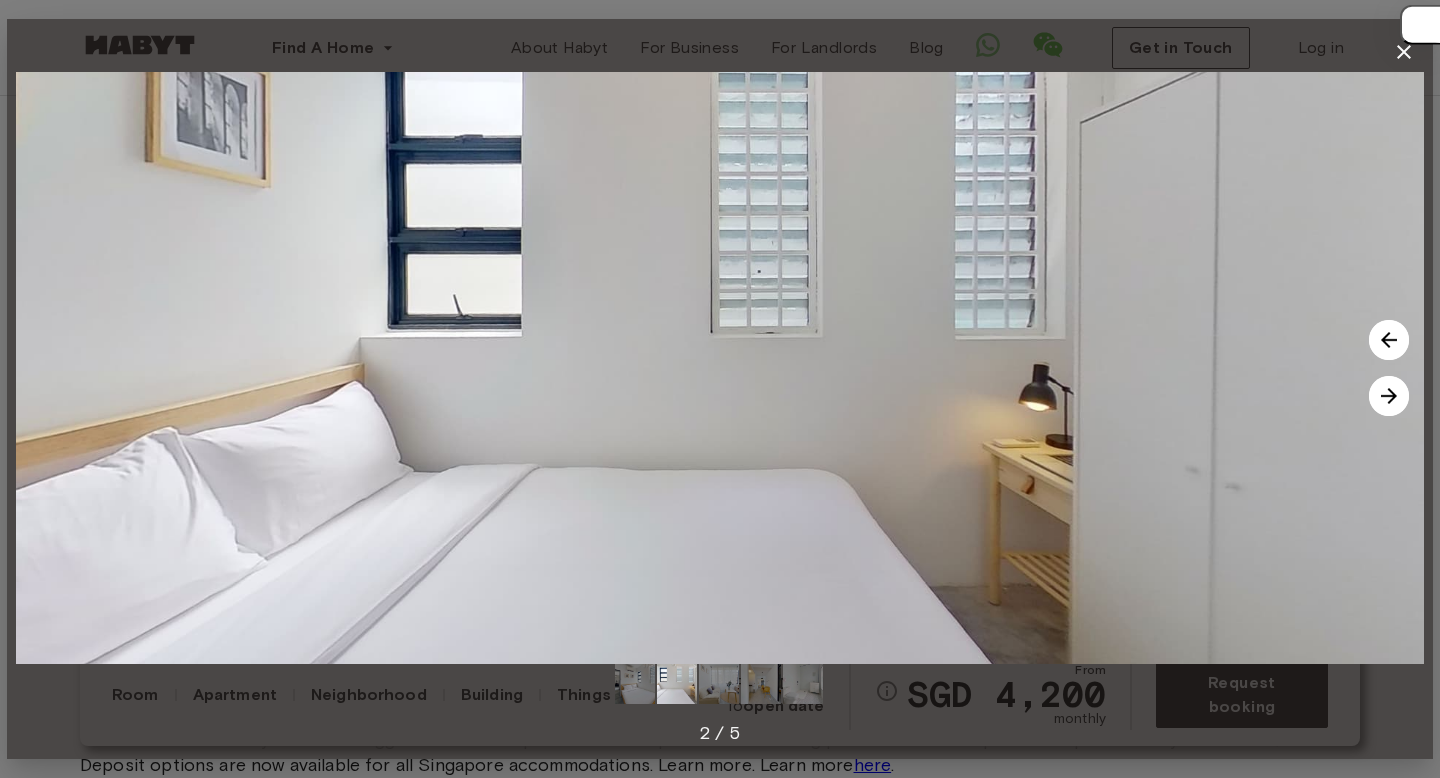 click at bounding box center [1389, 396] 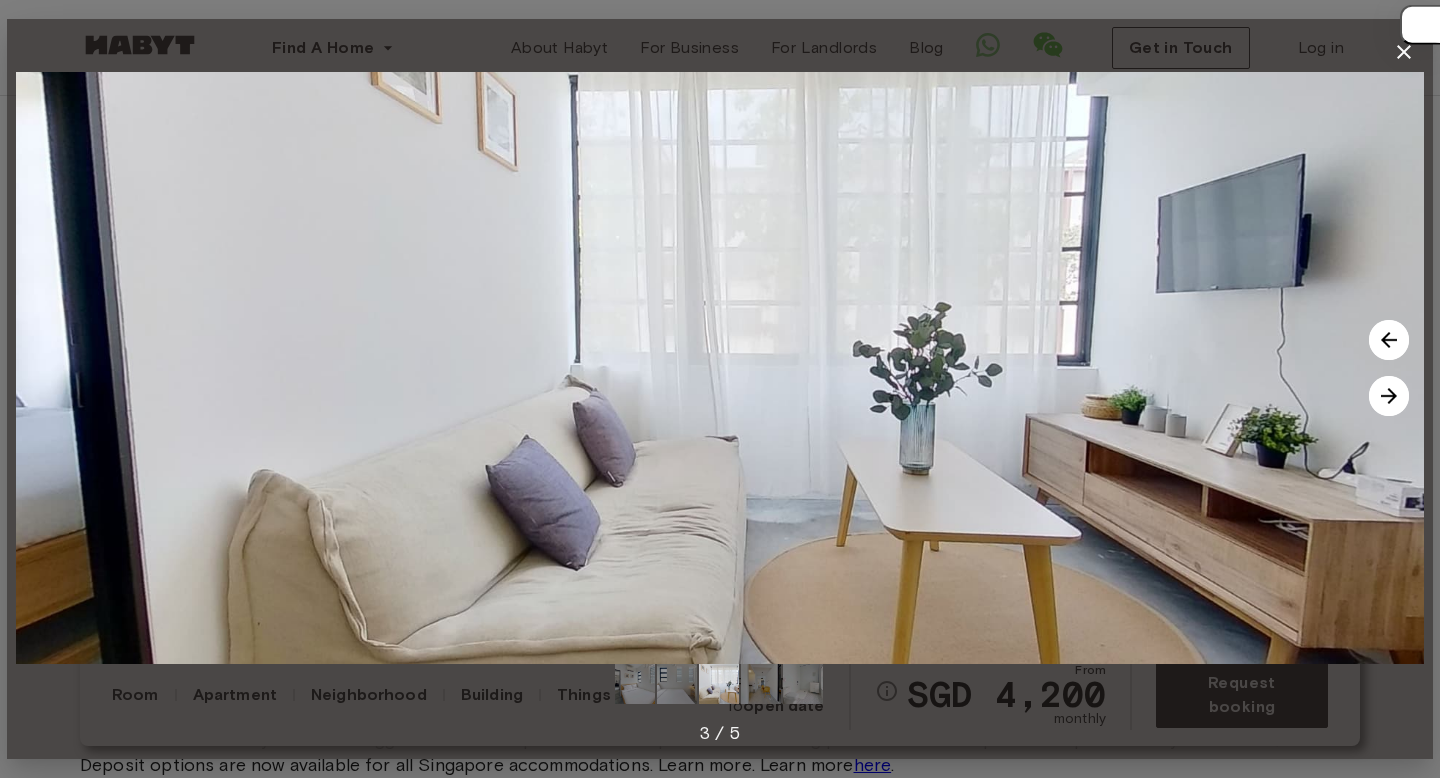 click at bounding box center (1389, 396) 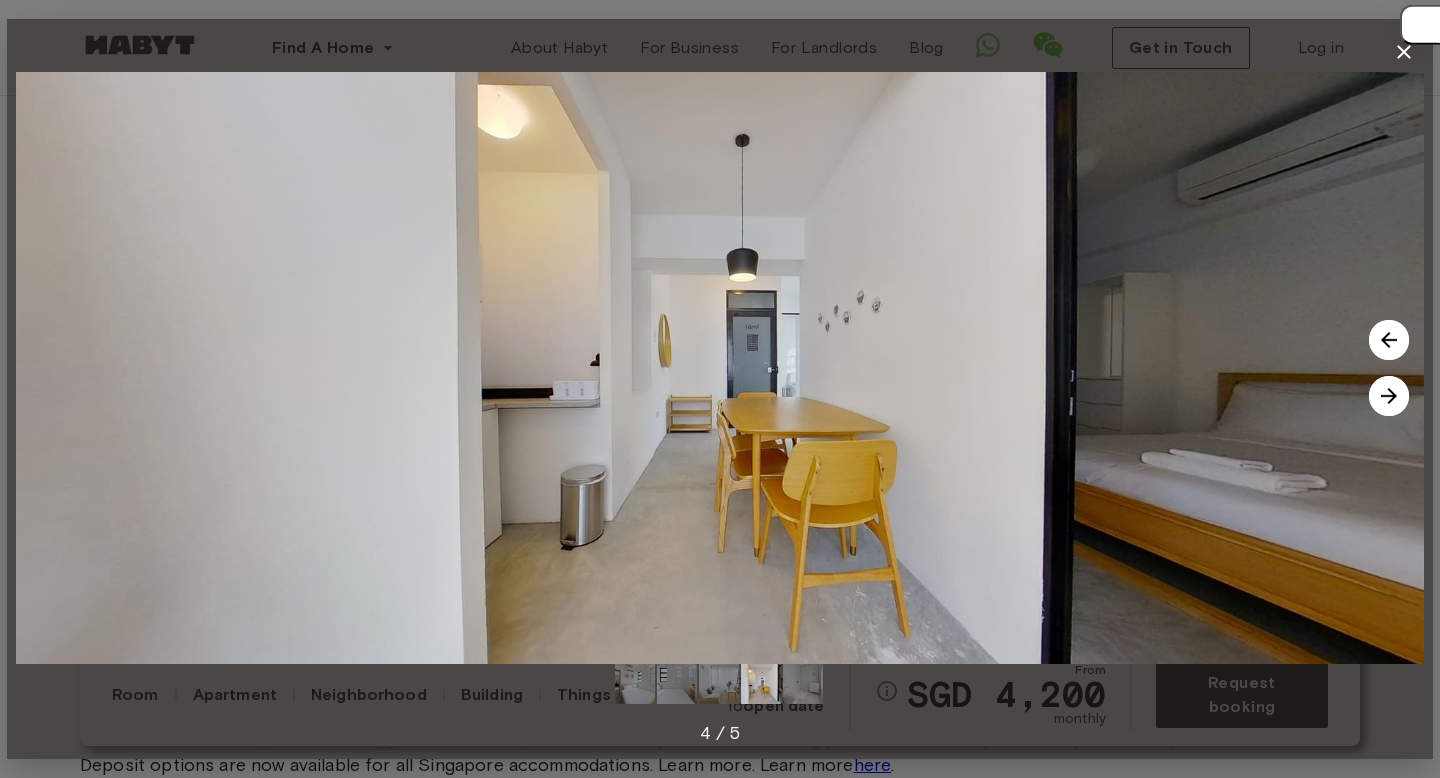 click at bounding box center (1389, 396) 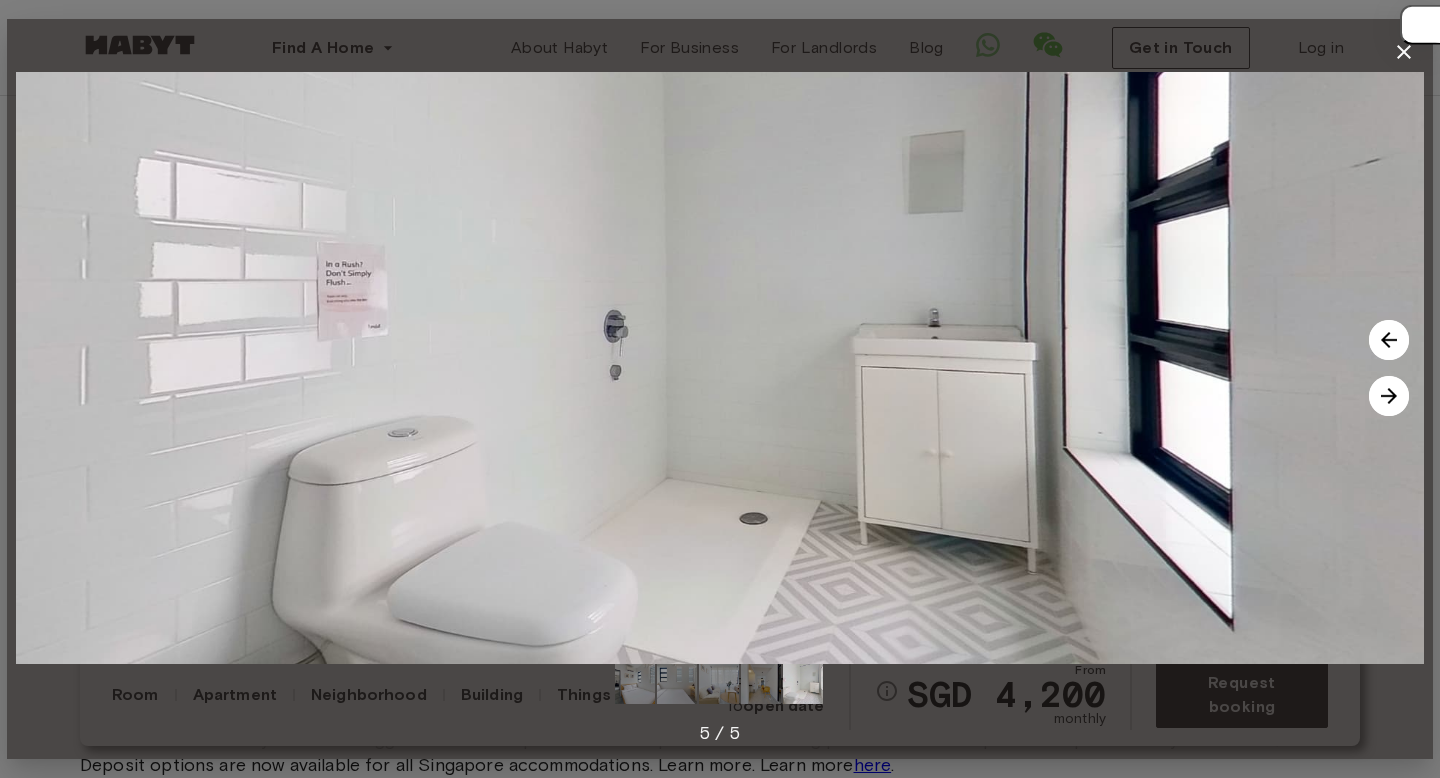 click at bounding box center (1389, 396) 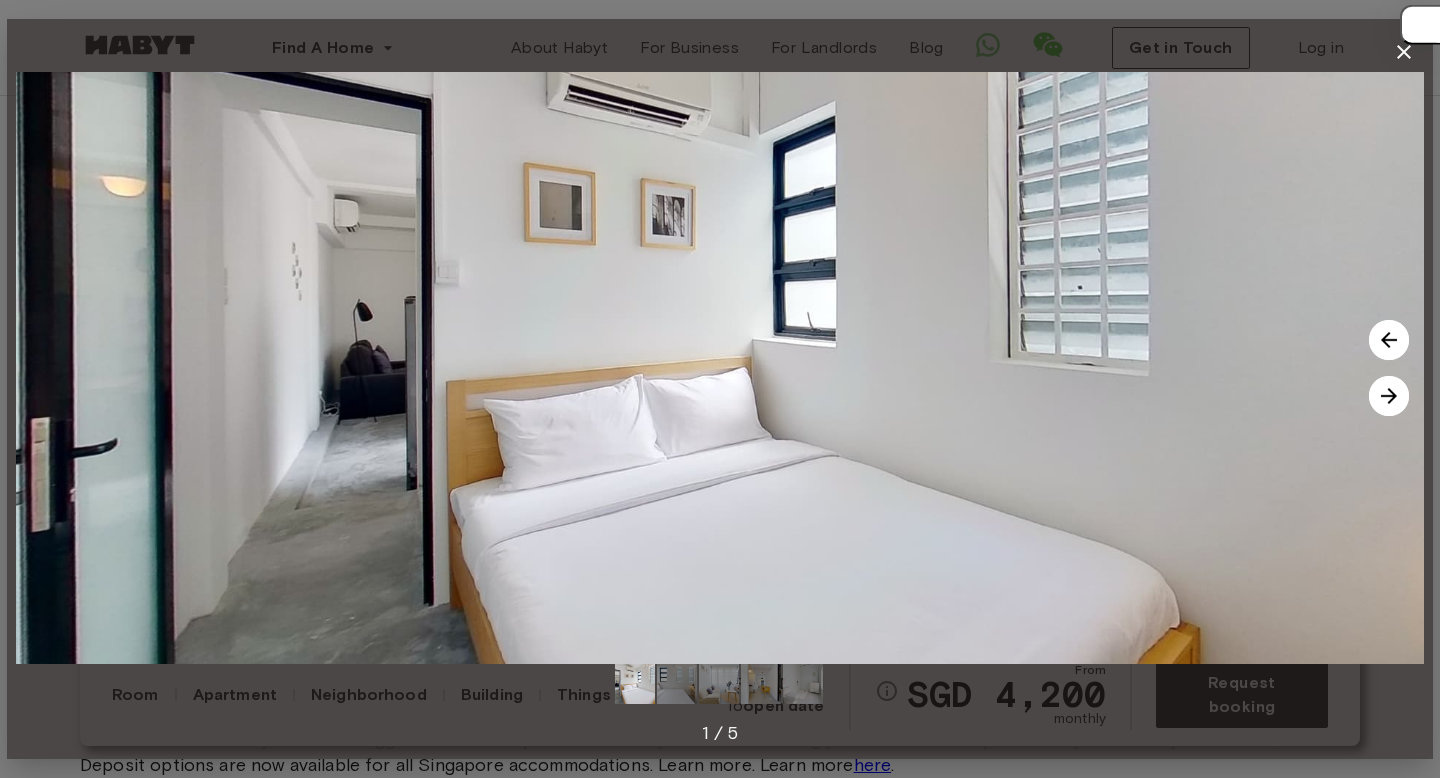 click at bounding box center [1389, 396] 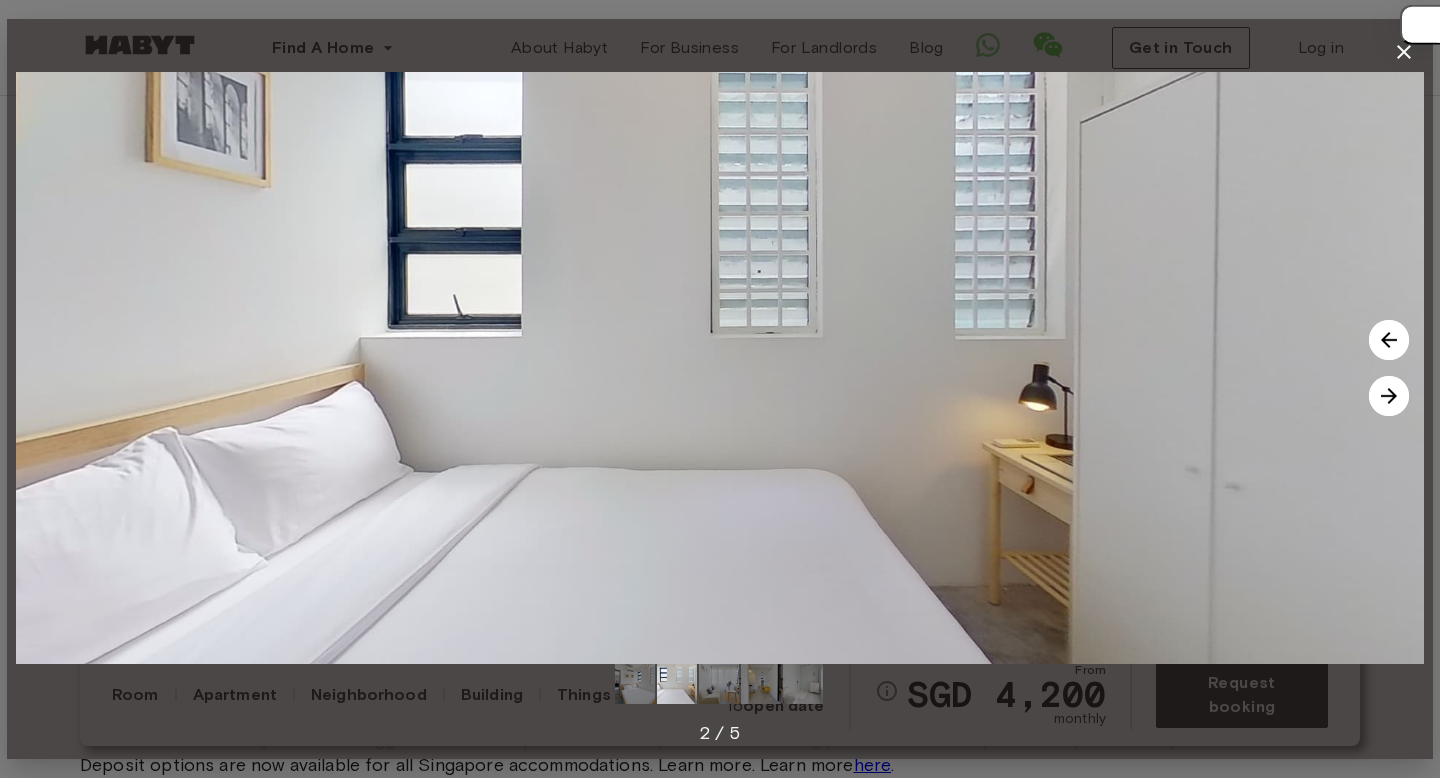 click at bounding box center [1389, 396] 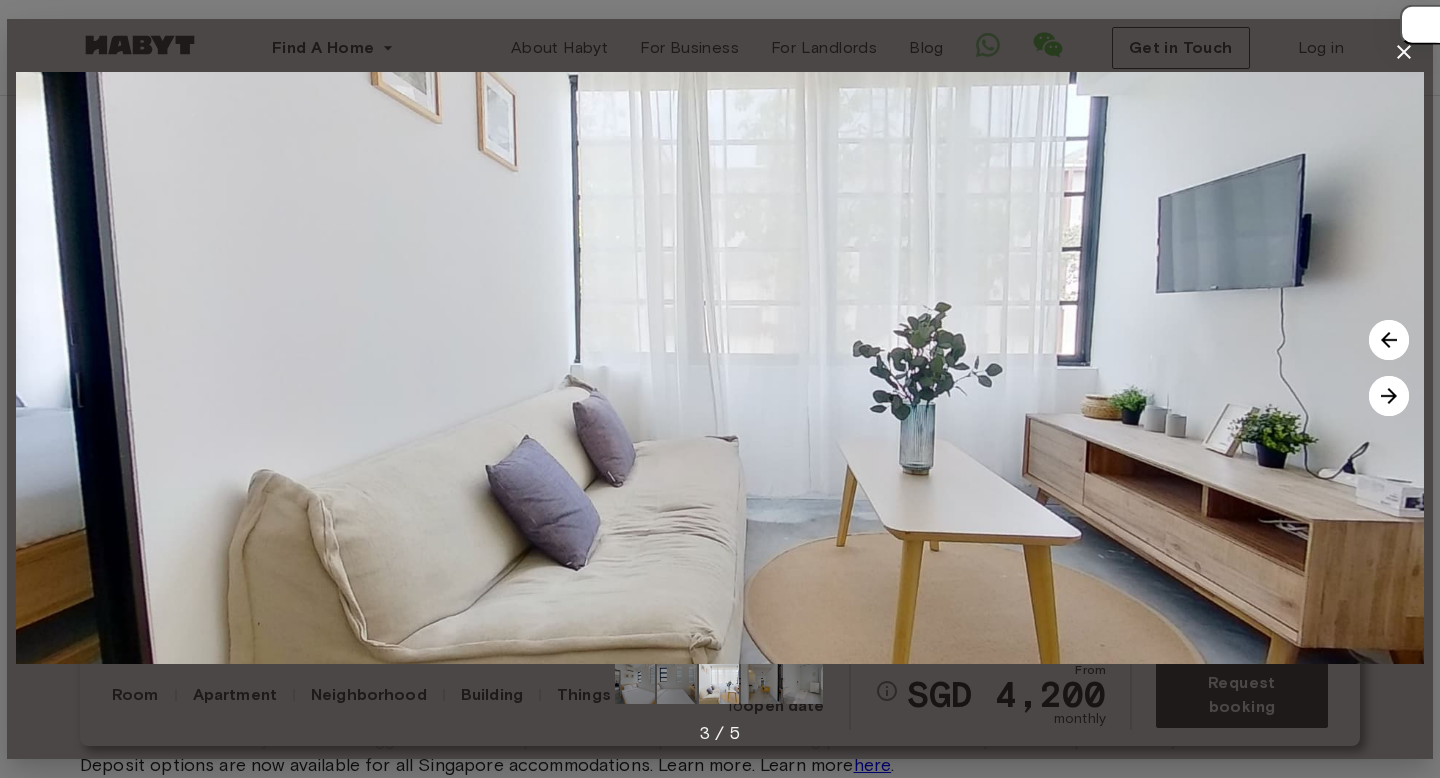 click at bounding box center (1389, 396) 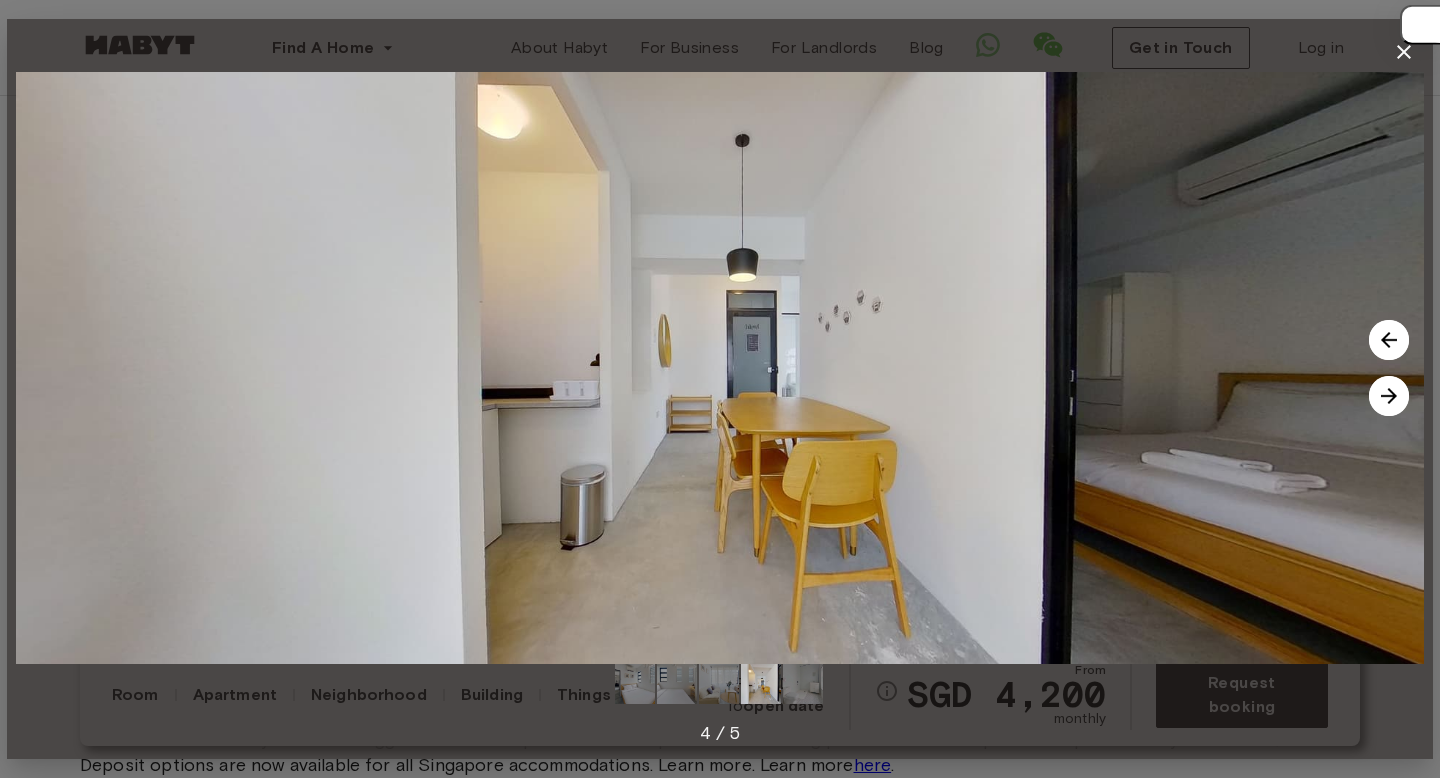 click 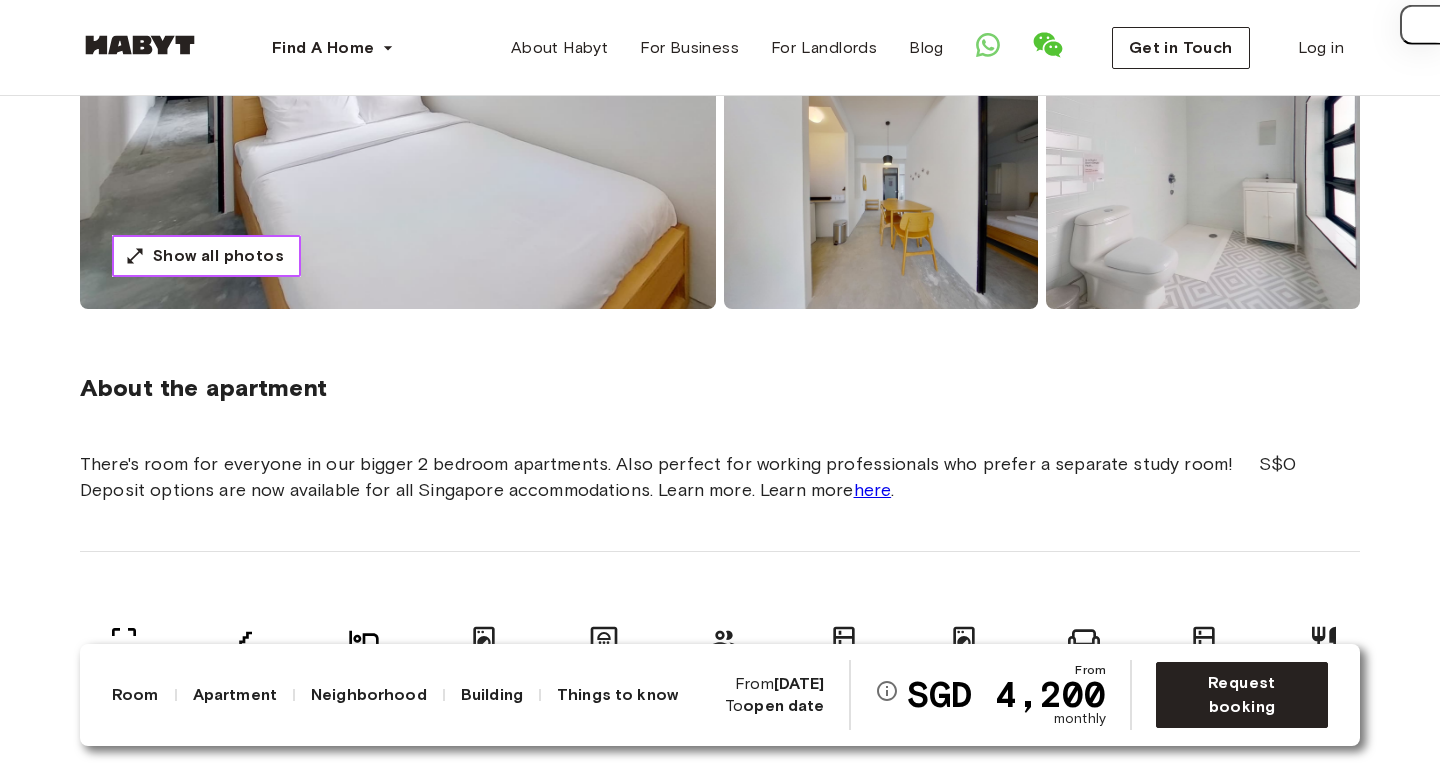scroll, scrollTop: 417, scrollLeft: 0, axis: vertical 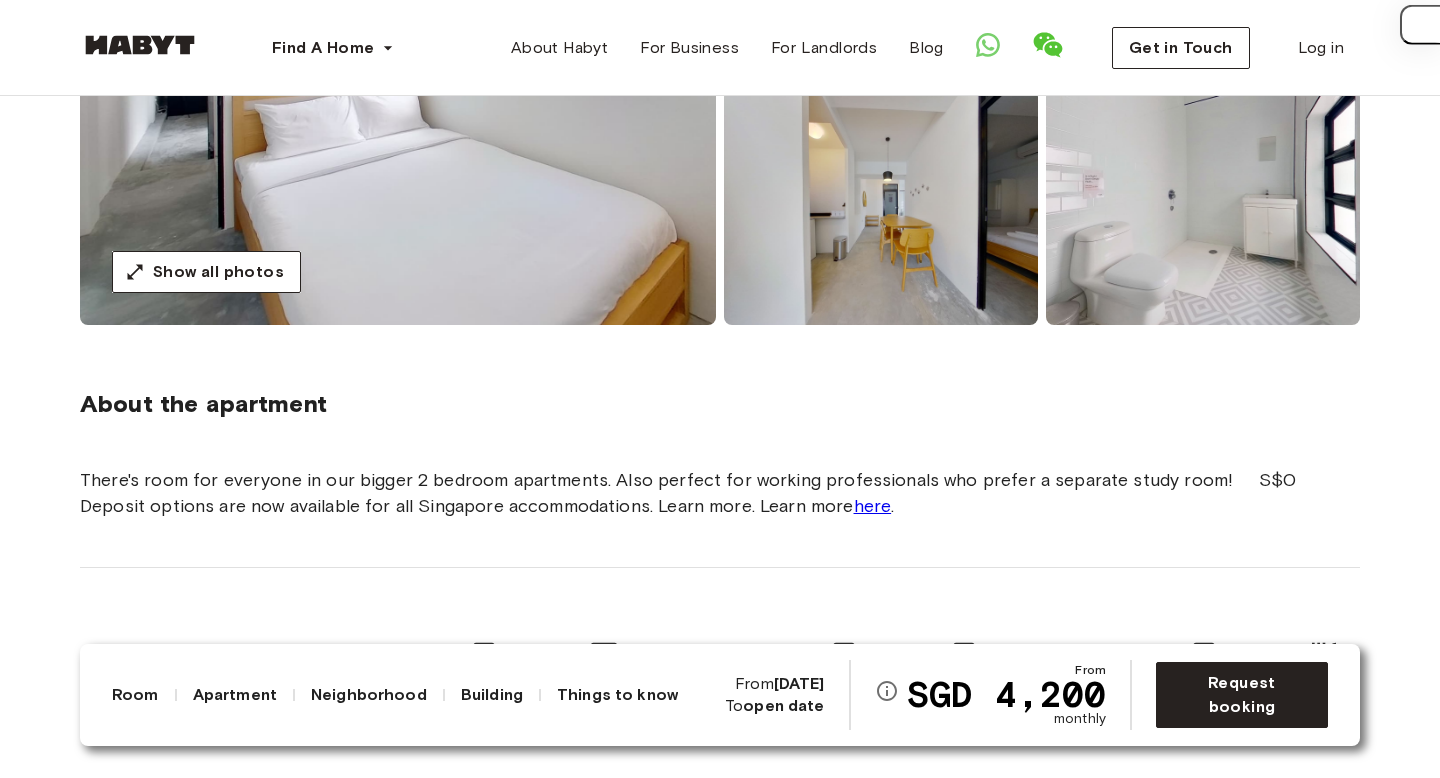 click on "here" at bounding box center [873, 506] 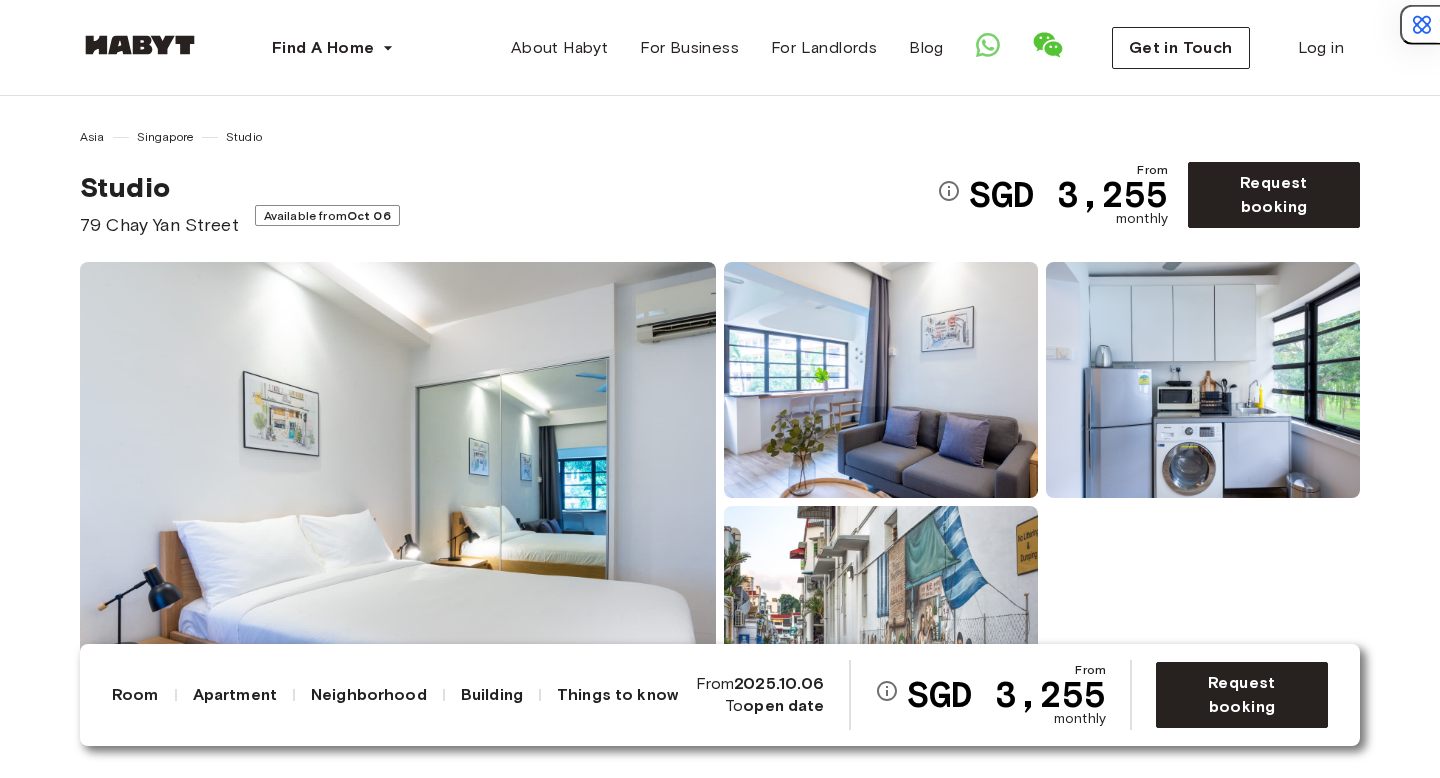 scroll, scrollTop: 0, scrollLeft: 0, axis: both 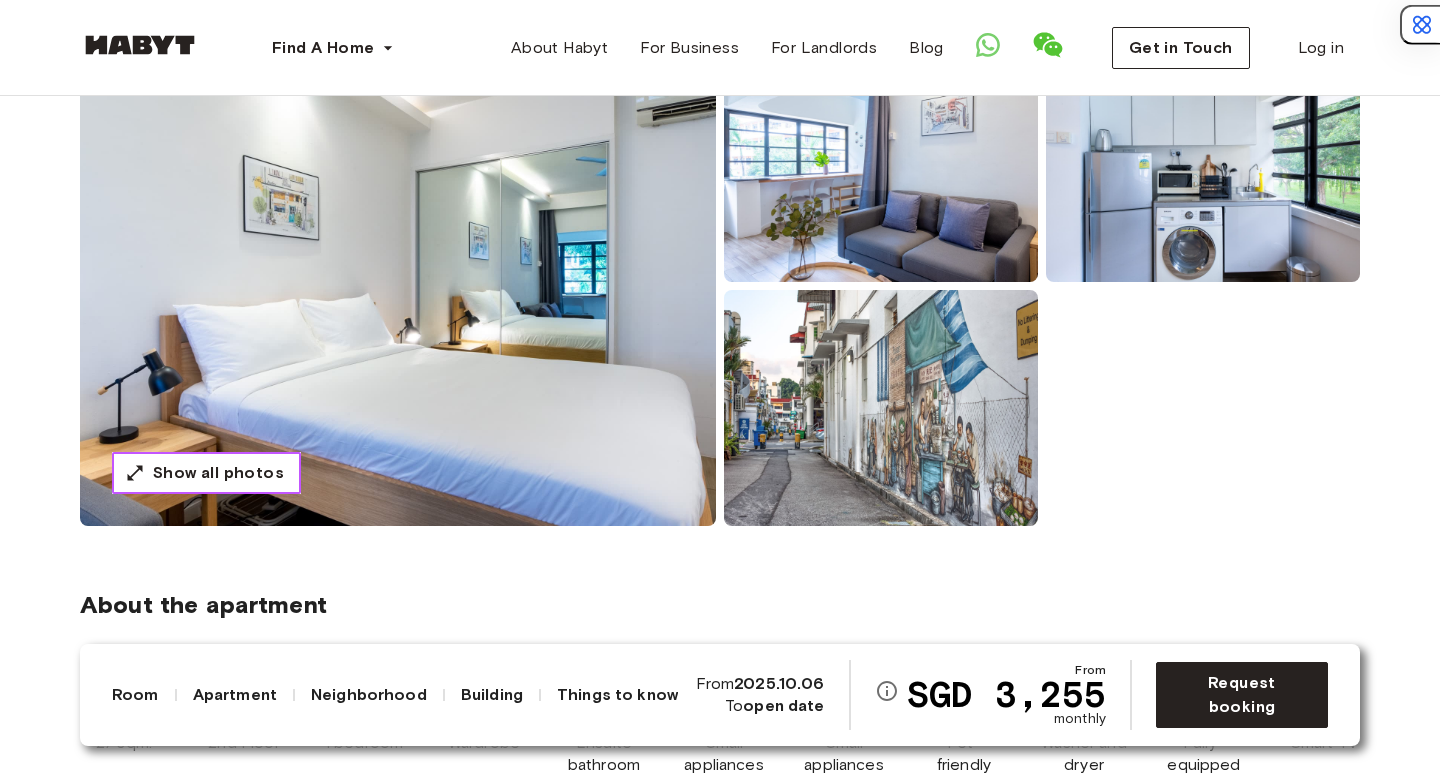 click on "Show all photos" at bounding box center [218, 473] 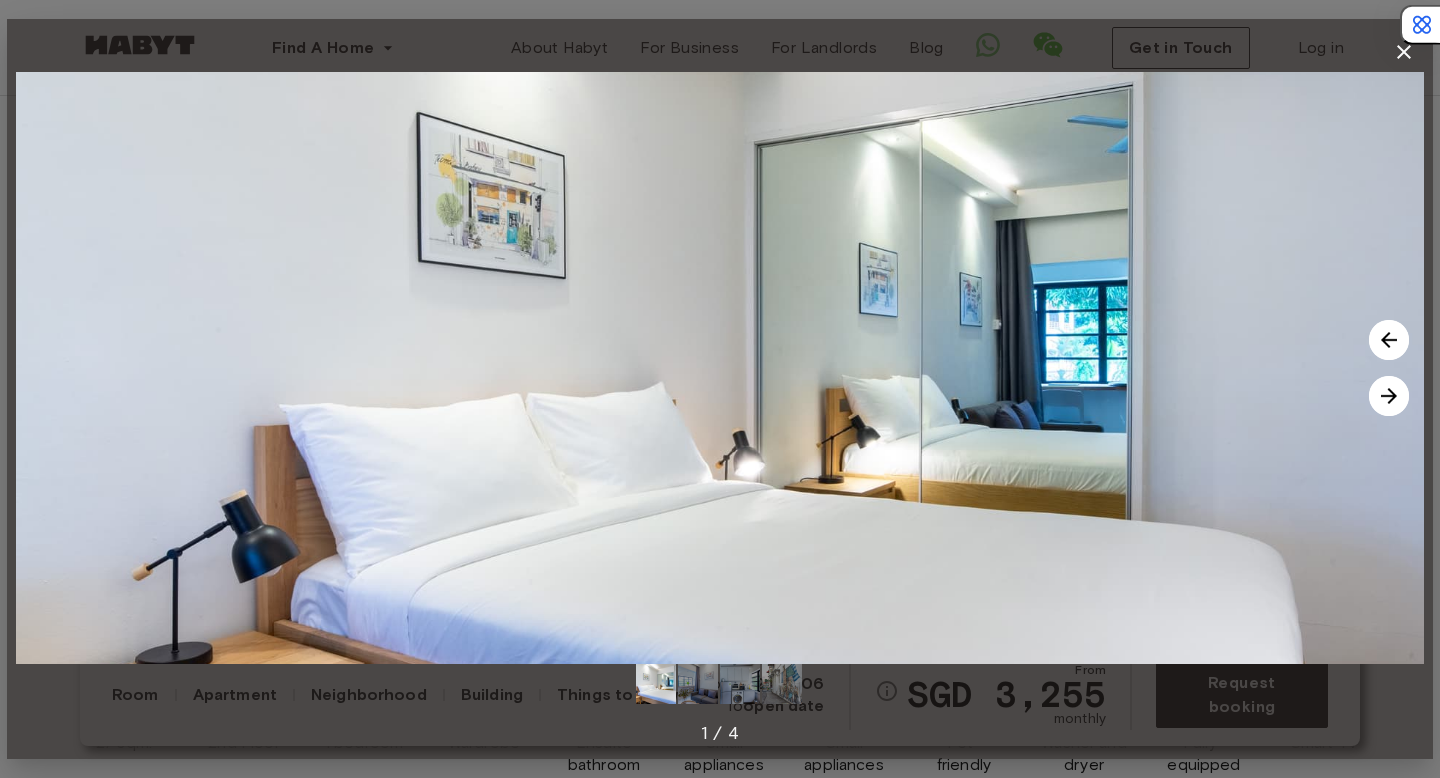 click at bounding box center [1389, 396] 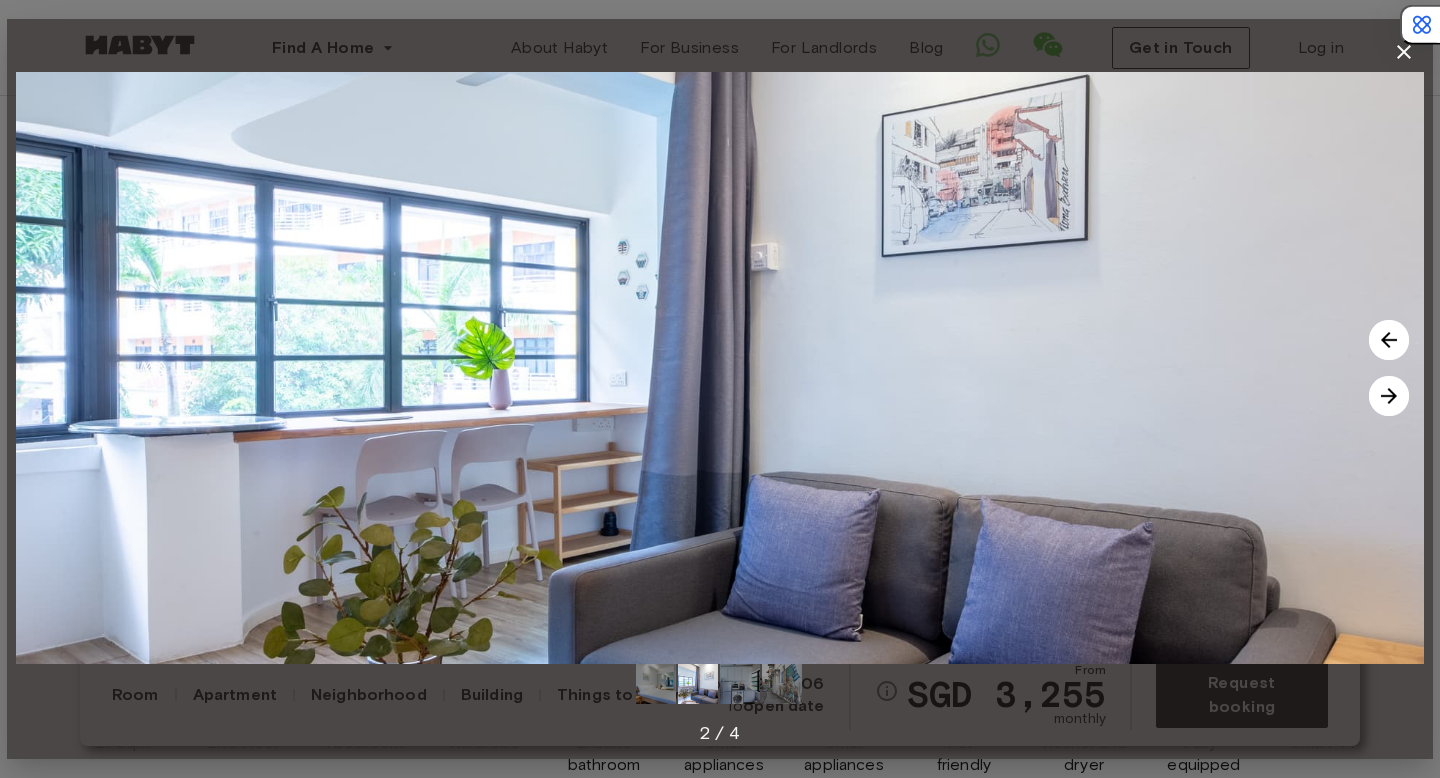 click at bounding box center (1389, 396) 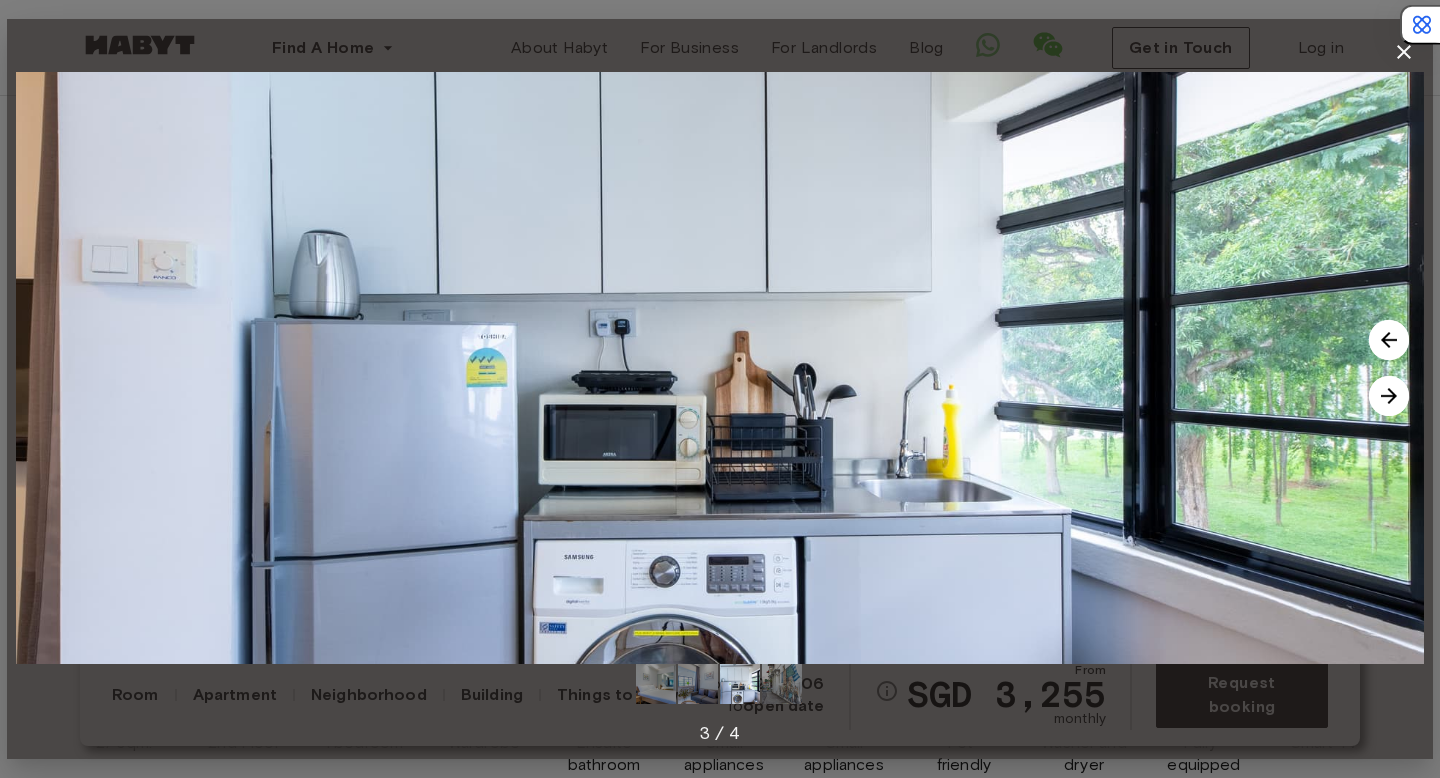 click at bounding box center (1389, 396) 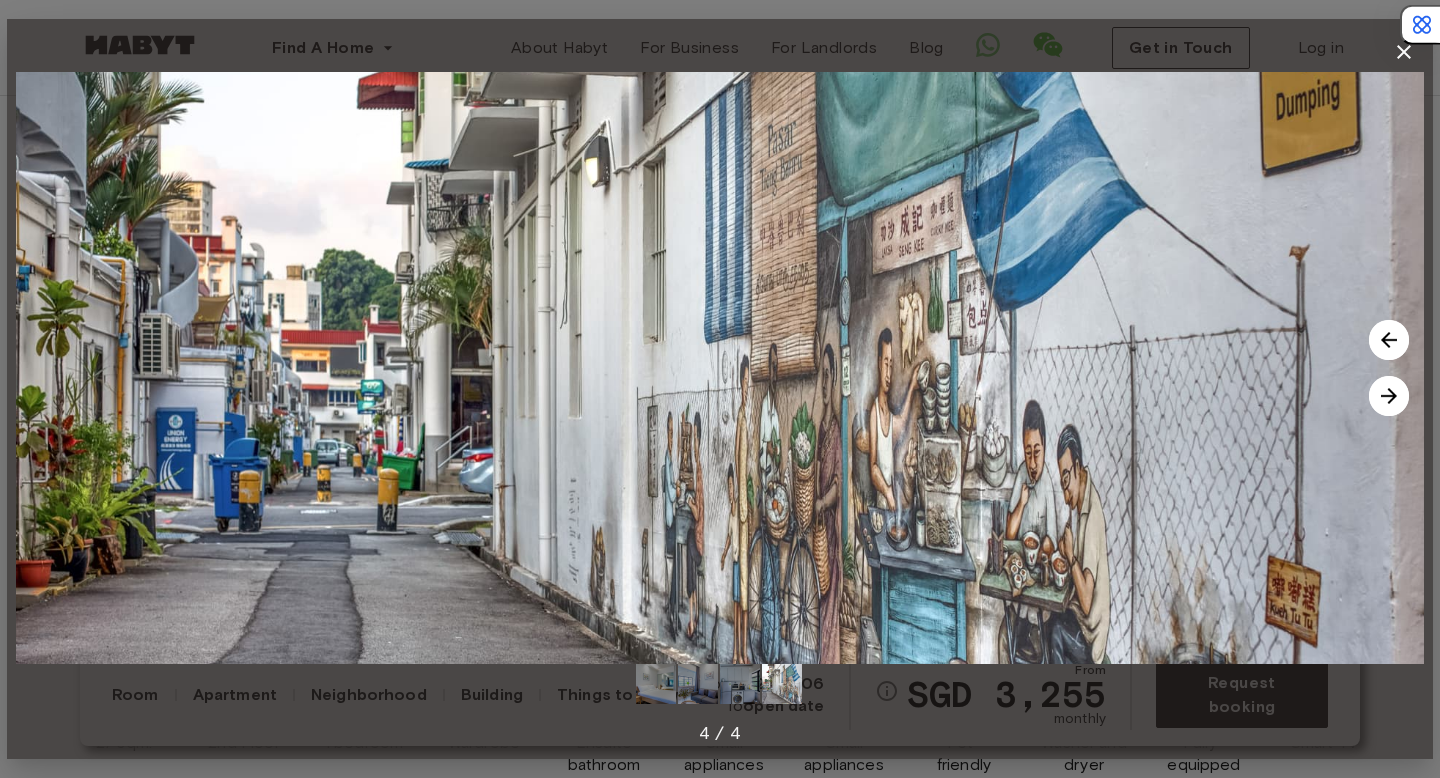 click at bounding box center [1389, 396] 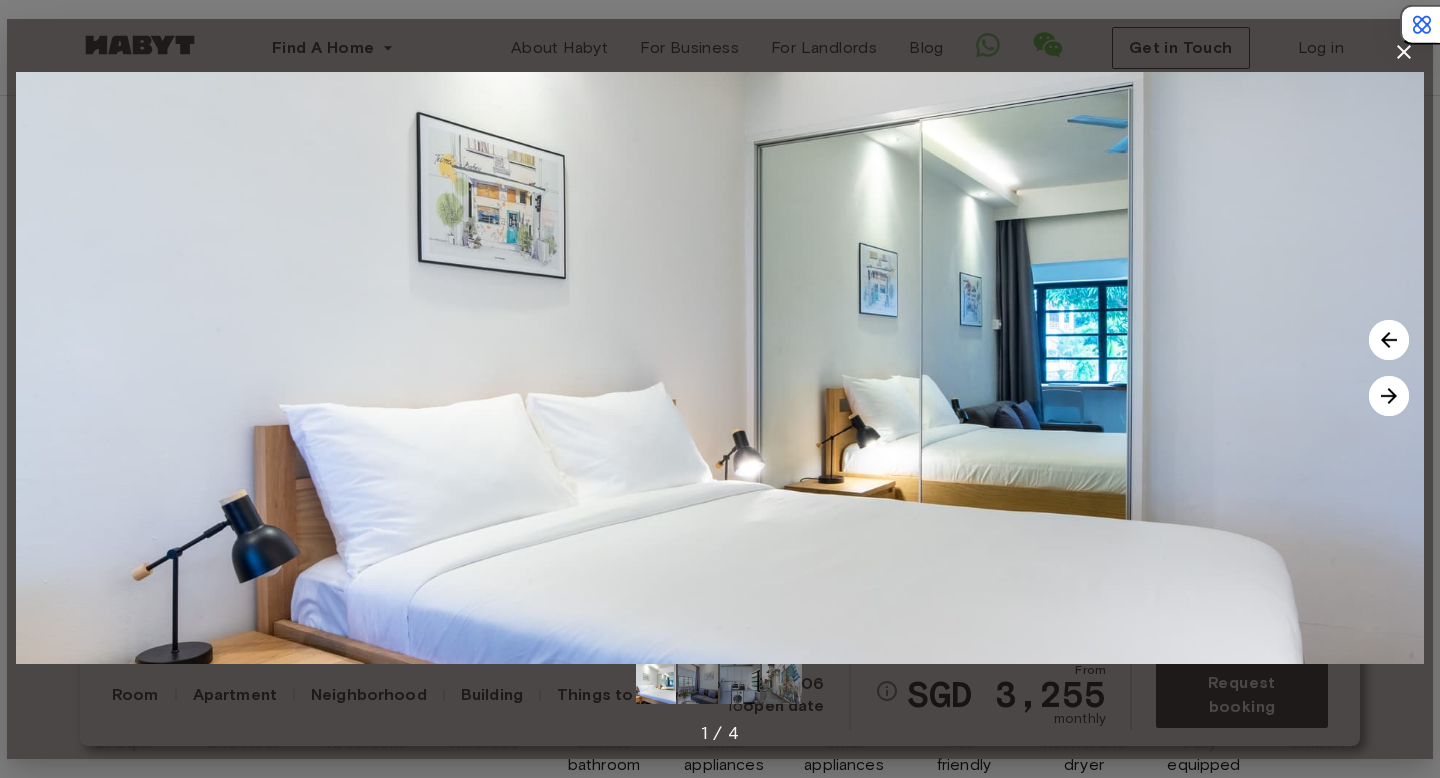 click at bounding box center (1389, 396) 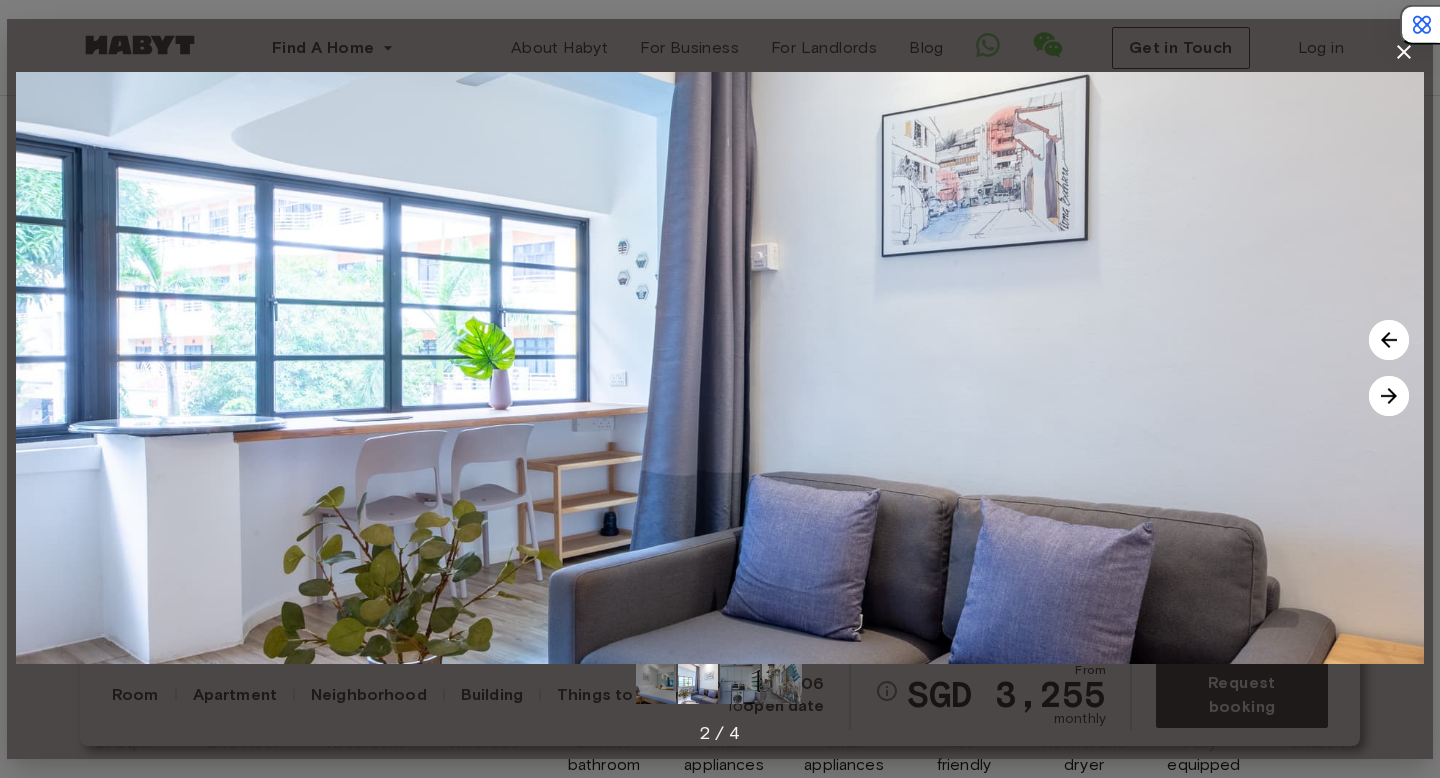 click at bounding box center (1389, 396) 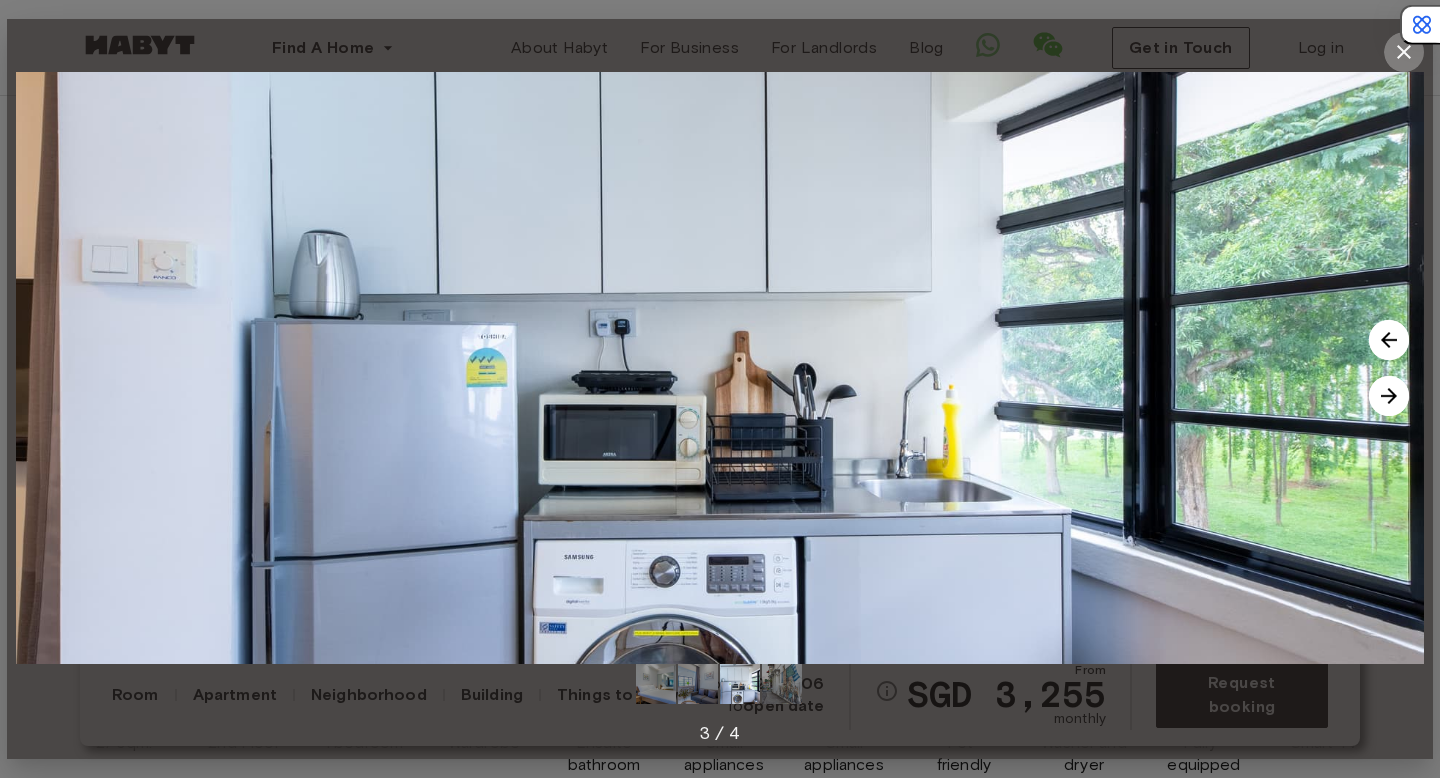 click at bounding box center (1404, 52) 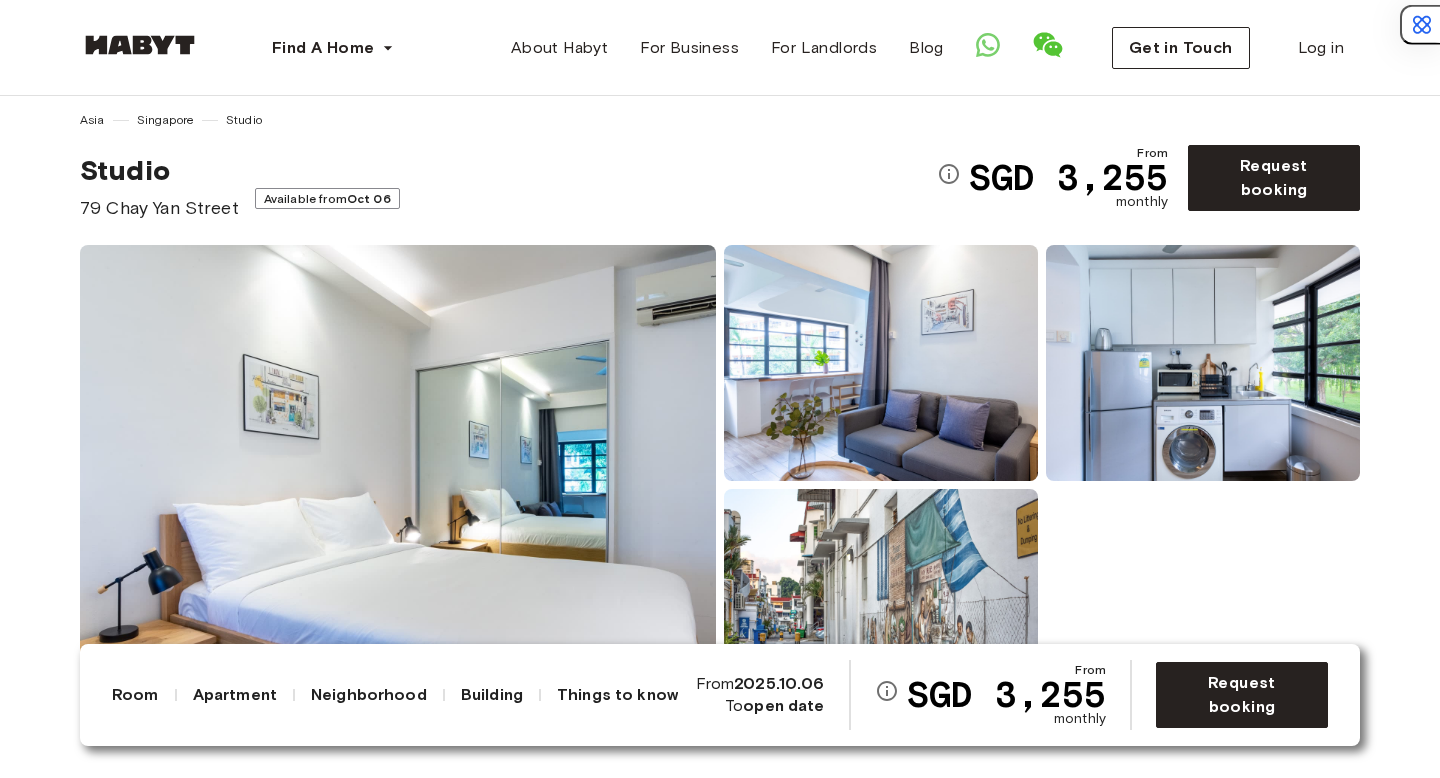 scroll, scrollTop: 0, scrollLeft: 0, axis: both 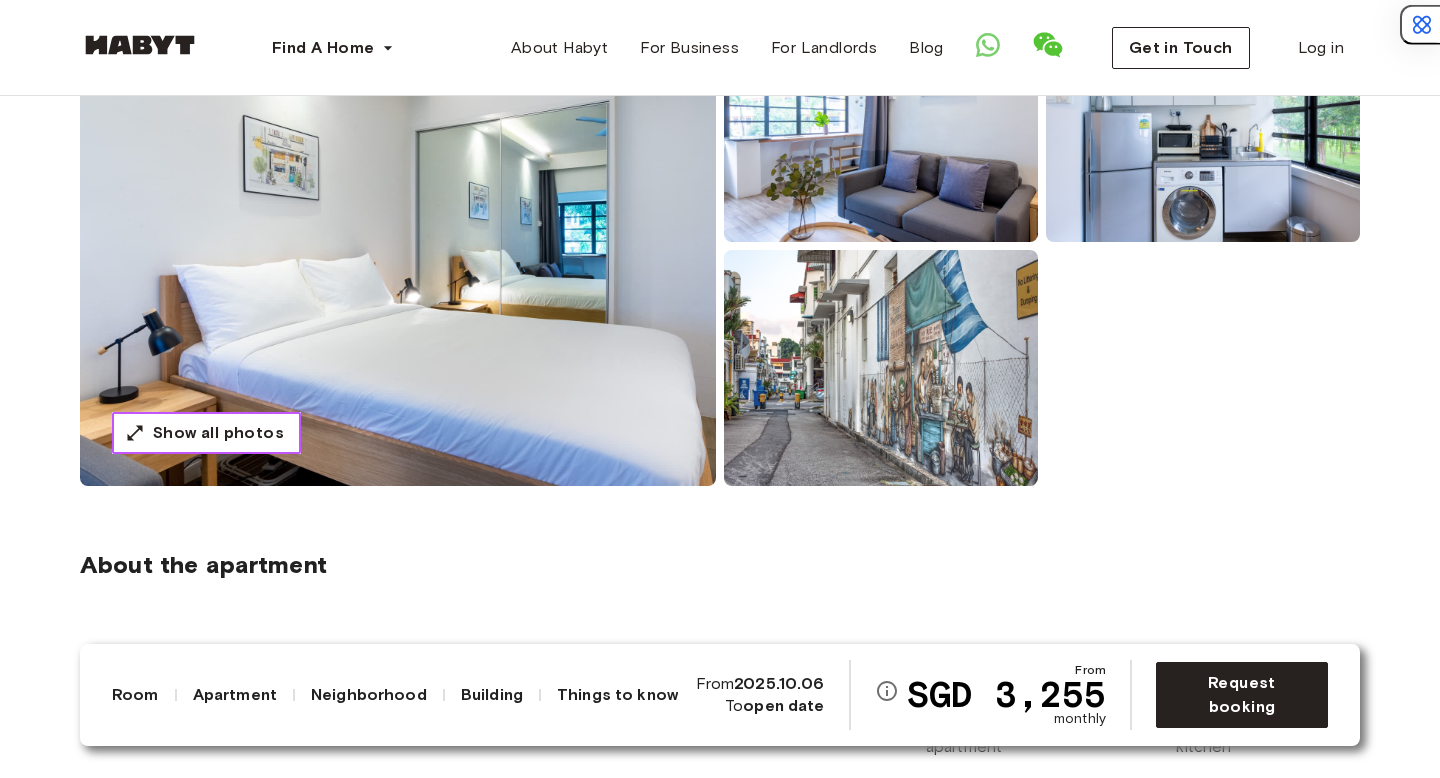 click on "Show all photos" at bounding box center (218, 433) 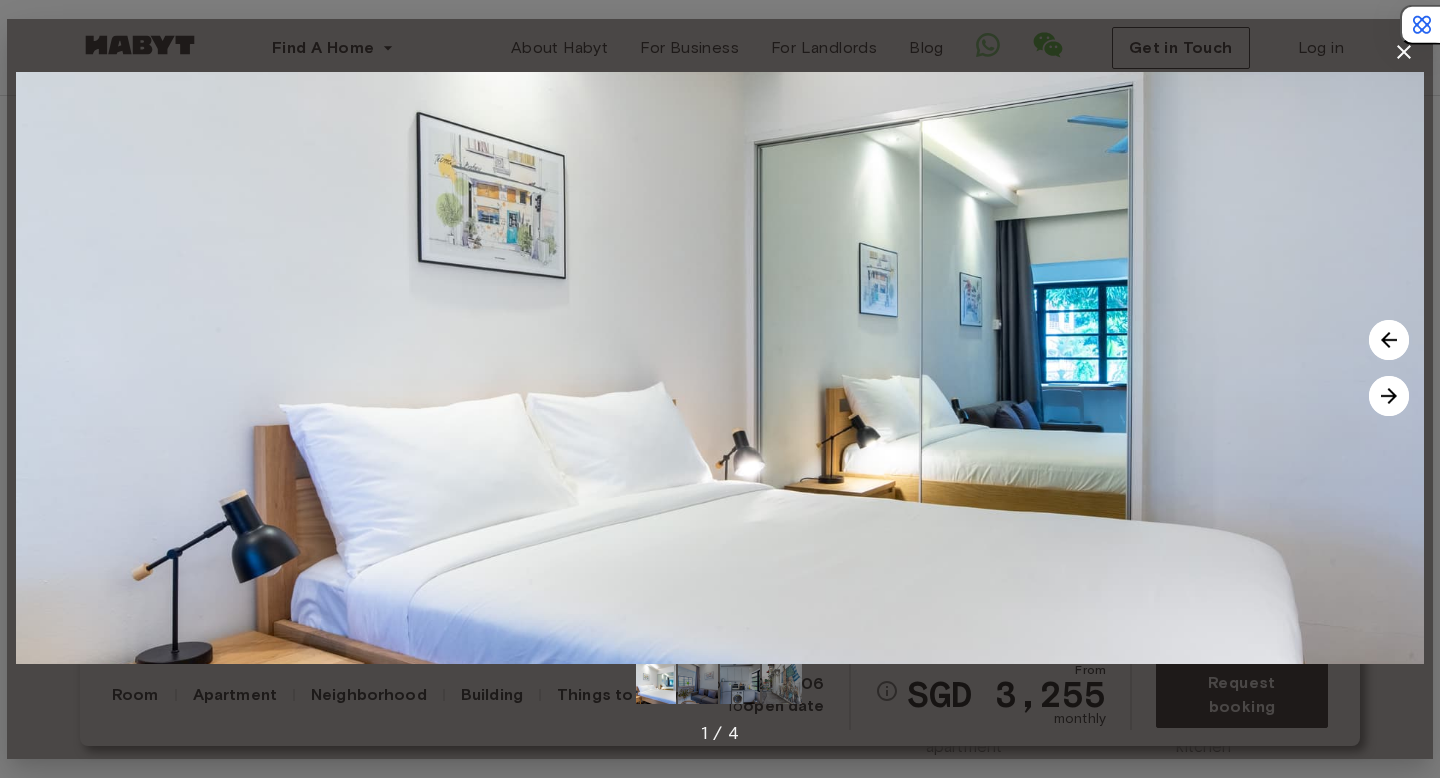 click at bounding box center (1389, 396) 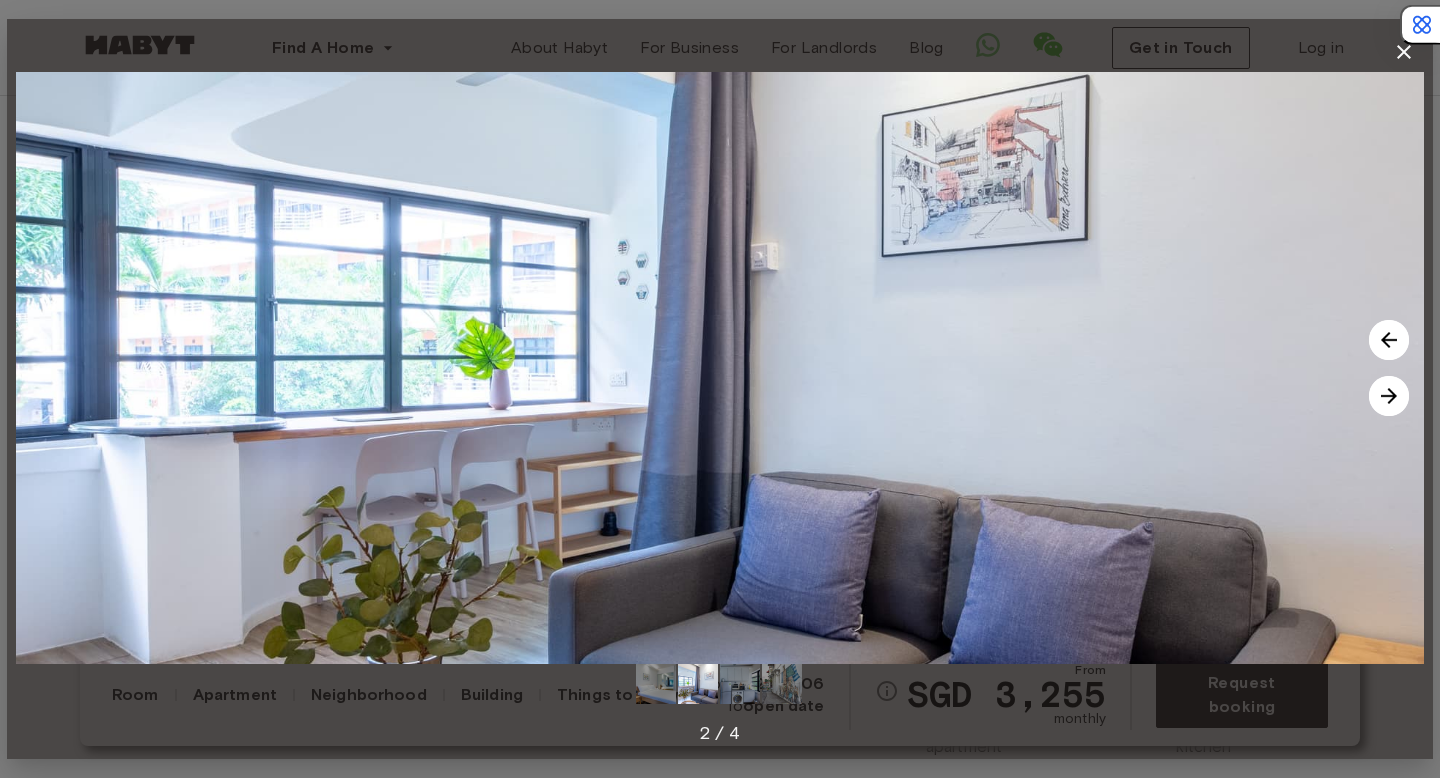 click at bounding box center [1389, 396] 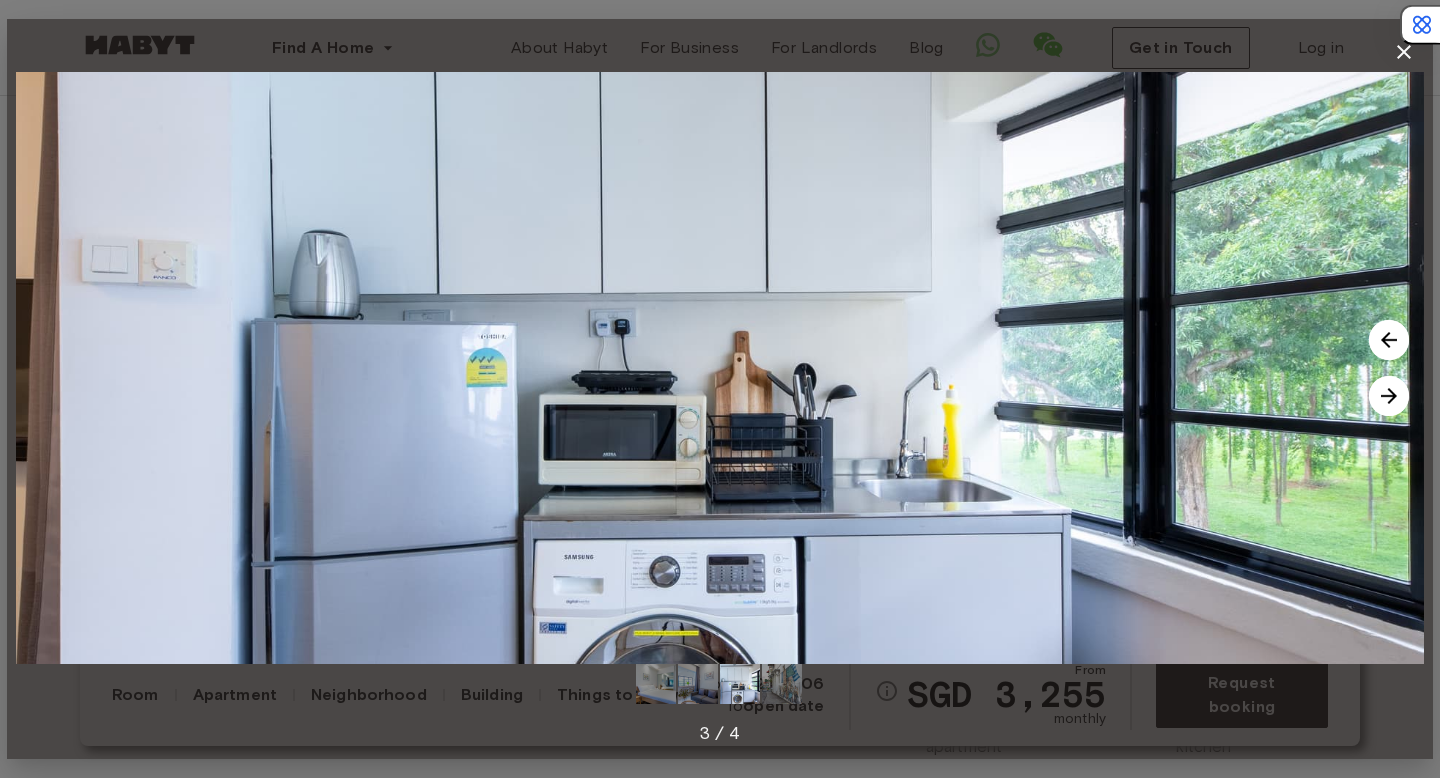 click on "3 / 4" at bounding box center [720, 389] 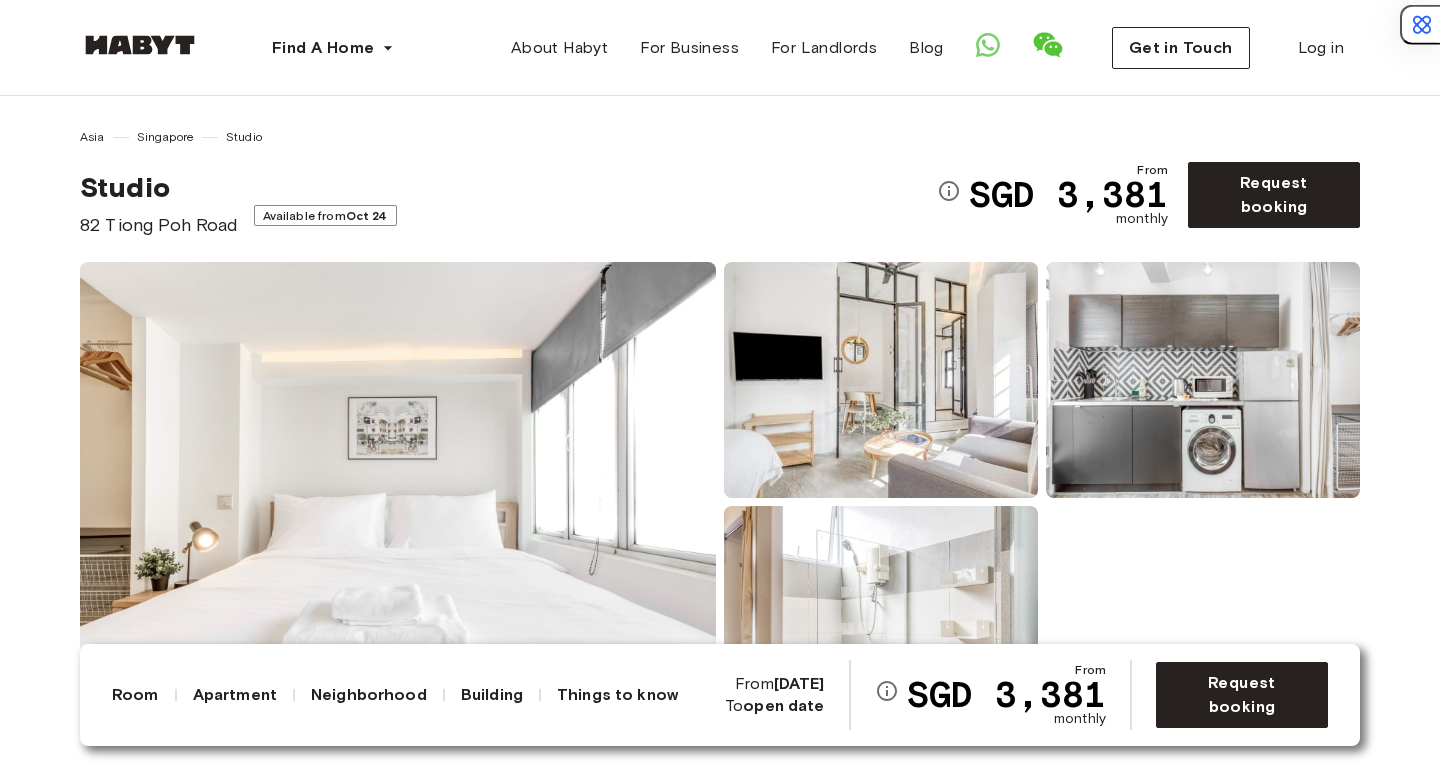 scroll, scrollTop: 0, scrollLeft: 0, axis: both 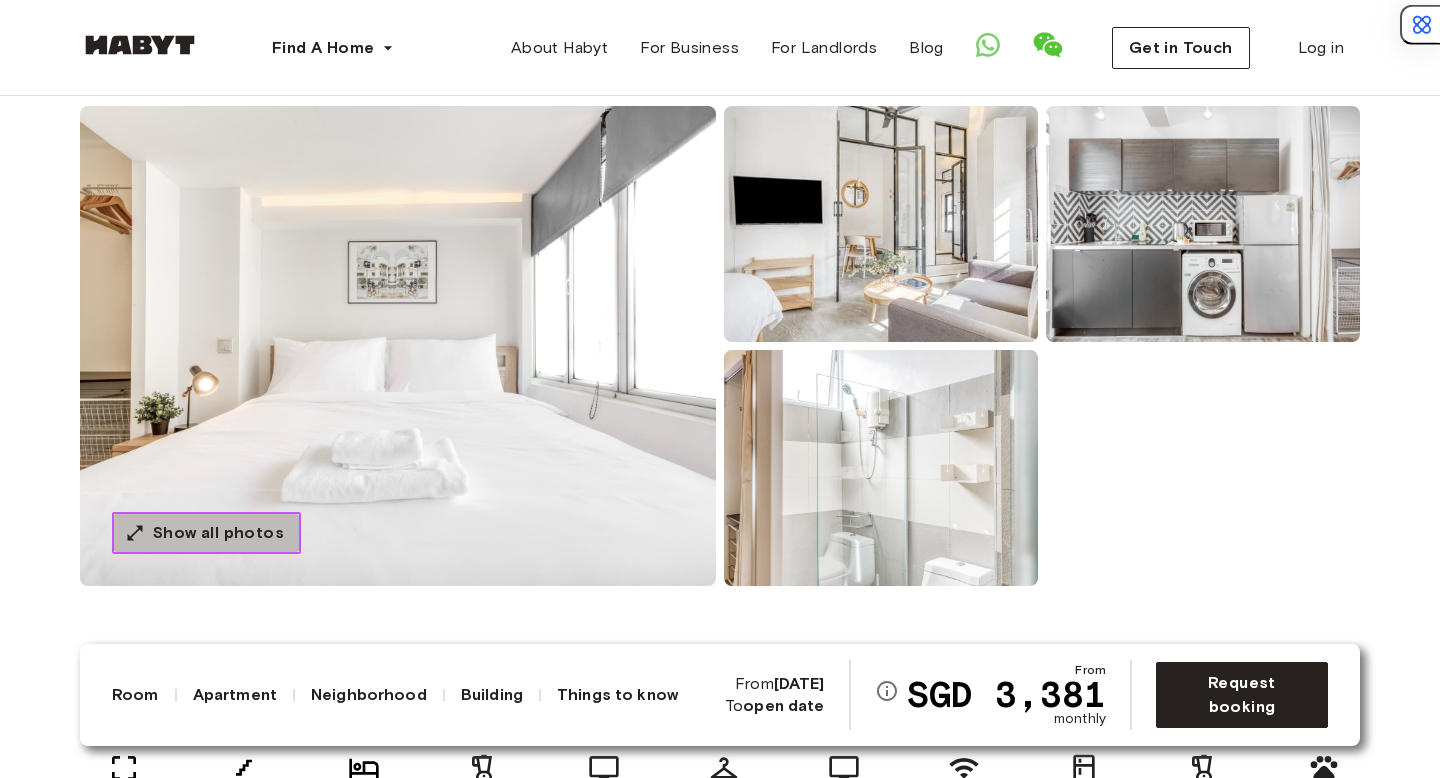 click on "Show all photos" at bounding box center [218, 533] 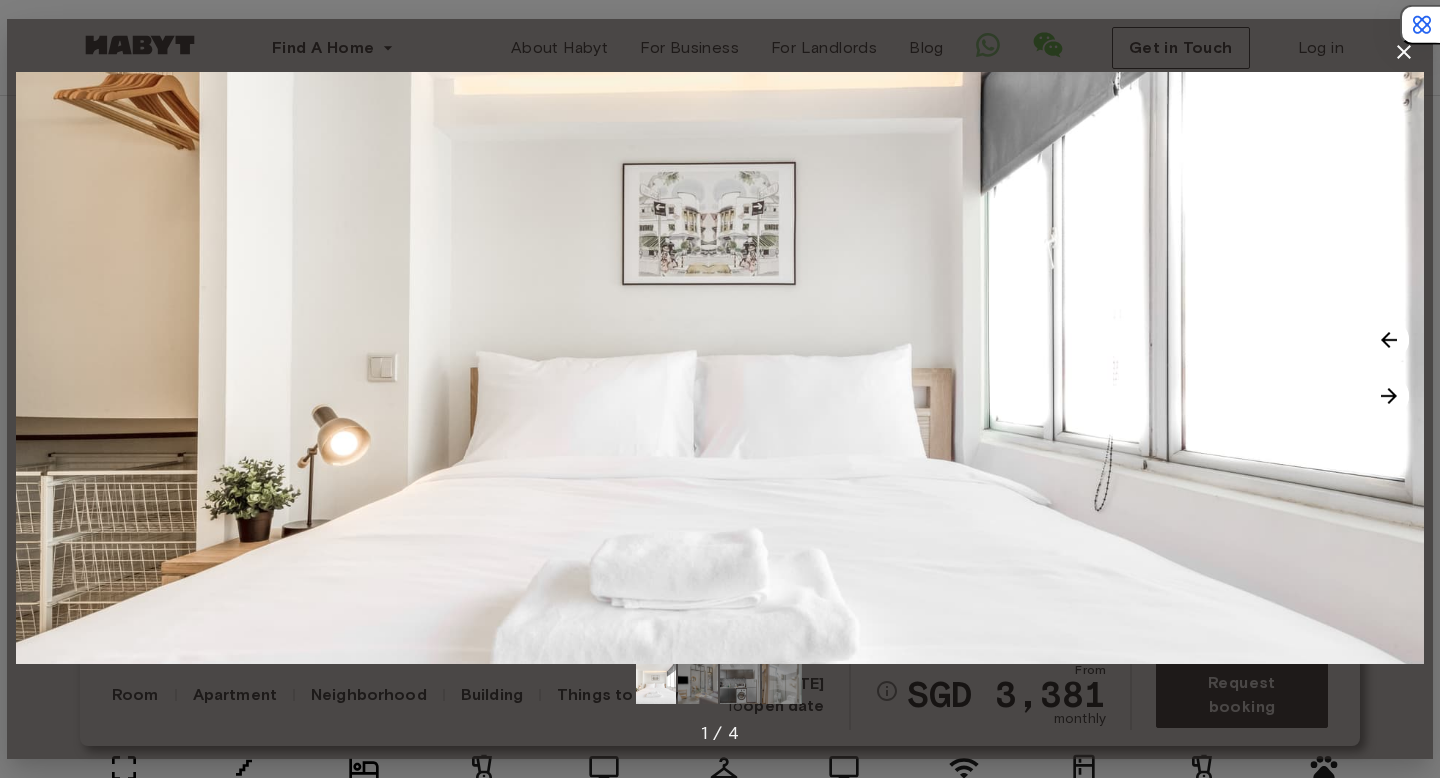 click at bounding box center [1389, 396] 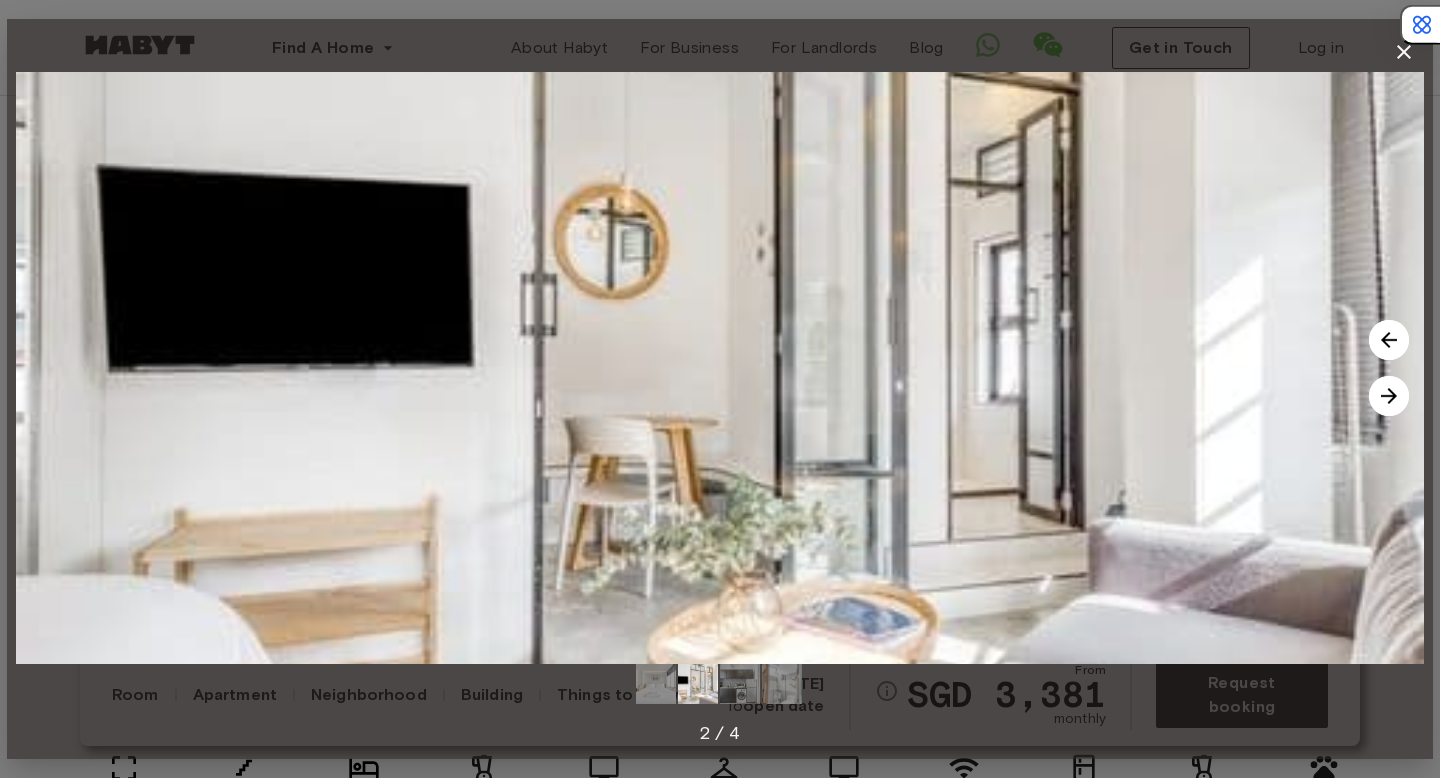 click at bounding box center [1389, 396] 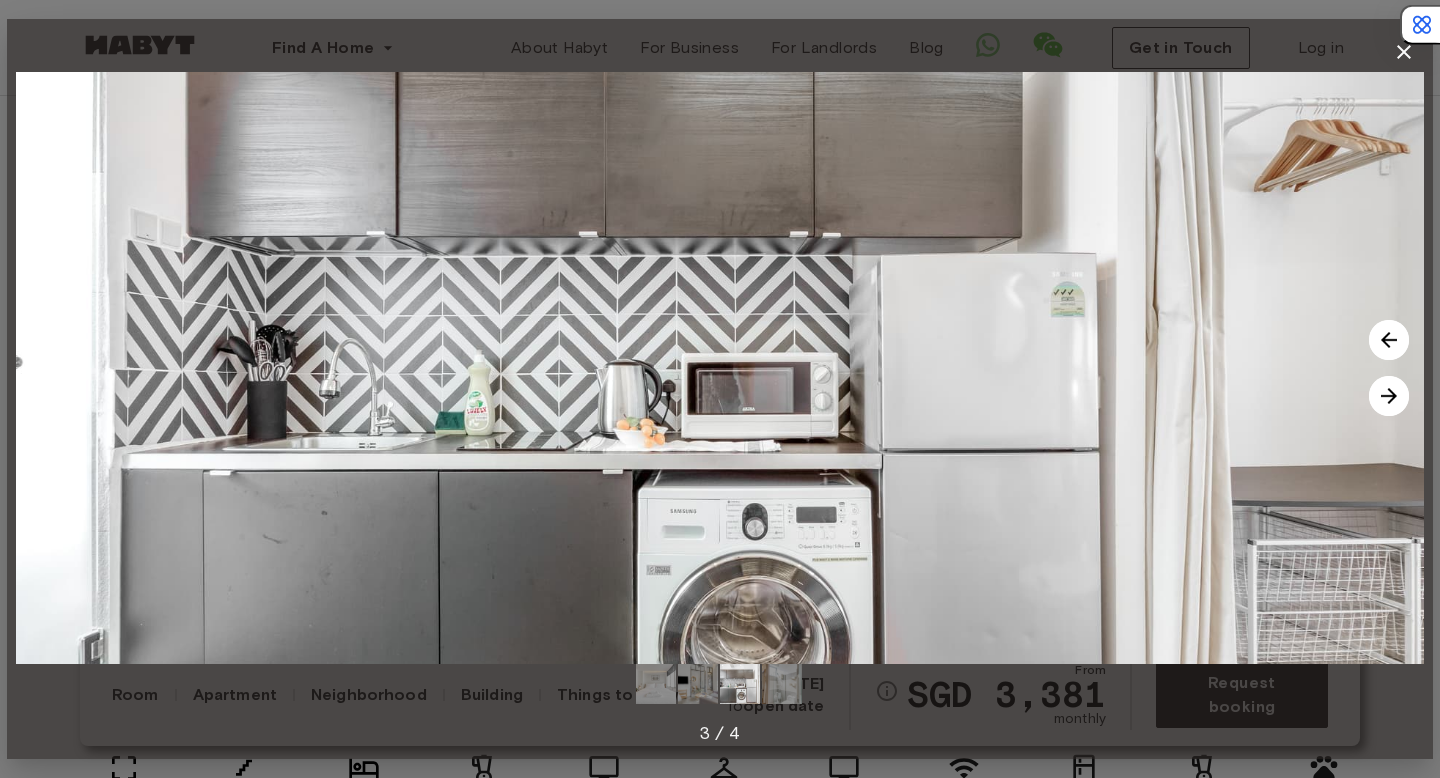 click at bounding box center (1389, 396) 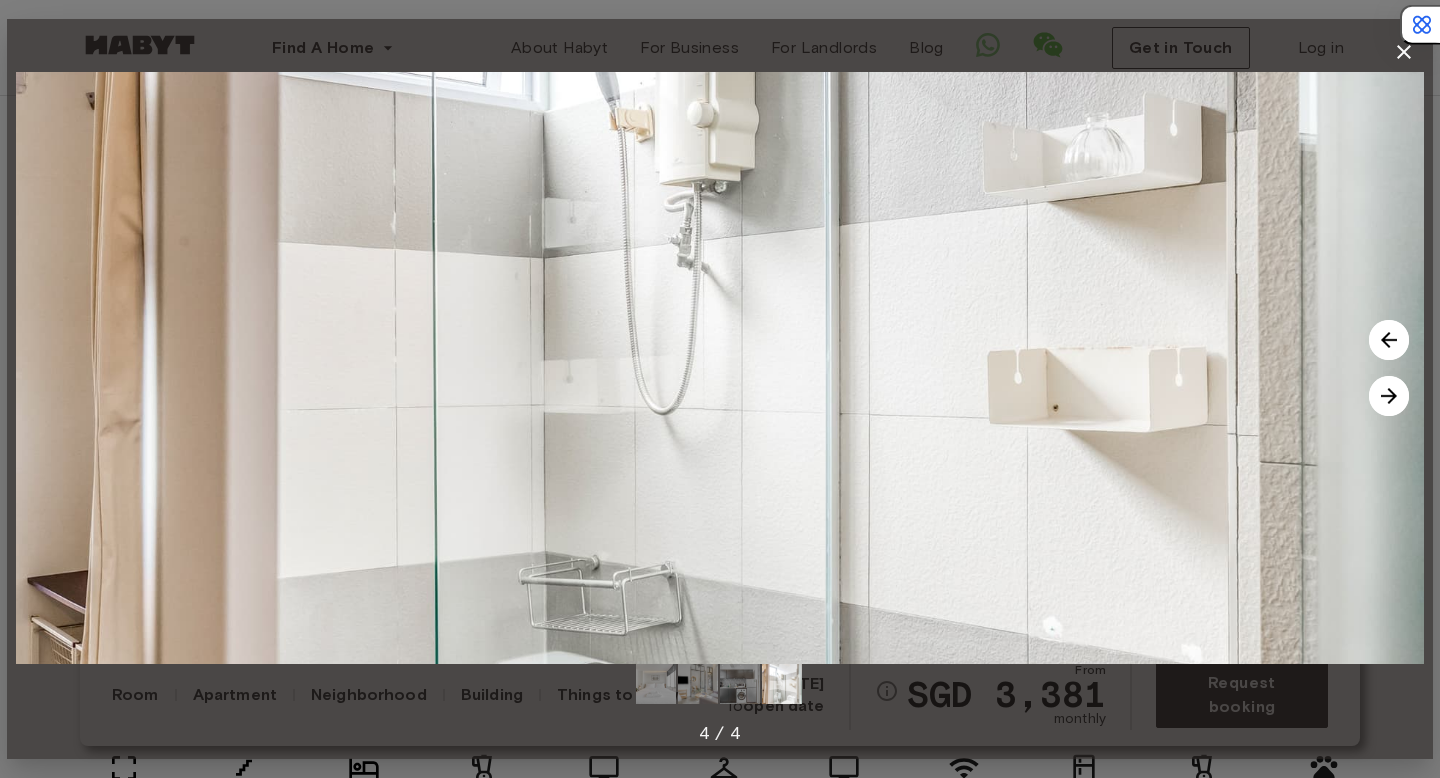 click at bounding box center (1389, 396) 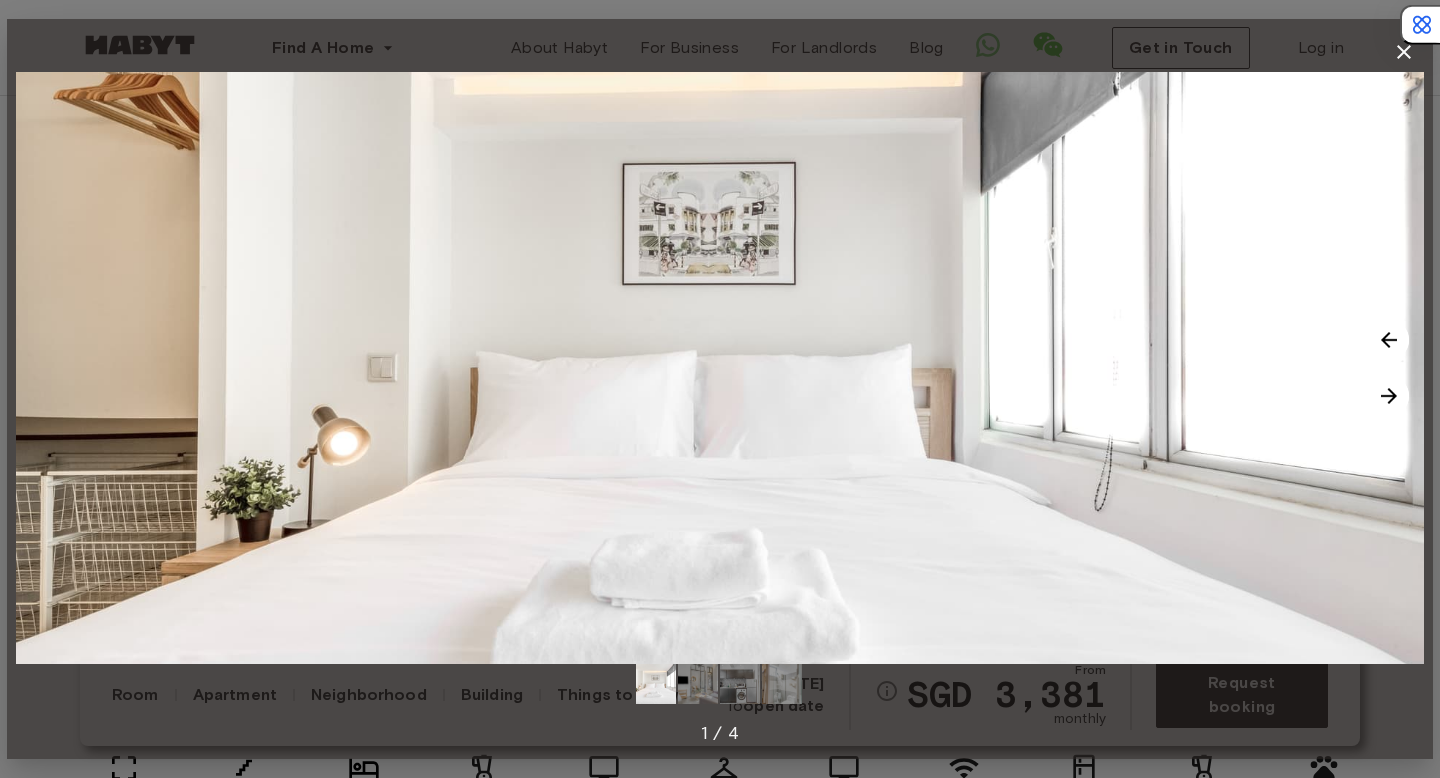 click at bounding box center [1389, 396] 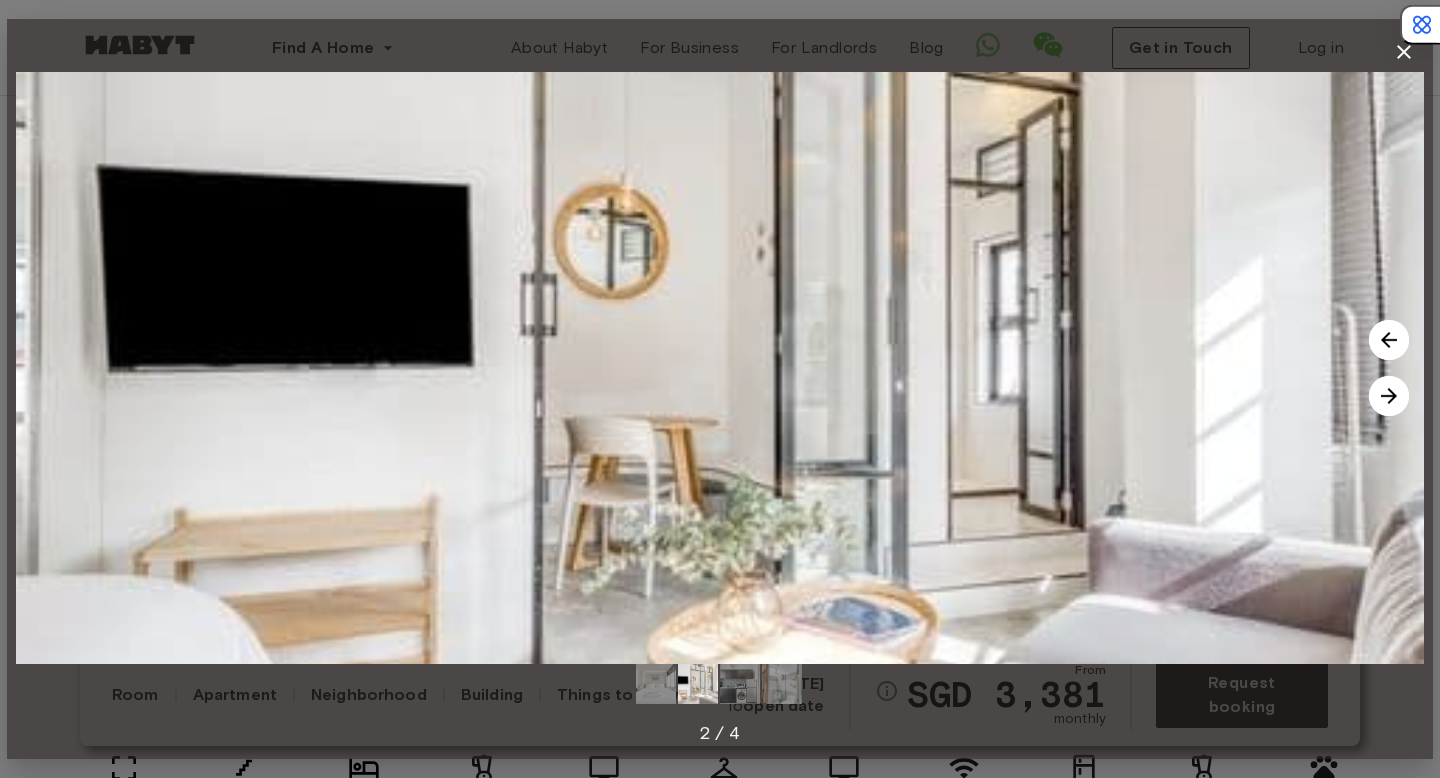 click at bounding box center (1389, 396) 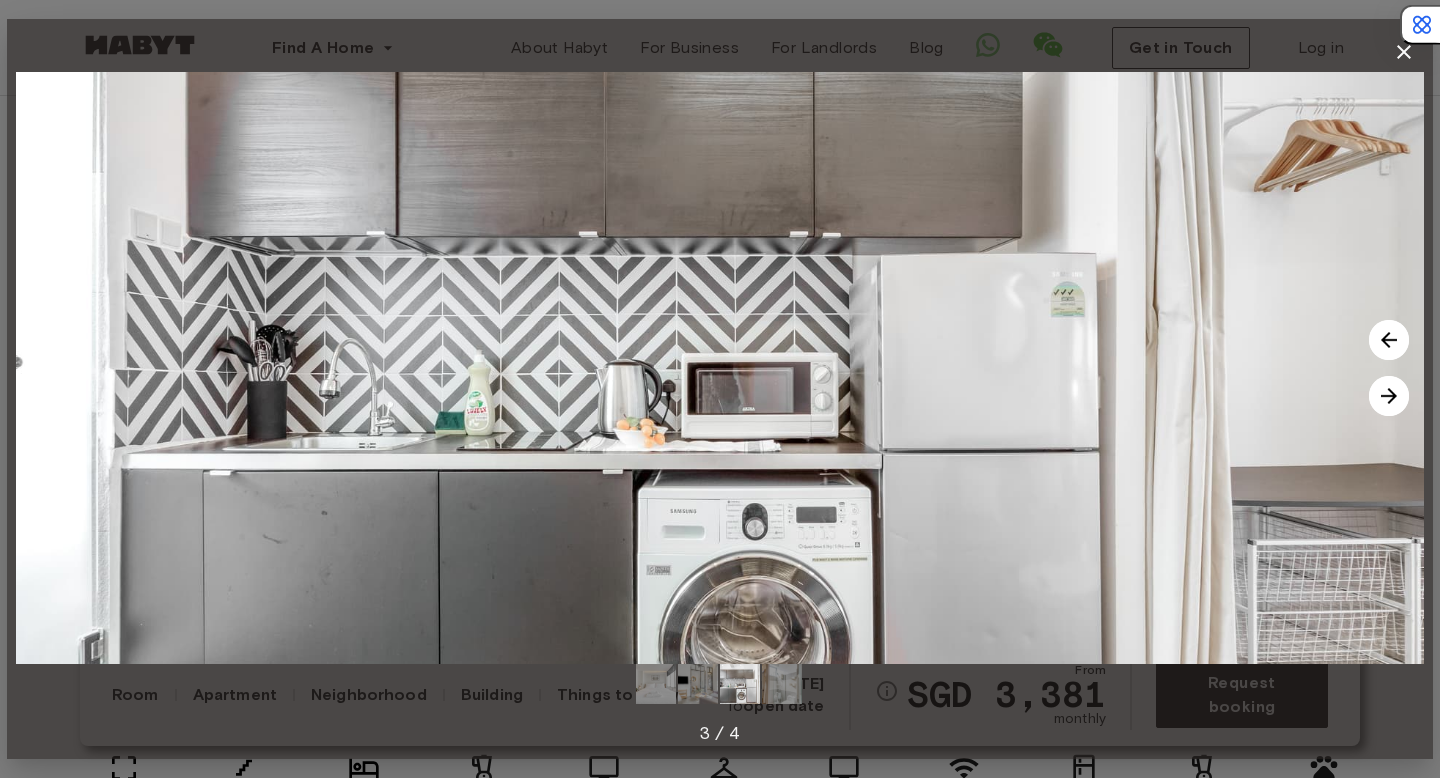 click at bounding box center (1404, 52) 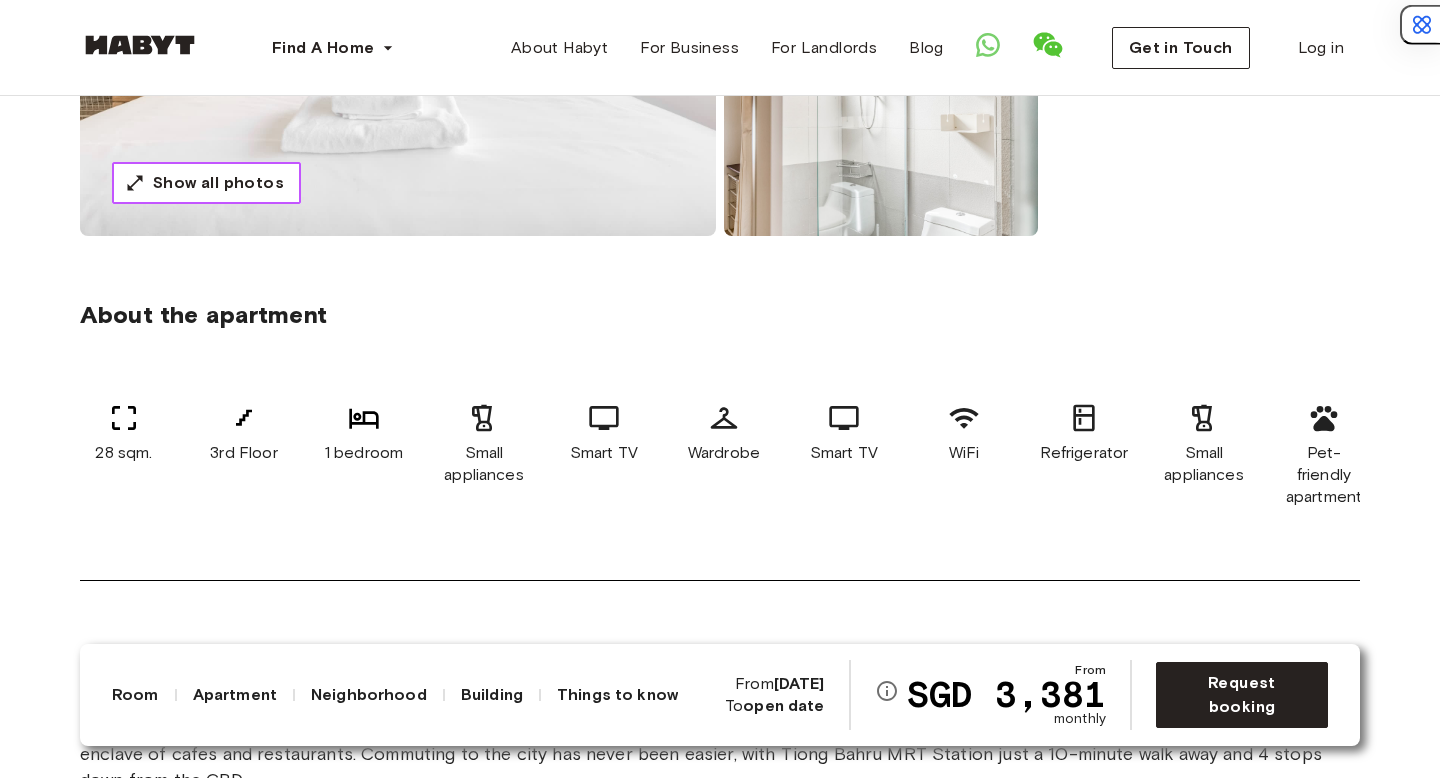 scroll, scrollTop: 510, scrollLeft: 0, axis: vertical 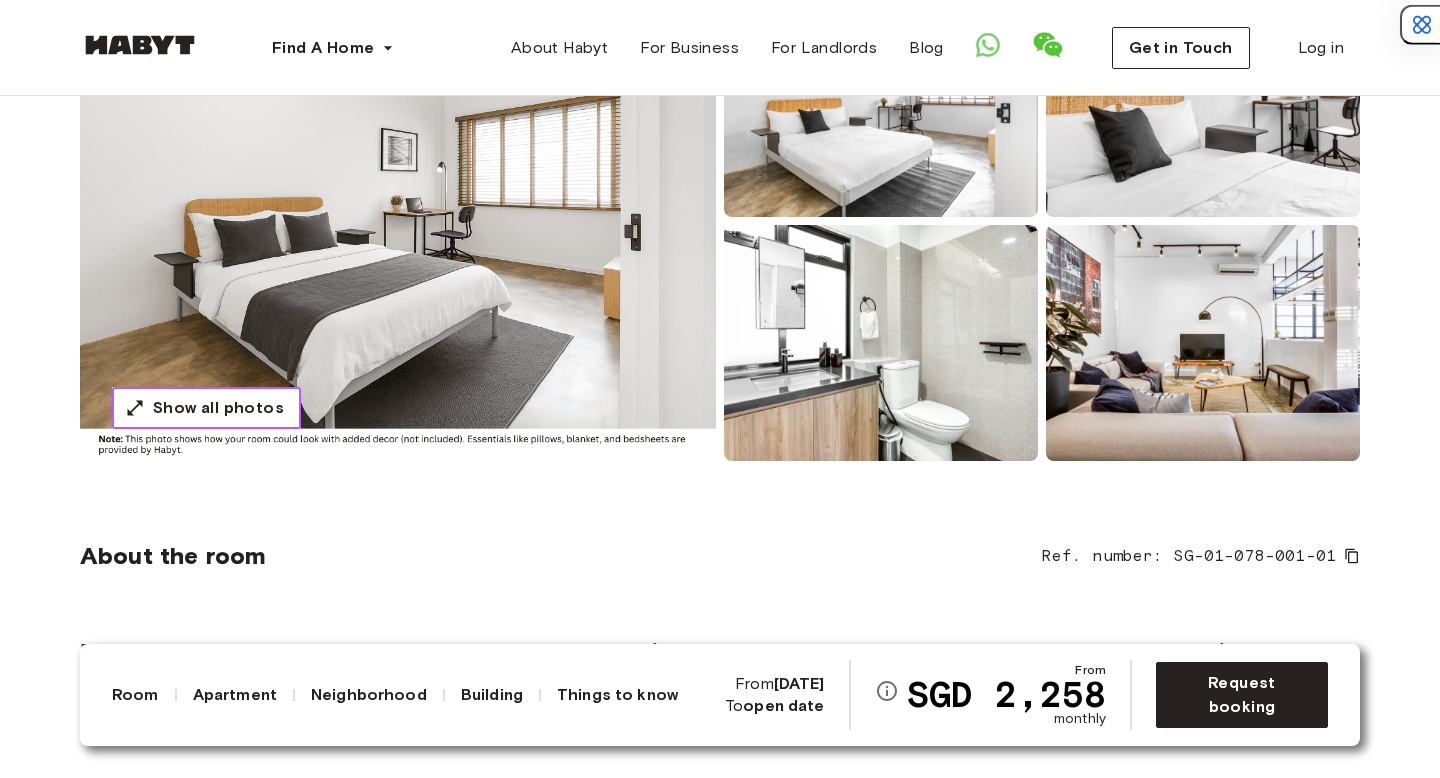 click on "Show all photos" at bounding box center (218, 408) 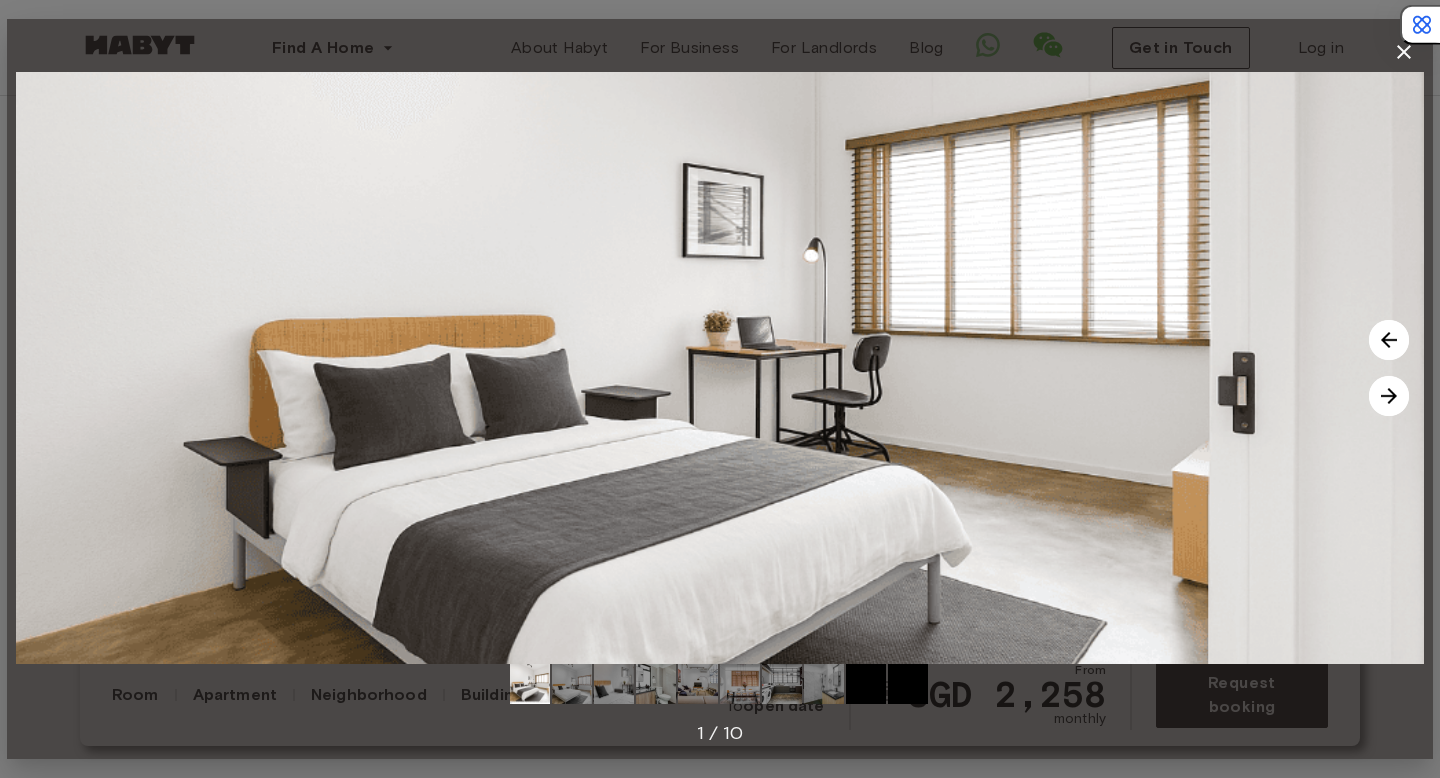 click at bounding box center [1389, 396] 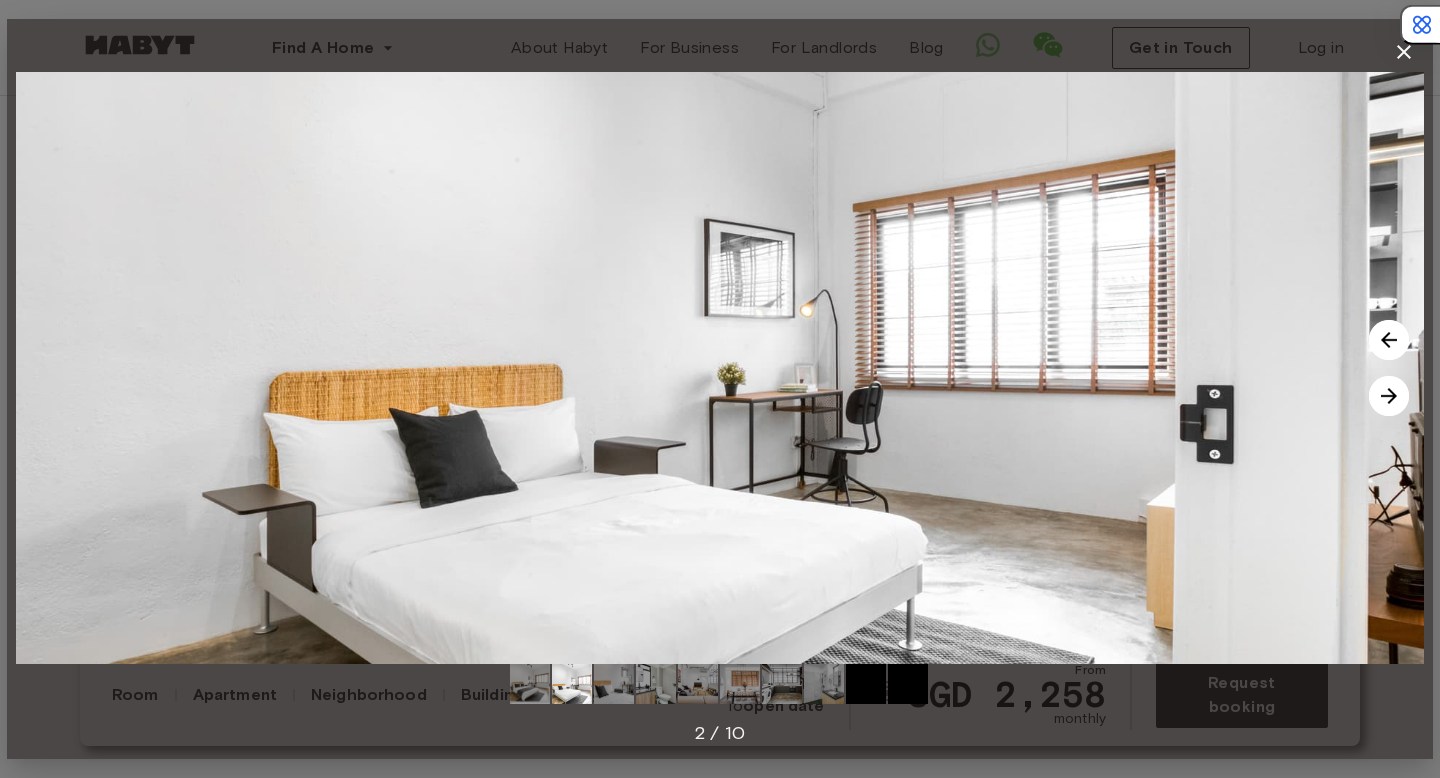 click at bounding box center (1389, 396) 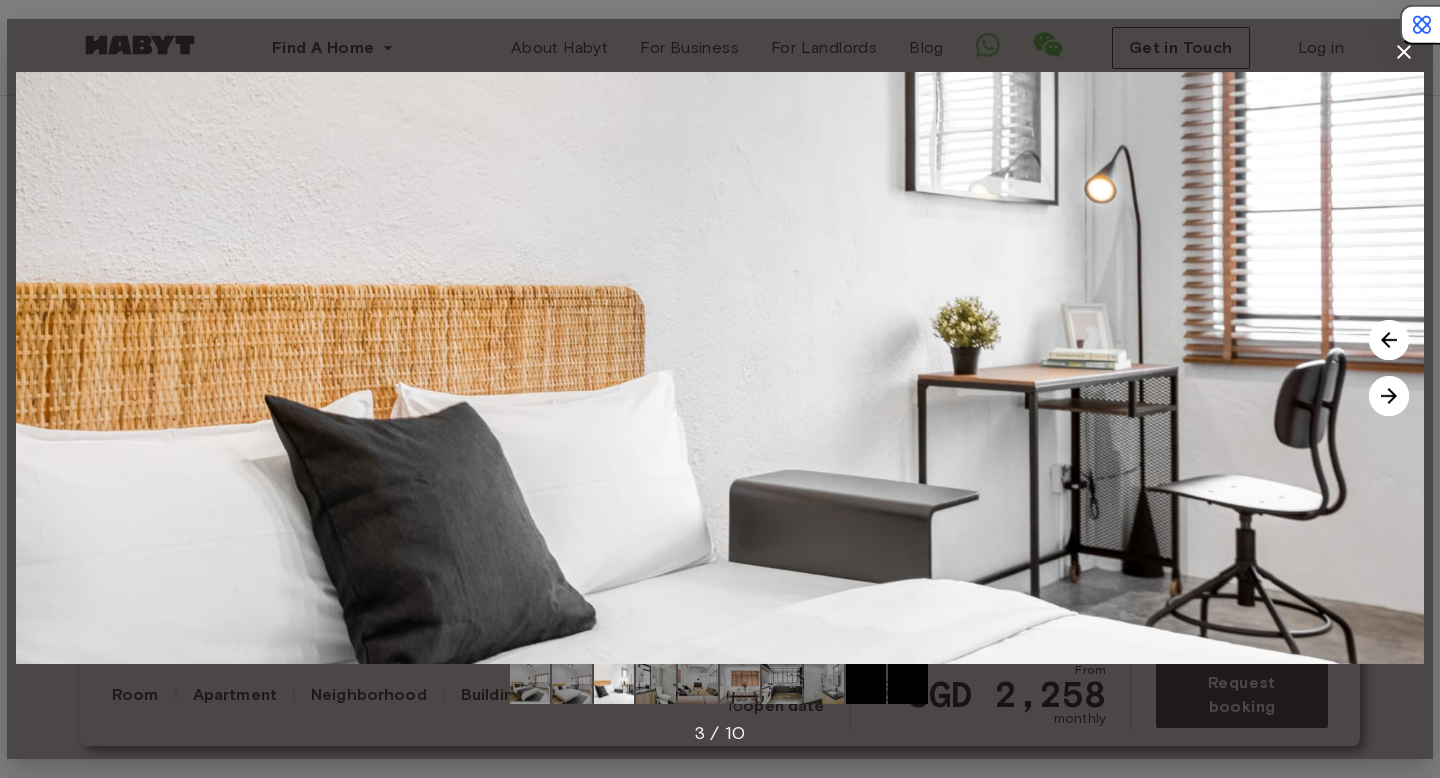 click at bounding box center (1389, 396) 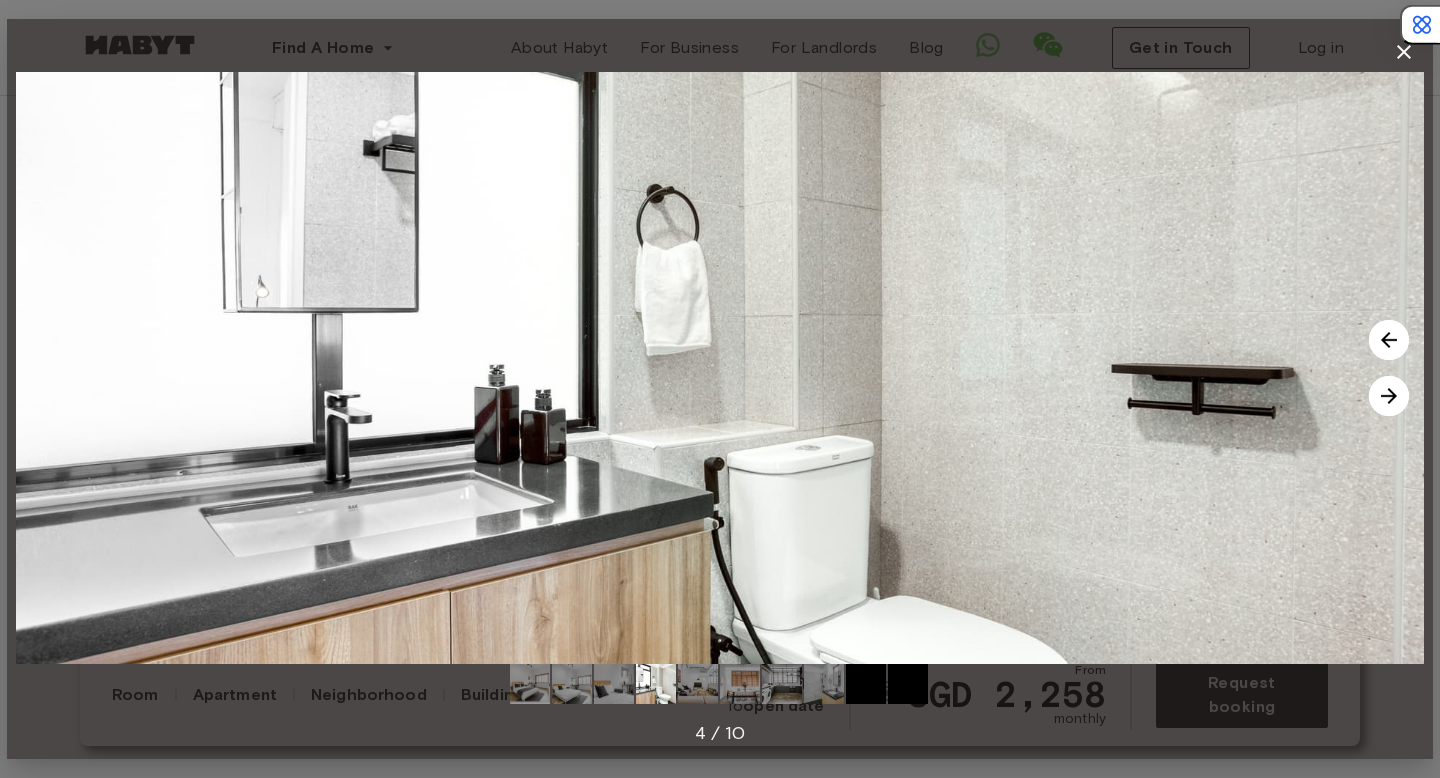 click at bounding box center (1389, 396) 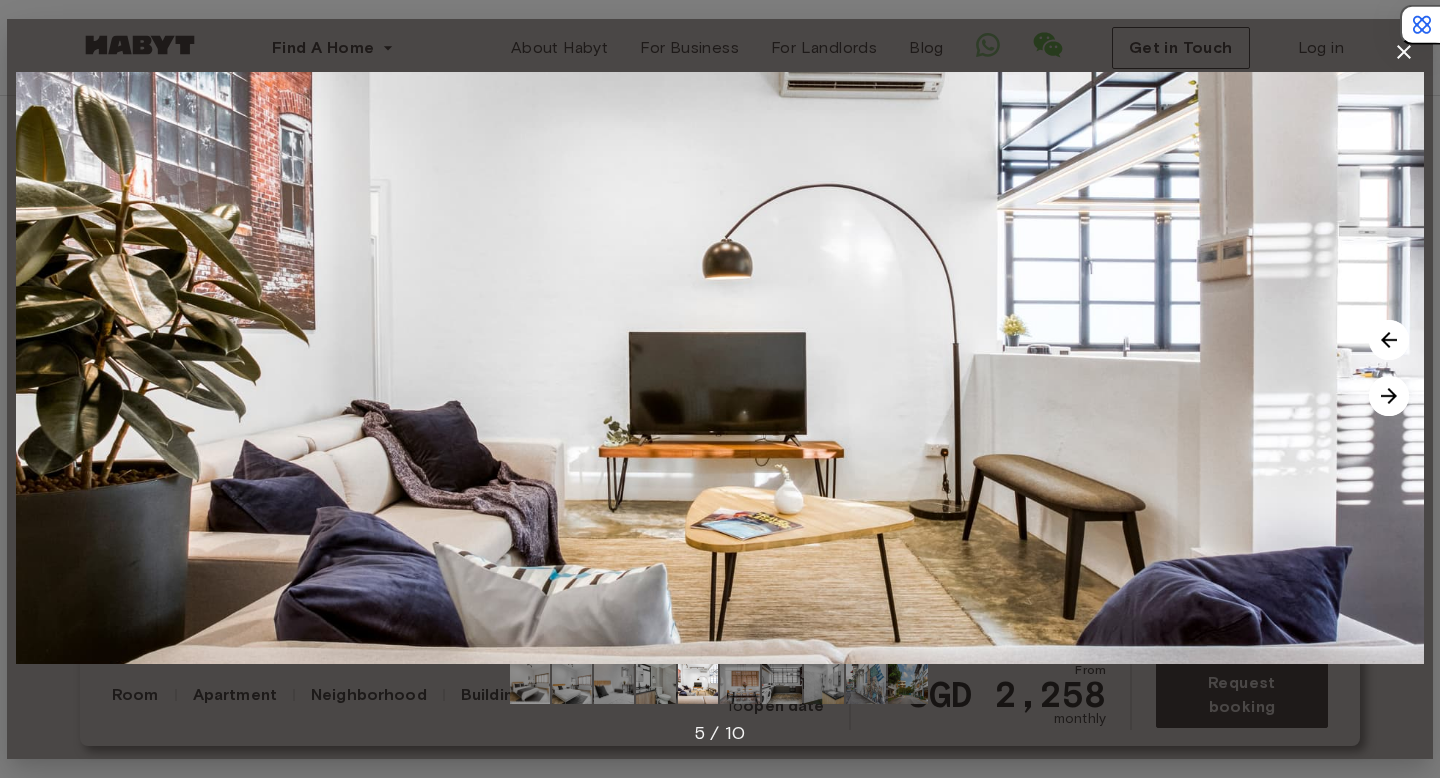 click at bounding box center [1389, 396] 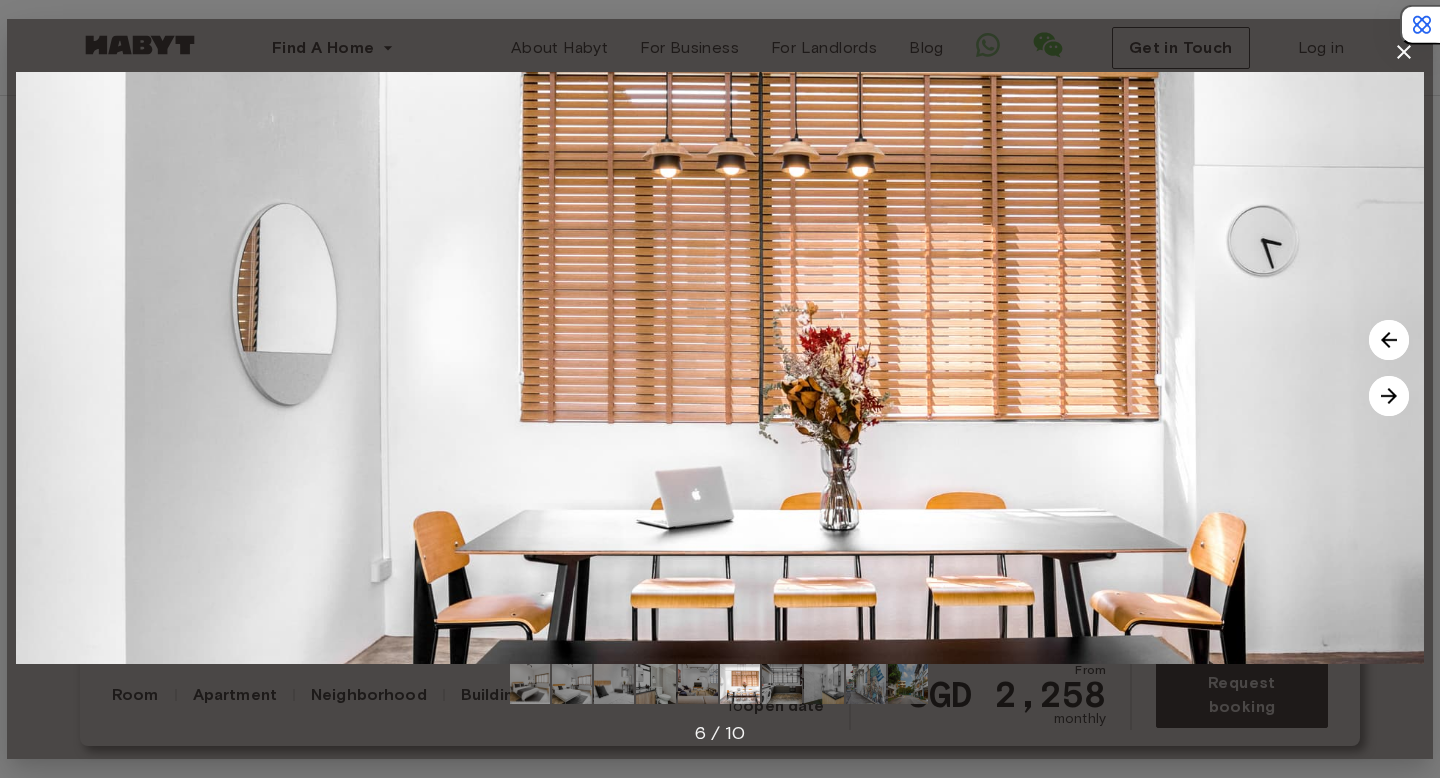 click at bounding box center [1389, 396] 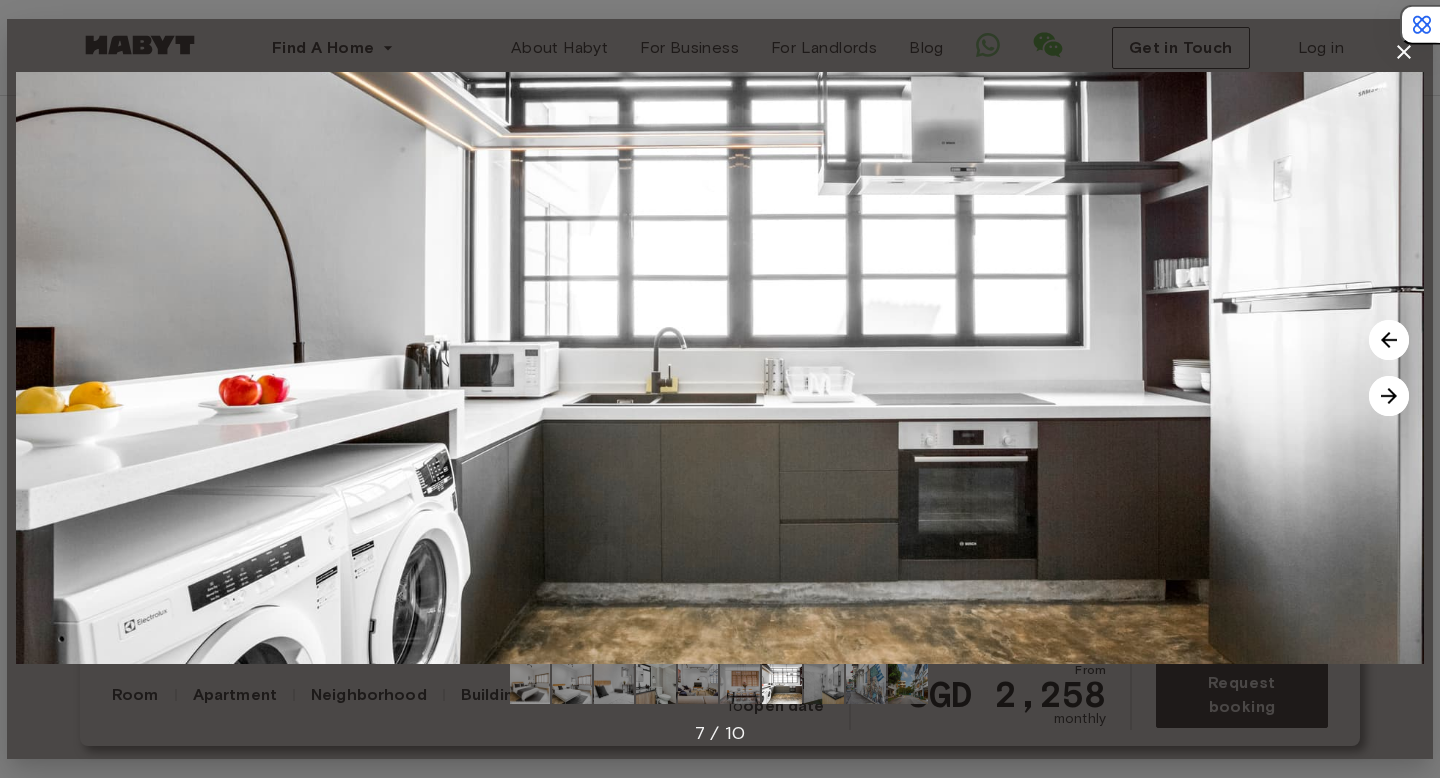 click at bounding box center (1389, 396) 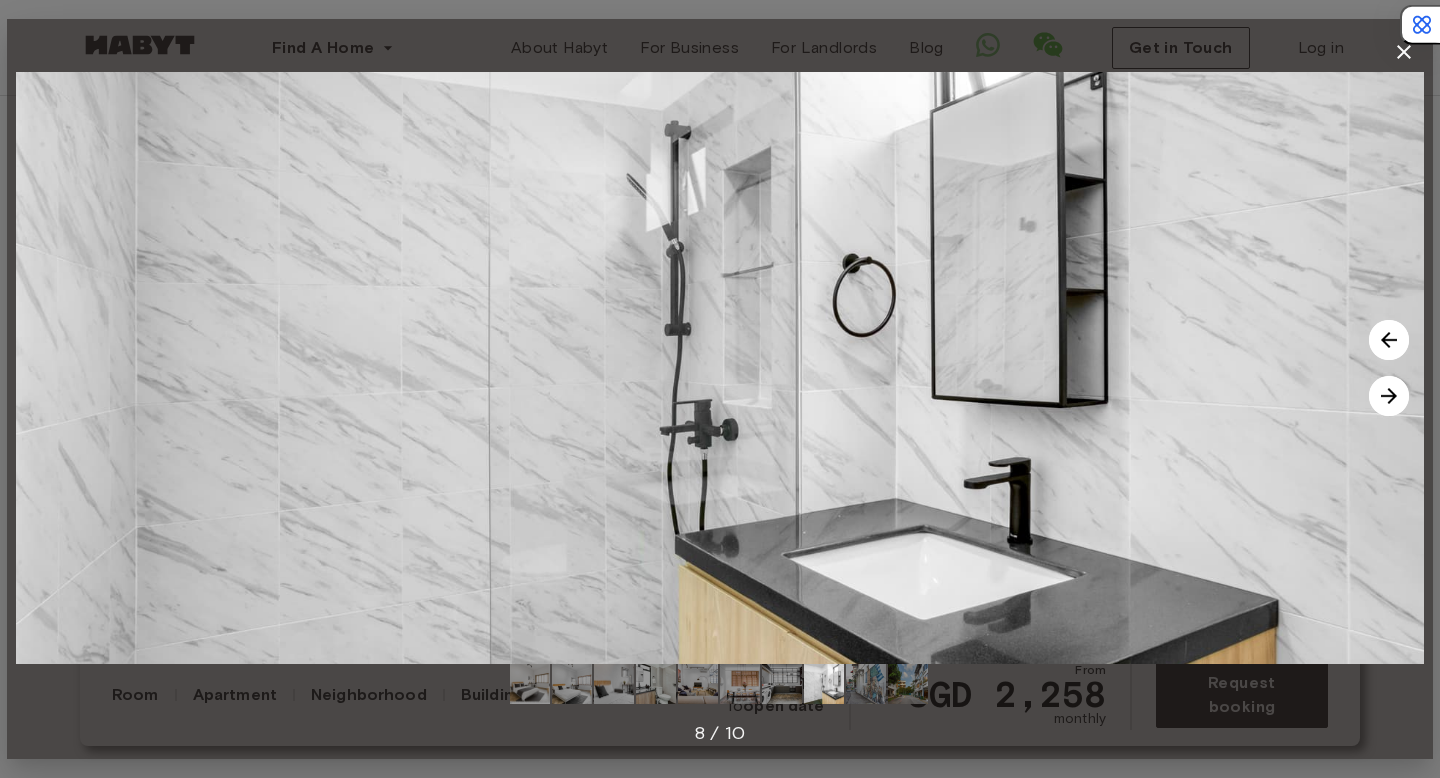 click at bounding box center (1389, 396) 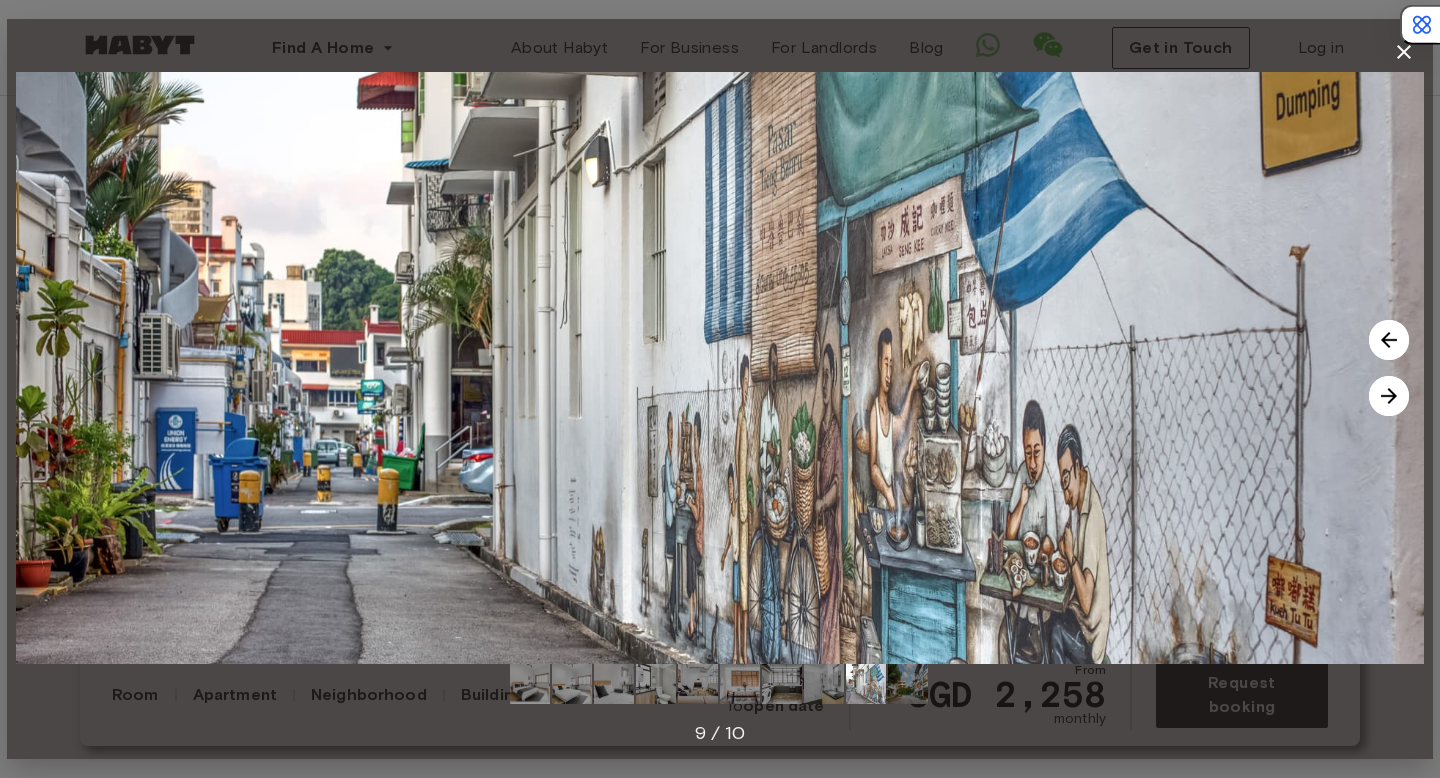 click at bounding box center (1389, 396) 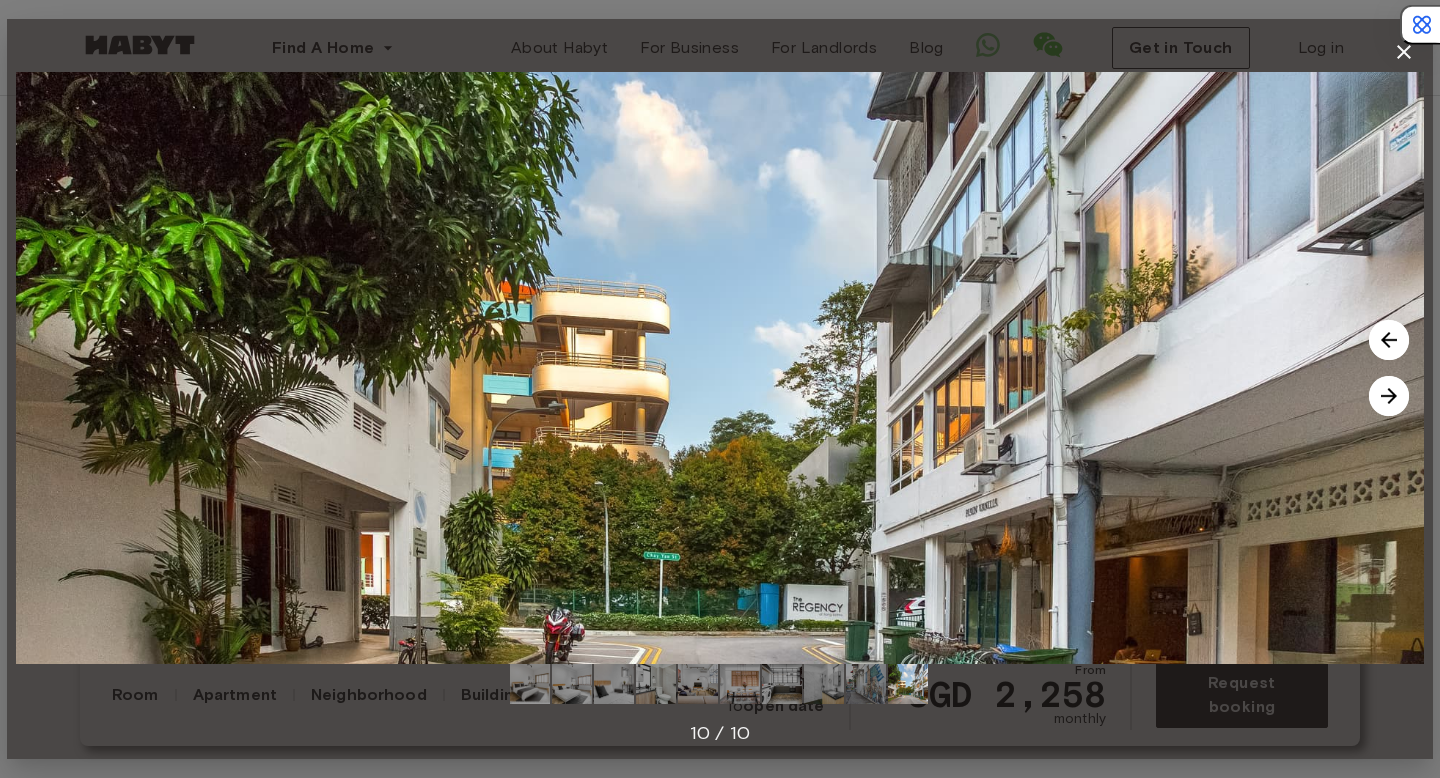 click at bounding box center [1389, 396] 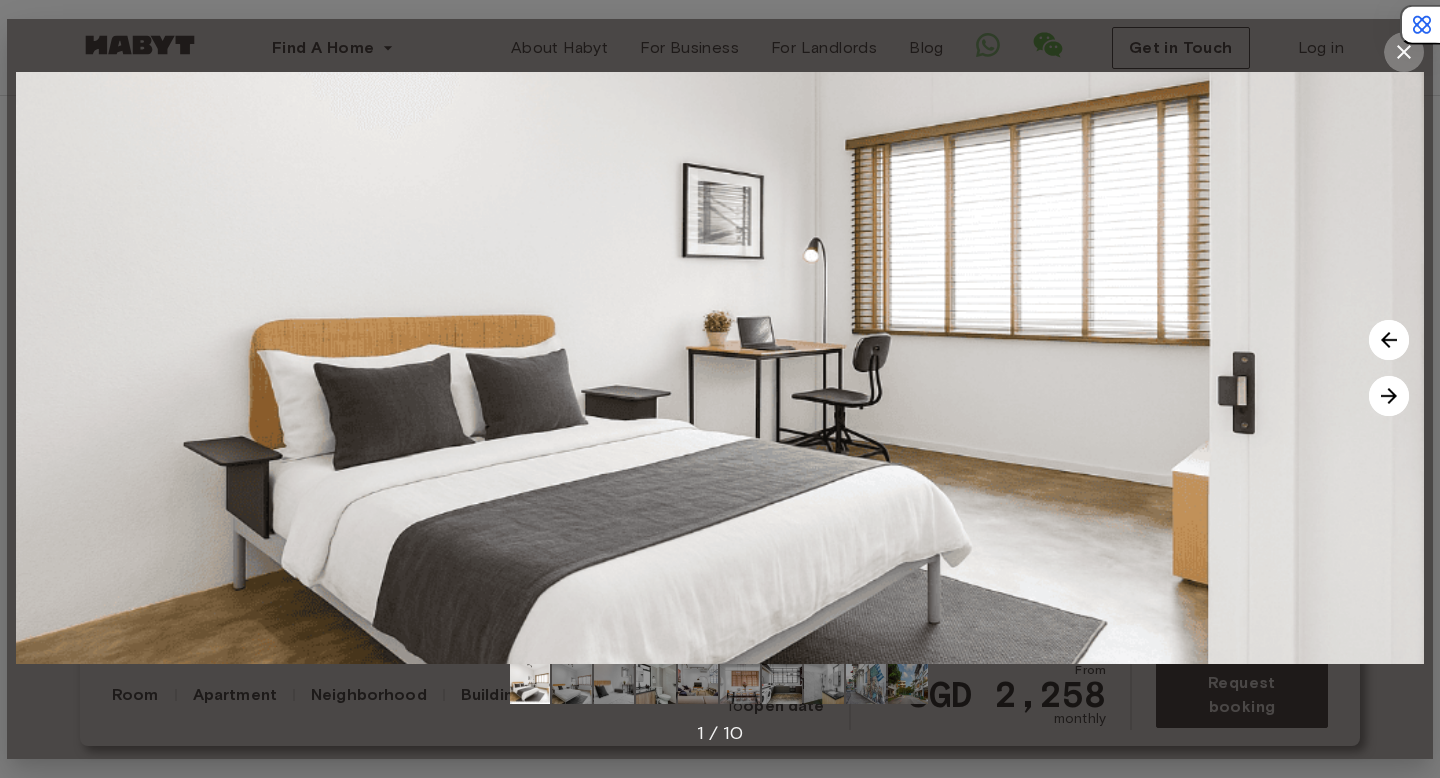 click 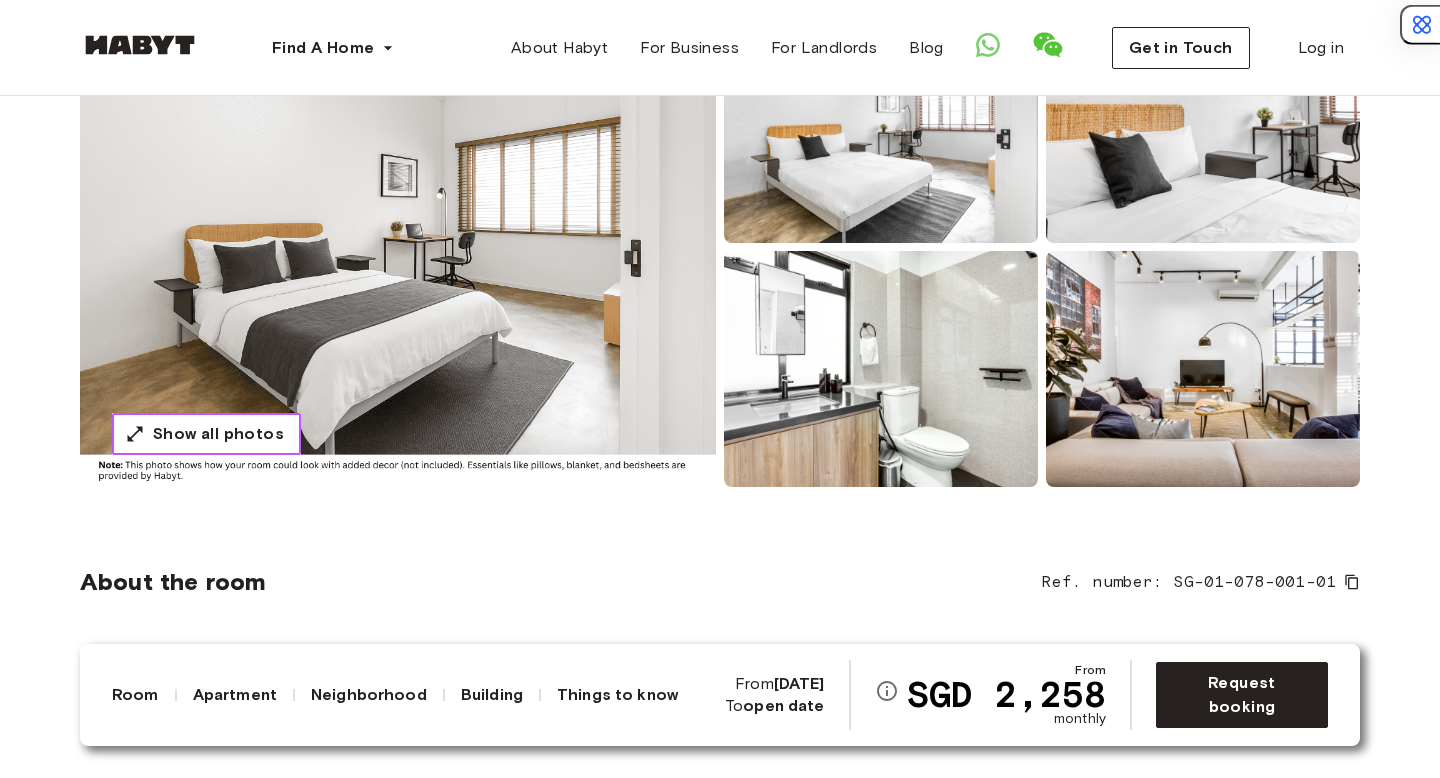 scroll, scrollTop: 0, scrollLeft: 0, axis: both 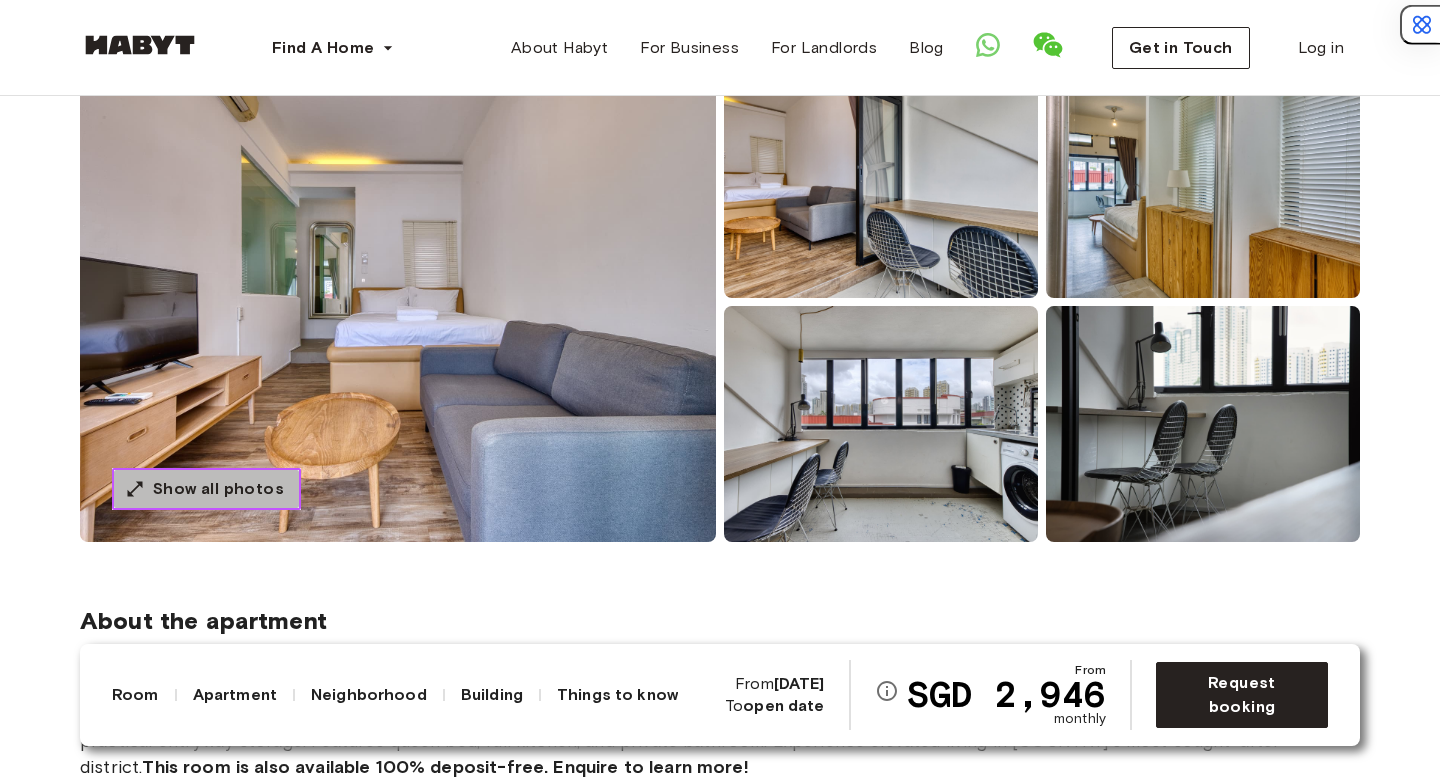 click on "Show all photos" at bounding box center [218, 489] 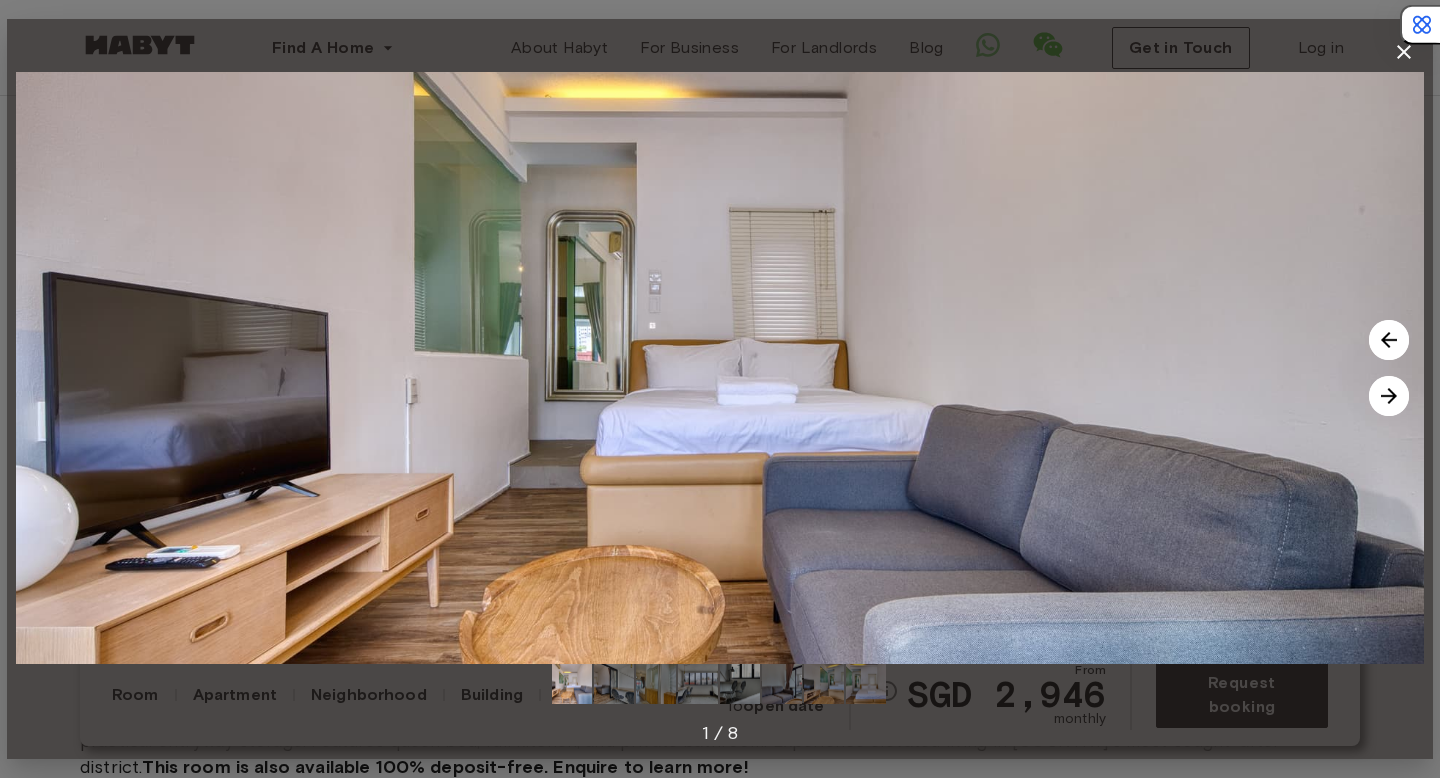 click at bounding box center [1389, 396] 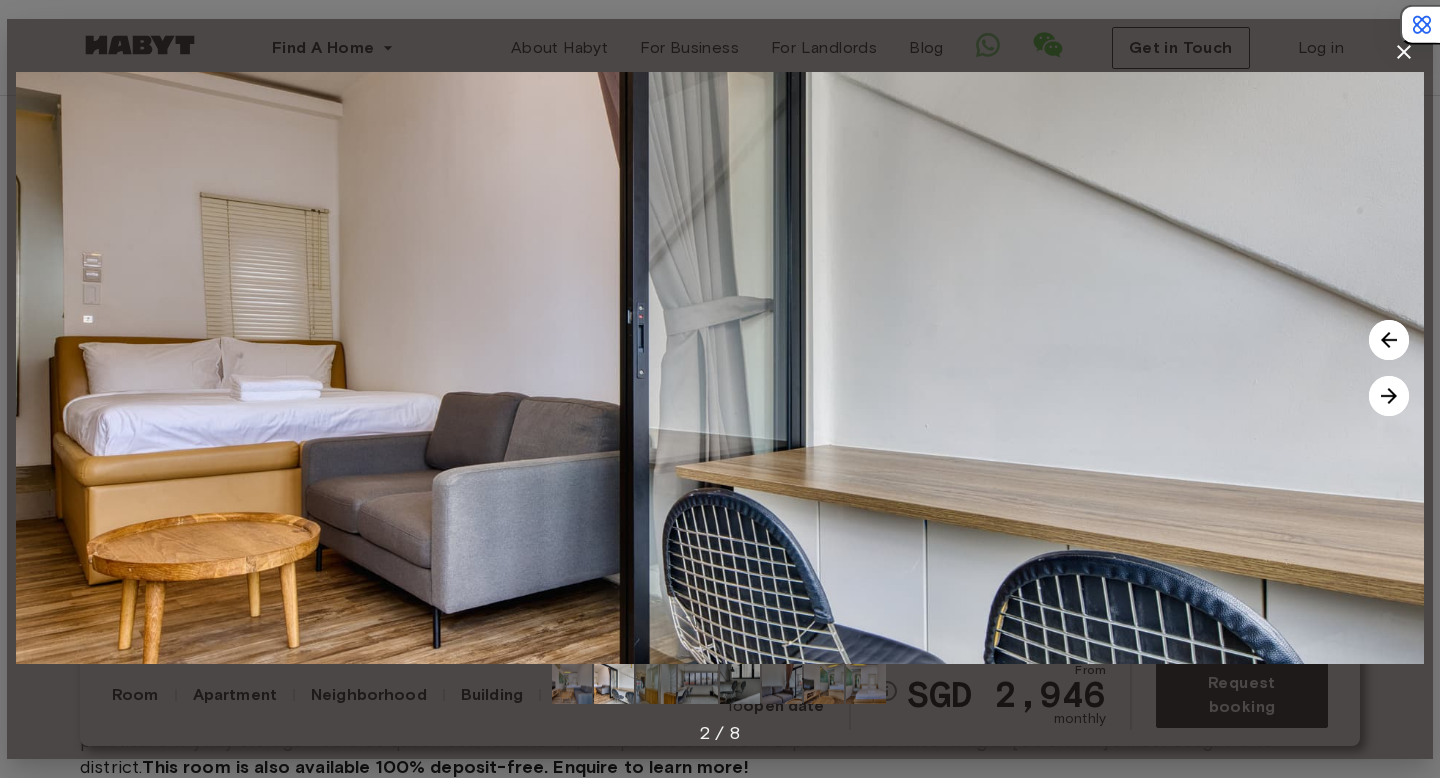click at bounding box center (1389, 396) 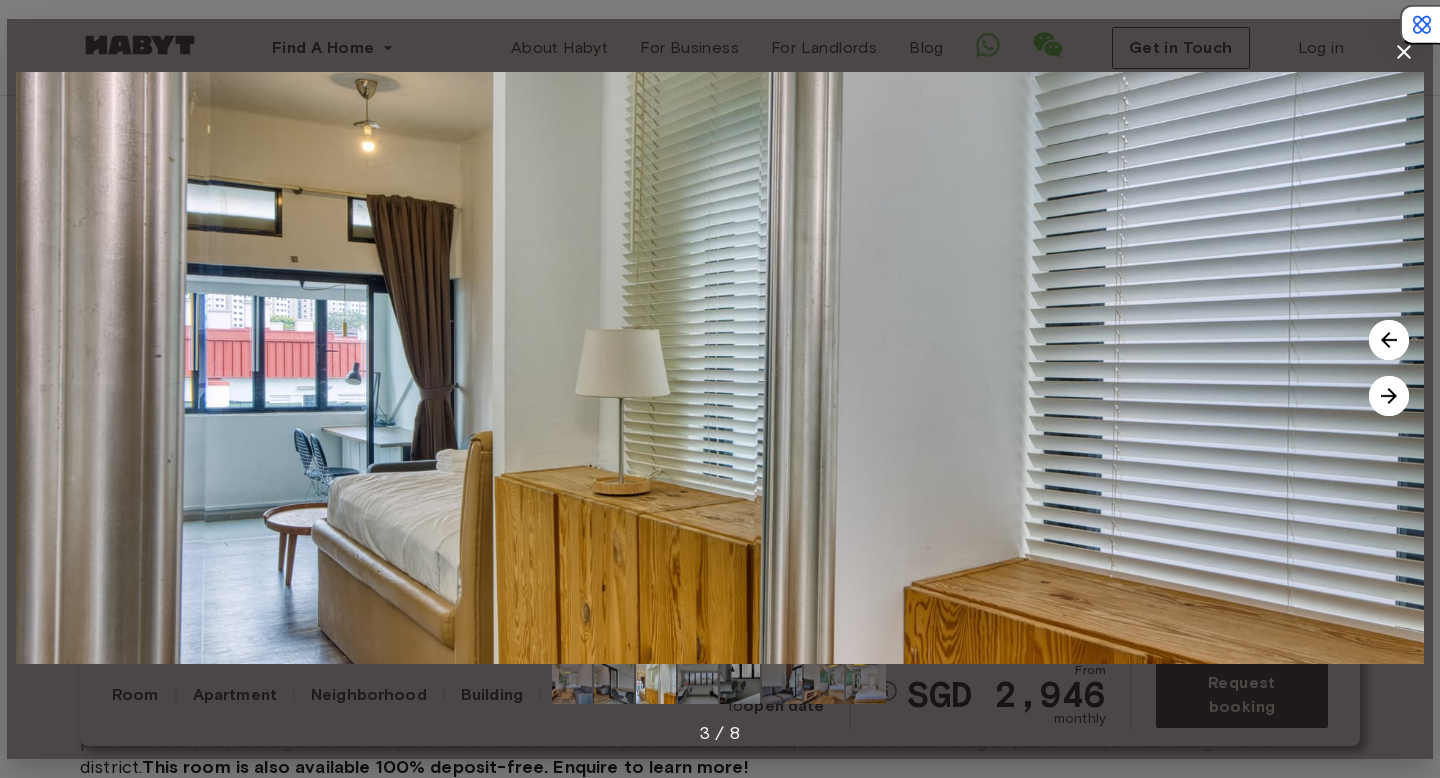 click at bounding box center (1389, 396) 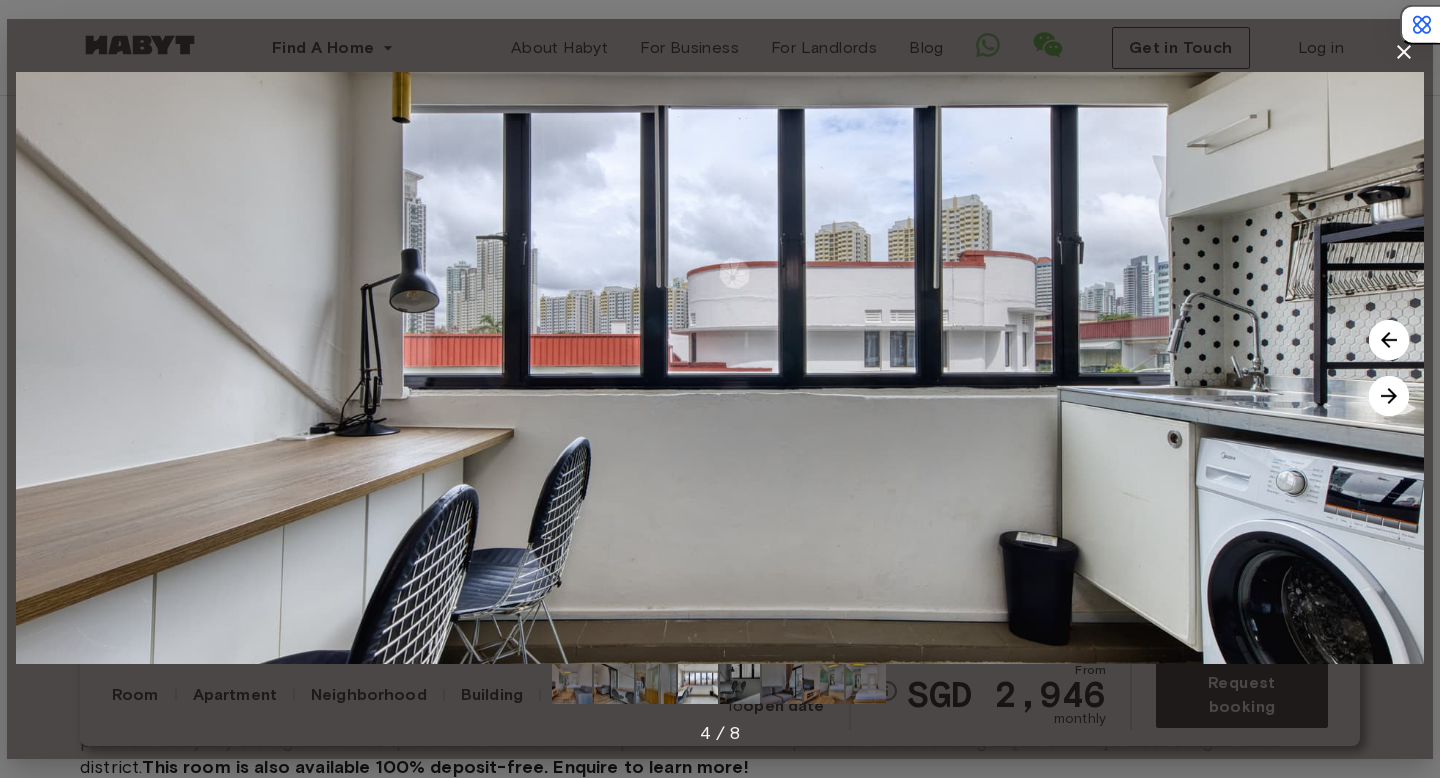 click at bounding box center [1389, 396] 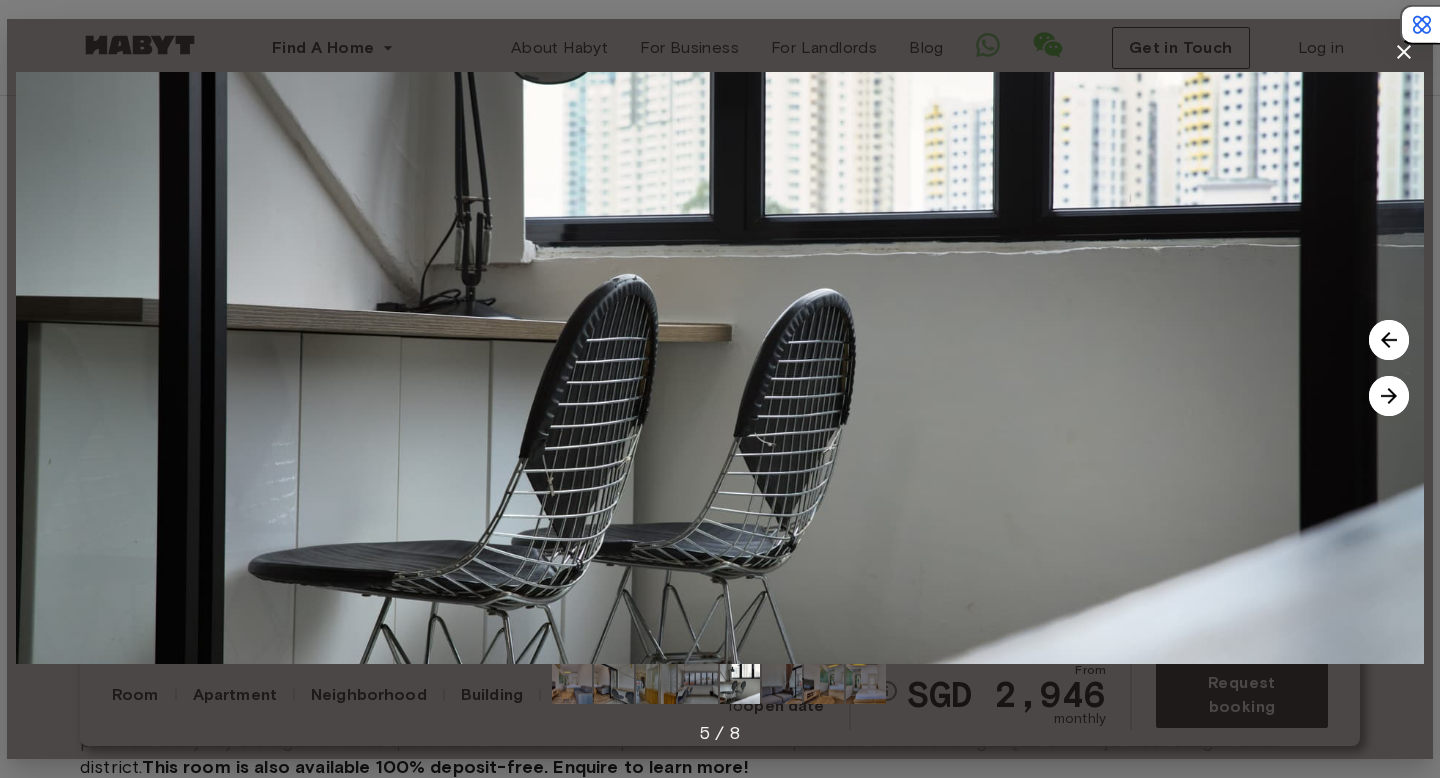 click at bounding box center [1389, 396] 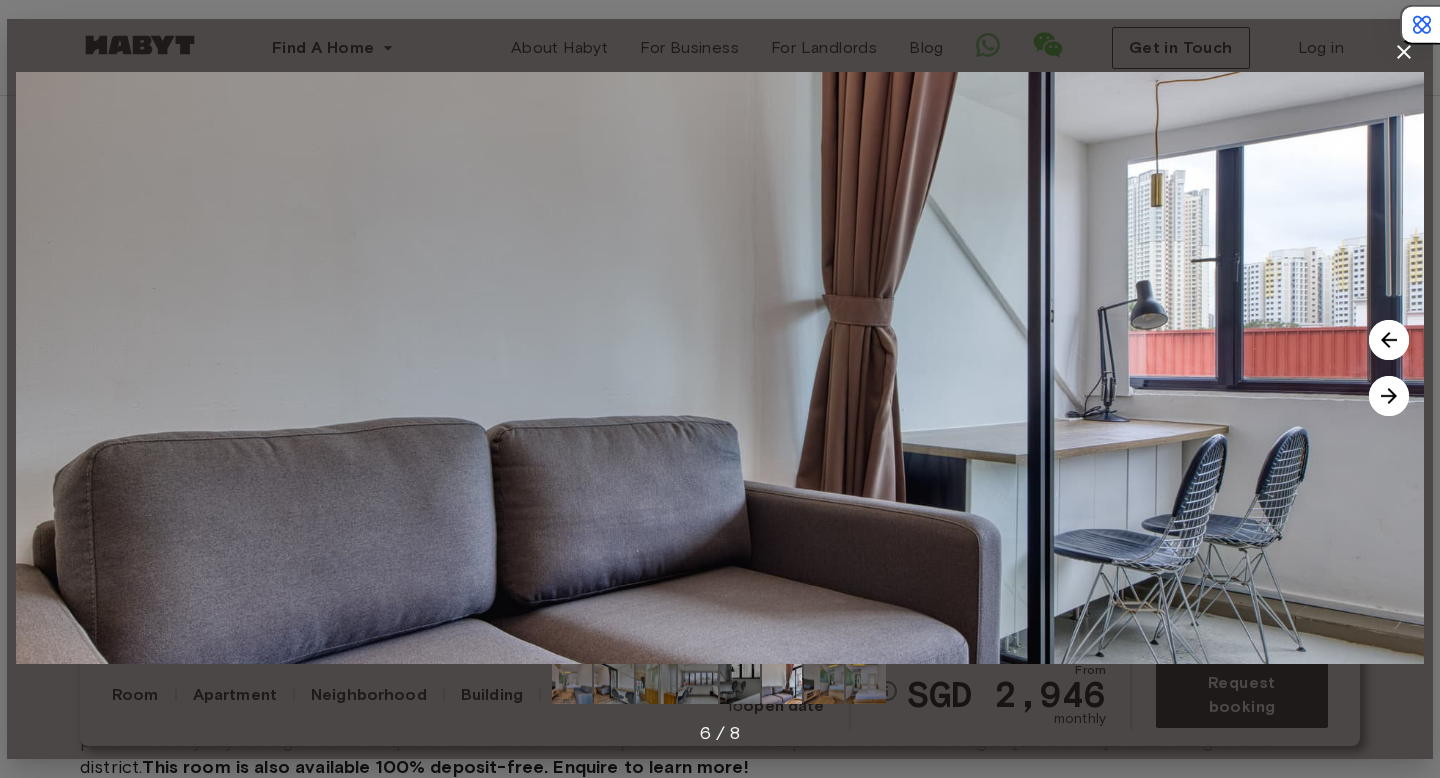 click at bounding box center (1389, 396) 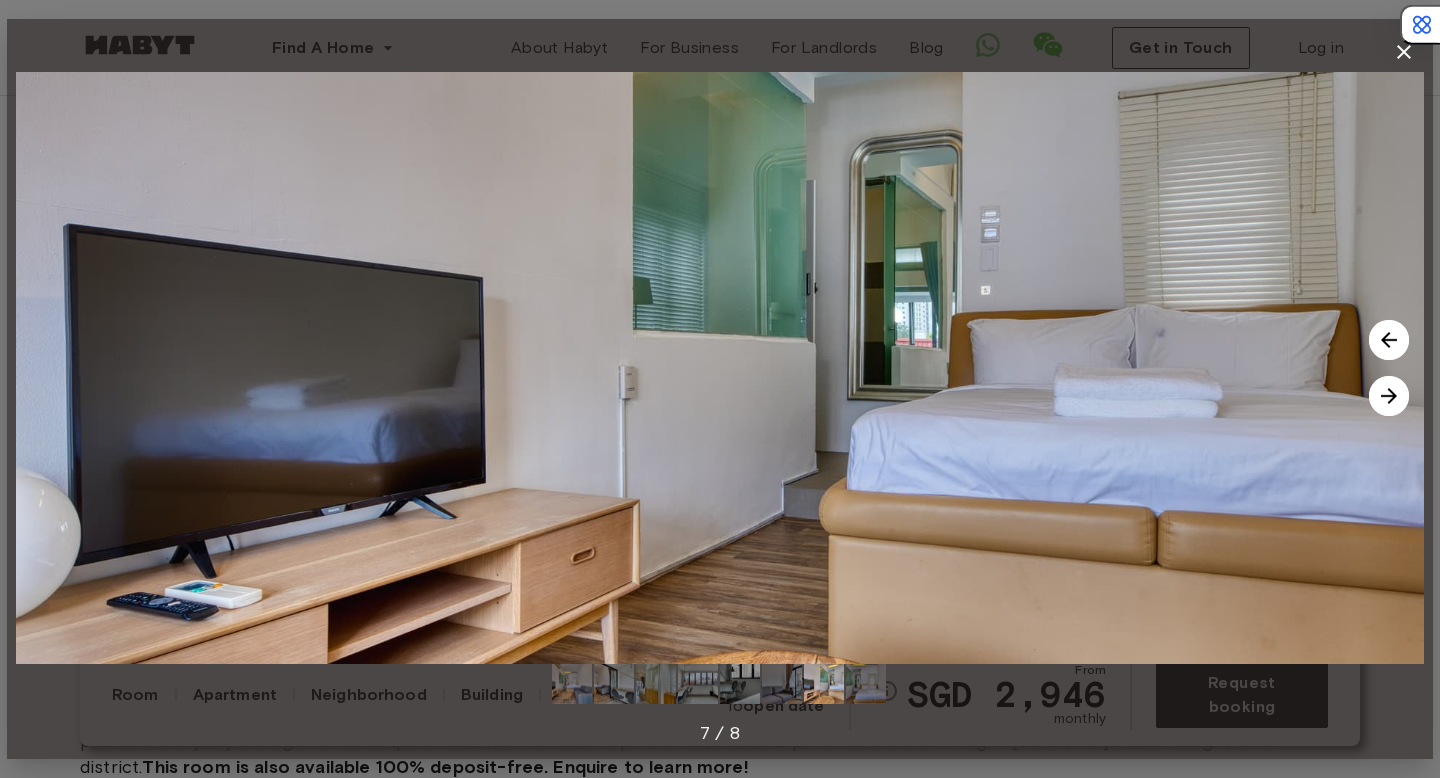 click at bounding box center [1389, 396] 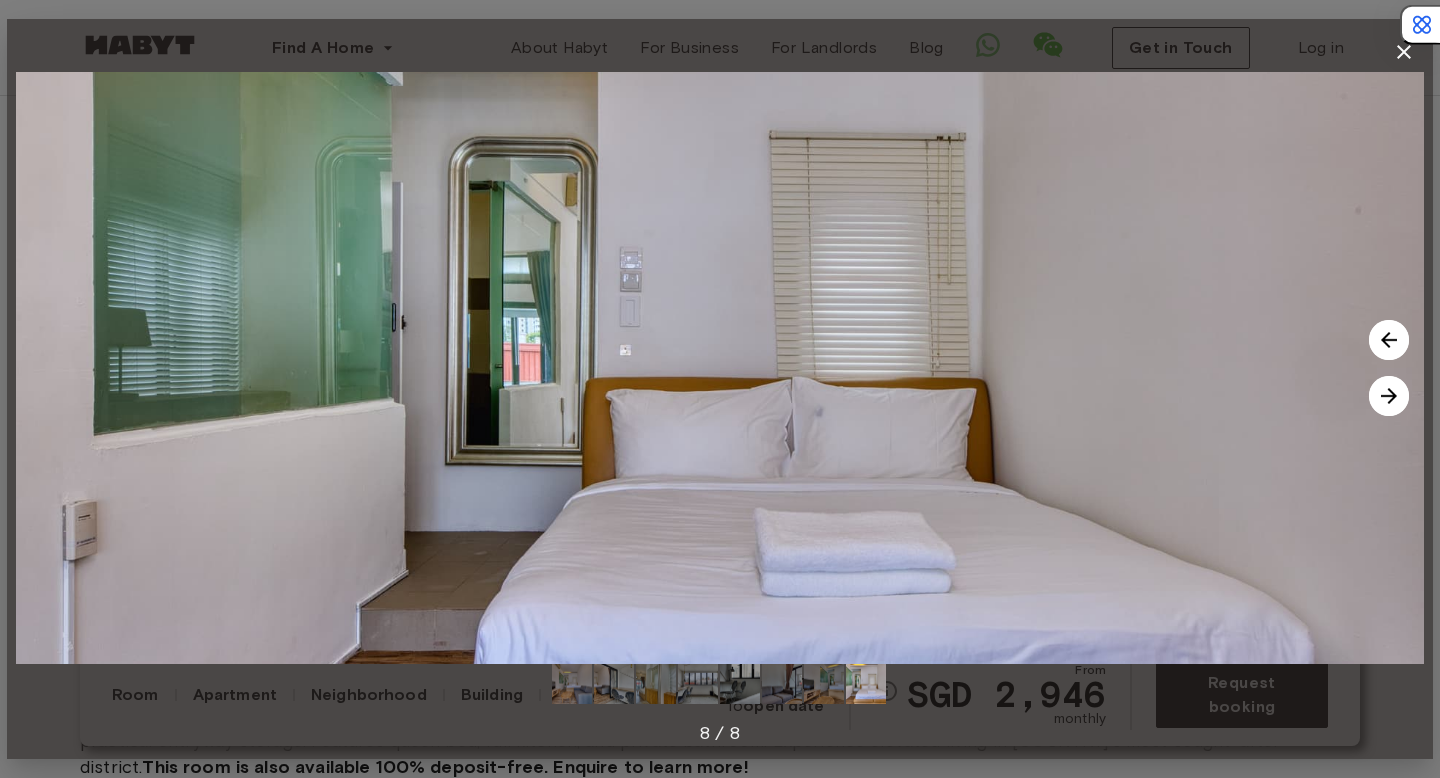 click at bounding box center [1389, 396] 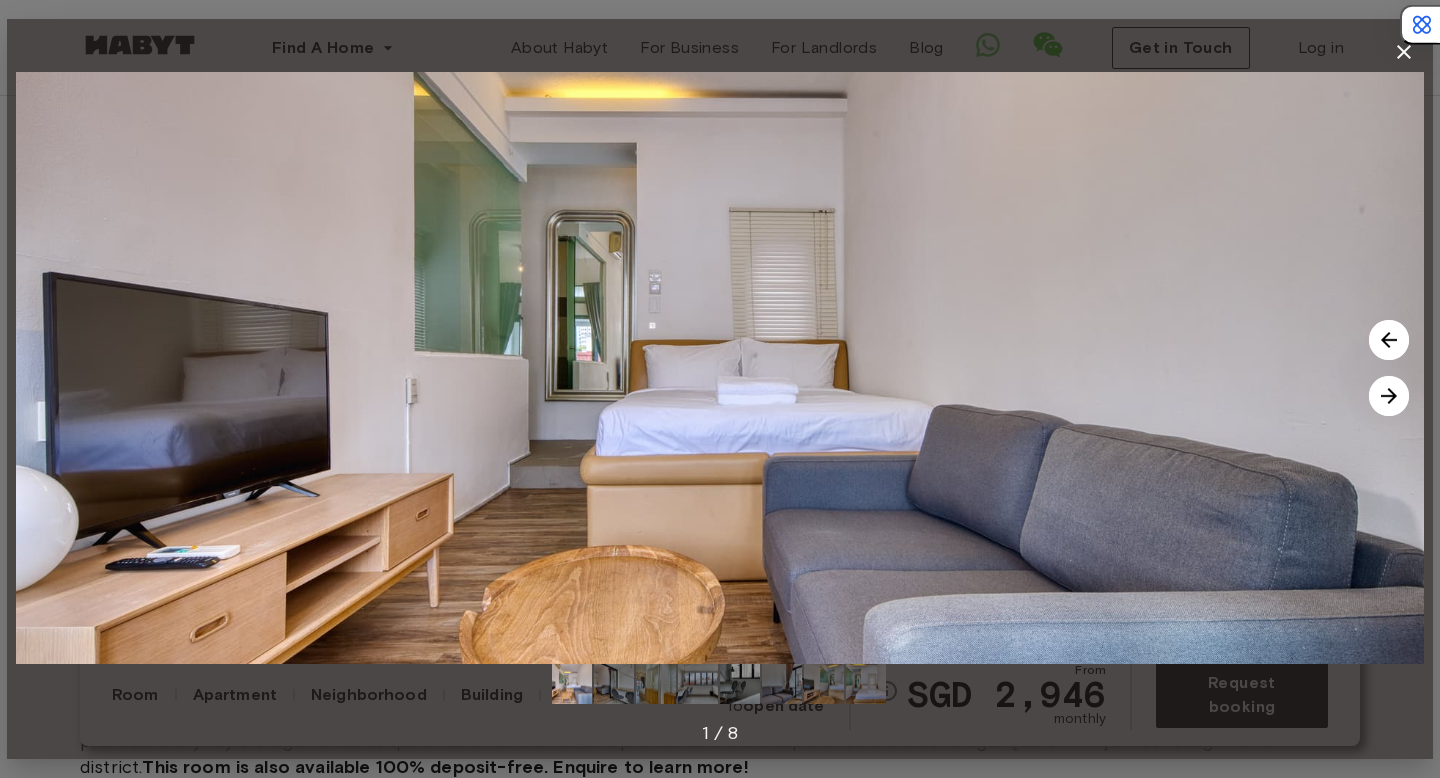 click at bounding box center (1389, 396) 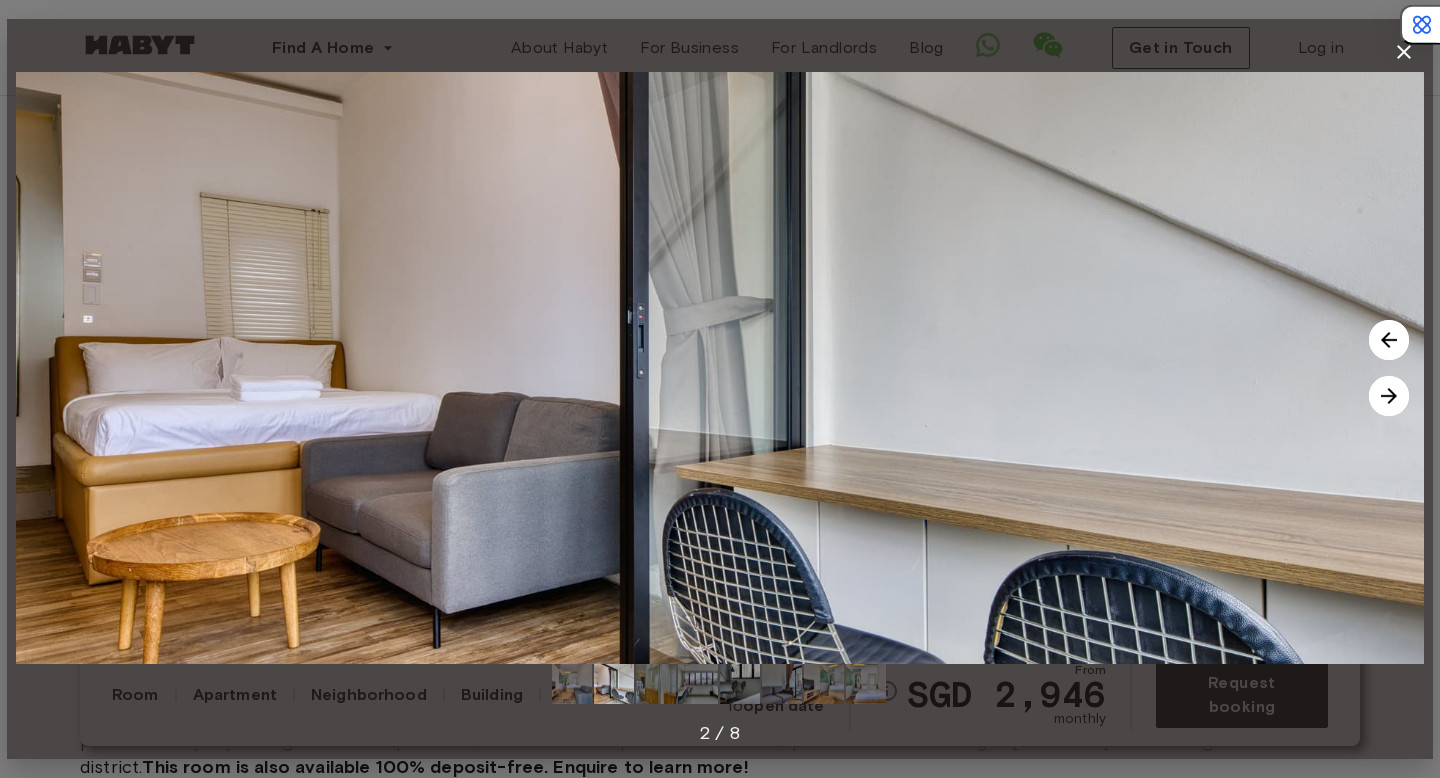 click at bounding box center (1389, 396) 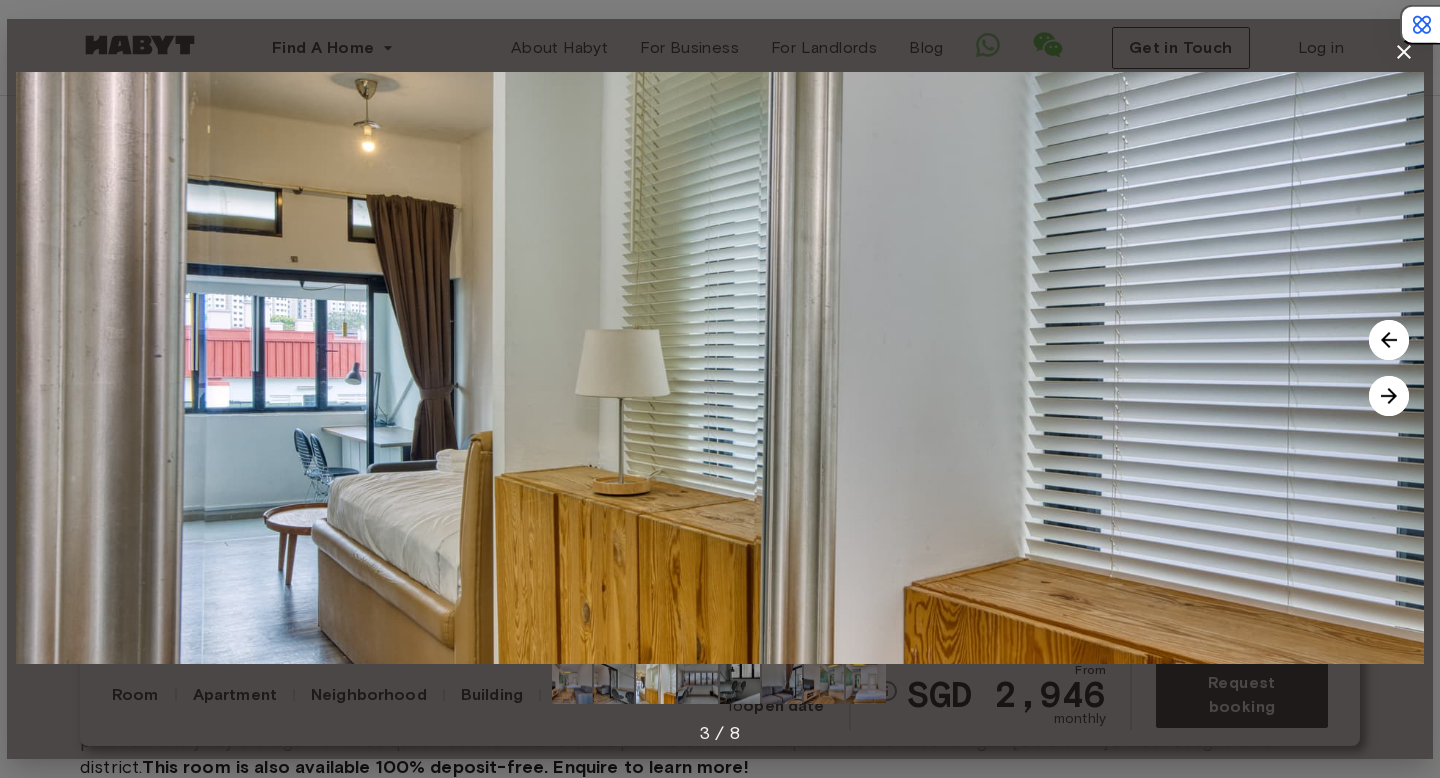 click at bounding box center (1389, 396) 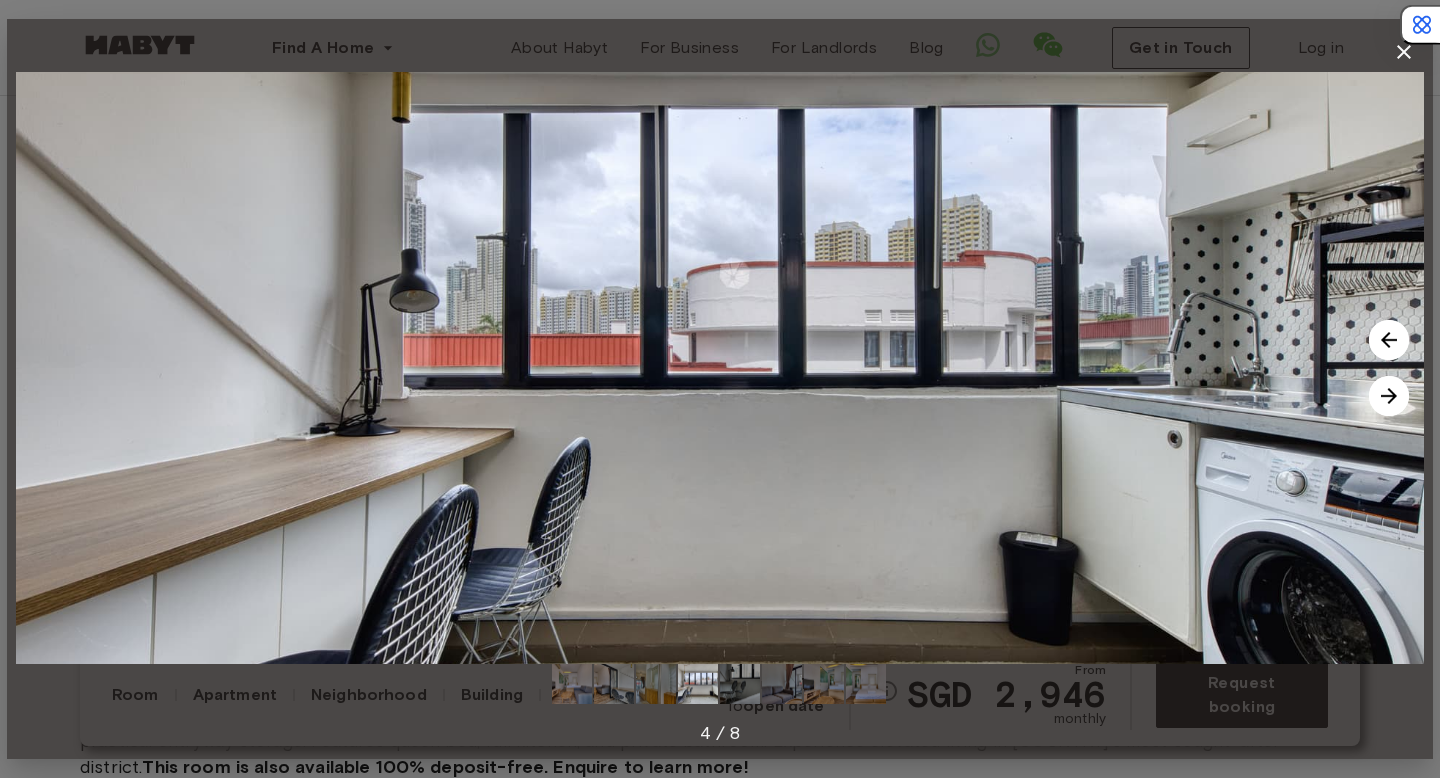 click at bounding box center [1389, 396] 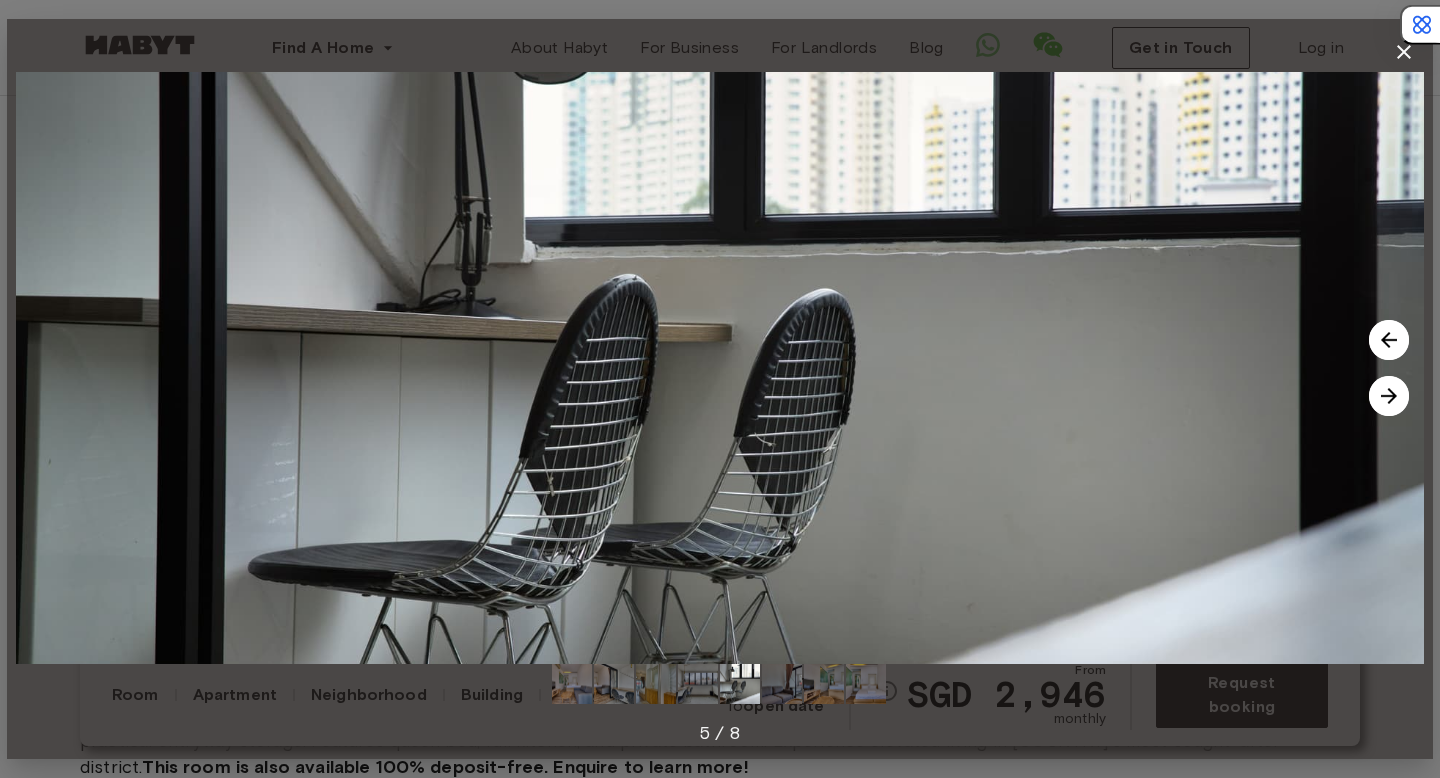click 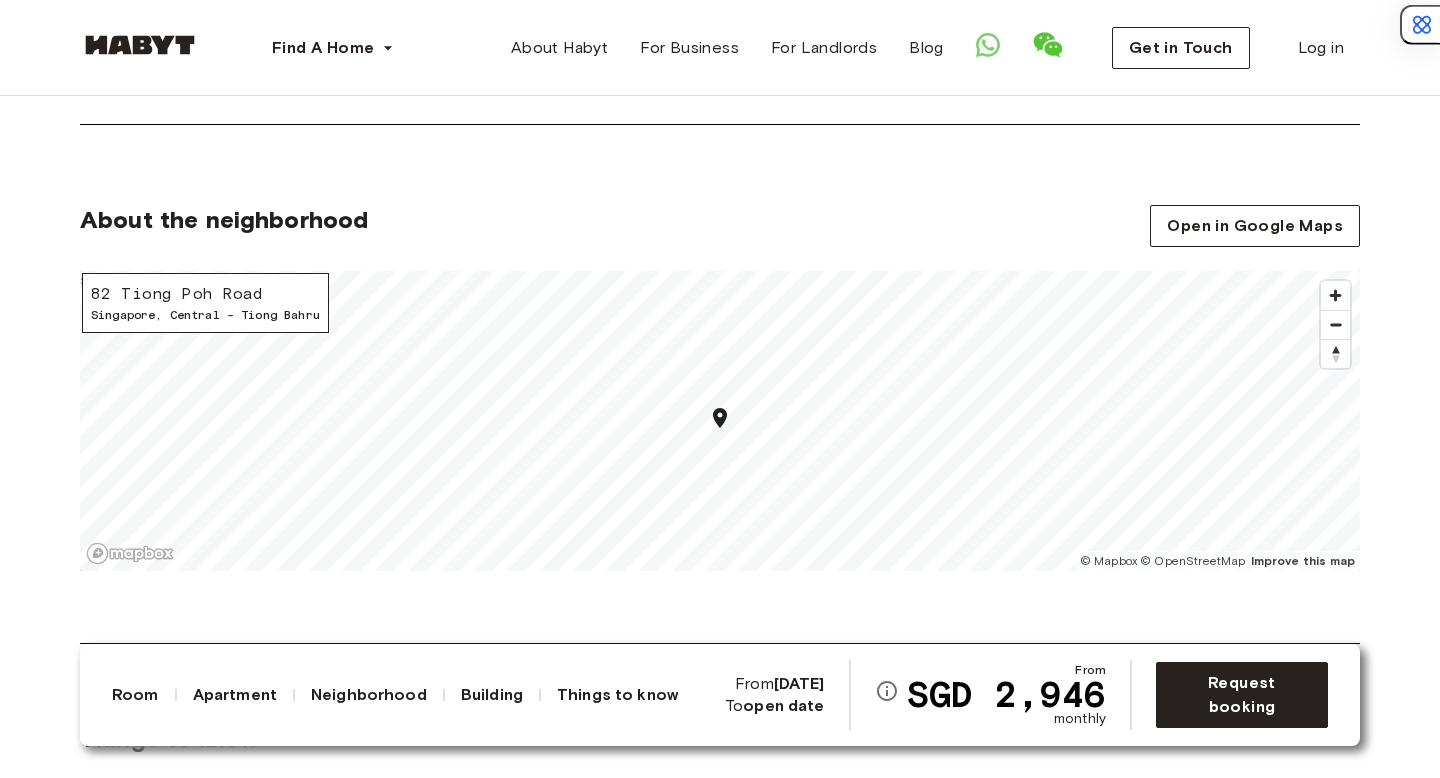 scroll, scrollTop: 1524, scrollLeft: 0, axis: vertical 